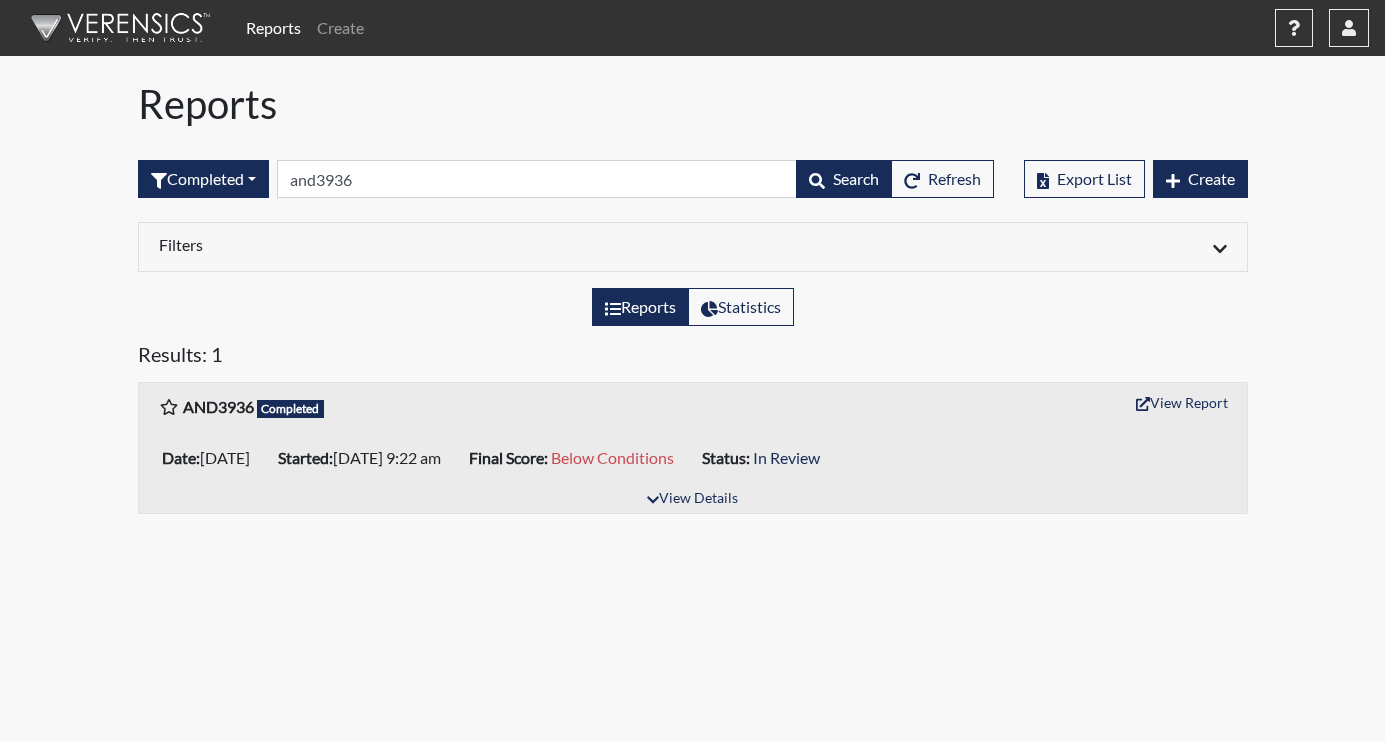 scroll, scrollTop: 0, scrollLeft: 0, axis: both 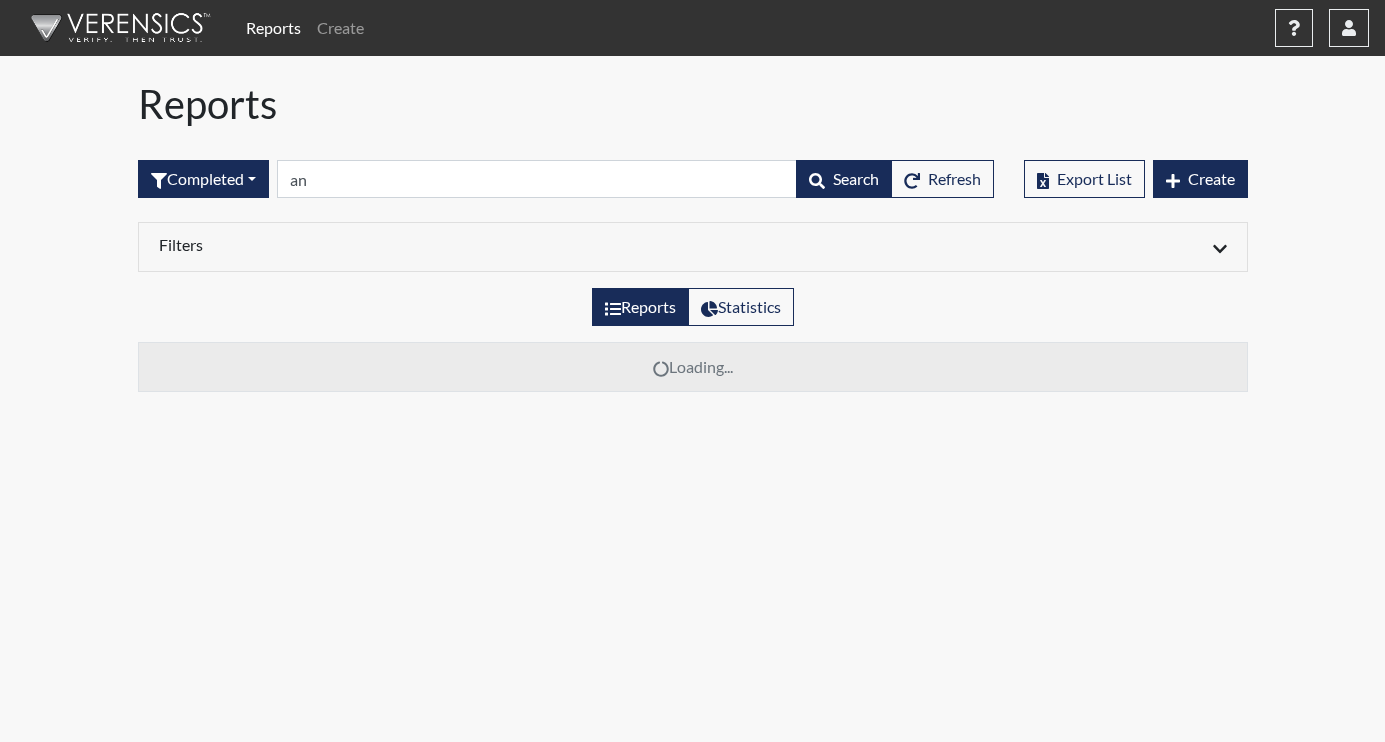 type on "a" 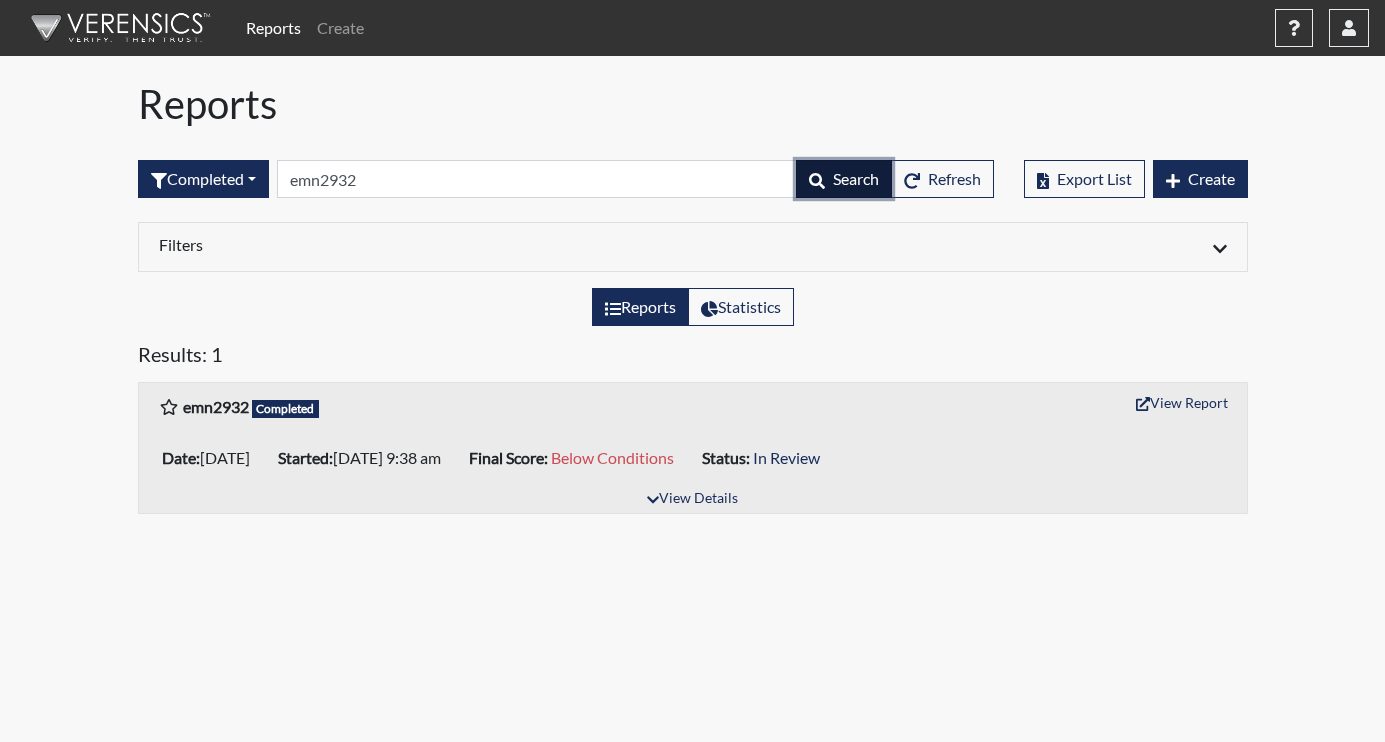 click 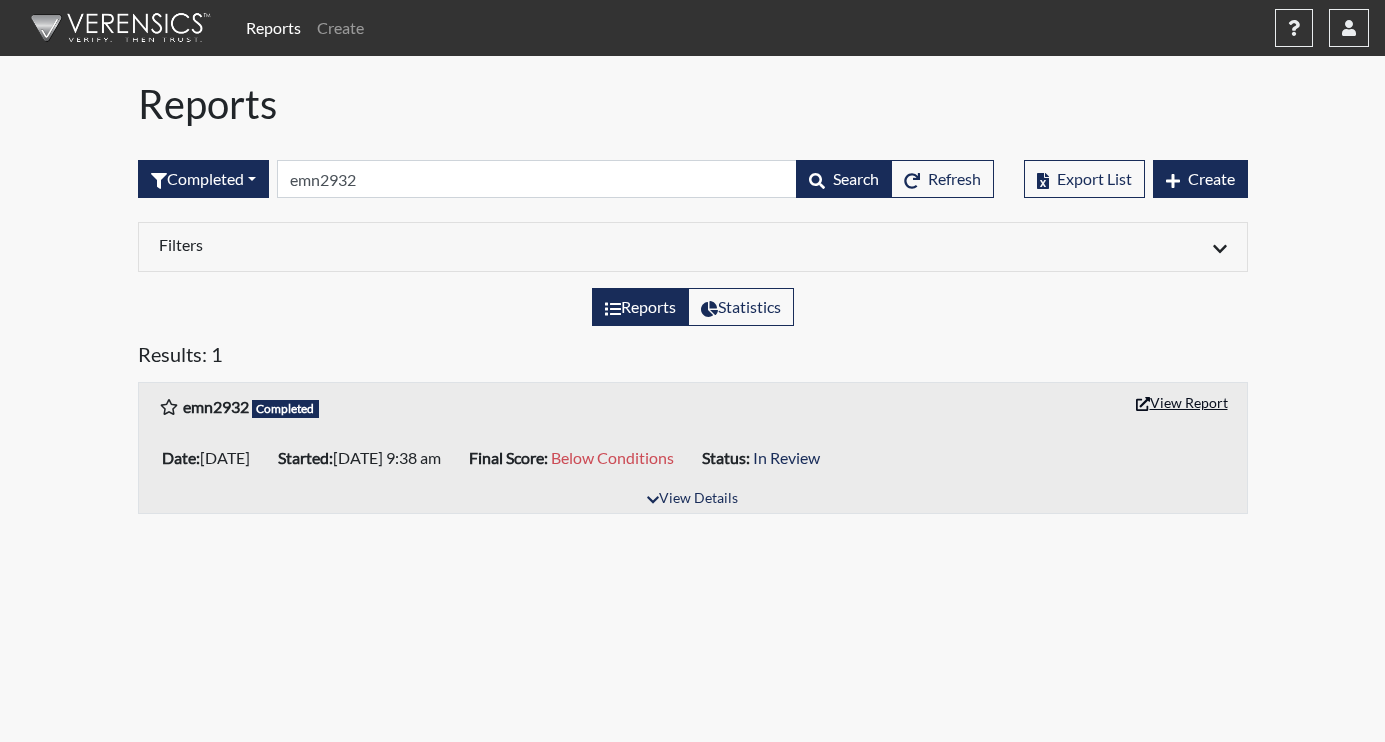 click on "View Report" at bounding box center [1182, 402] 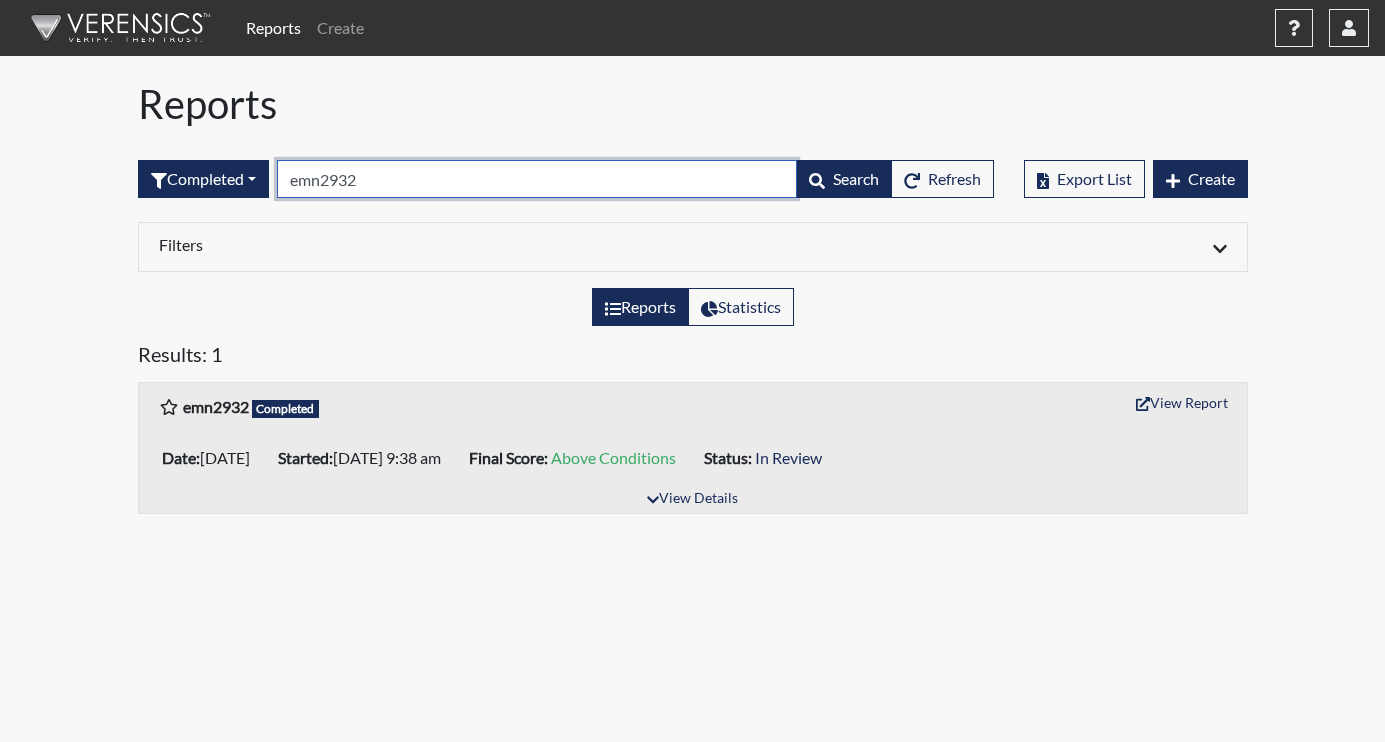 drag, startPoint x: 391, startPoint y: 180, endPoint x: 368, endPoint y: 182, distance: 23.086792 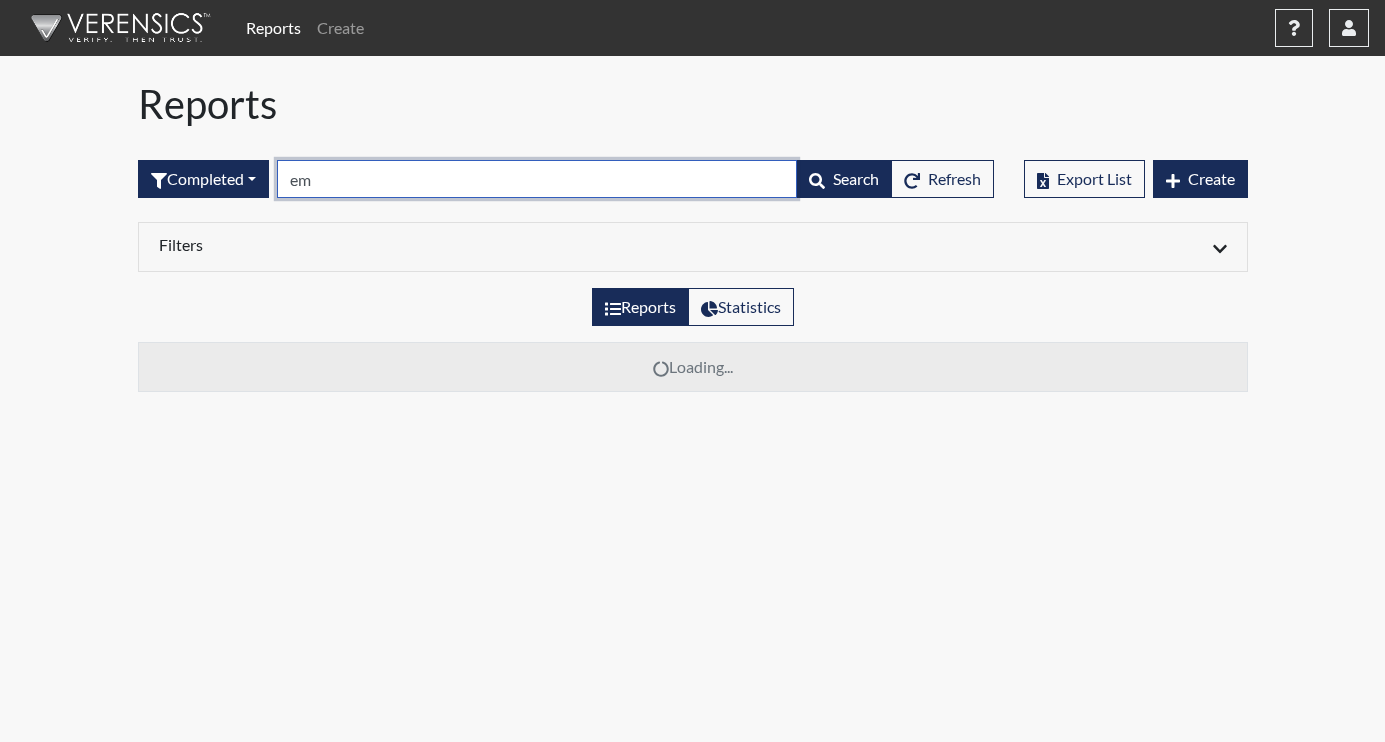 type on "e" 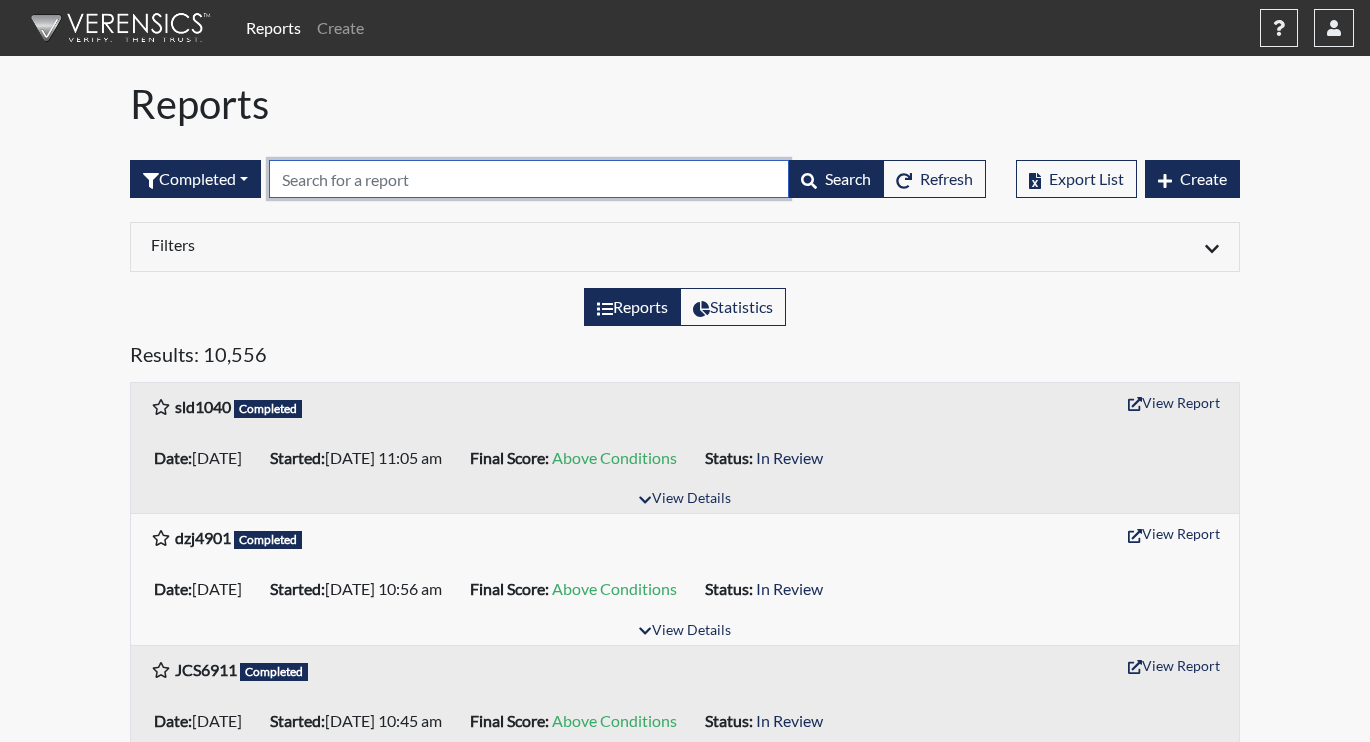 paste on "jnc5611" 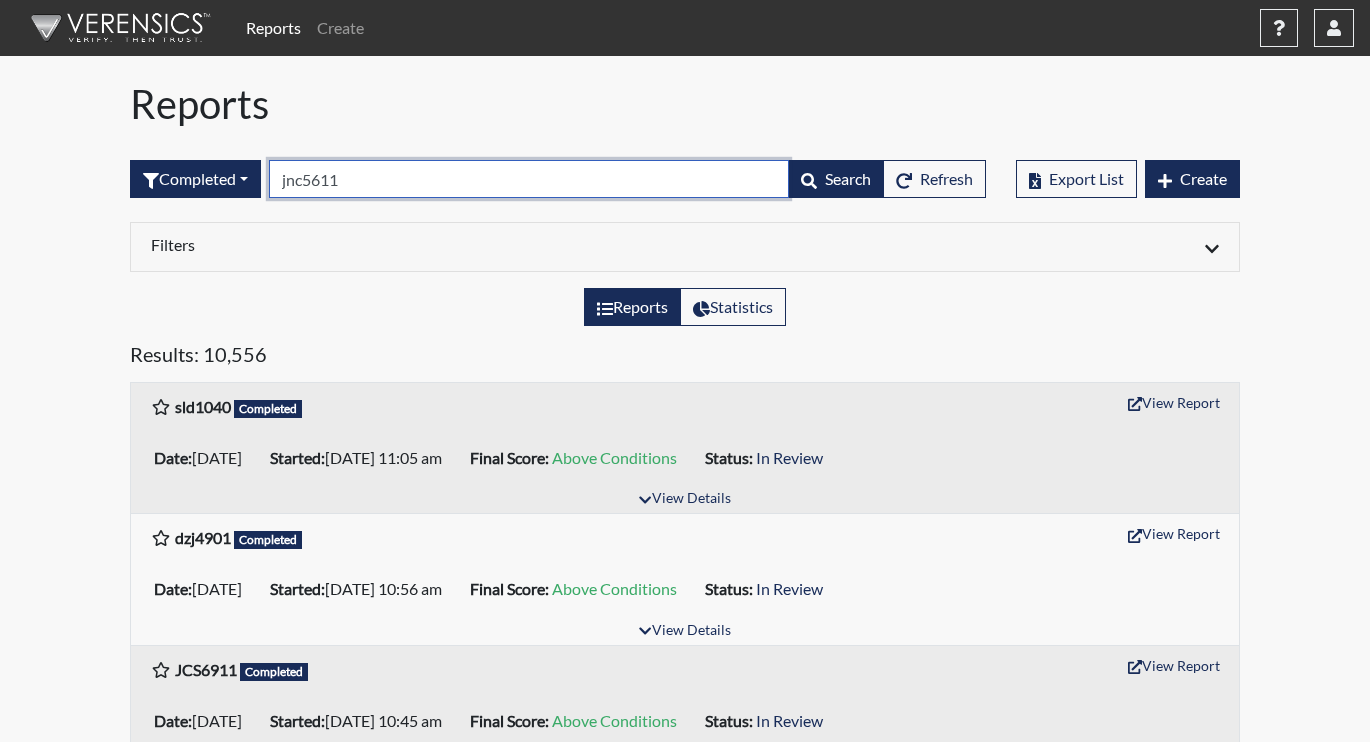 type on "jnc5611" 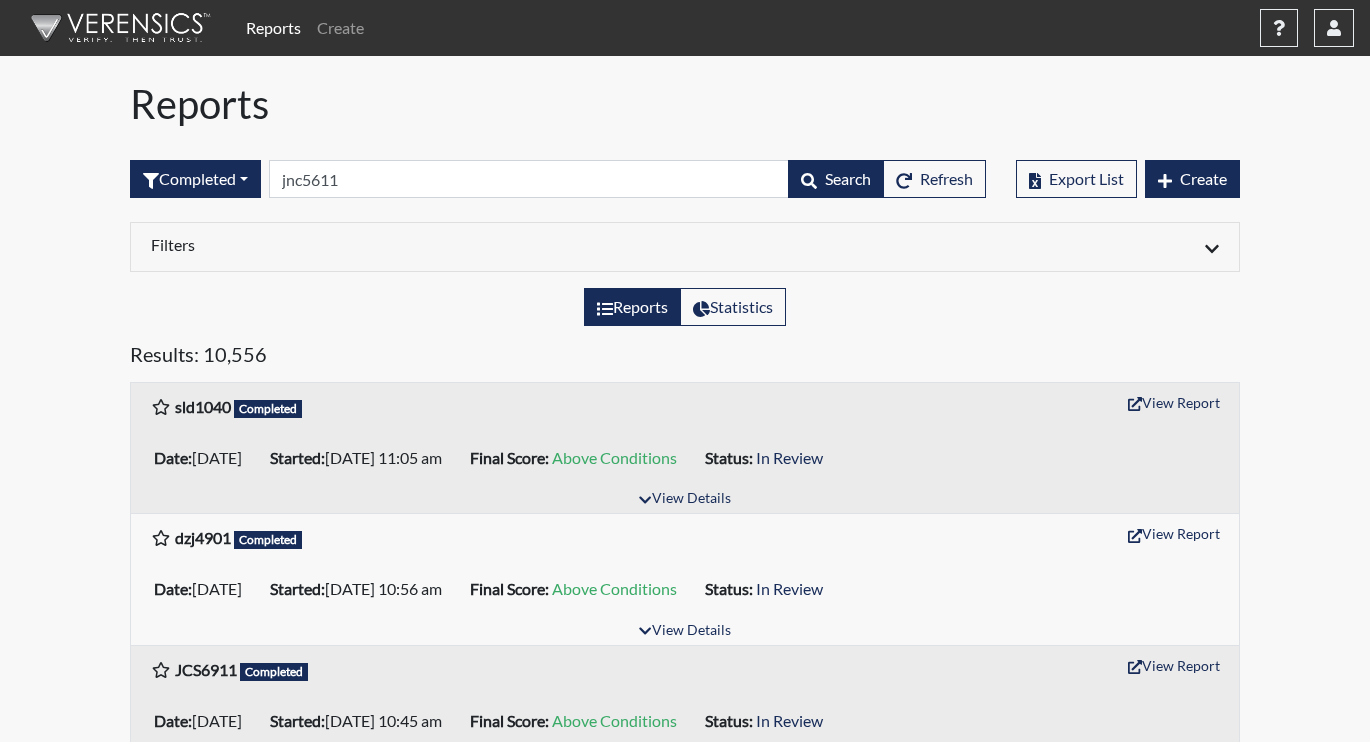 click on "Results: 10,556" at bounding box center (685, 362) 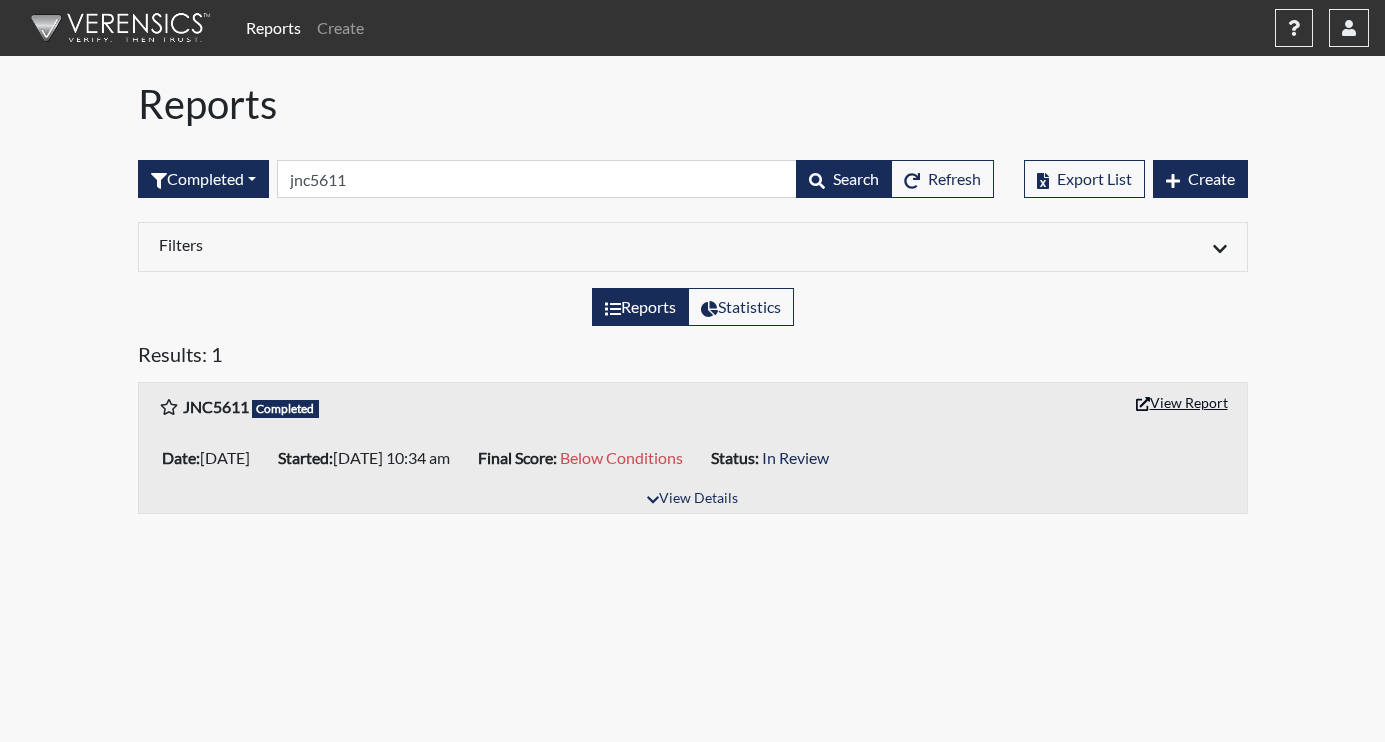 click on "View Report" at bounding box center [1182, 402] 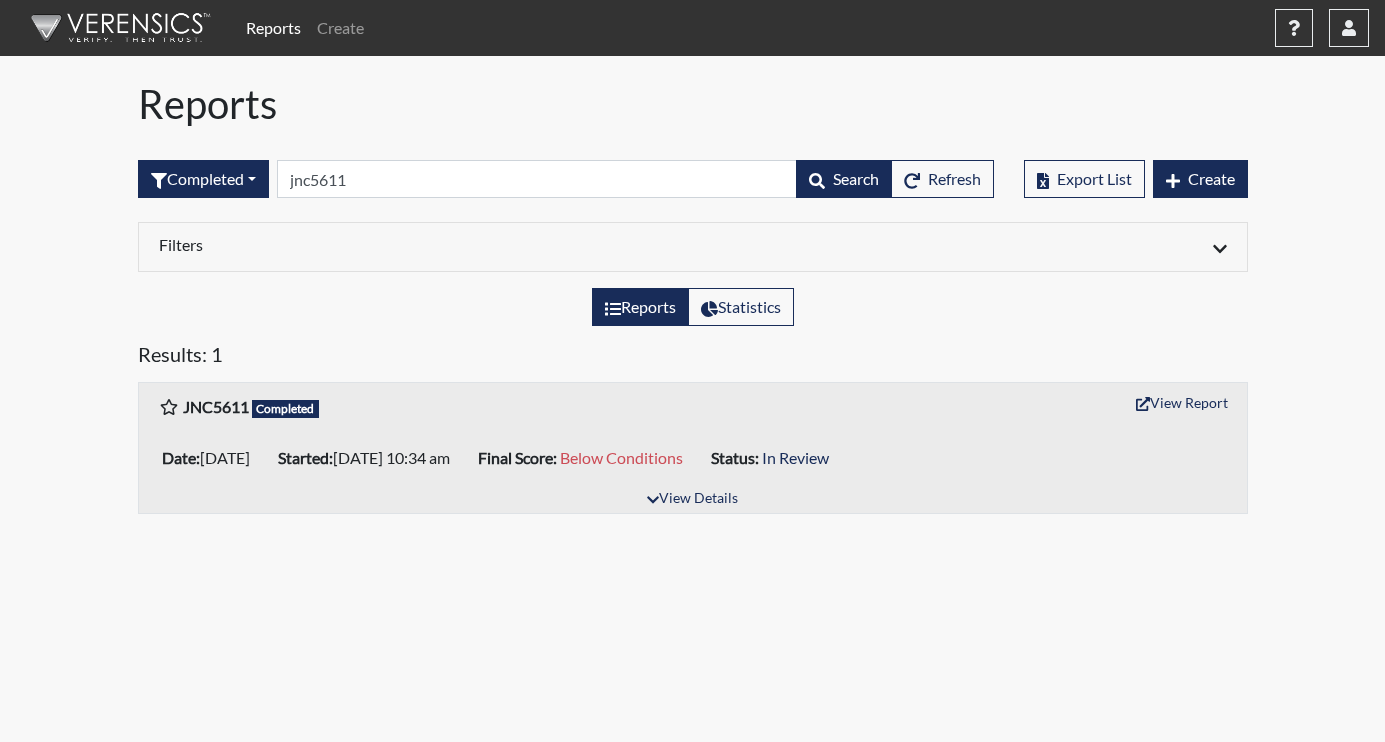 click on "Reports" at bounding box center (273, 28) 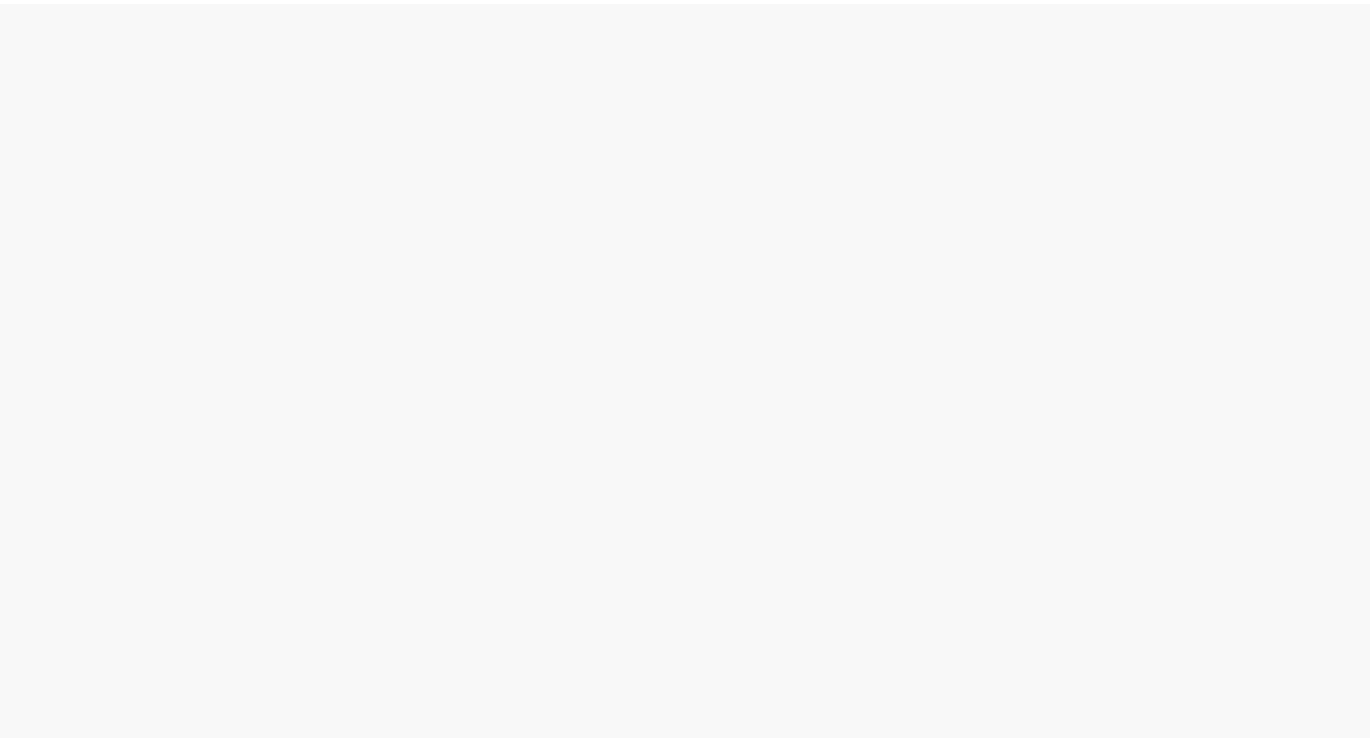 scroll, scrollTop: 0, scrollLeft: 0, axis: both 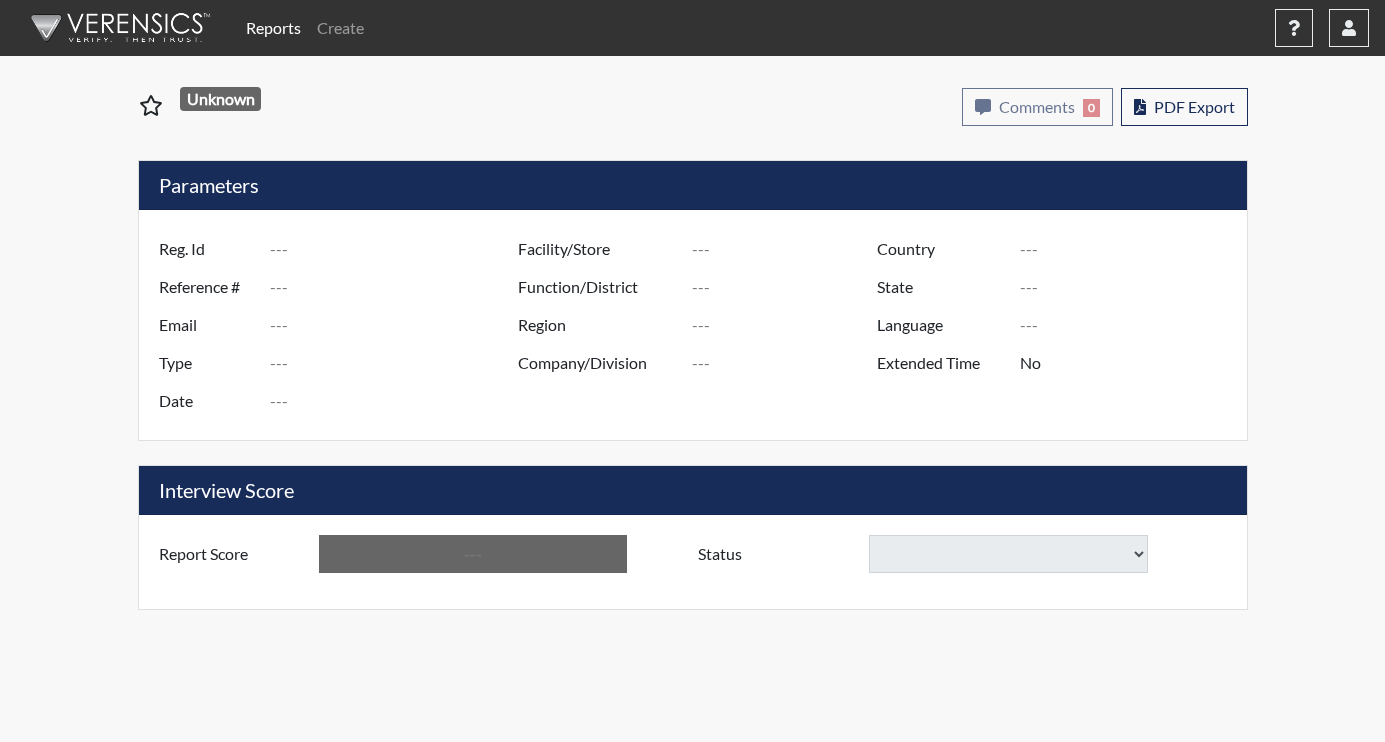 type on "emn2932" 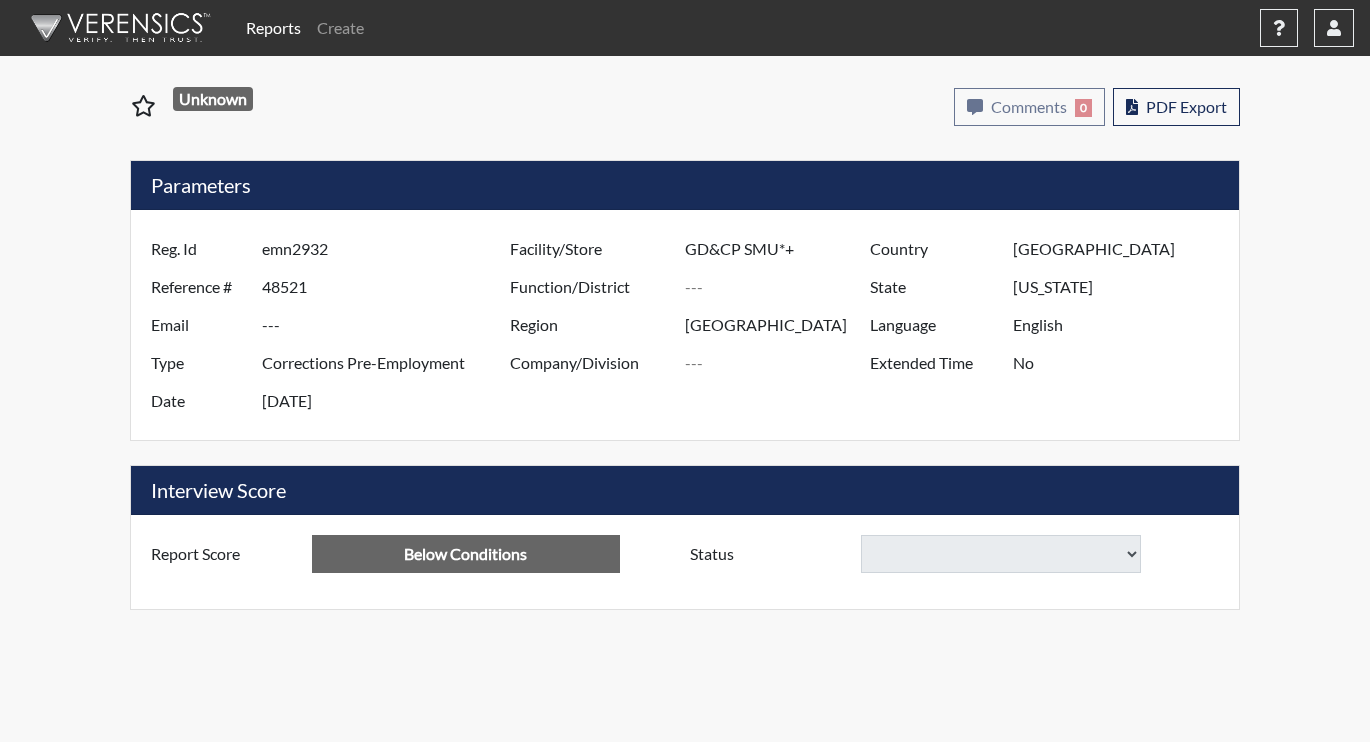 select 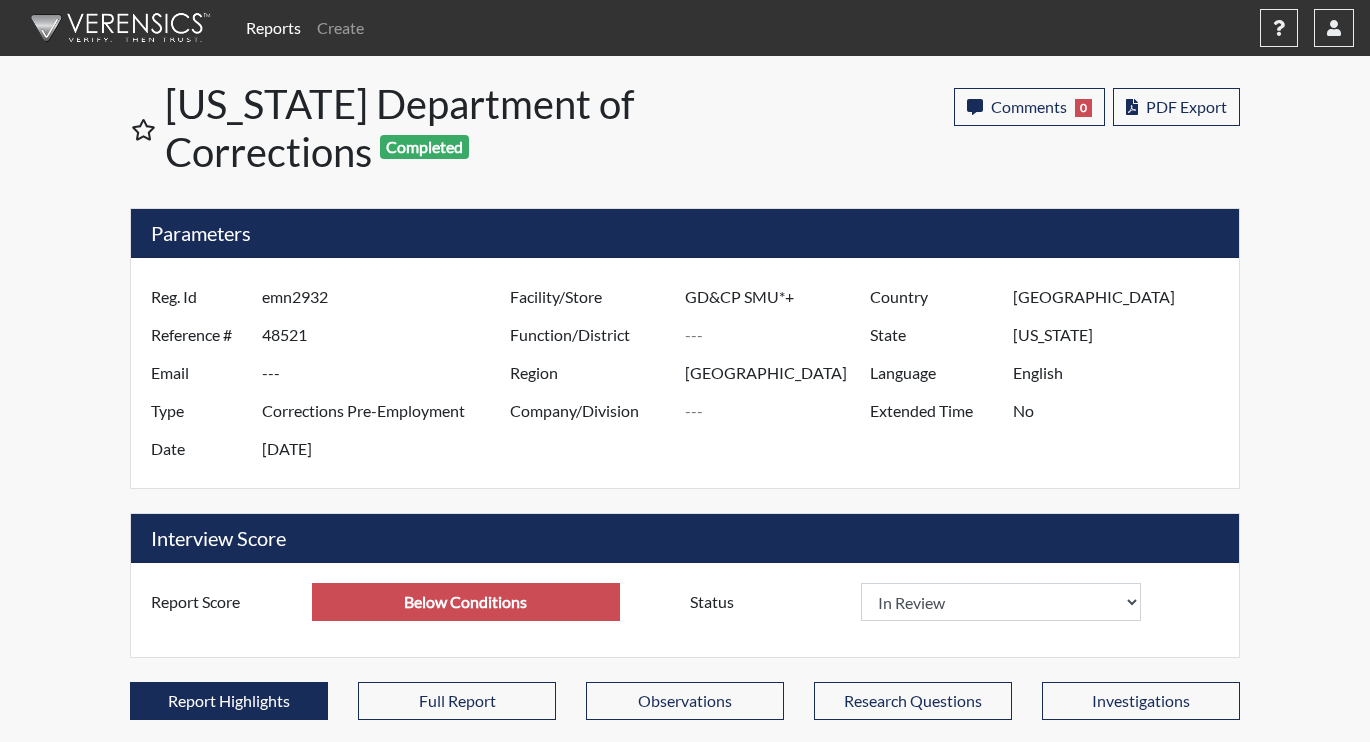 scroll, scrollTop: 999668, scrollLeft: 999169, axis: both 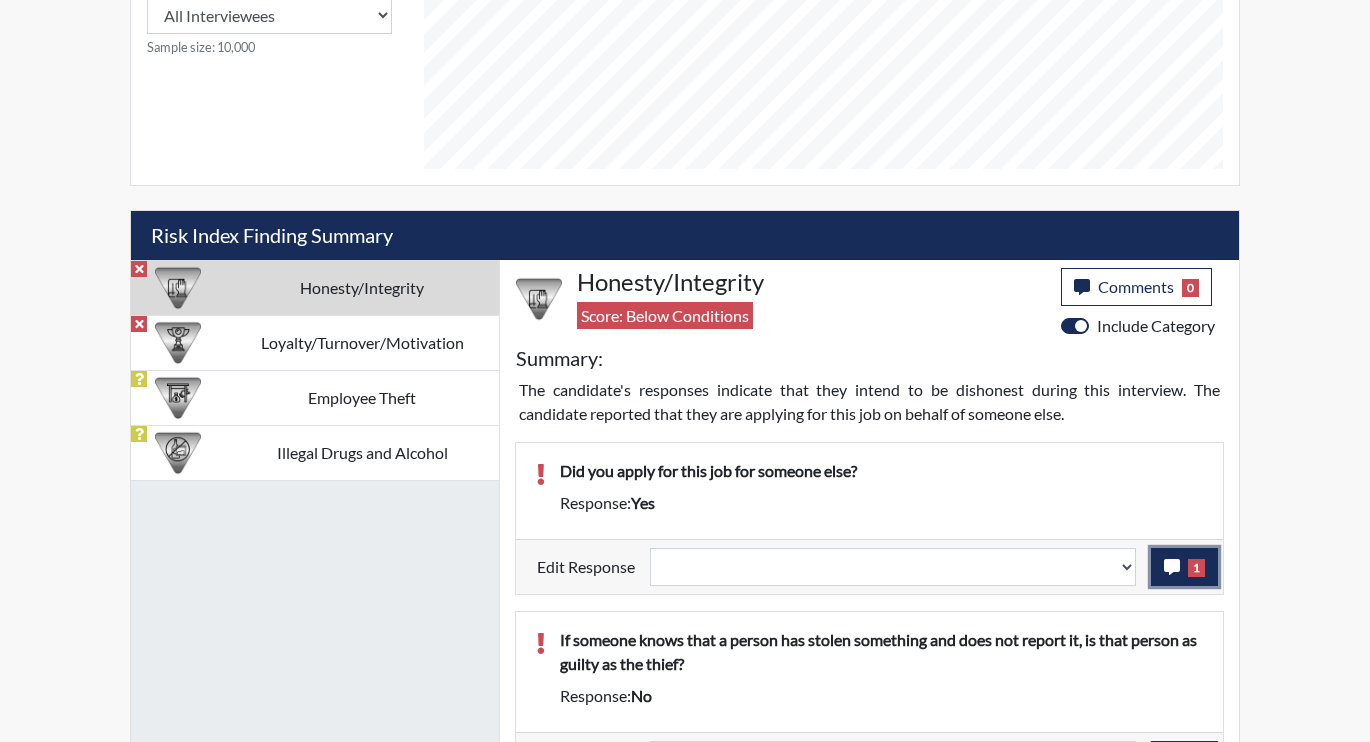 click 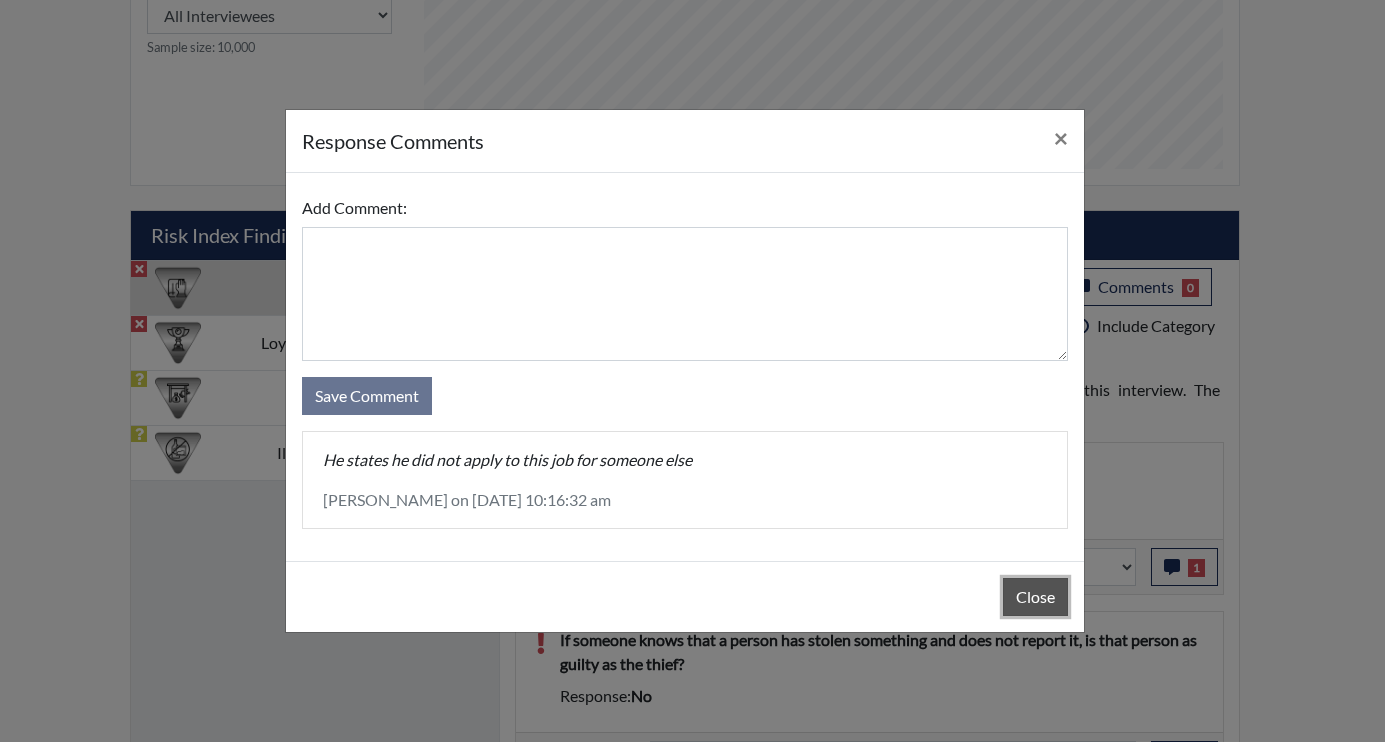 click on "Close" at bounding box center [1035, 597] 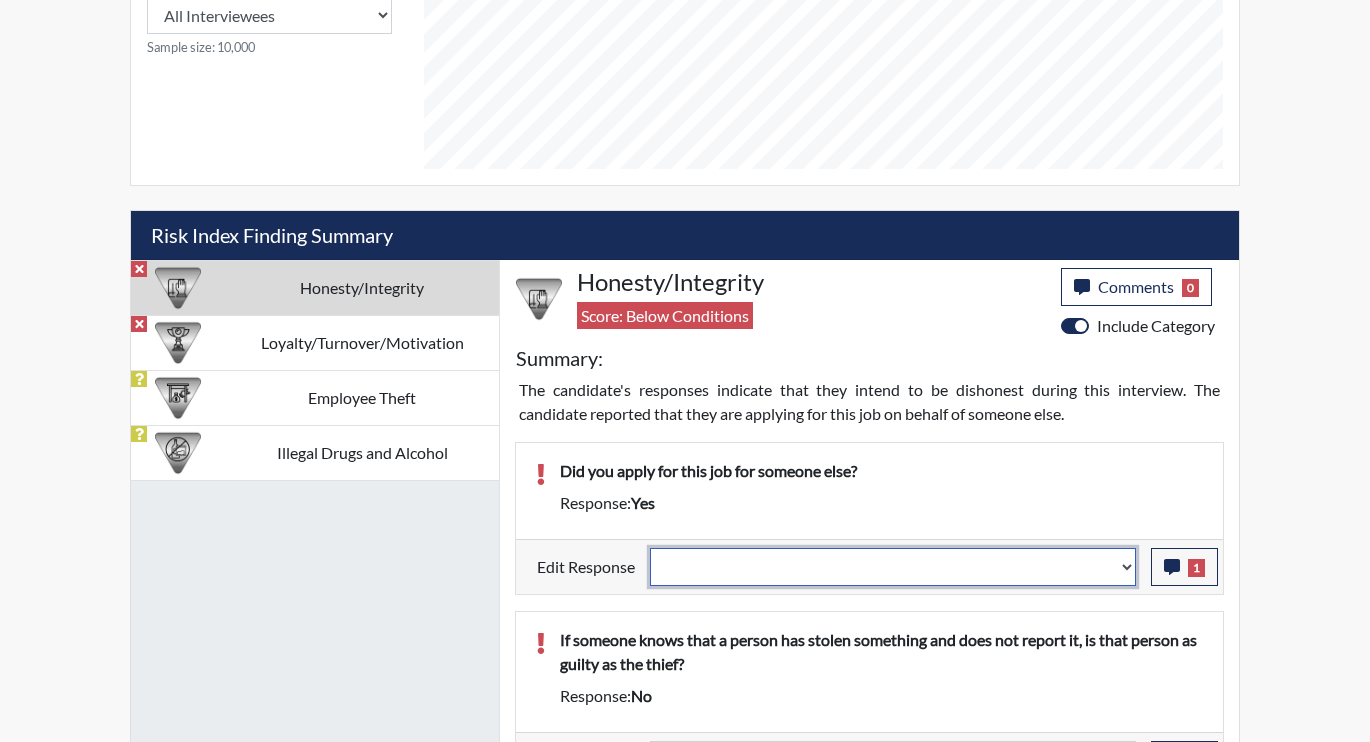 click on "Question is not relevant. Results will be updated. Reasonable explanation provided. Results will be updated. Response confirmed, which places the score below conditions. Clear the response edit. Results will be updated." at bounding box center (893, 567) 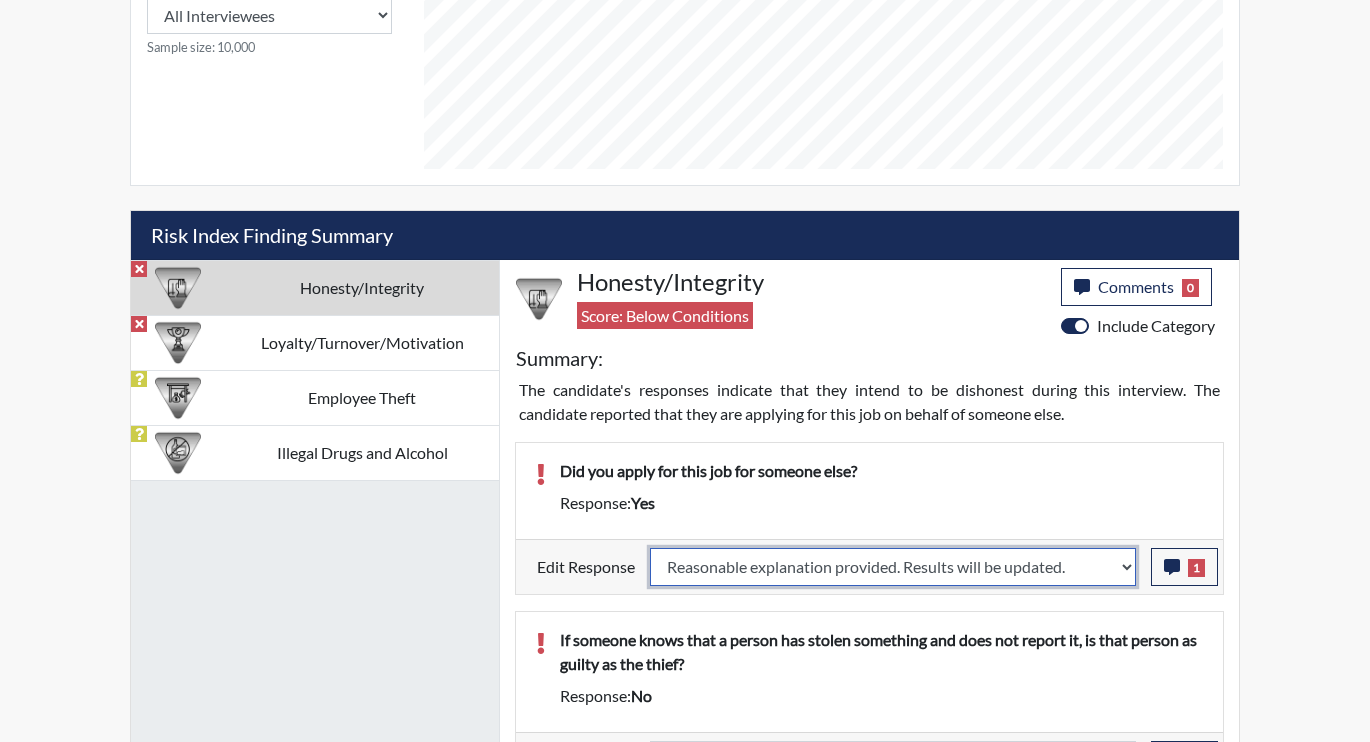 click on "Question is not relevant. Results will be updated. Reasonable explanation provided. Results will be updated. Response confirmed, which places the score below conditions. Clear the response edit. Results will be updated." at bounding box center (893, 567) 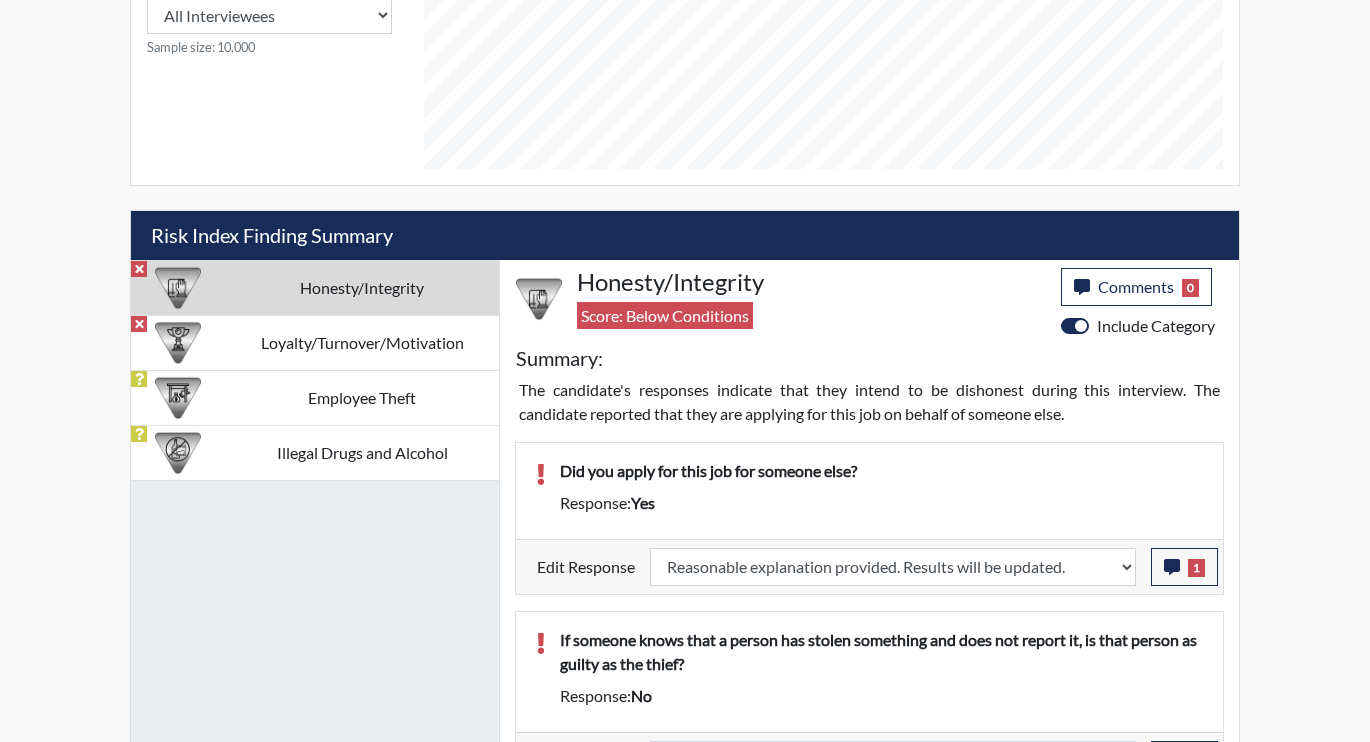 select 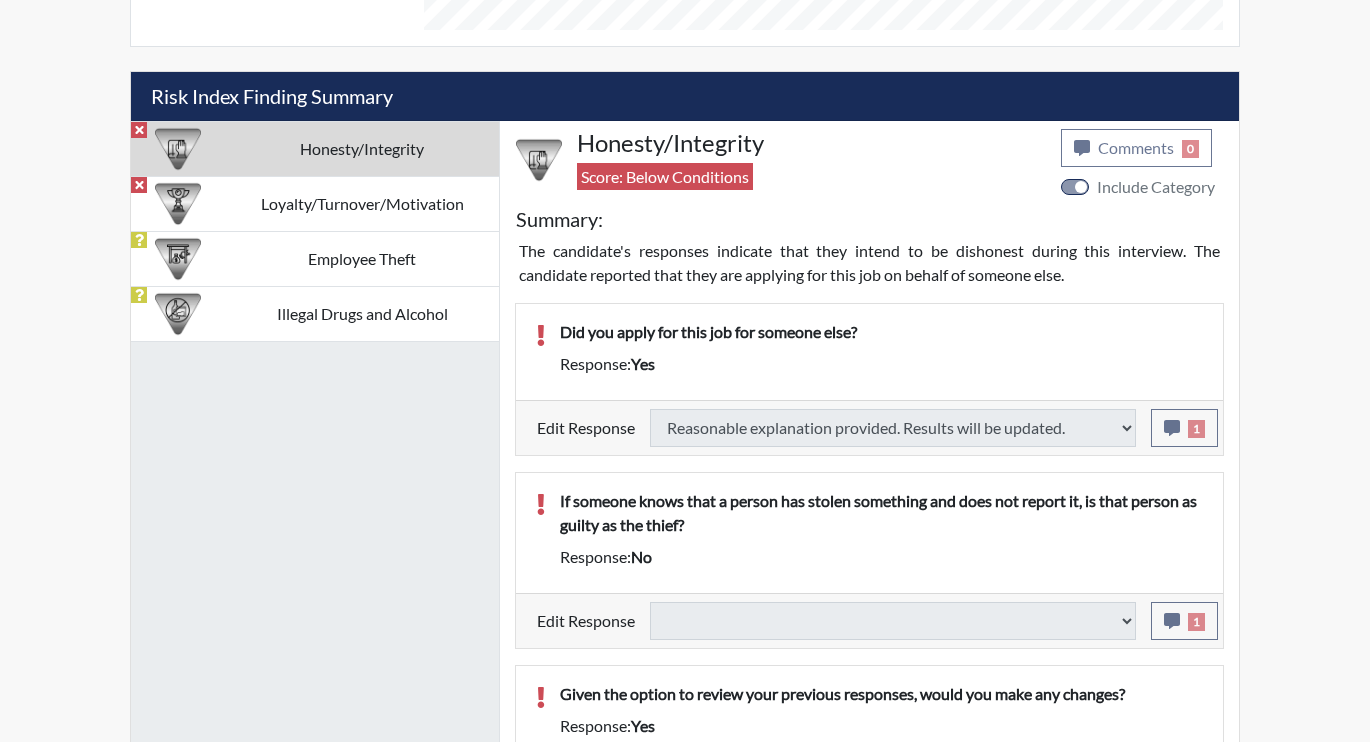 scroll, scrollTop: 1200, scrollLeft: 0, axis: vertical 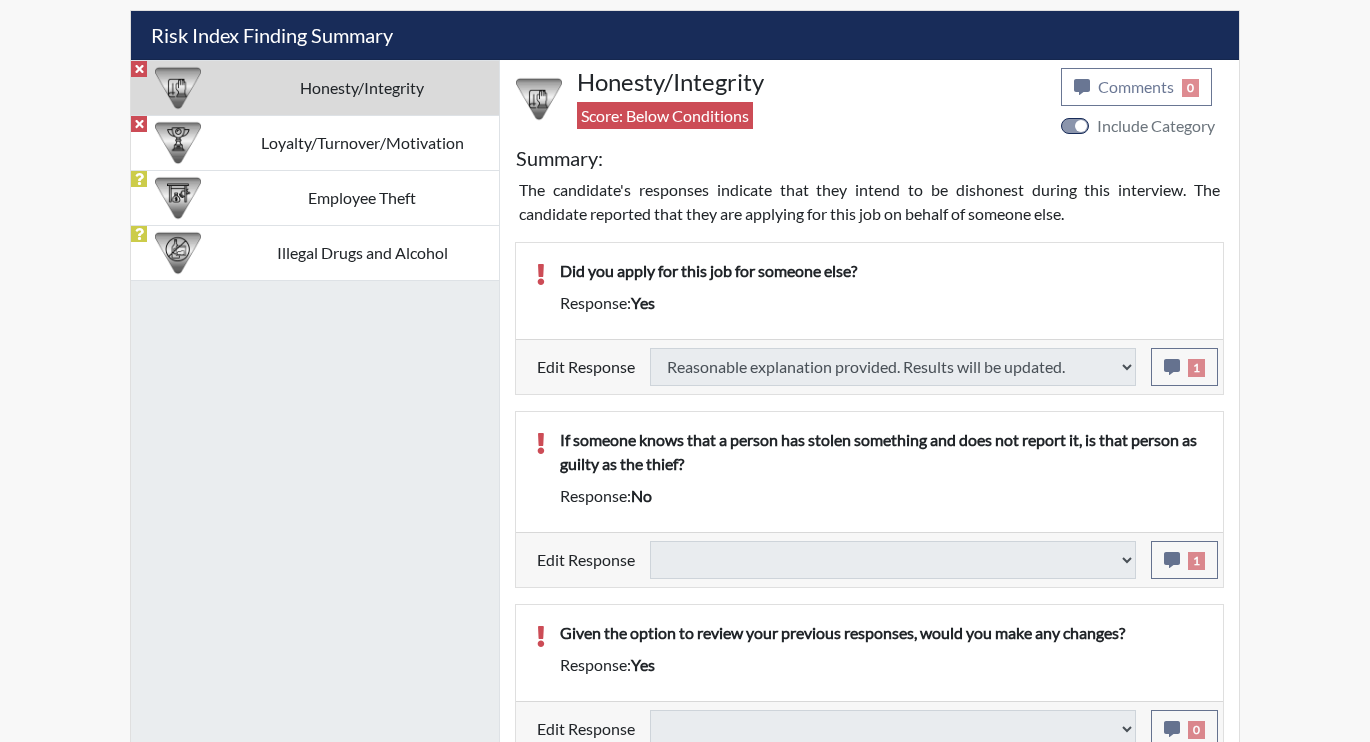 type on "Above Conditions" 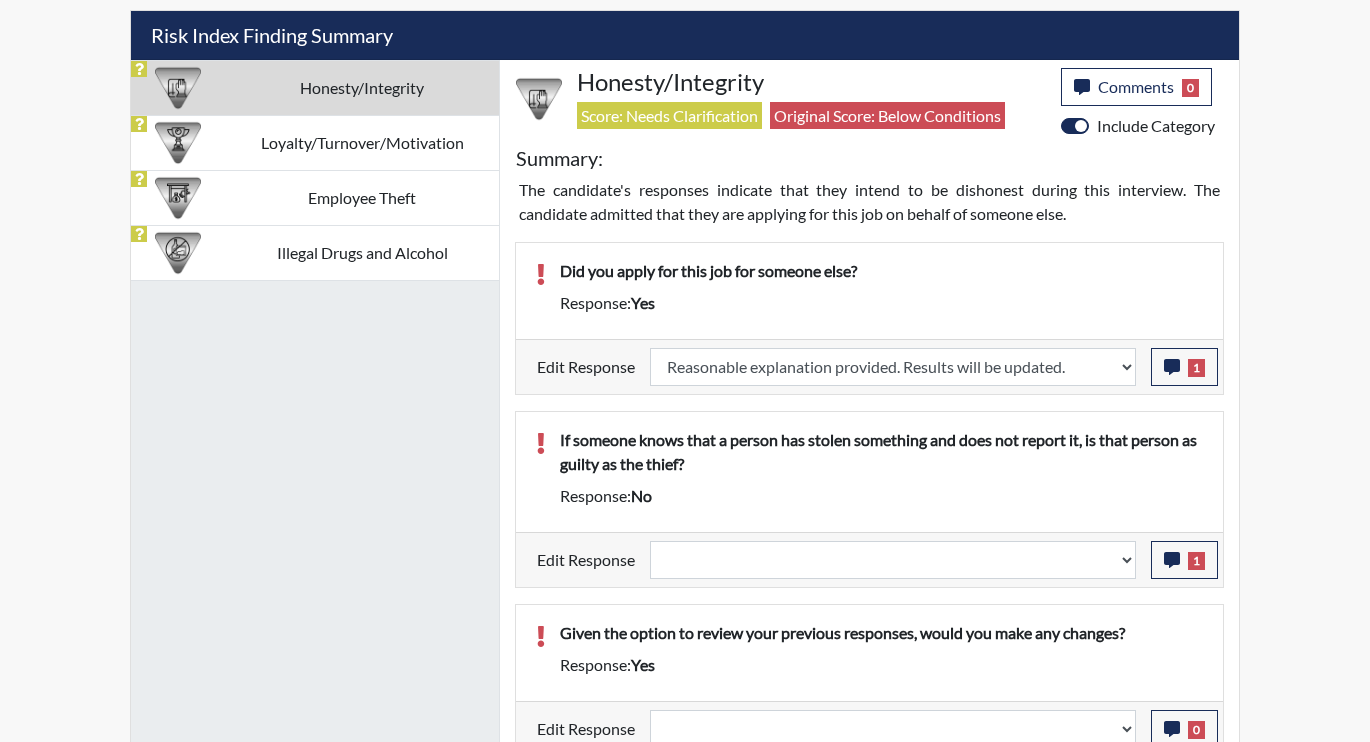 scroll, scrollTop: 999668, scrollLeft: 999169, axis: both 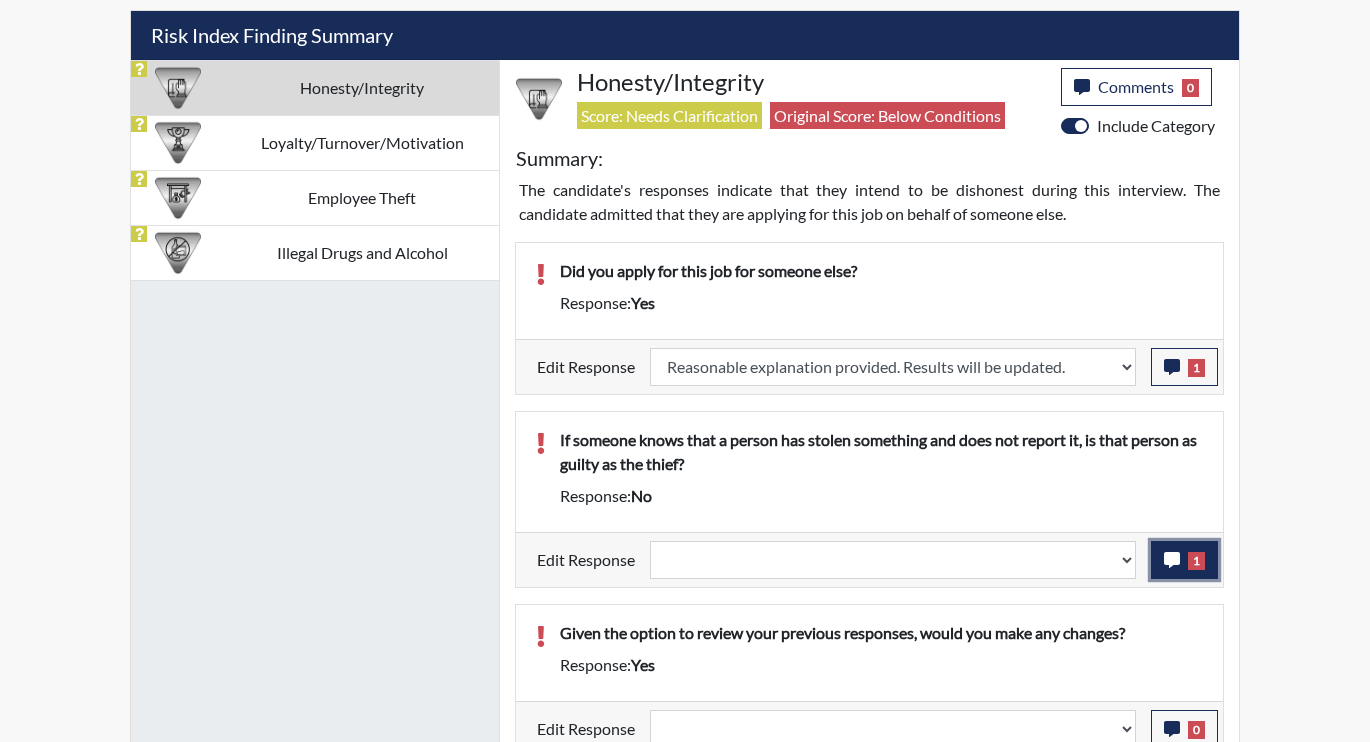 click 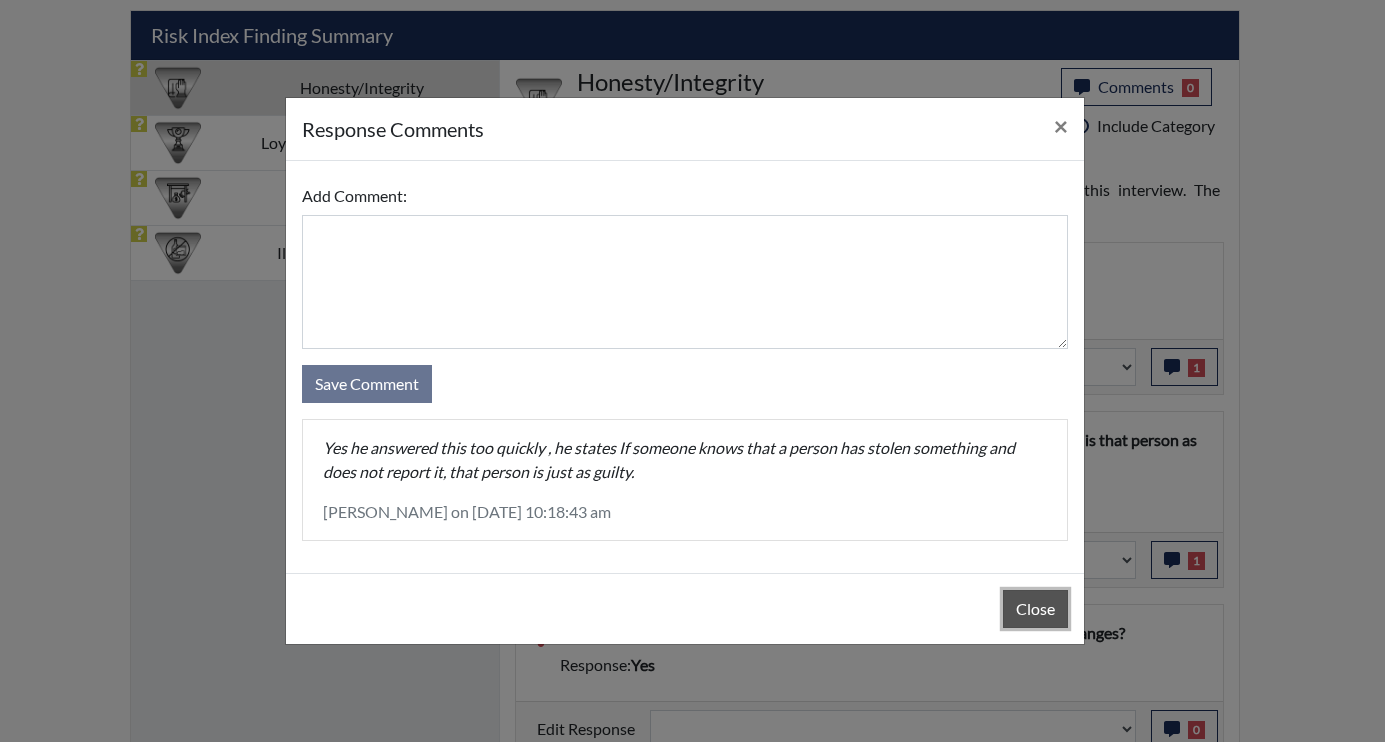 click on "Close" at bounding box center (1035, 609) 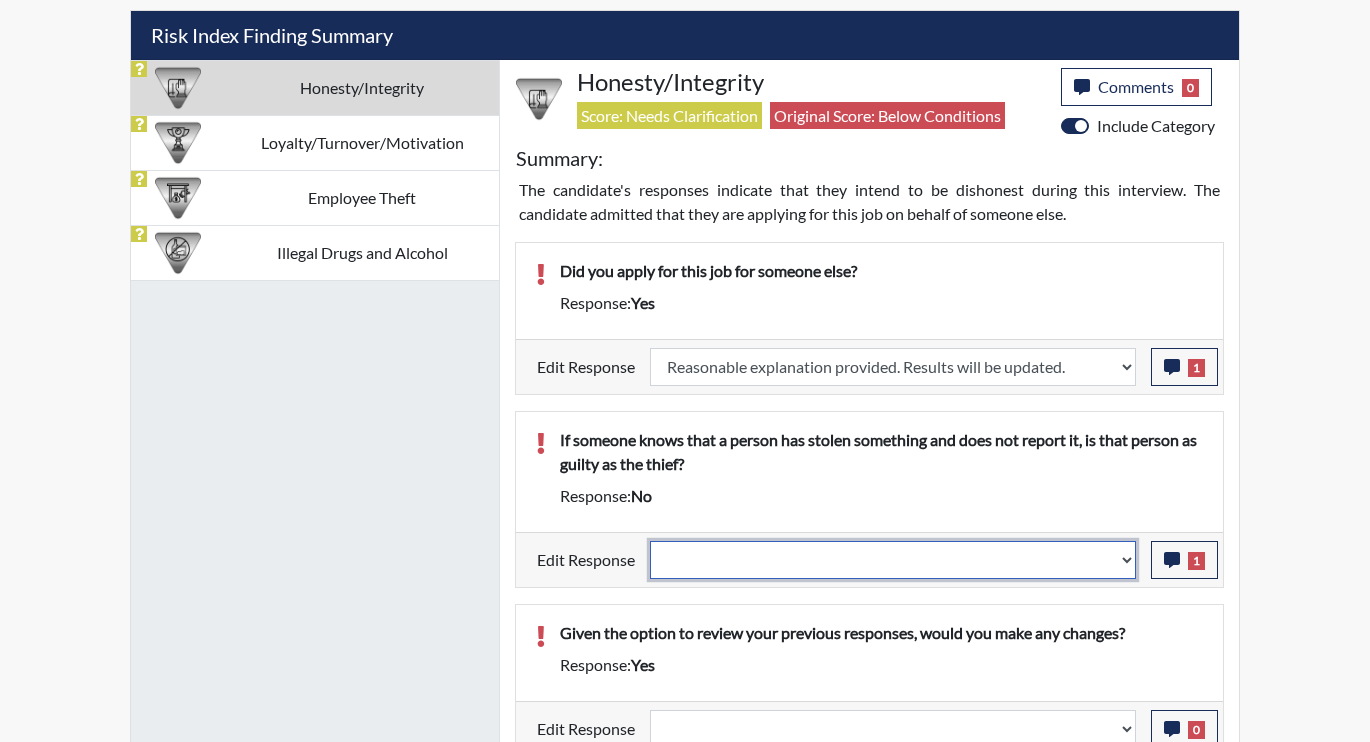 click on "Question is not relevant. Results will be updated. Reasonable explanation provided. Results will be updated. Response confirmed, which places the score below conditions. Clear the response edit. Results will be updated." at bounding box center (893, 560) 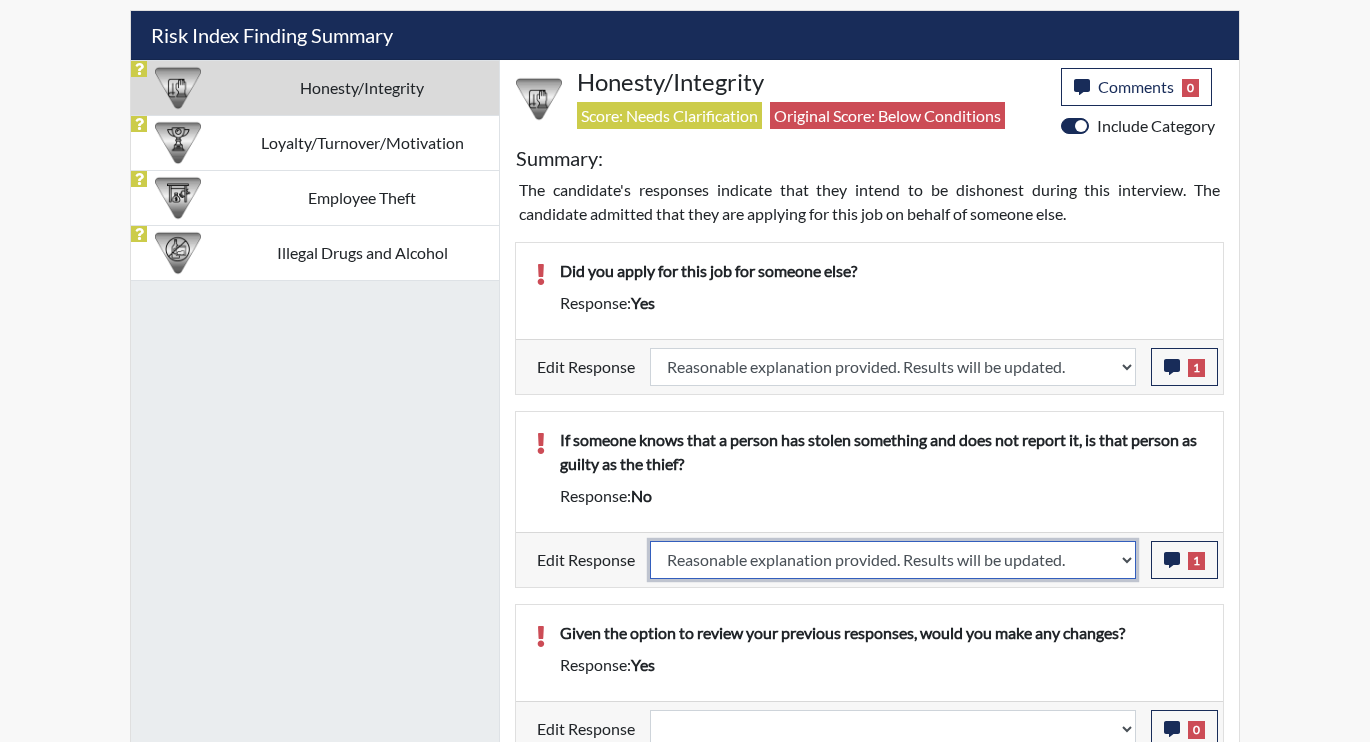 click on "Question is not relevant. Results will be updated. Reasonable explanation provided. Results will be updated. Response confirmed, which places the score below conditions. Clear the response edit. Results will be updated." at bounding box center [893, 560] 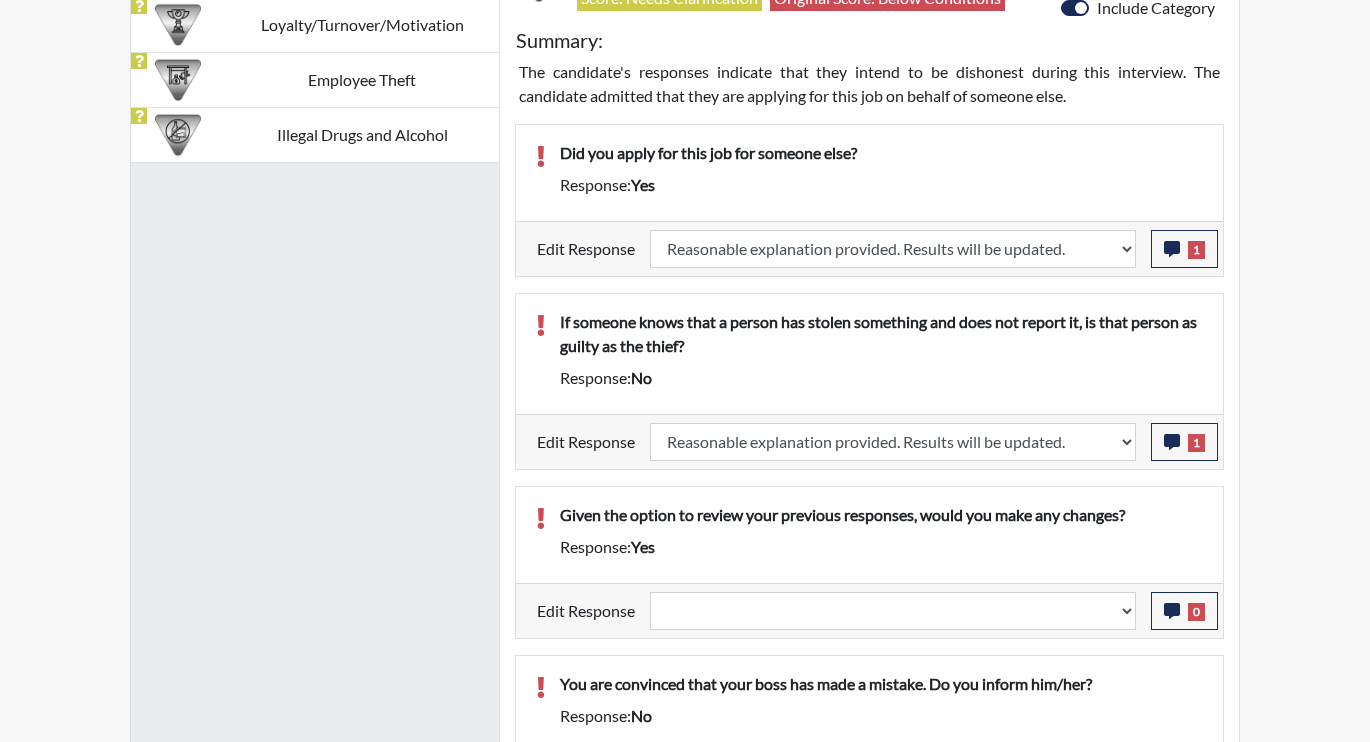 select 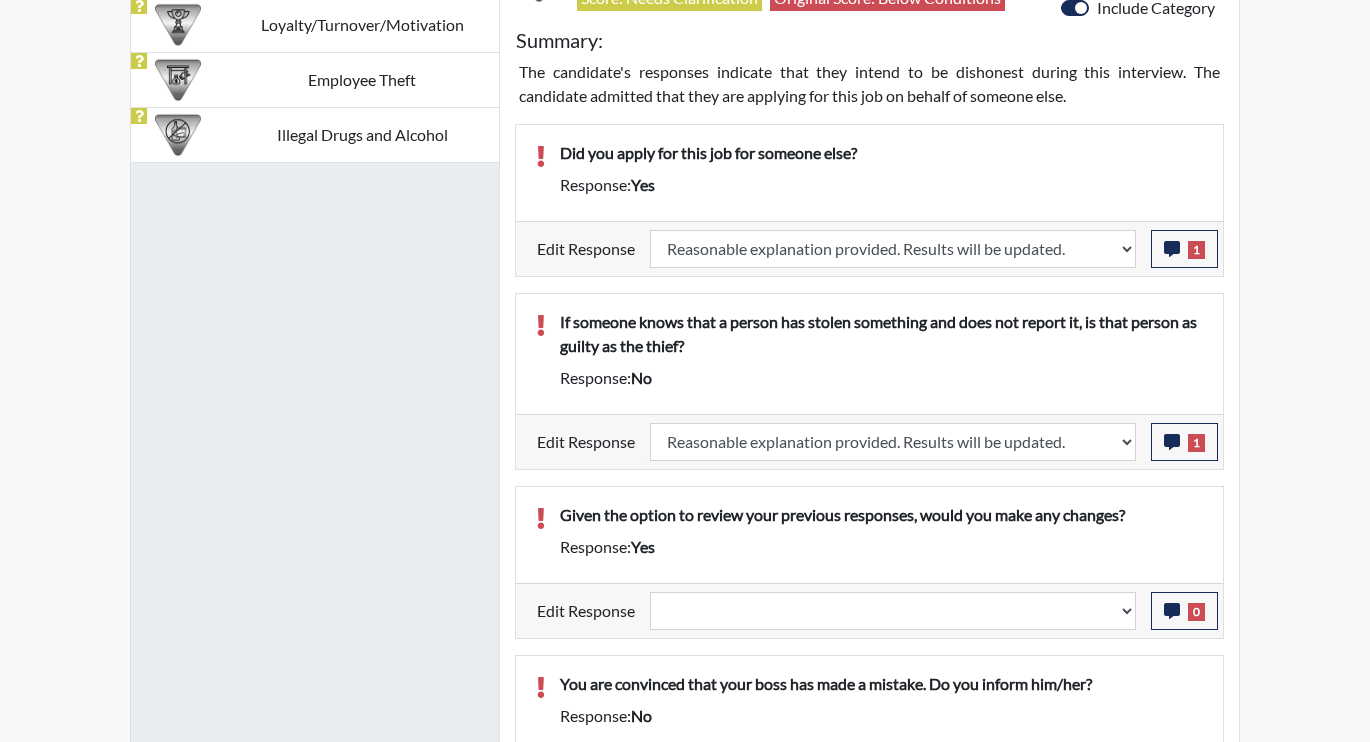 scroll, scrollTop: 1400, scrollLeft: 0, axis: vertical 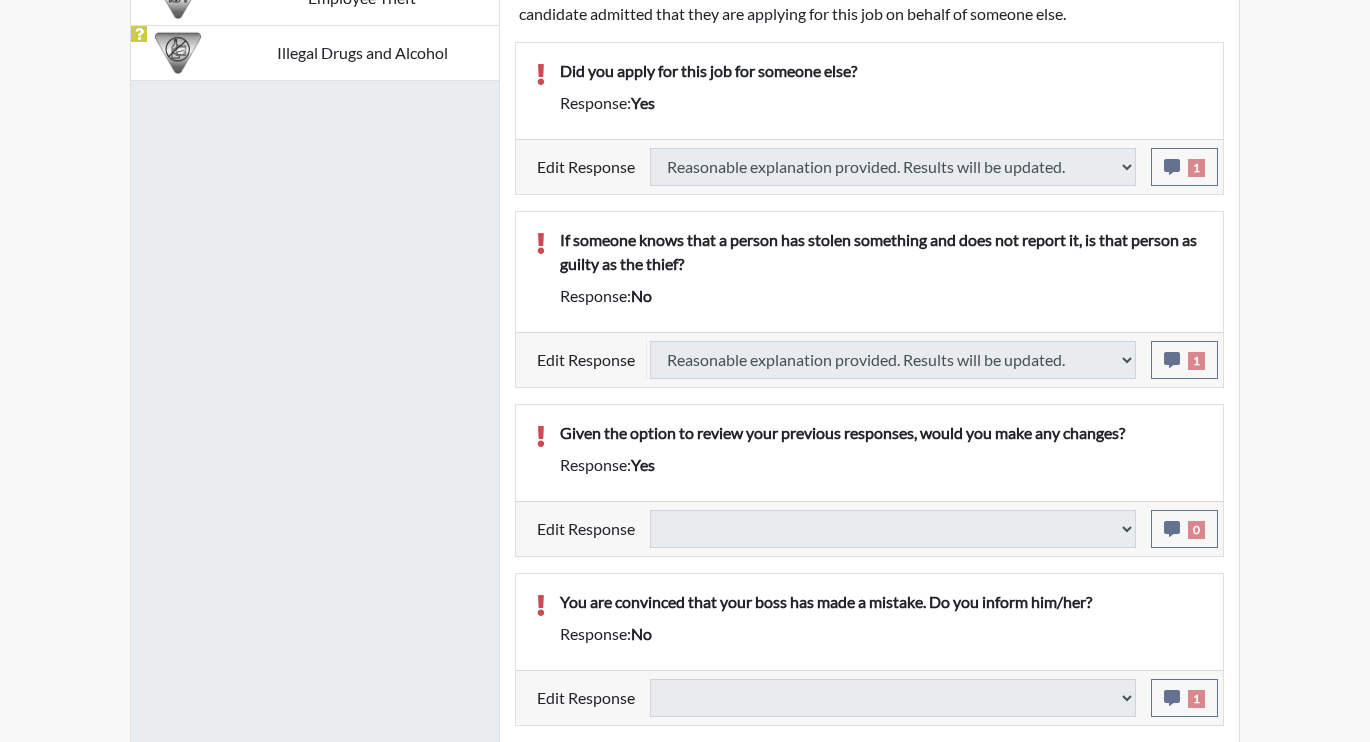 select 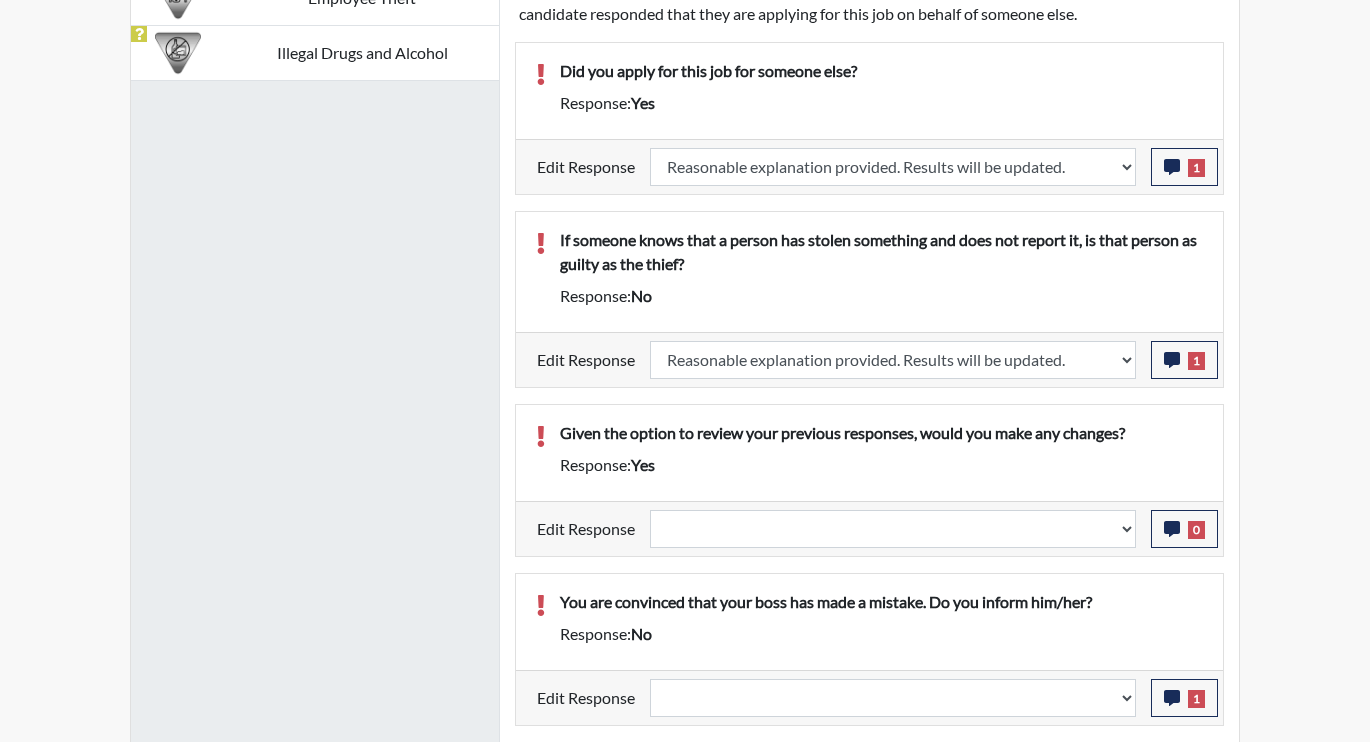 scroll, scrollTop: 999668, scrollLeft: 999169, axis: both 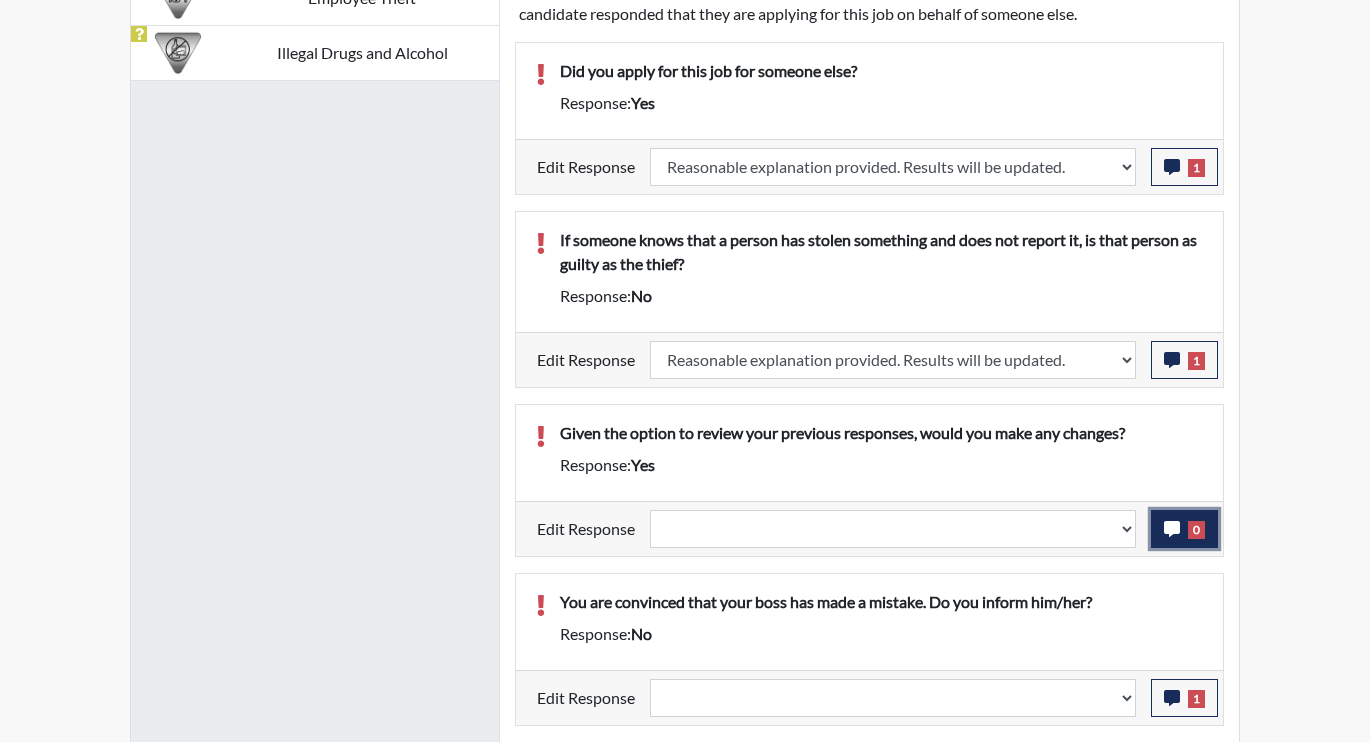 click 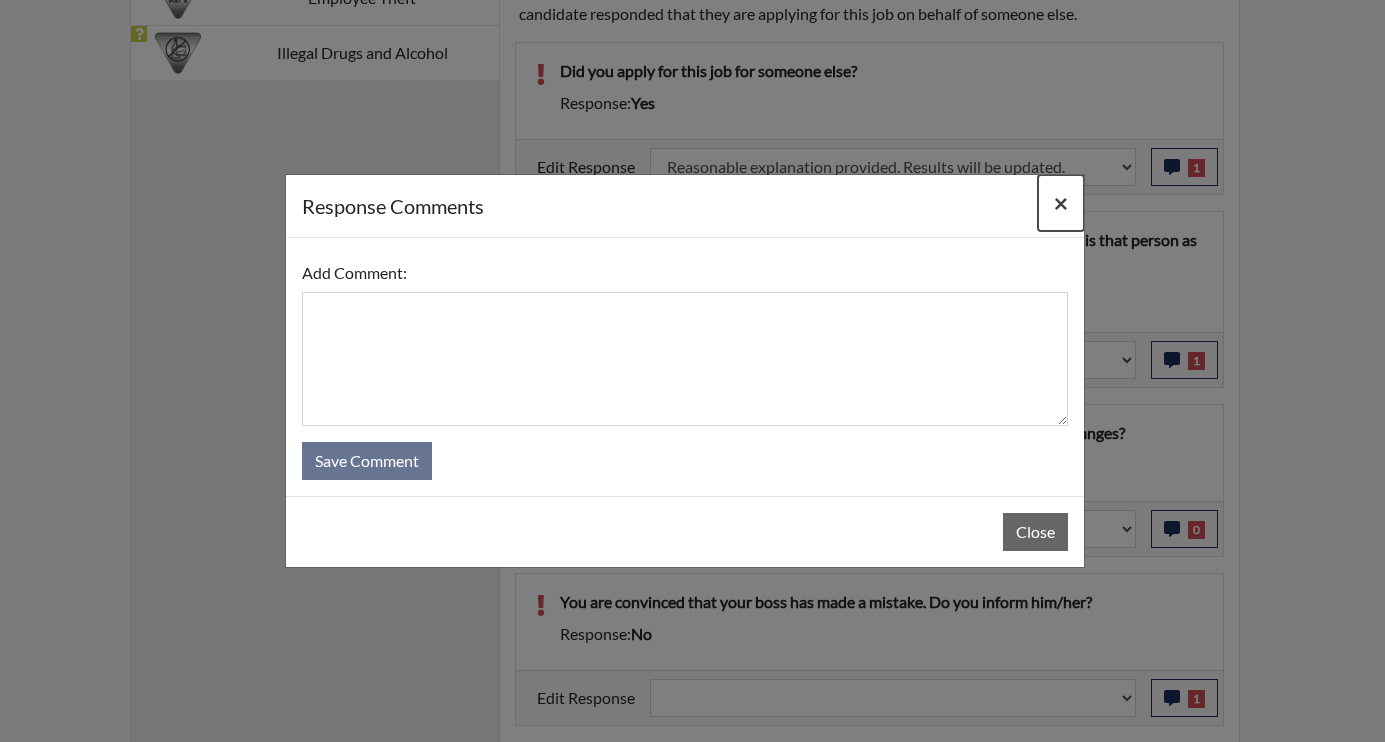 click on "×" at bounding box center [1061, 202] 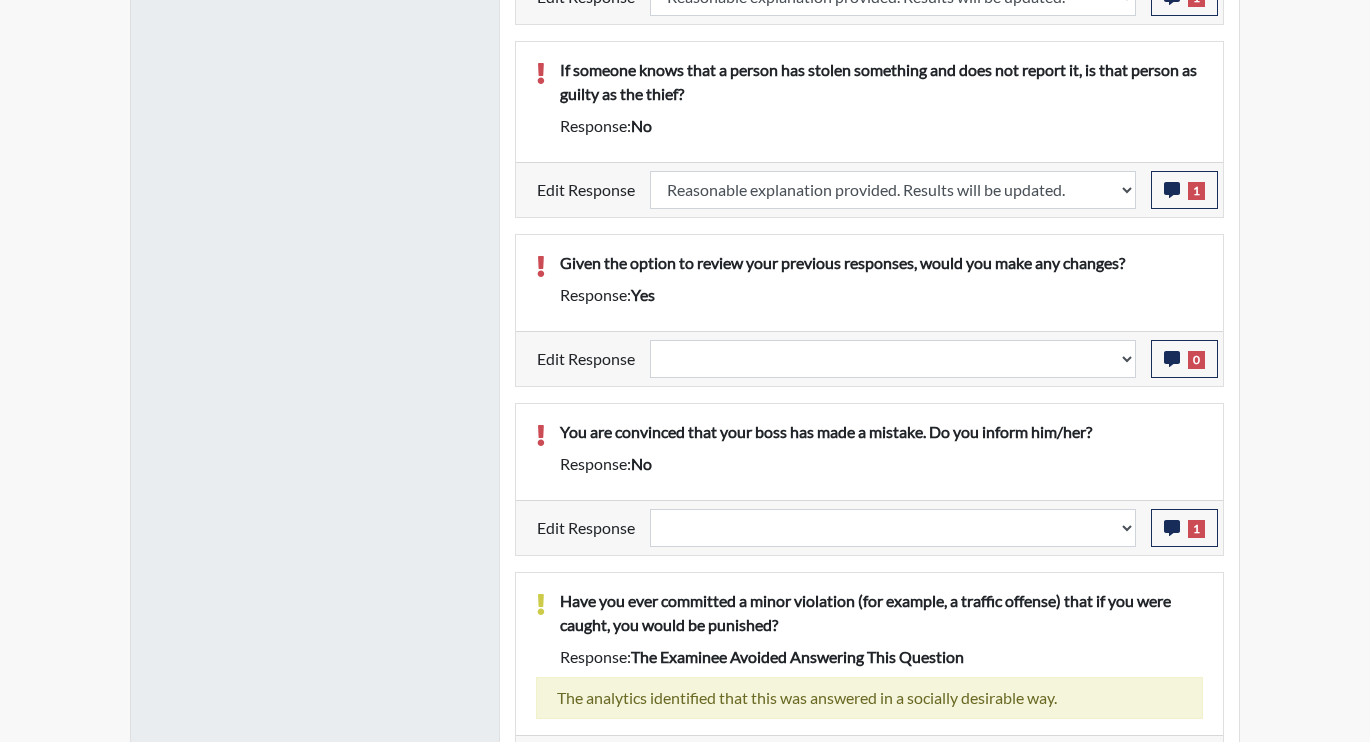 scroll, scrollTop: 1600, scrollLeft: 0, axis: vertical 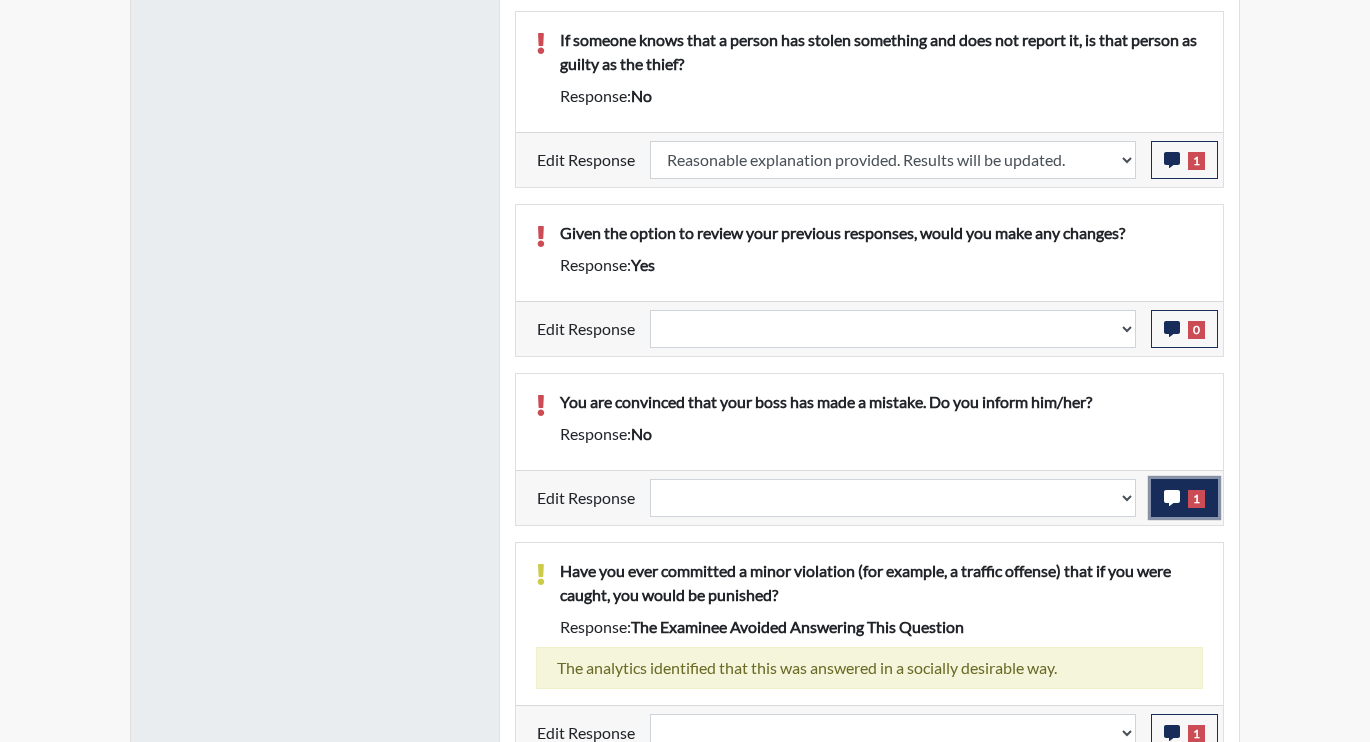 click 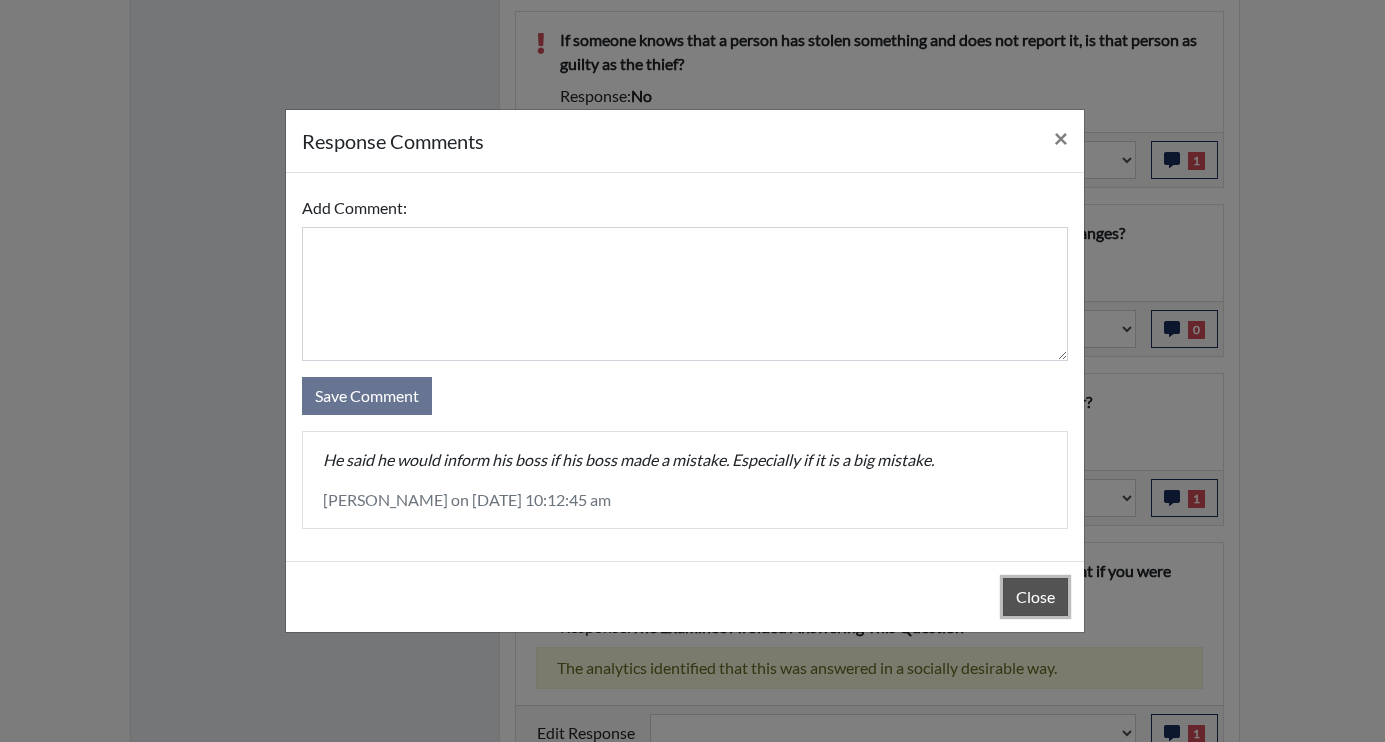 drag, startPoint x: 1035, startPoint y: 610, endPoint x: 1036, endPoint y: 588, distance: 22.022715 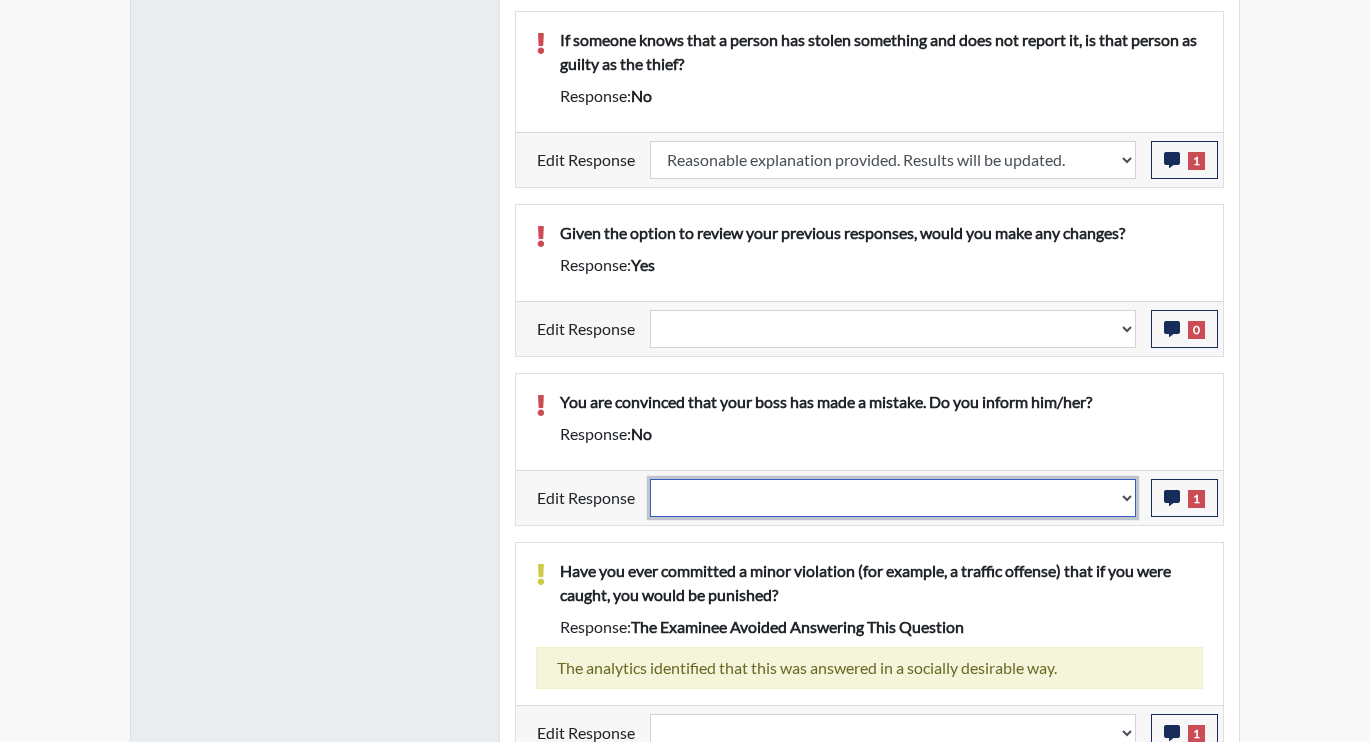 click on "Question is not relevant. Results will be updated. Reasonable explanation provided. Results will be updated. Response confirmed, which places the score below conditions. Clear the response edit. Results will be updated." at bounding box center [893, 498] 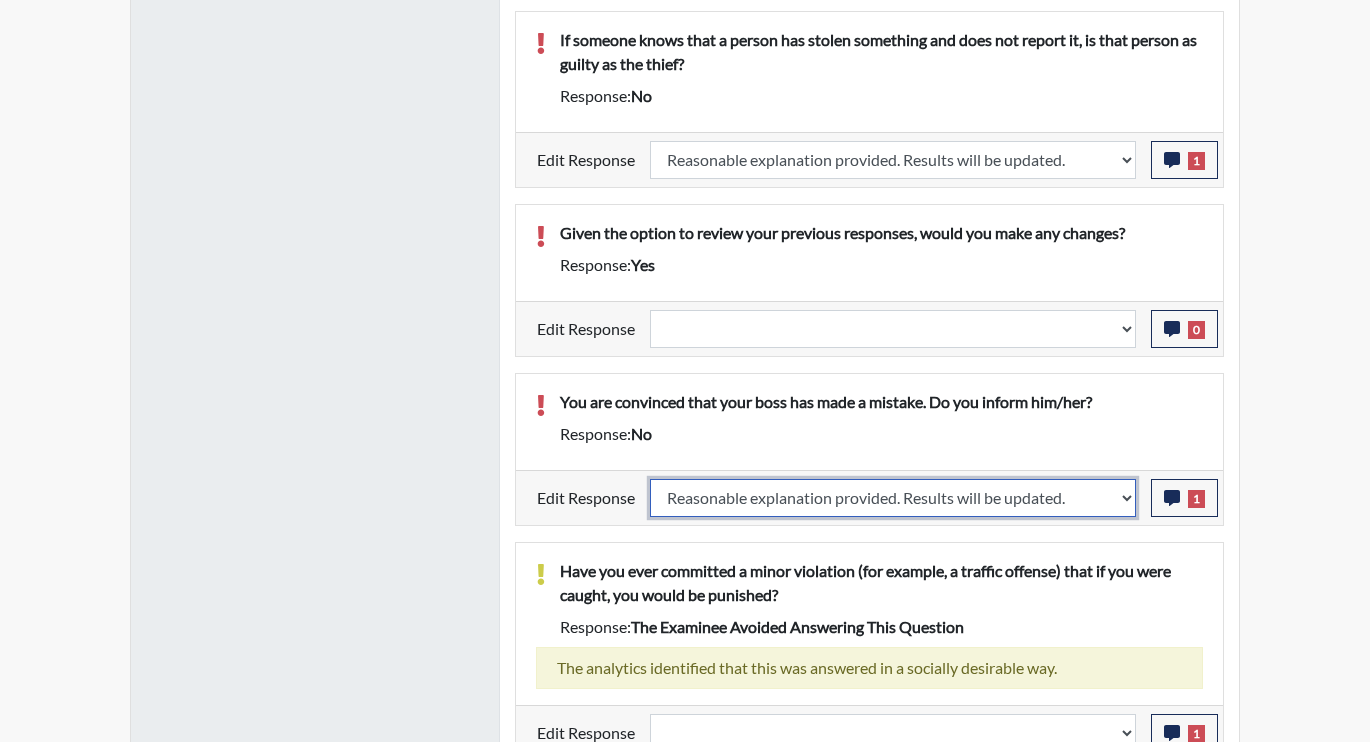 click on "Question is not relevant. Results will be updated. Reasonable explanation provided. Results will be updated. Response confirmed, which places the score below conditions. Clear the response edit. Results will be updated." at bounding box center [893, 498] 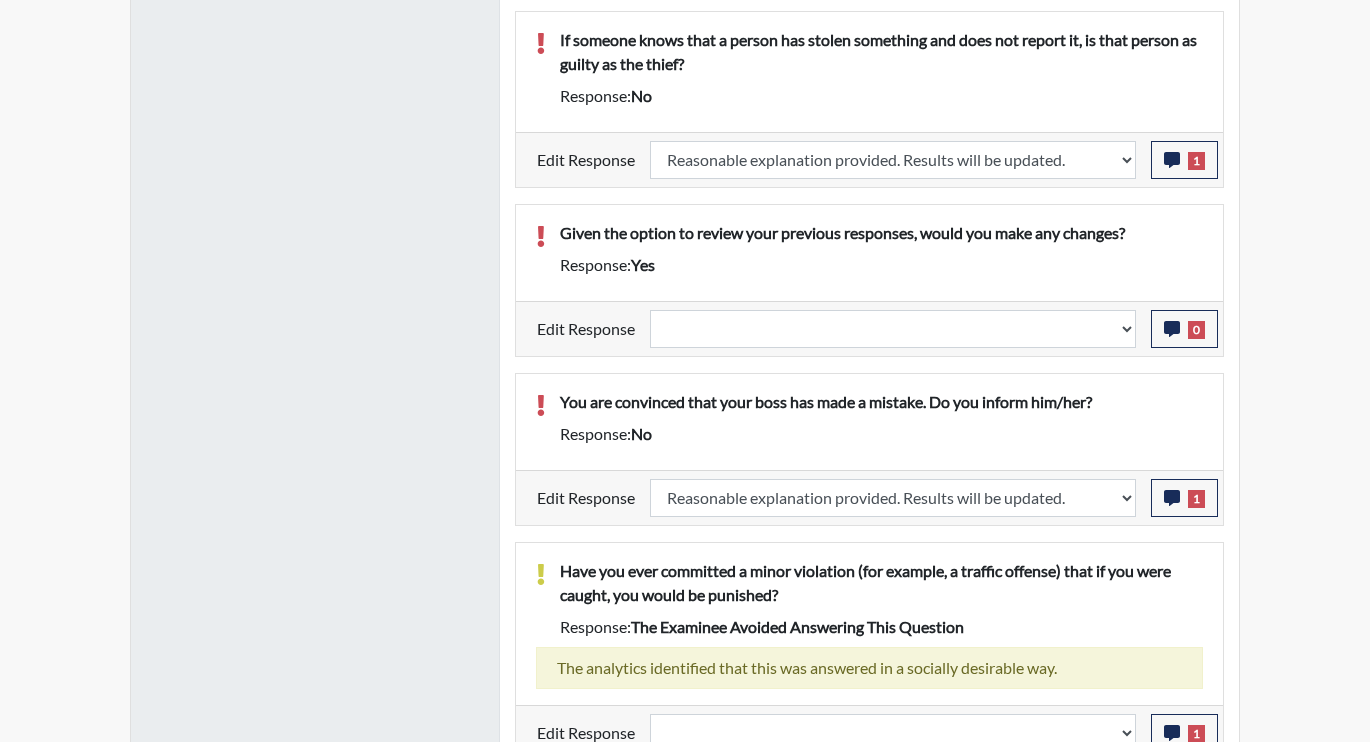 select 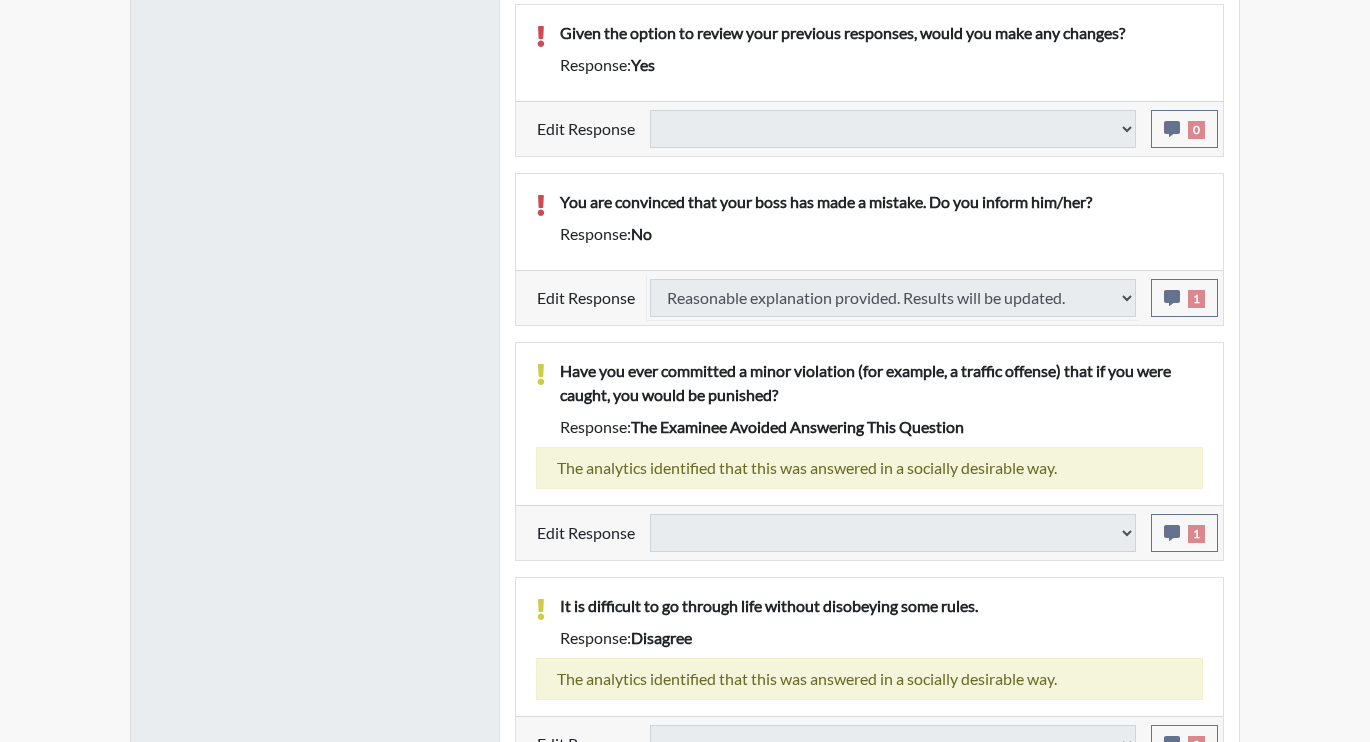 scroll, scrollTop: 1900, scrollLeft: 0, axis: vertical 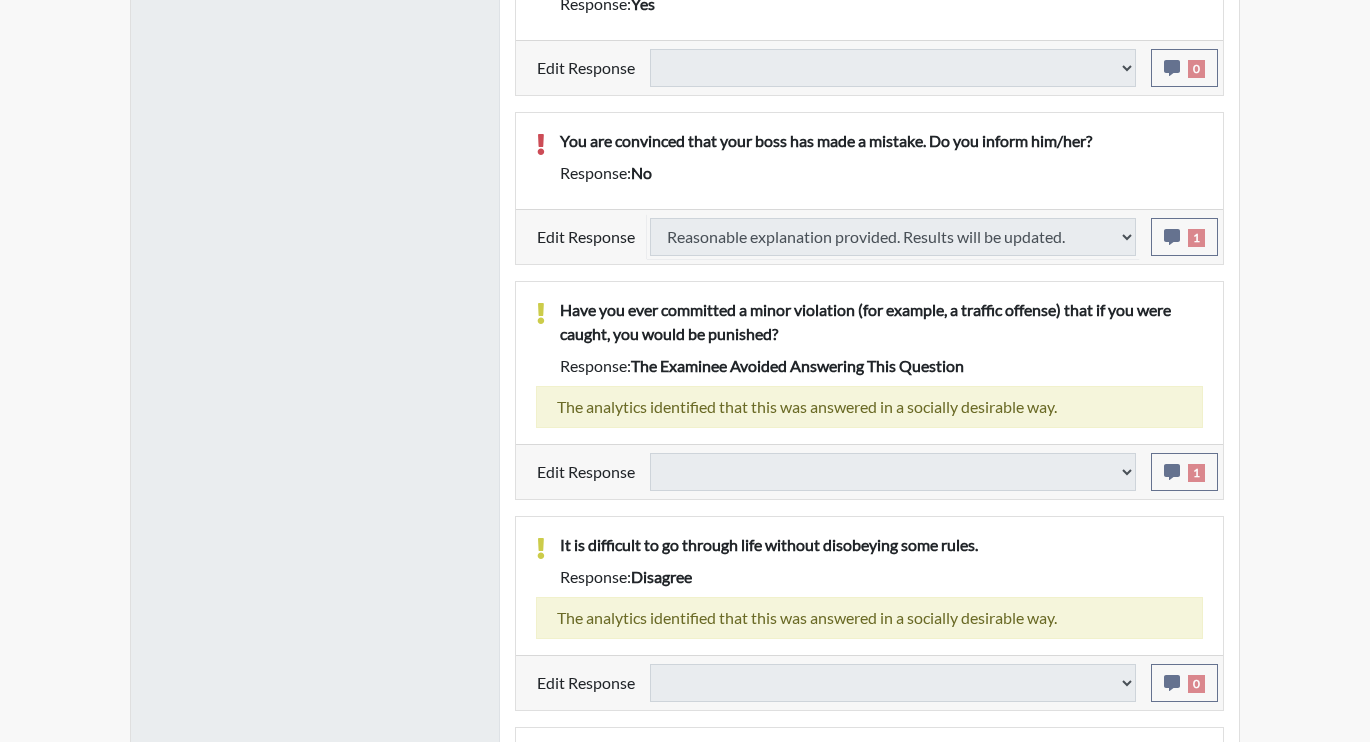select 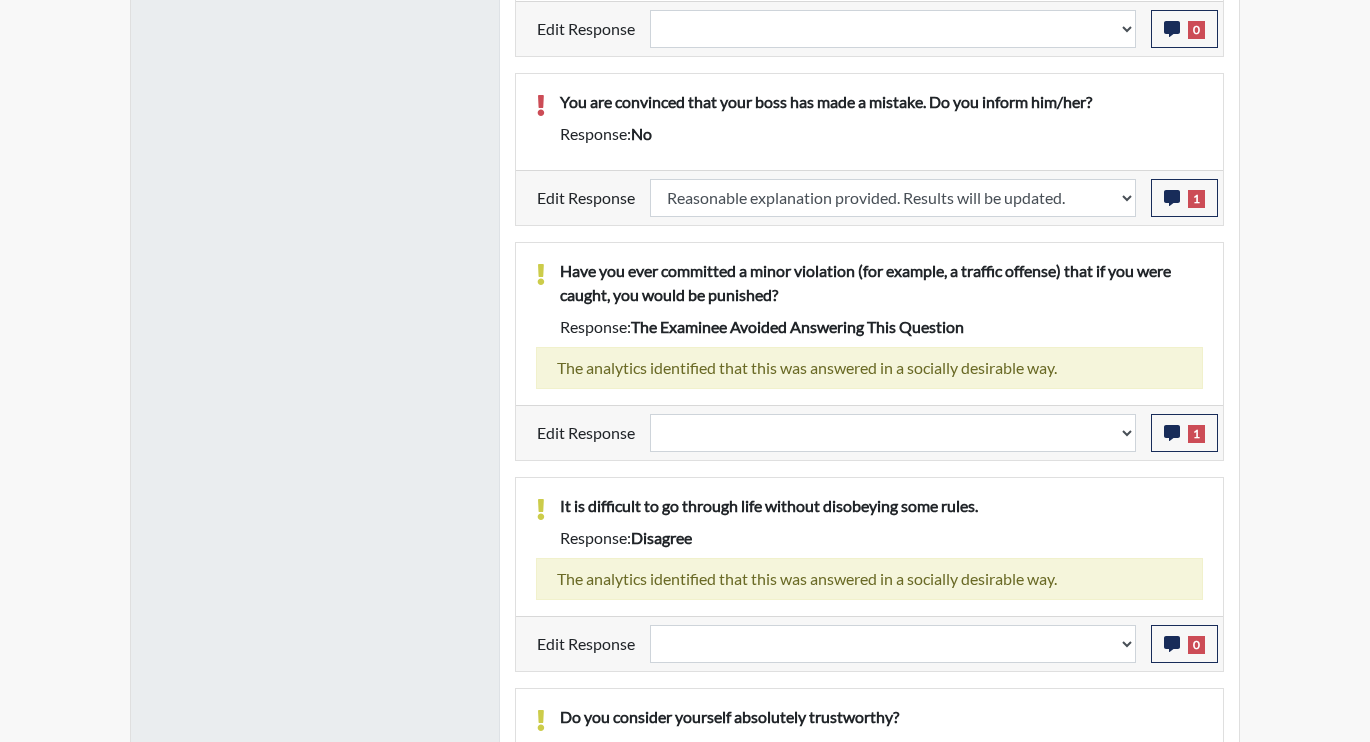 scroll, scrollTop: 999668, scrollLeft: 999169, axis: both 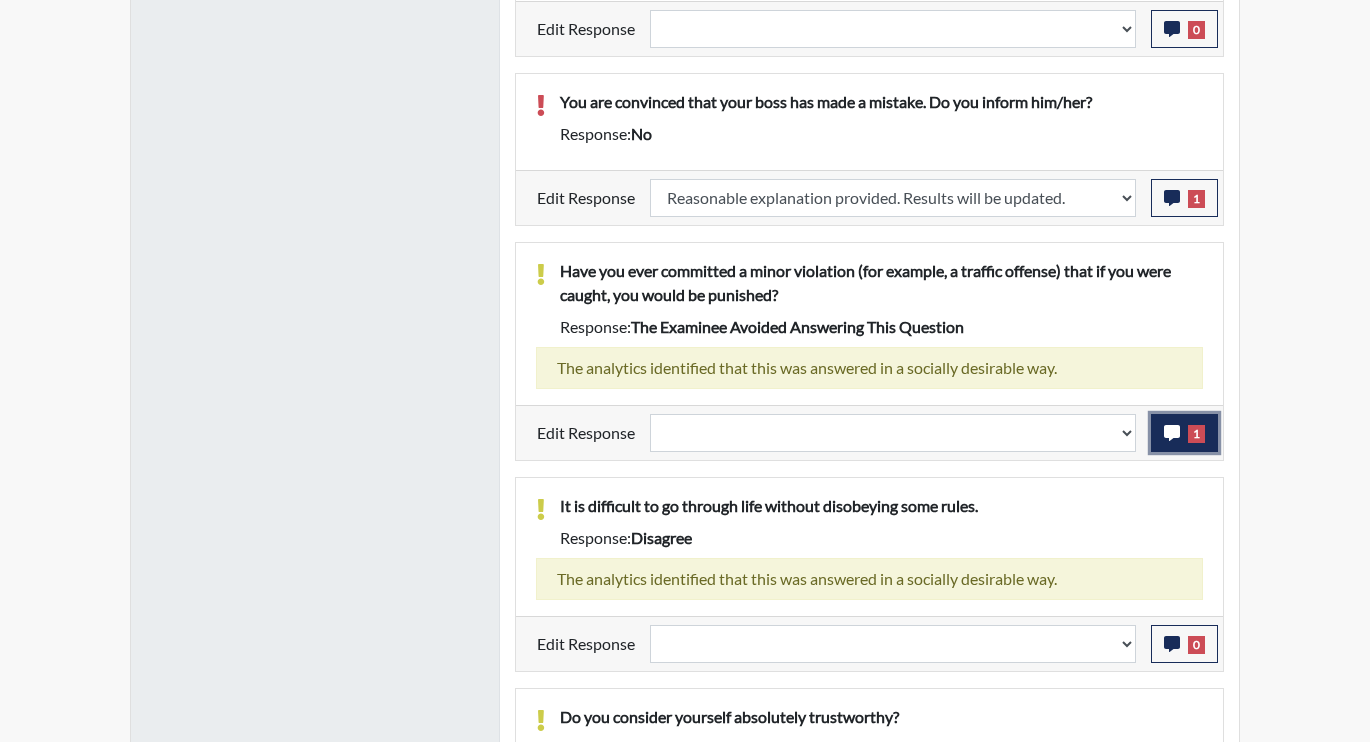 click on "1" at bounding box center [1184, 433] 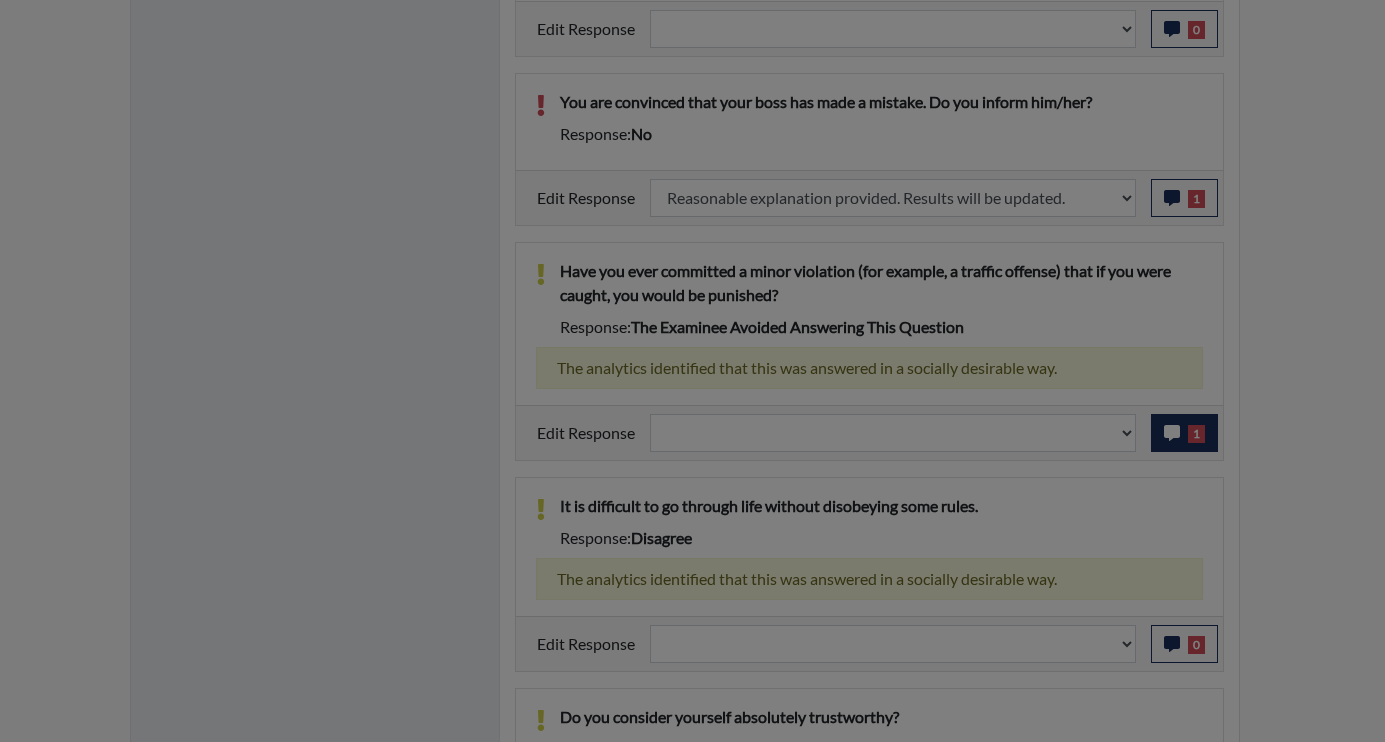 click at bounding box center [692, 371] 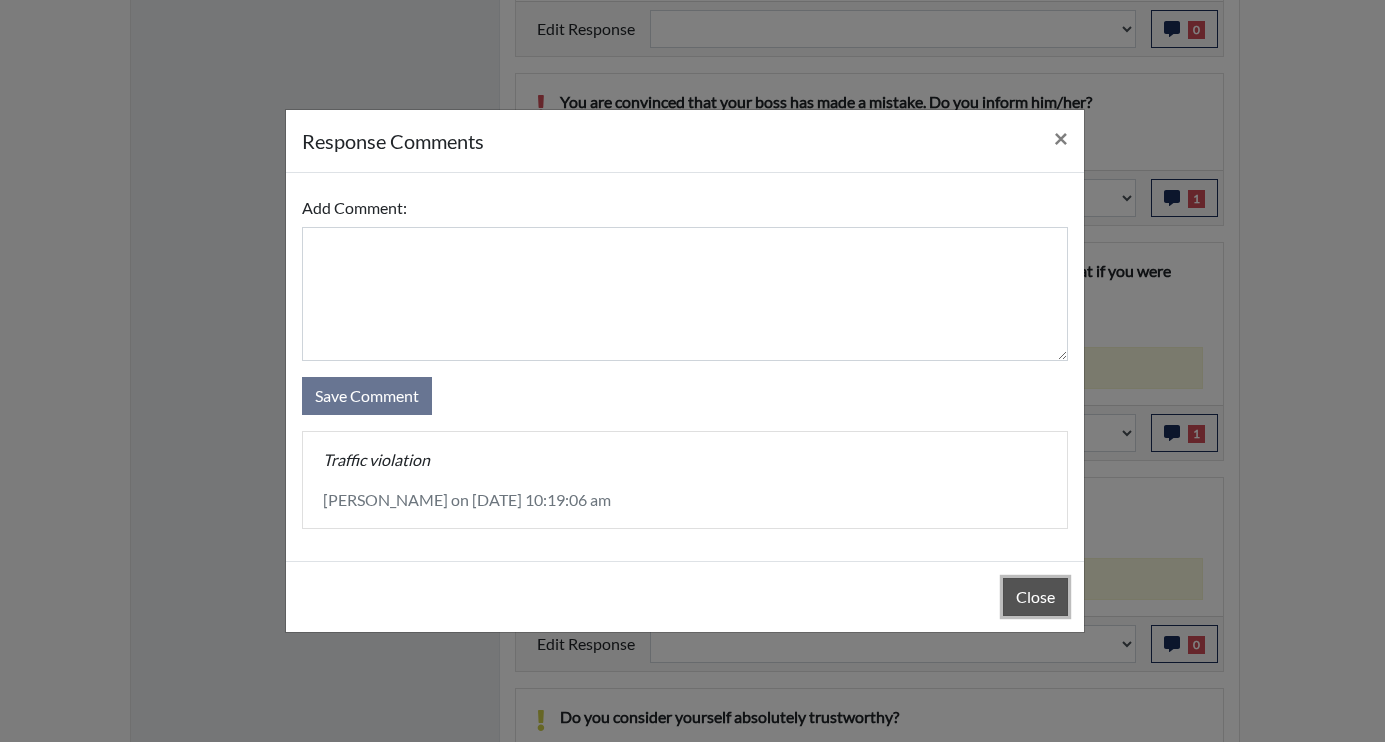 drag, startPoint x: 1062, startPoint y: 603, endPoint x: 1058, endPoint y: 588, distance: 15.524175 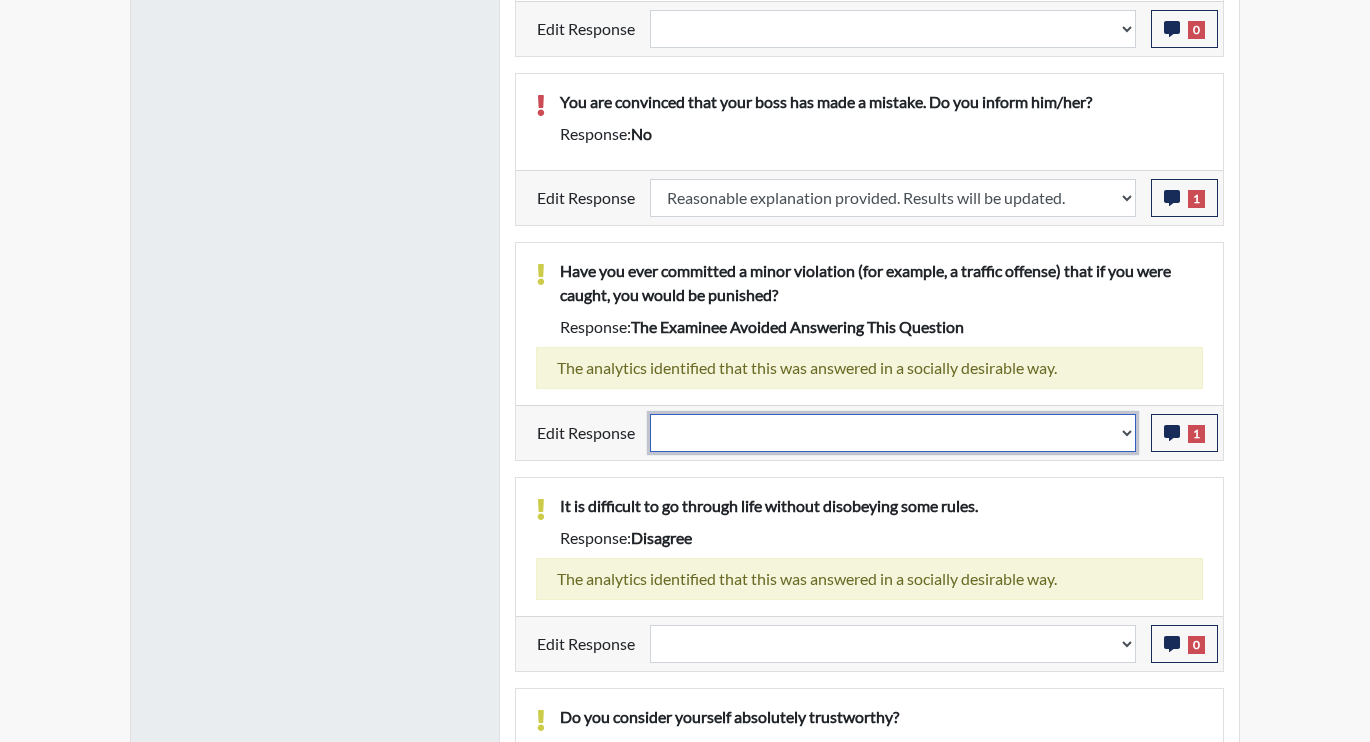 click on "Question is not relevant. Results will be updated. Reasonable explanation provided. Results will be updated. Response confirmed, which places the score below conditions. Clear the response edit. Results will be updated." at bounding box center (893, 433) 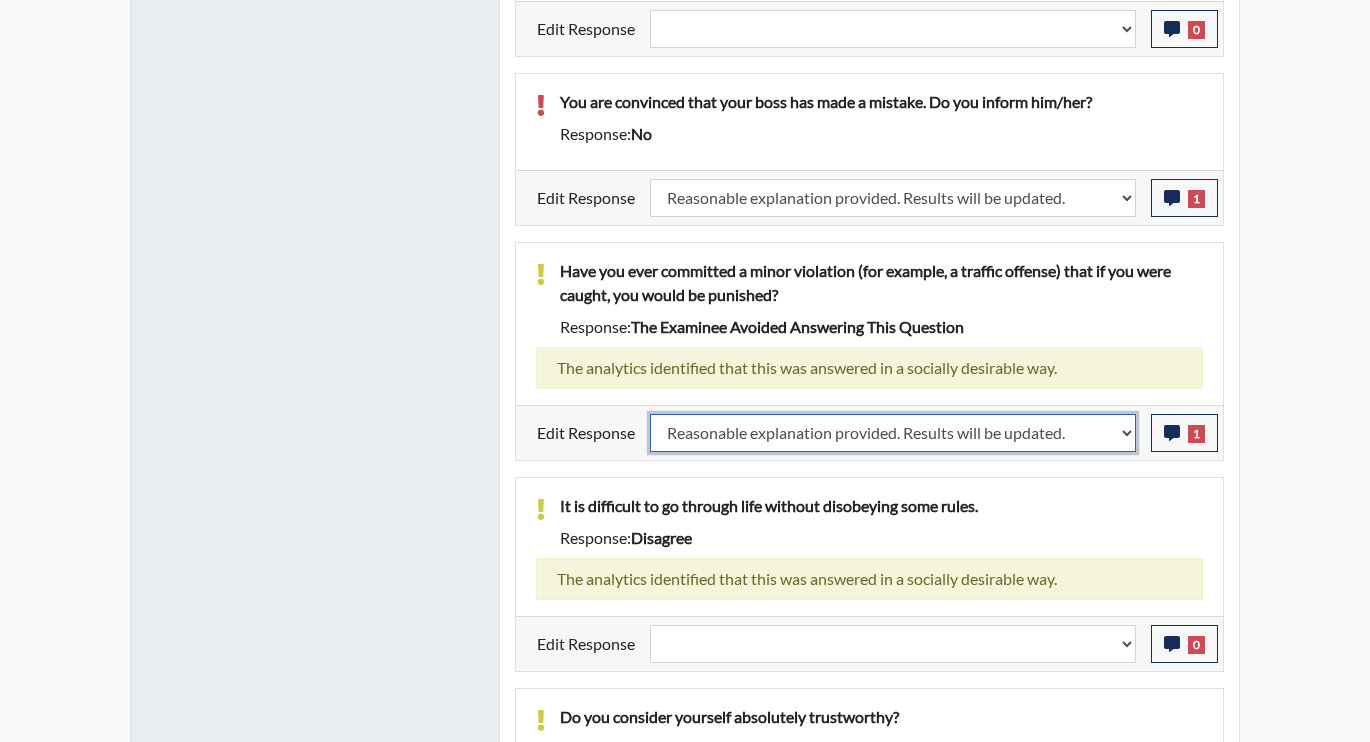 click on "Question is not relevant. Results will be updated. Reasonable explanation provided. Results will be updated. Response confirmed, which places the score below conditions. Clear the response edit. Results will be updated." at bounding box center (893, 433) 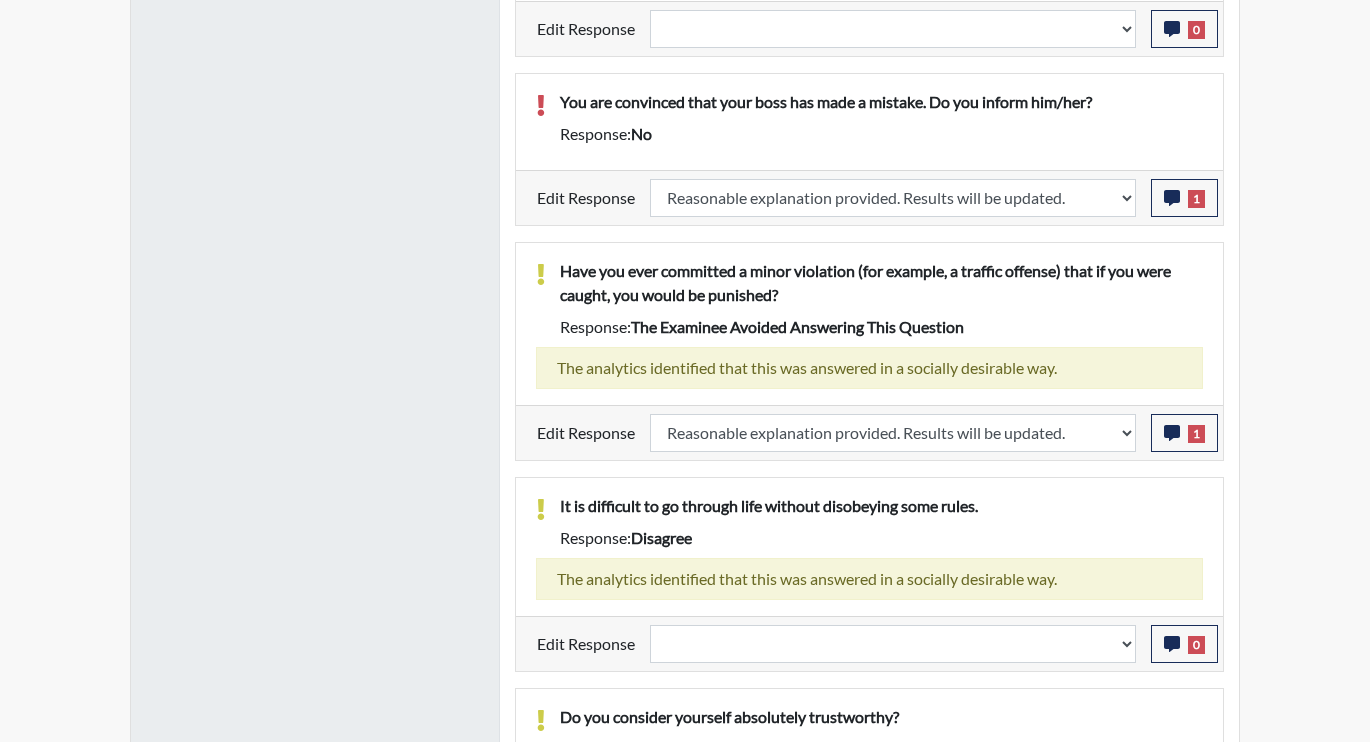 select 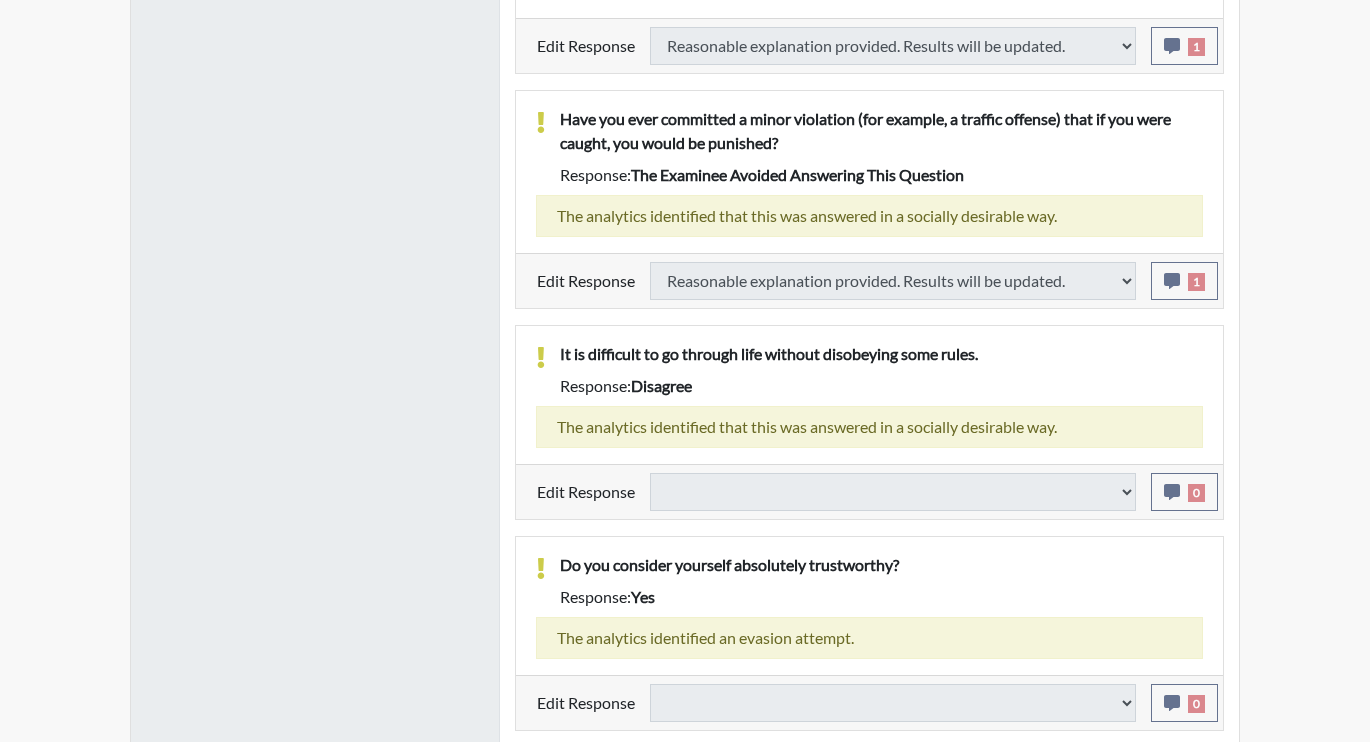 select 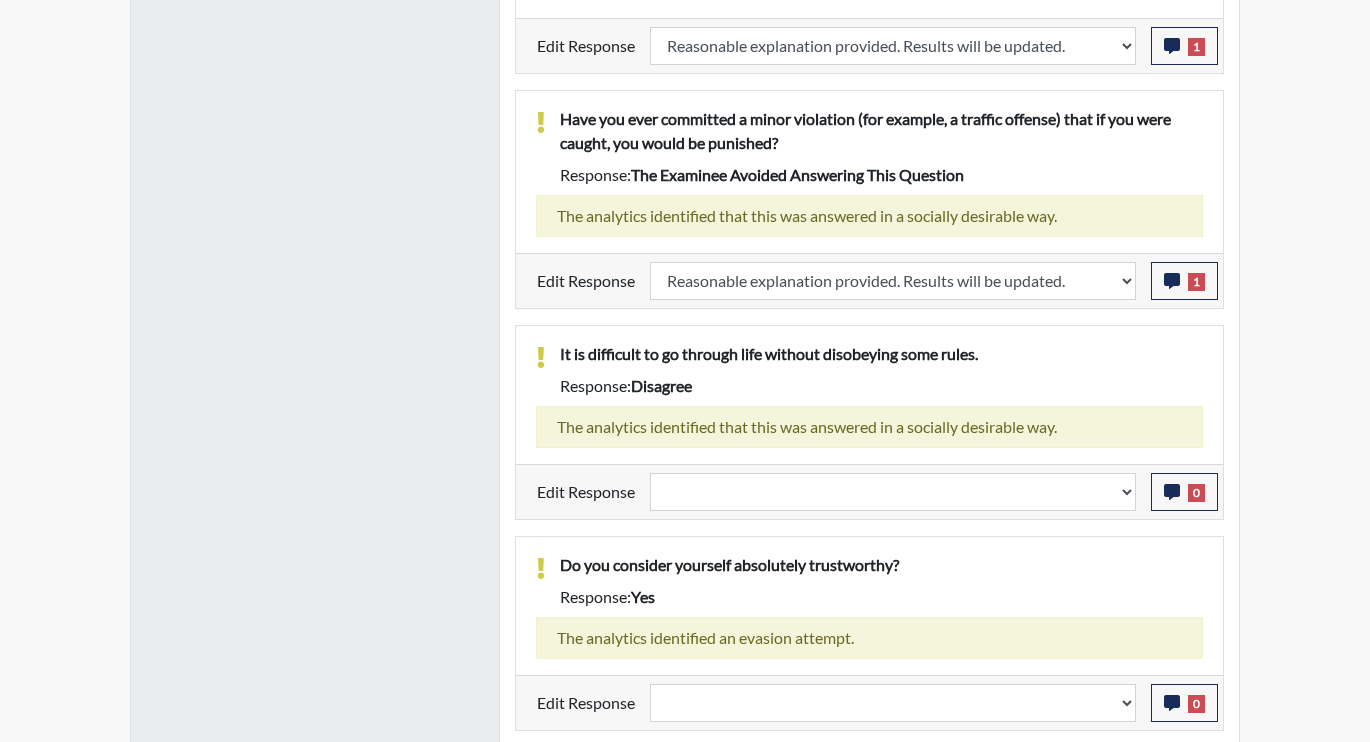 scroll, scrollTop: 2100, scrollLeft: 0, axis: vertical 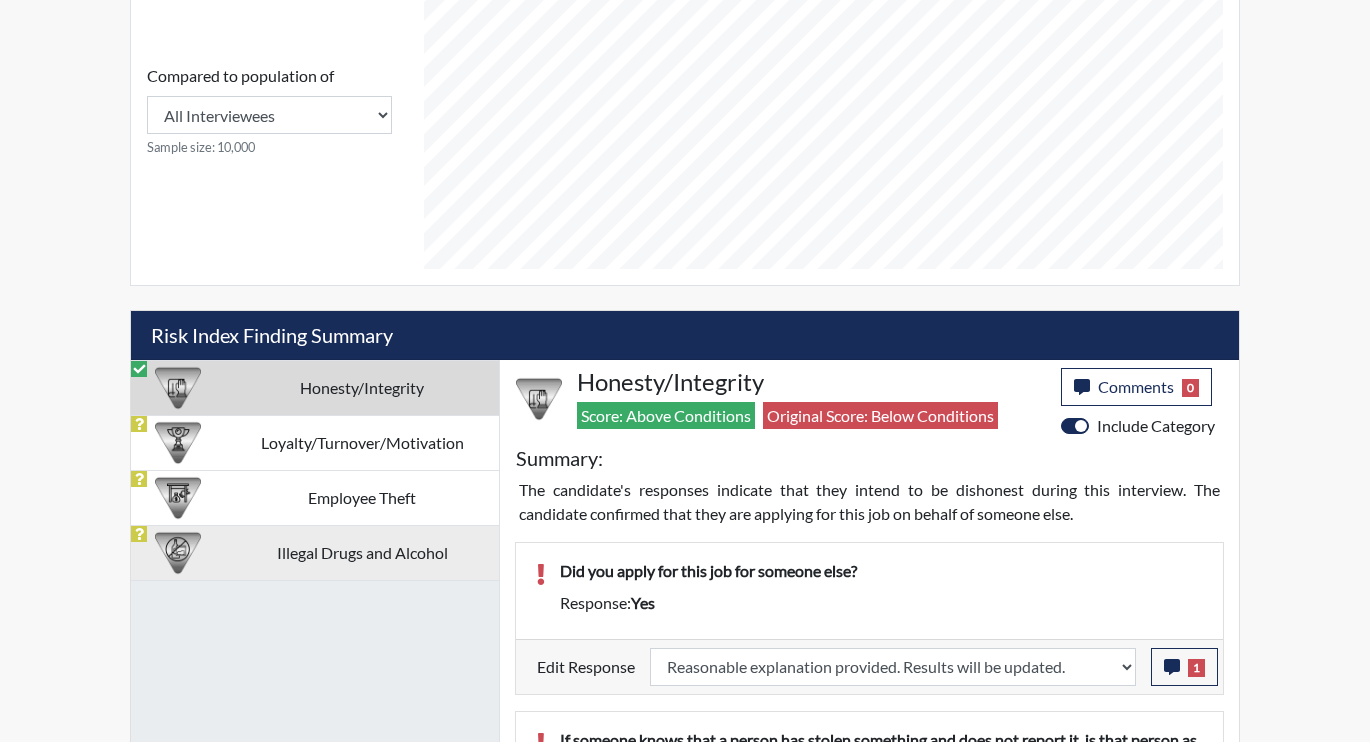 click on "Illegal Drugs and Alcohol" at bounding box center [362, 552] 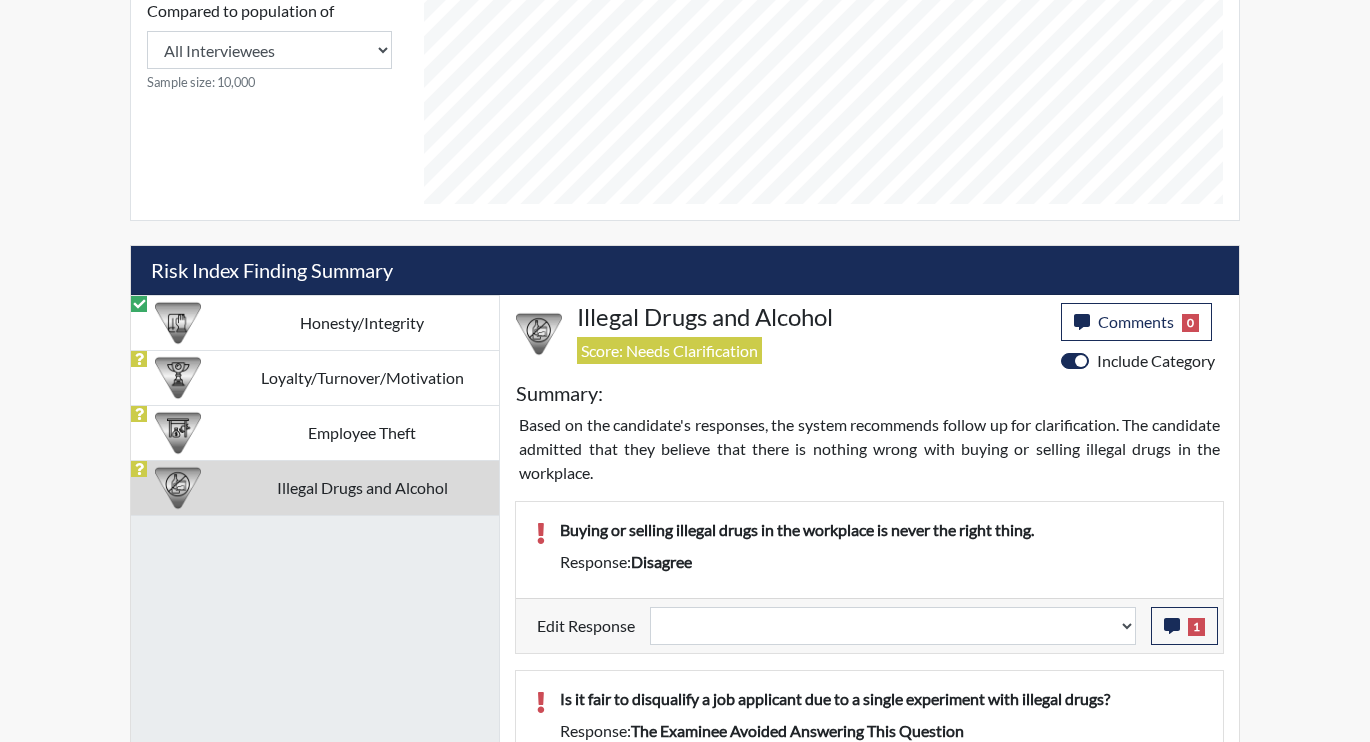 scroll, scrollTop: 1000, scrollLeft: 0, axis: vertical 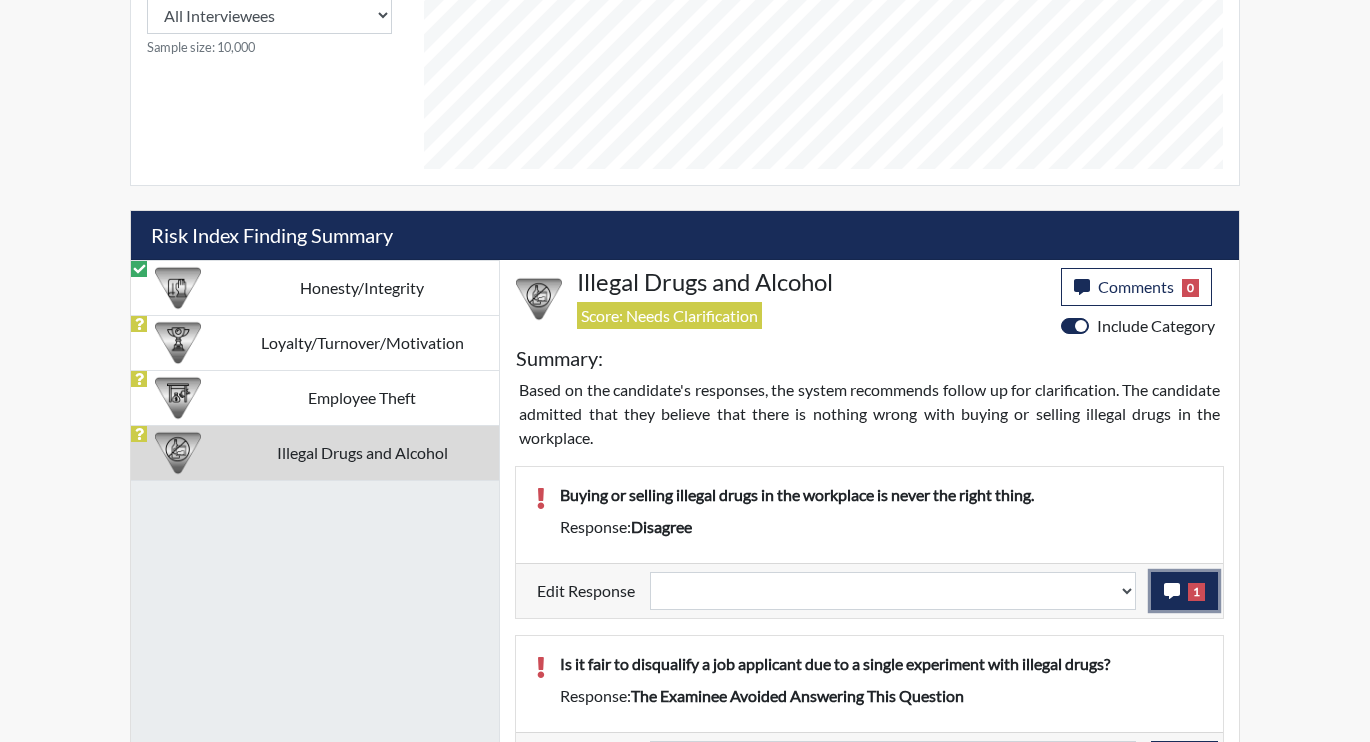 click 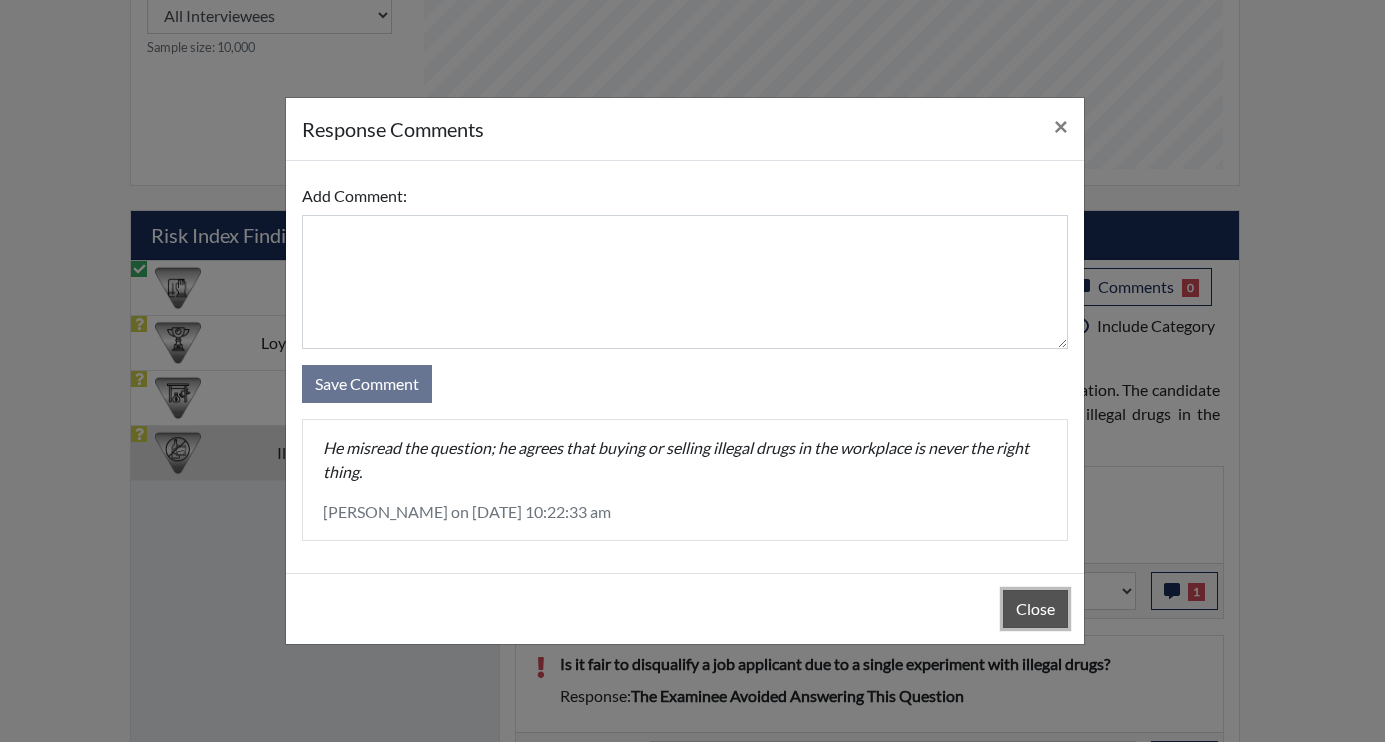 click on "Close" at bounding box center [1035, 609] 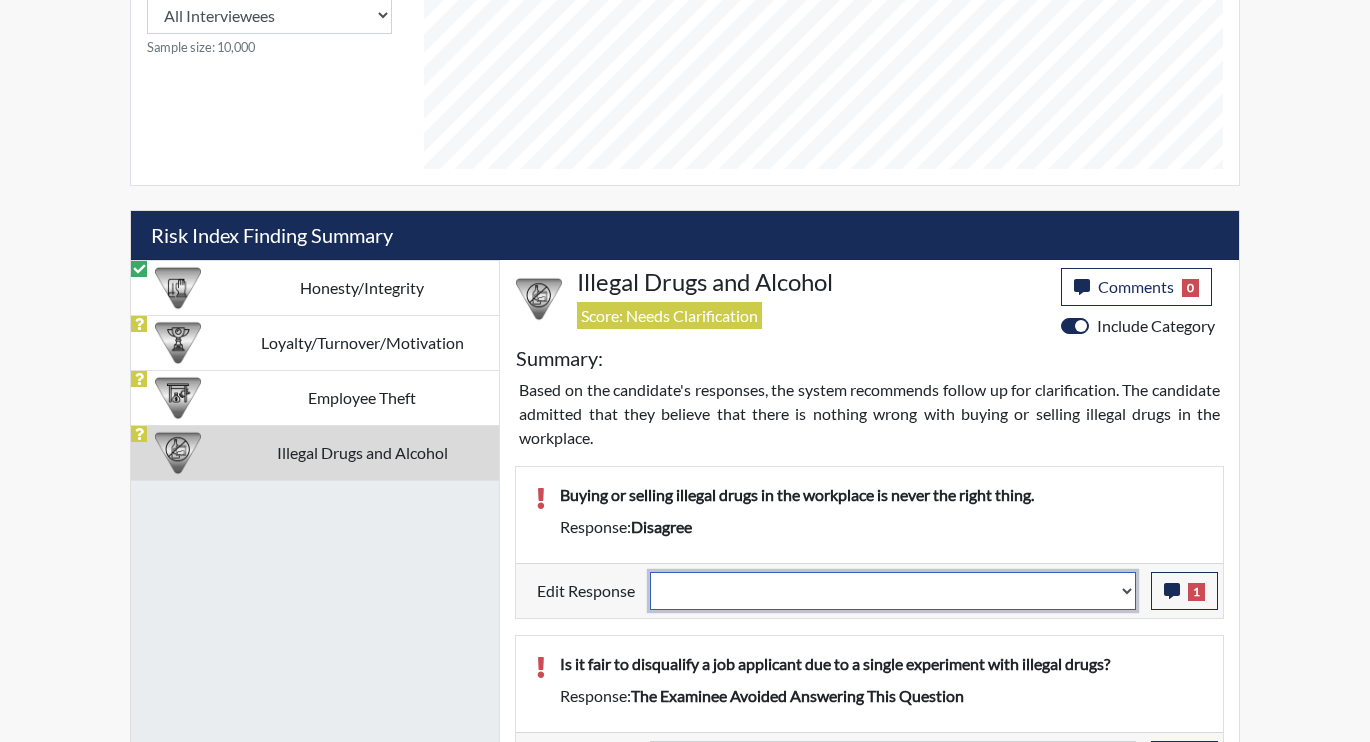 click on "Question is not relevant. Results will be updated. Reasonable explanation provided. Results will be updated. Response confirmed, which places the score below conditions. Clear the response edit. Results will be updated." at bounding box center [893, 591] 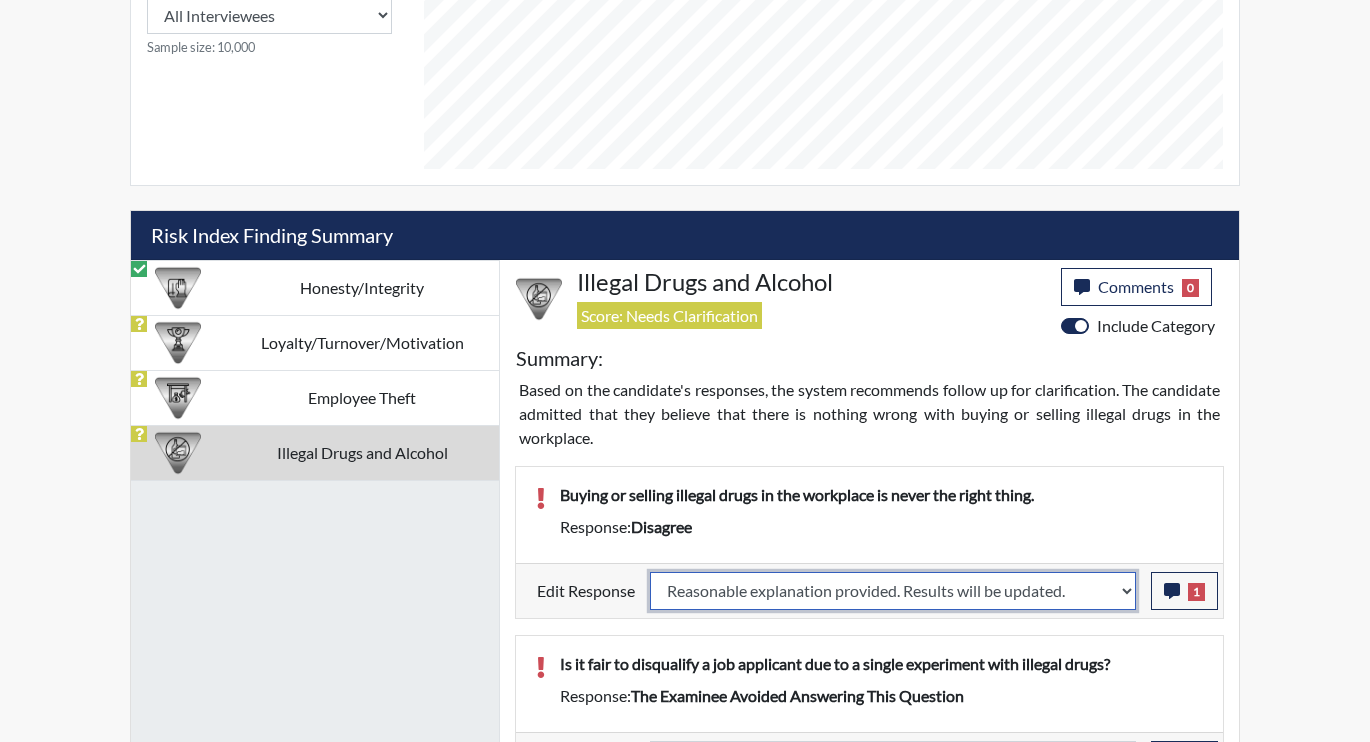 click on "Question is not relevant. Results will be updated. Reasonable explanation provided. Results will be updated. Response confirmed, which places the score below conditions. Clear the response edit. Results will be updated." at bounding box center (893, 591) 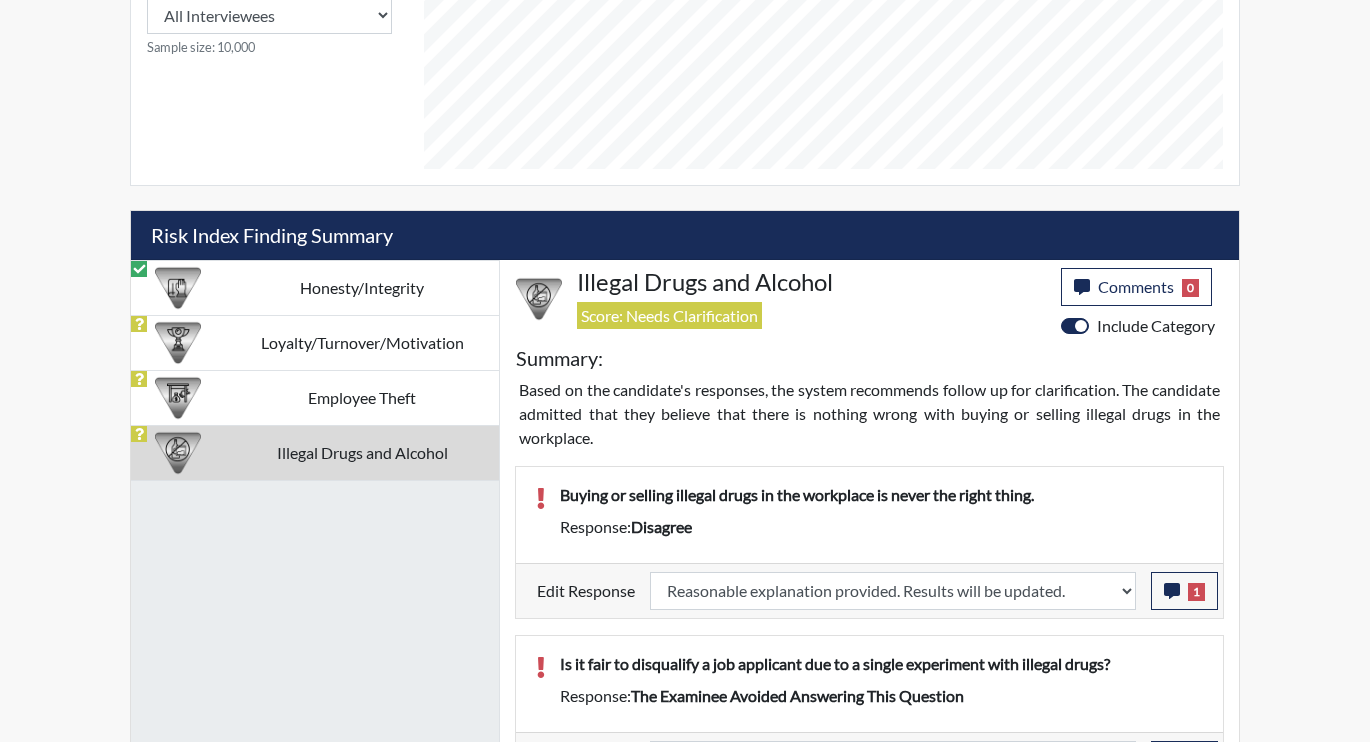select 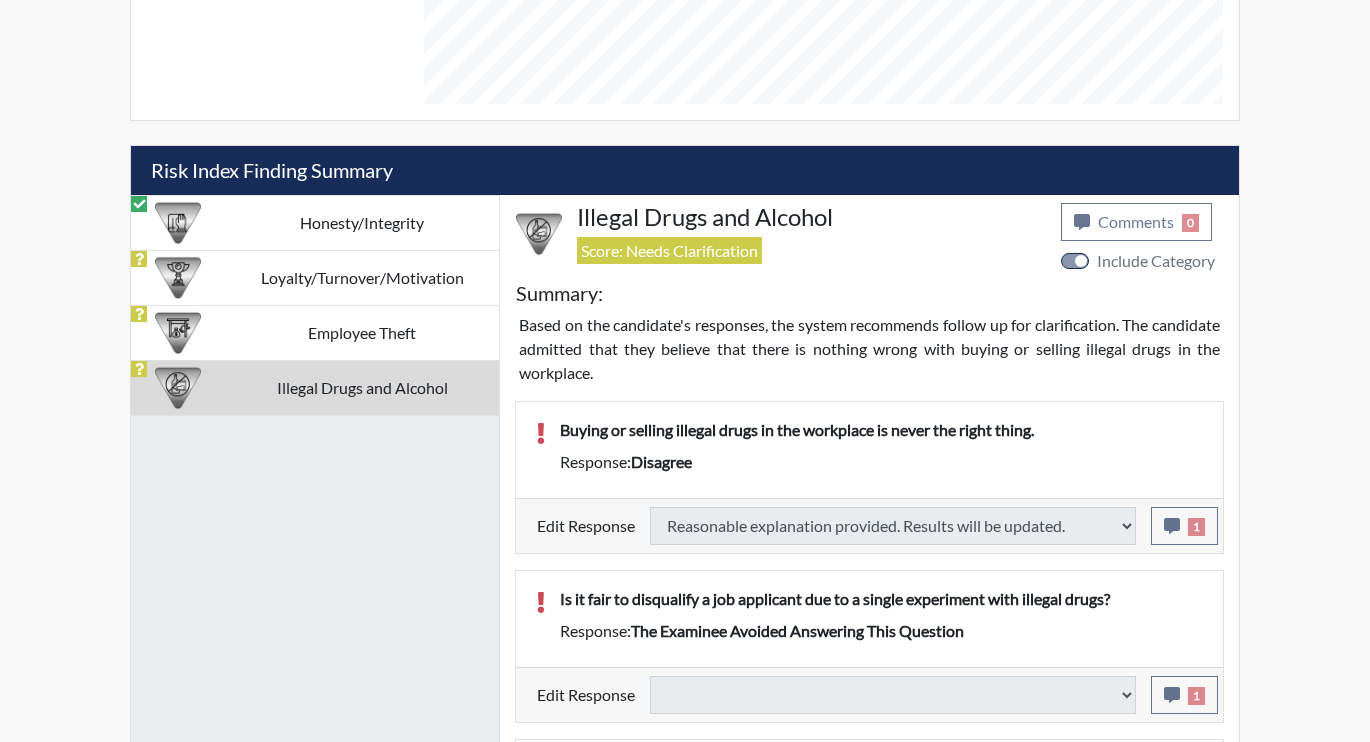 scroll, scrollTop: 1100, scrollLeft: 0, axis: vertical 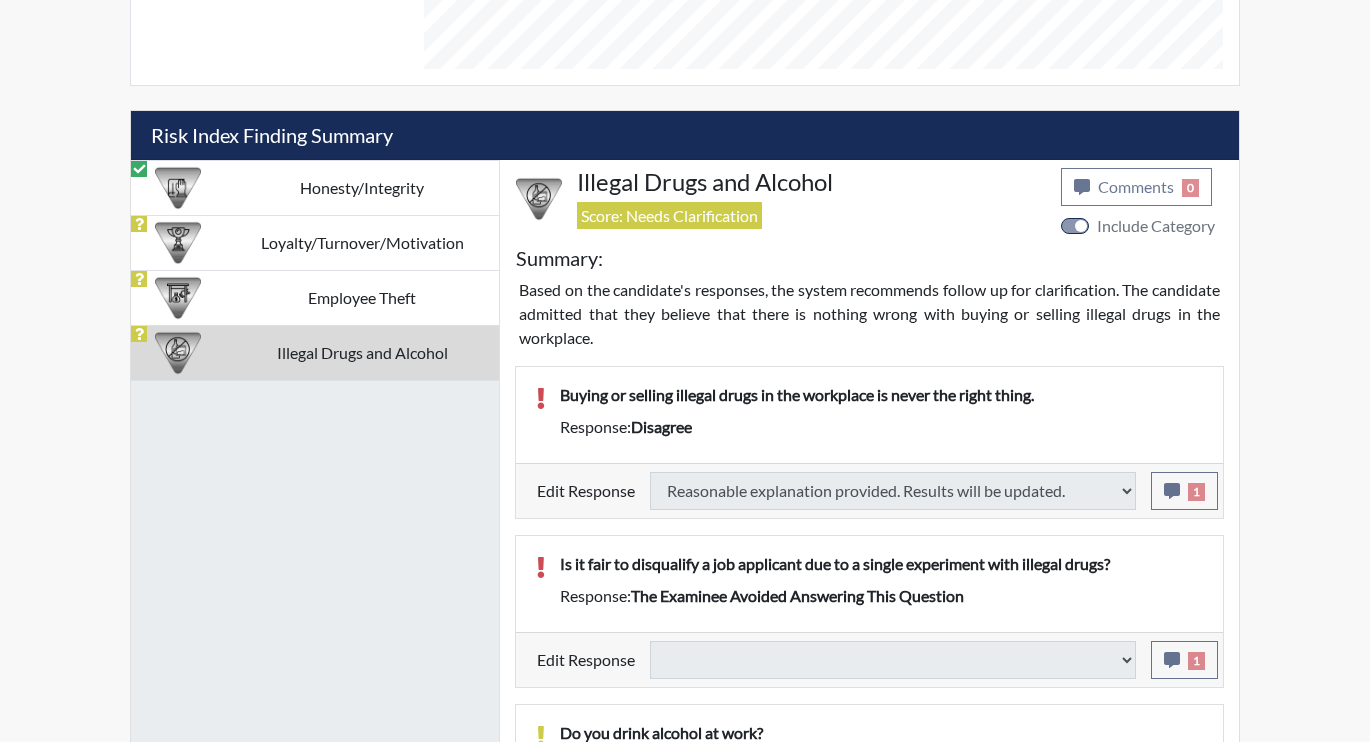 select 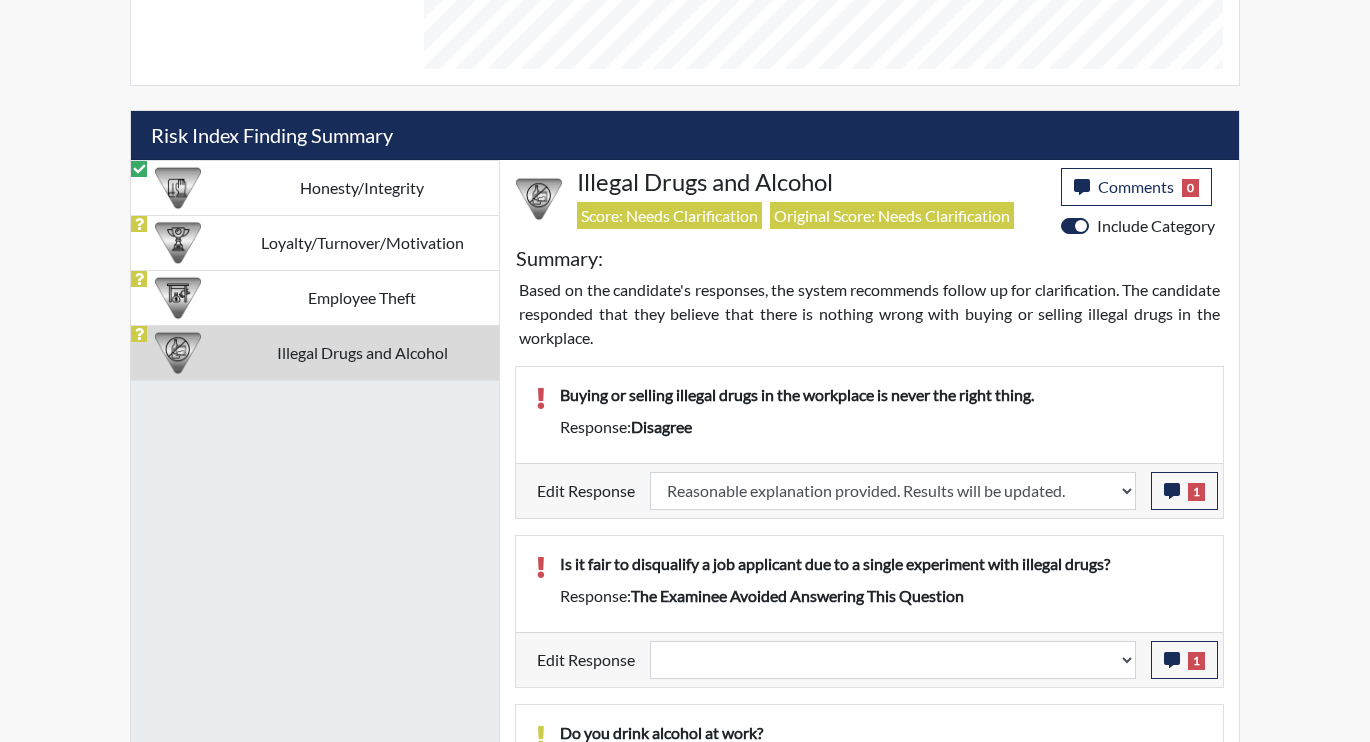 scroll, scrollTop: 999668, scrollLeft: 999169, axis: both 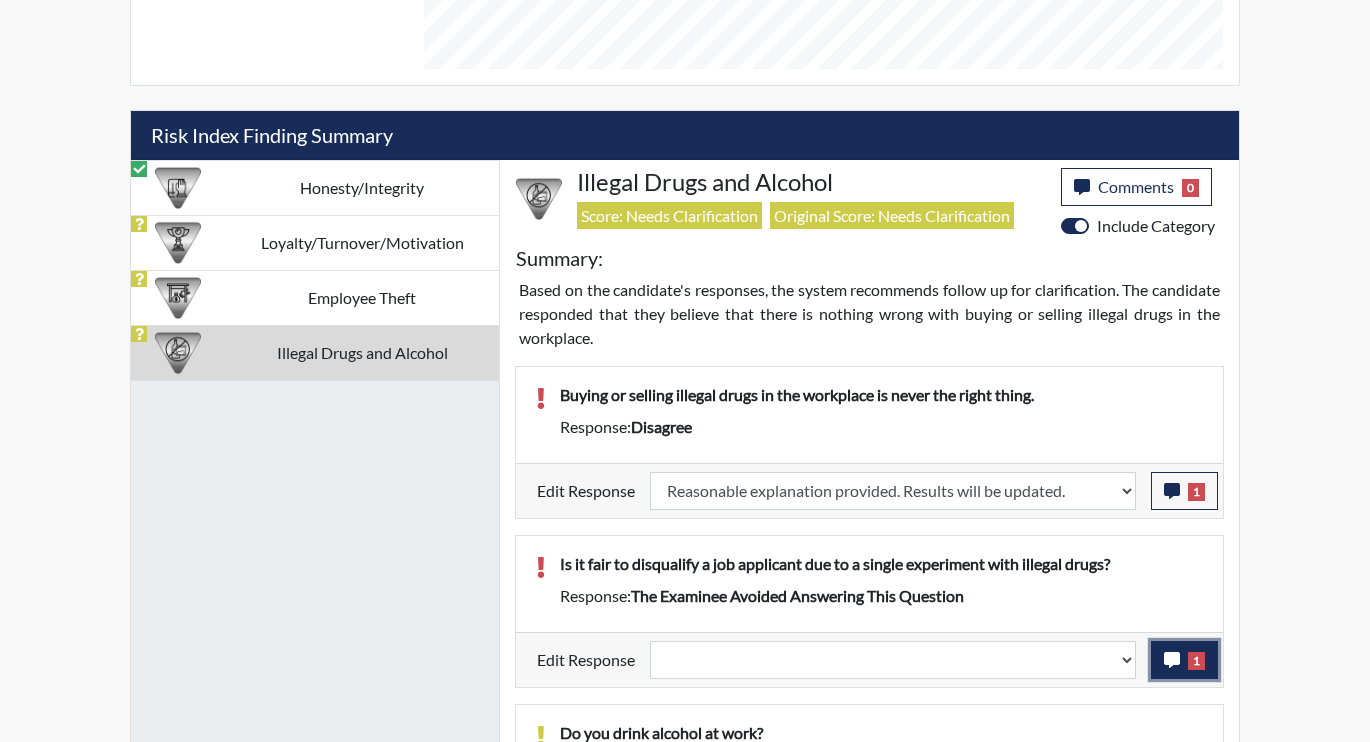 click on "1" at bounding box center [1184, 660] 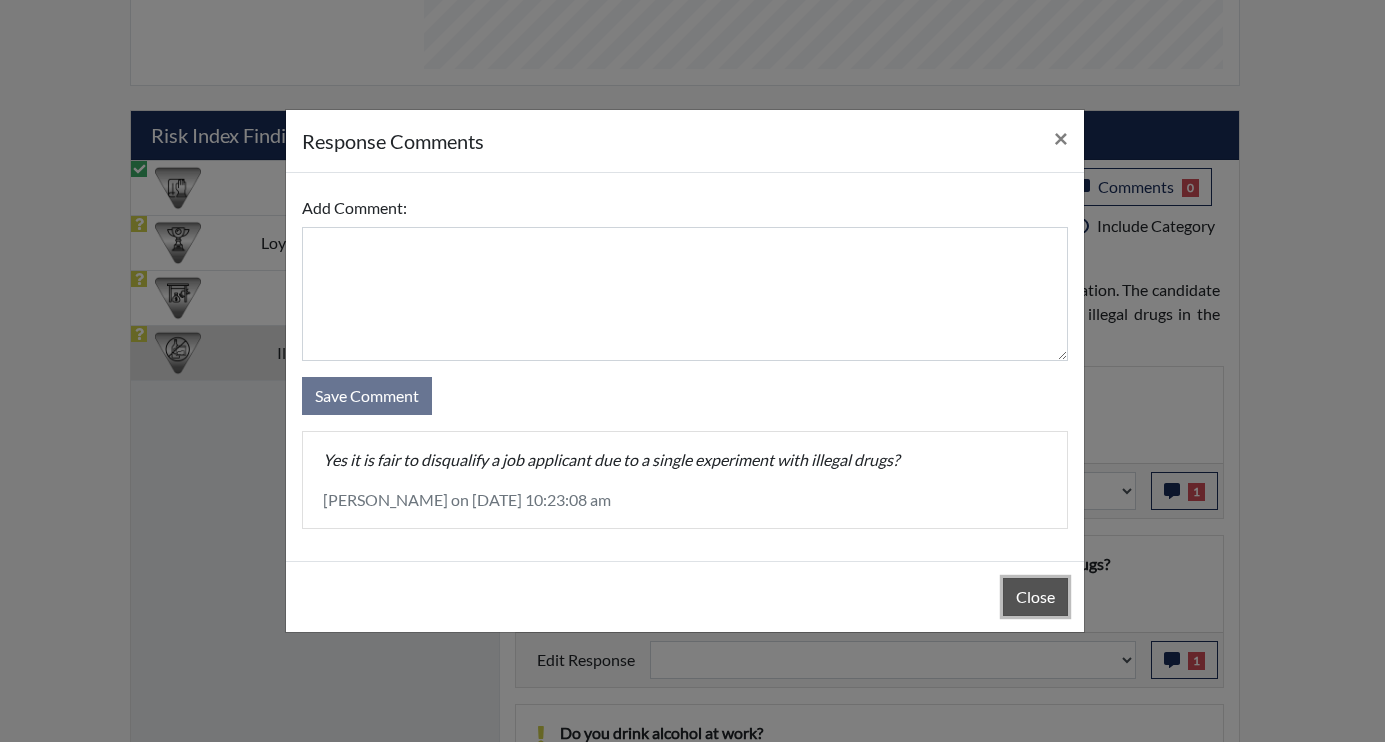 click on "Close" at bounding box center (1035, 597) 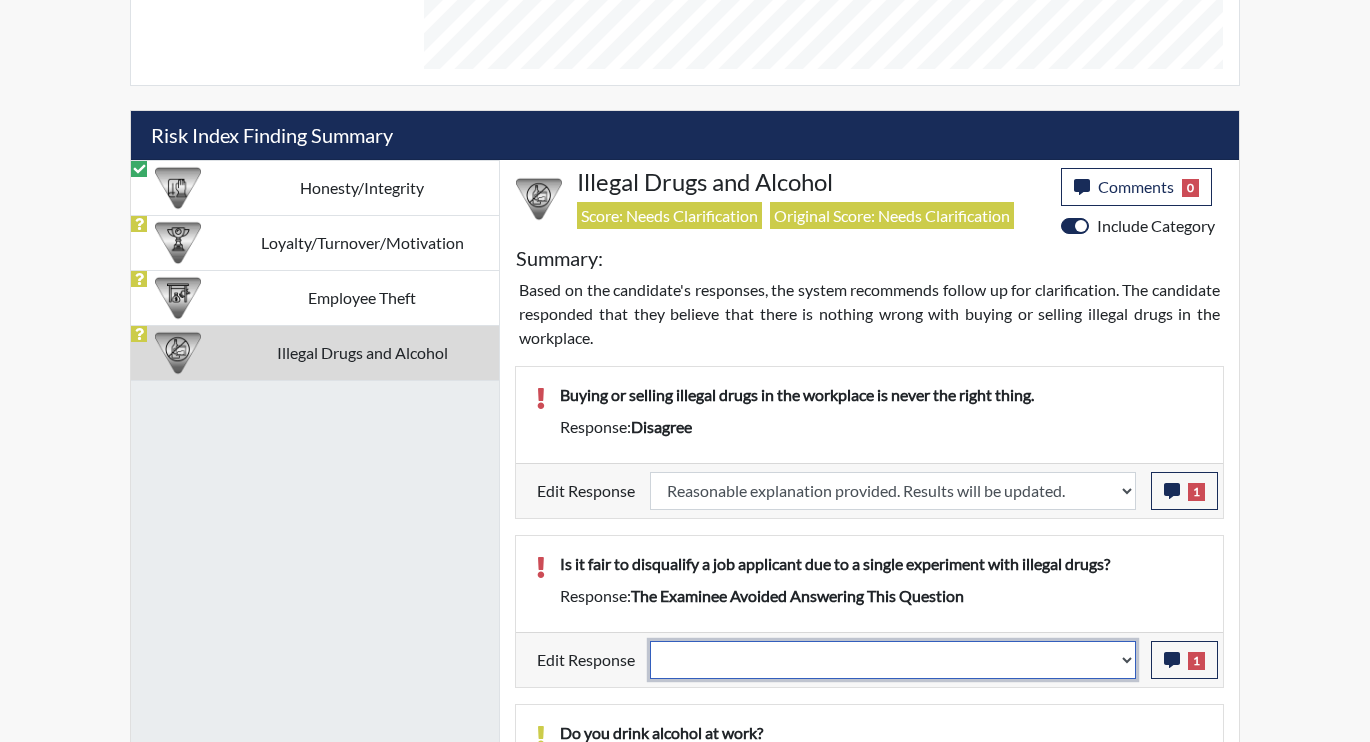 click on "Question is not relevant. Results will be updated. Reasonable explanation provided. Results will be updated. Response confirmed, which places the score below conditions. Clear the response edit. Results will be updated." at bounding box center [893, 660] 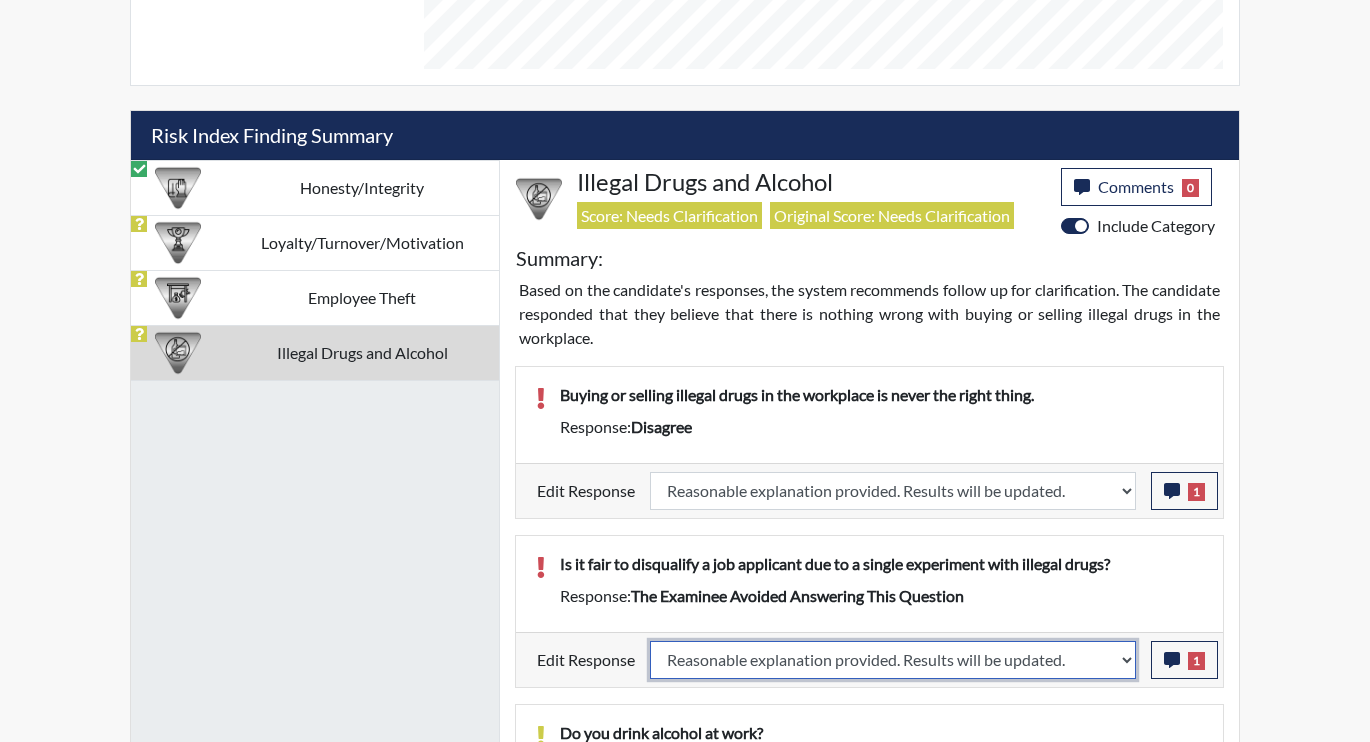click on "Question is not relevant. Results will be updated. Reasonable explanation provided. Results will be updated. Response confirmed, which places the score below conditions. Clear the response edit. Results will be updated." at bounding box center [893, 660] 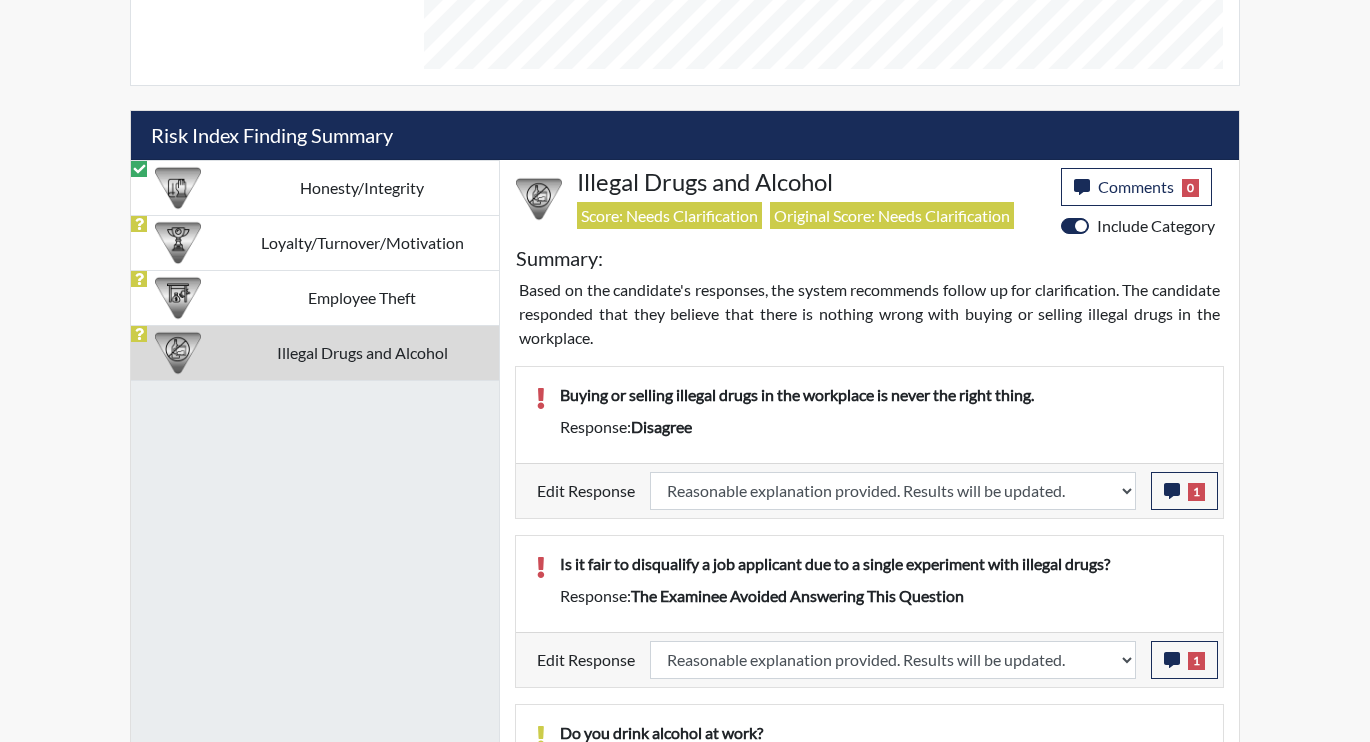 select 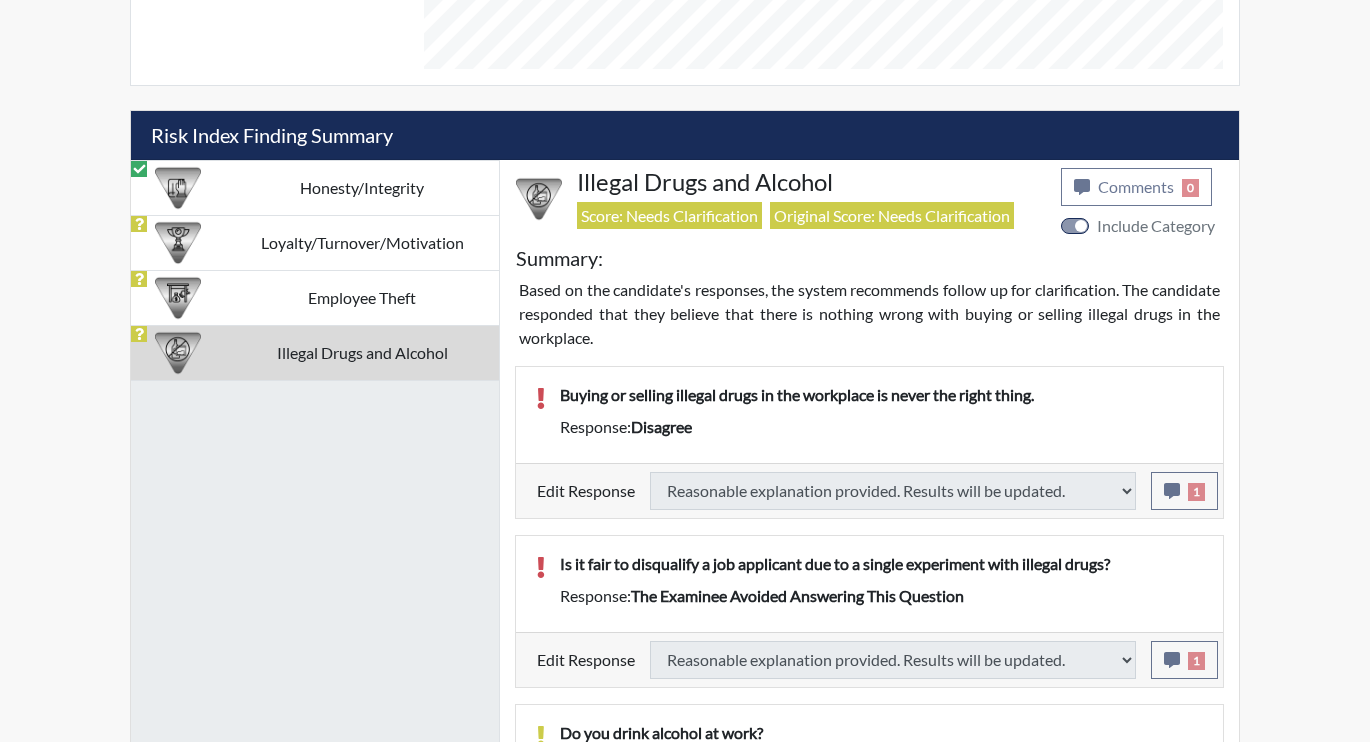 select 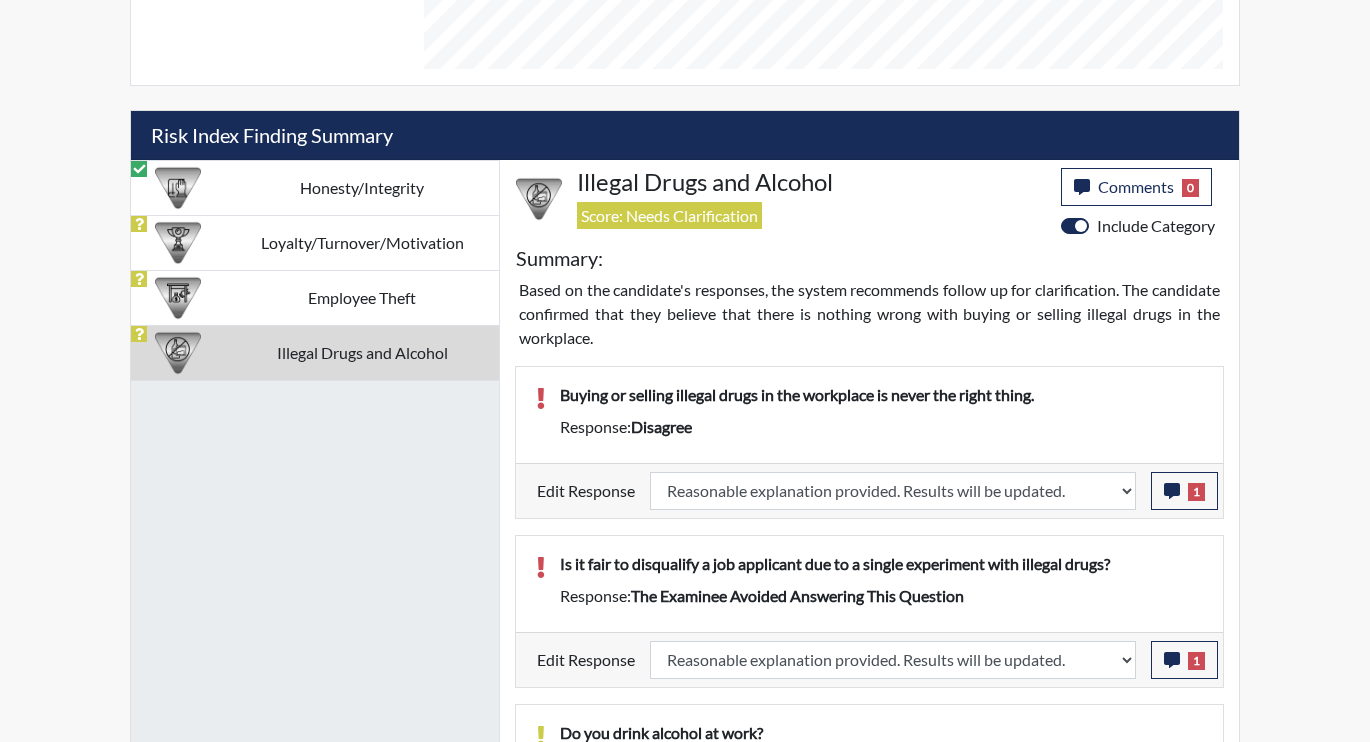 scroll, scrollTop: 999668, scrollLeft: 999169, axis: both 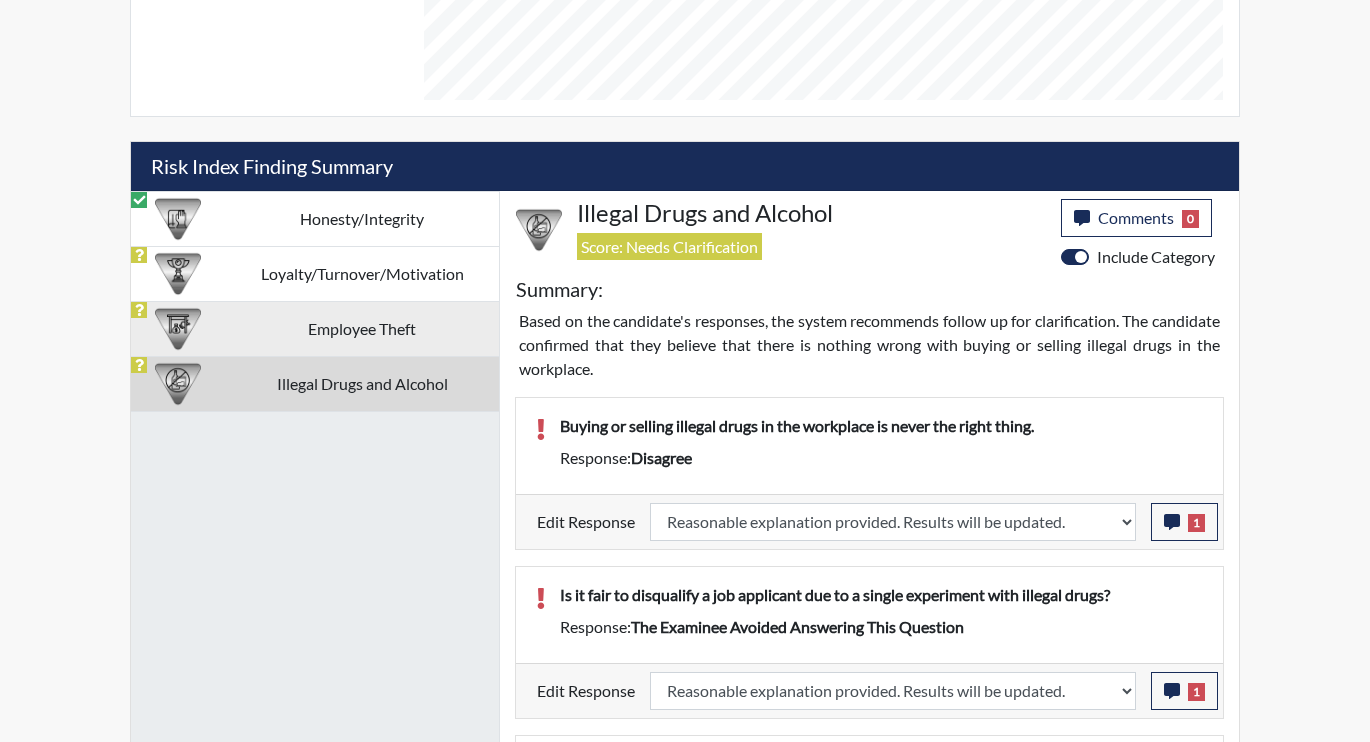 click on "Employee Theft" at bounding box center [362, 328] 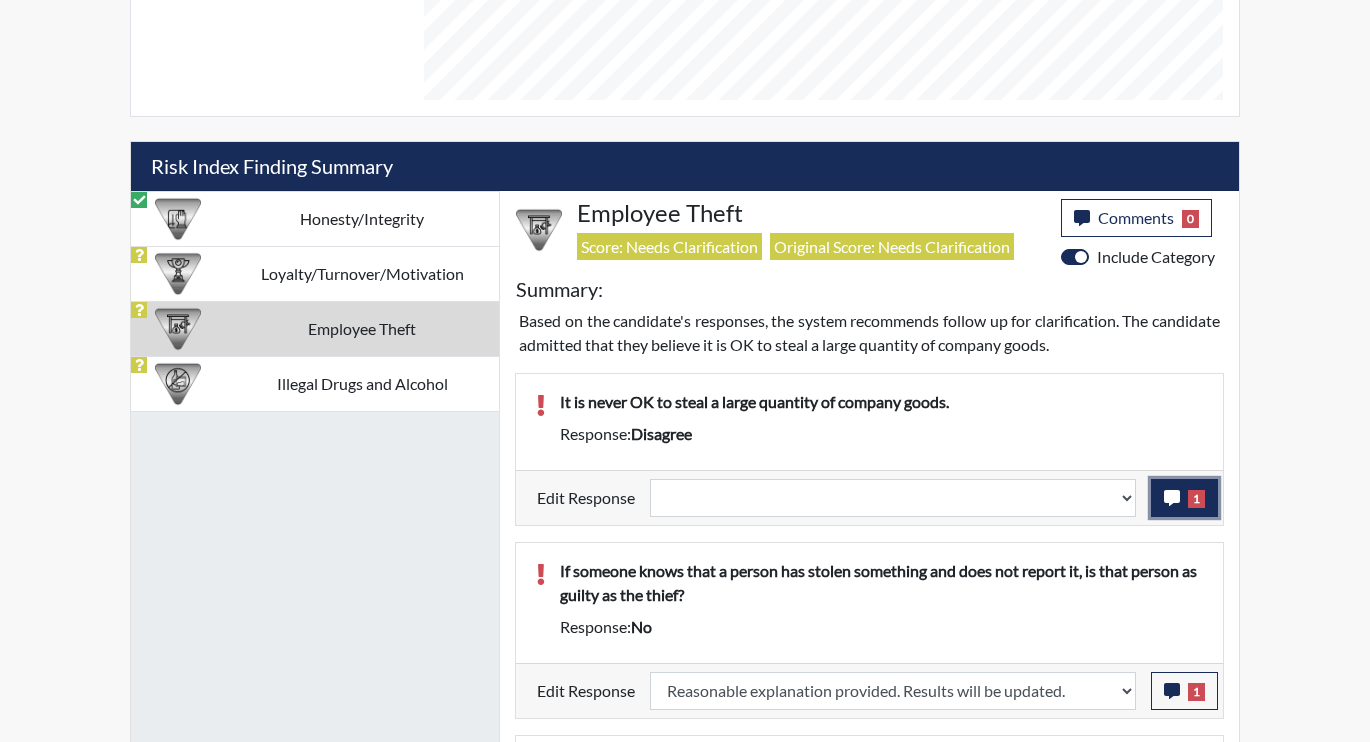 click on "1" at bounding box center [1184, 498] 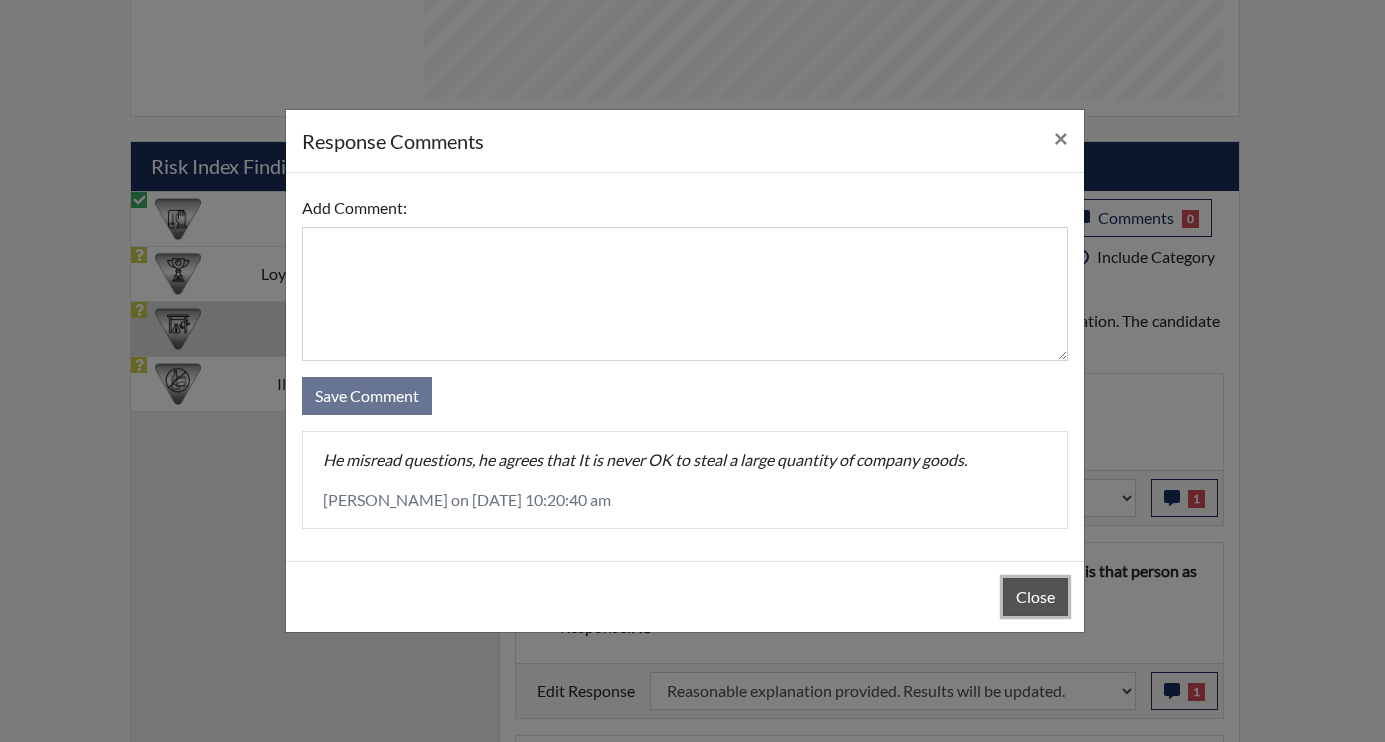 click on "Close" at bounding box center [1035, 597] 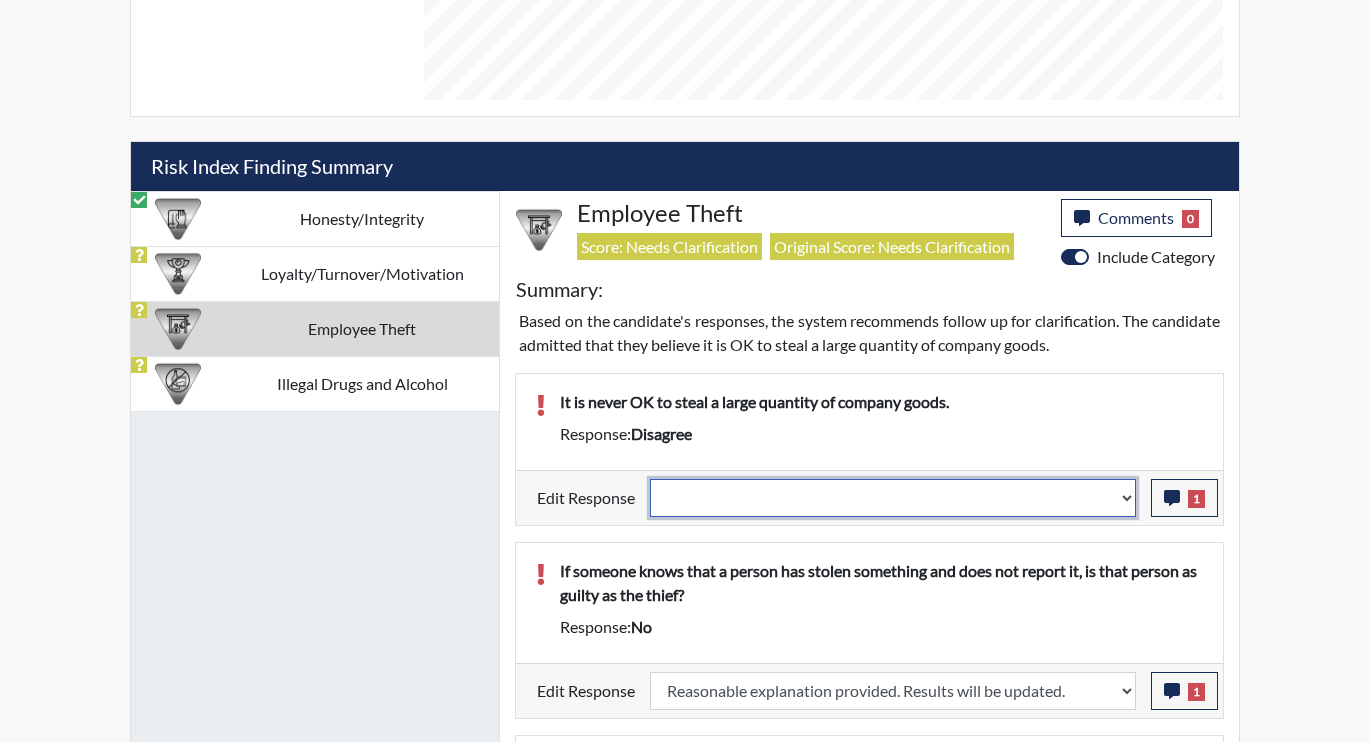 click on "Question is not relevant. Results will be updated. Reasonable explanation provided. Results will be updated. Response confirmed, which places the score below conditions. Clear the response edit. Results will be updated." at bounding box center [893, 498] 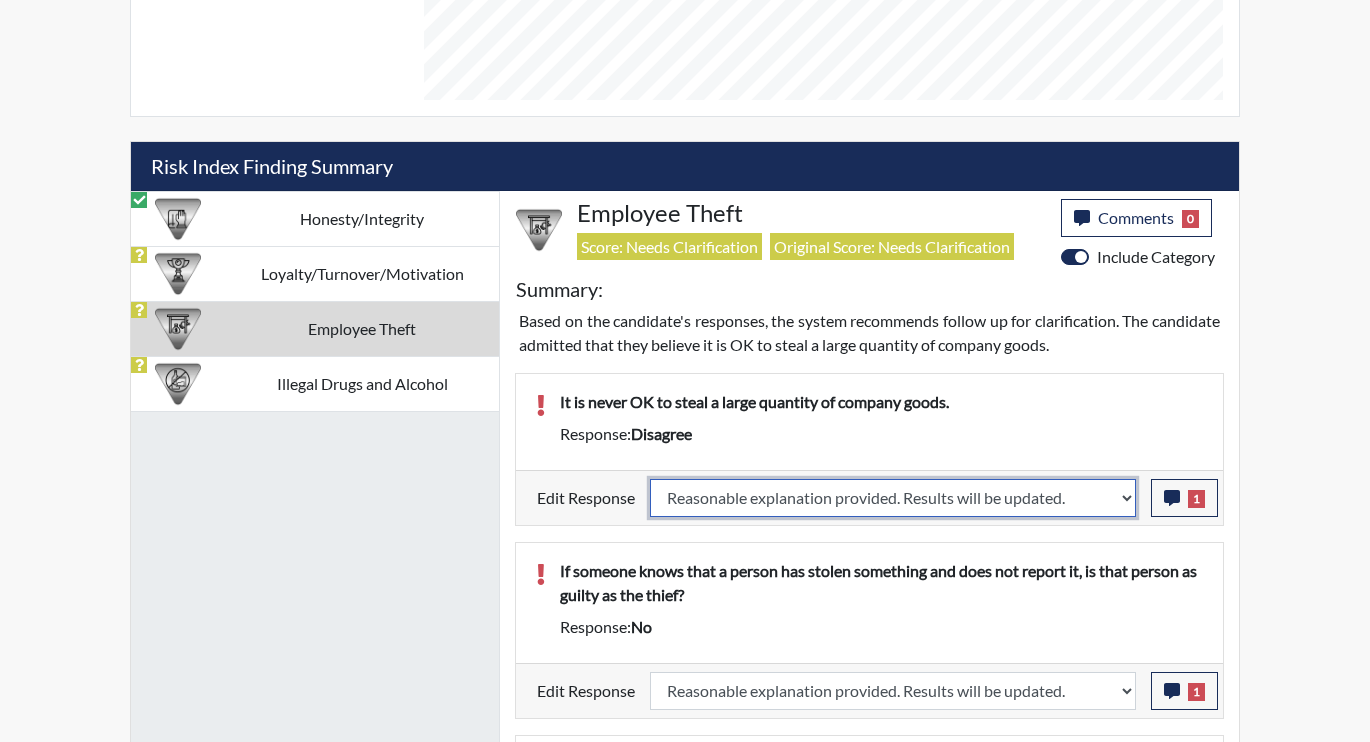 click on "Question is not relevant. Results will be updated. Reasonable explanation provided. Results will be updated. Response confirmed, which places the score below conditions. Clear the response edit. Results will be updated." at bounding box center (893, 498) 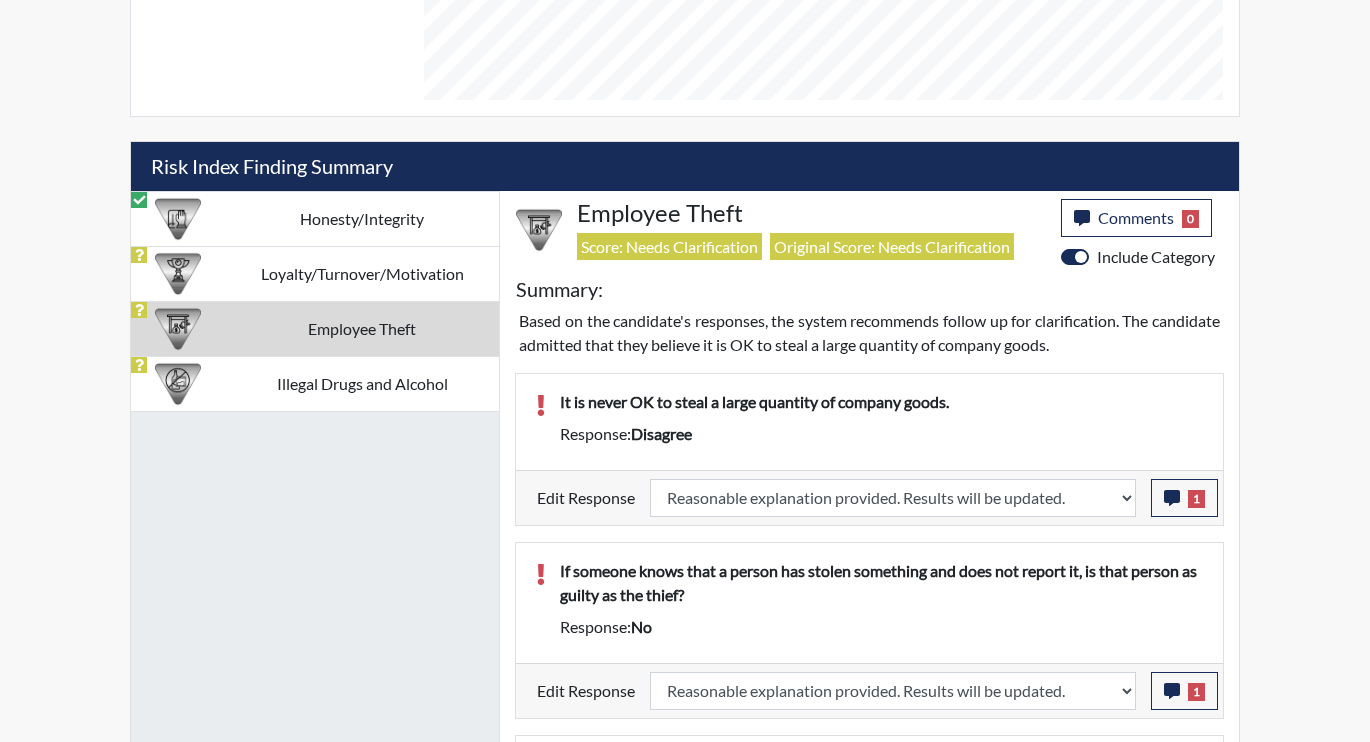 select 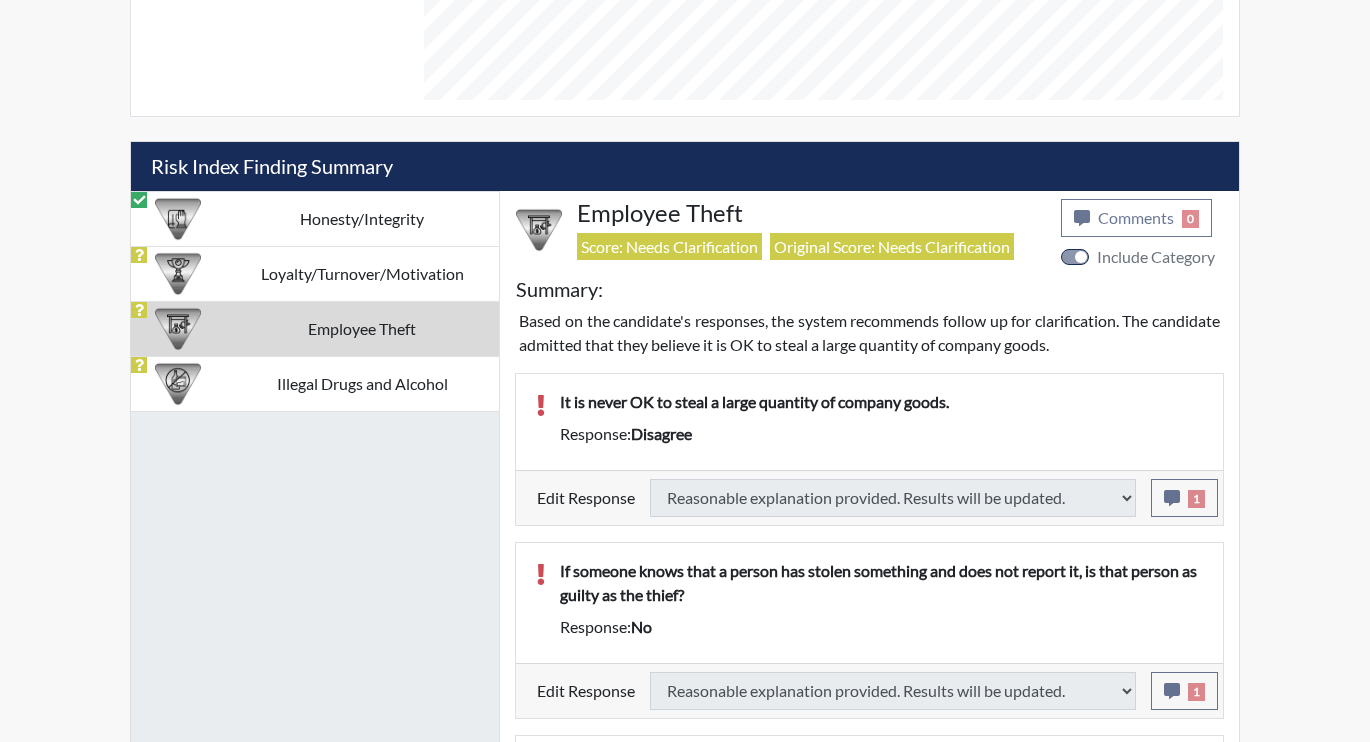 select 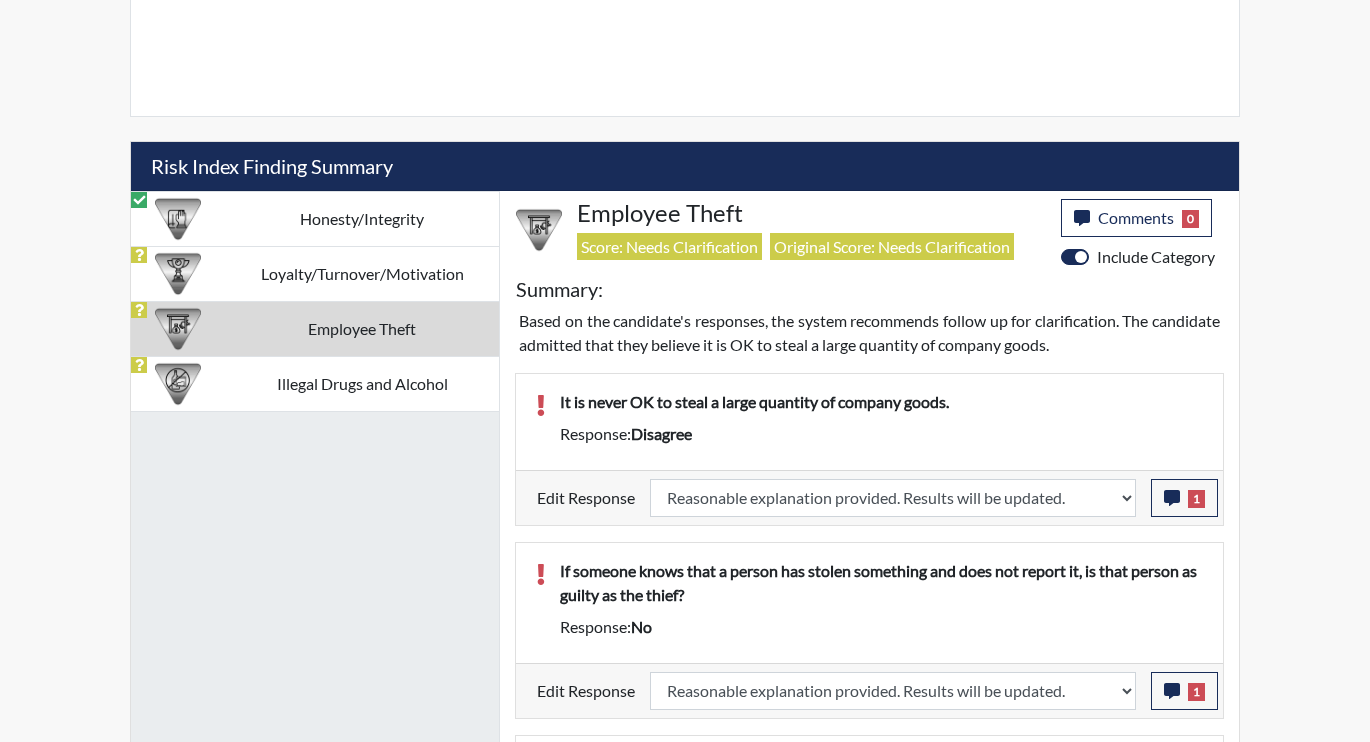 select 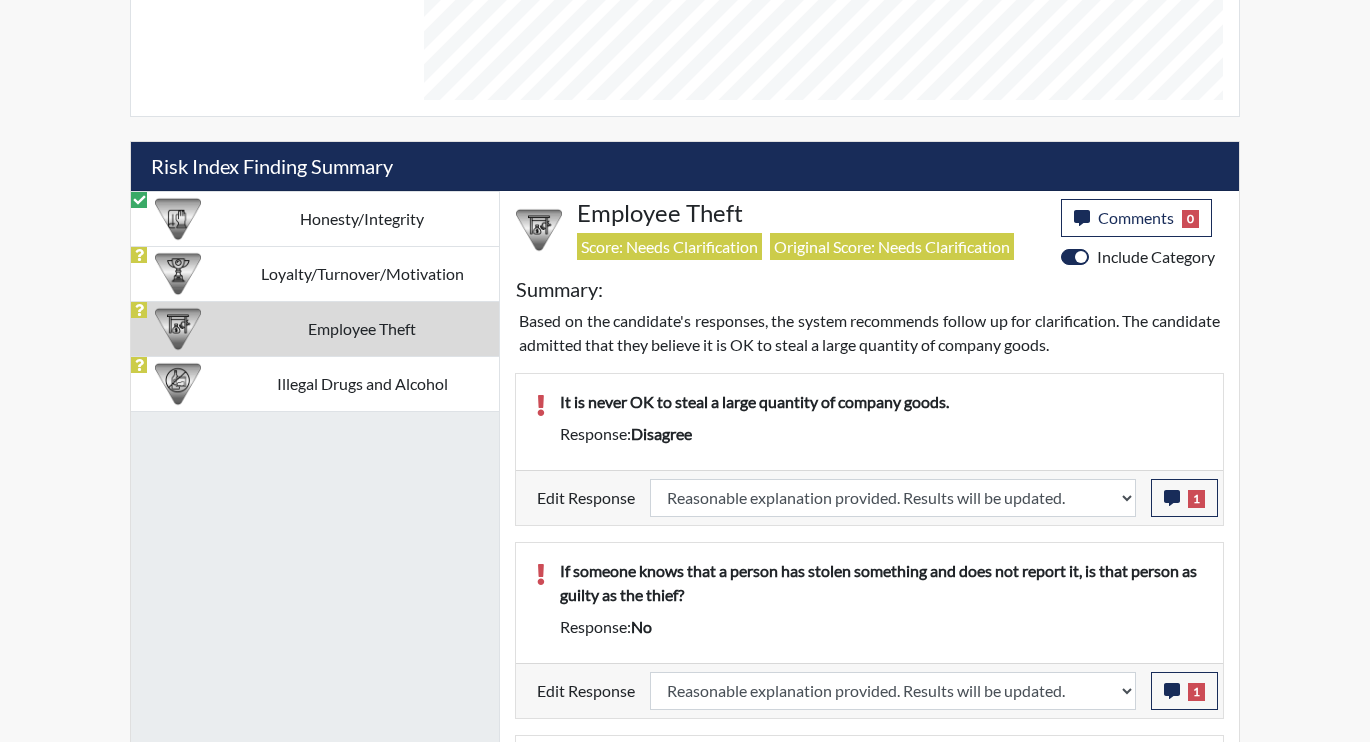 scroll, scrollTop: 999668, scrollLeft: 999169, axis: both 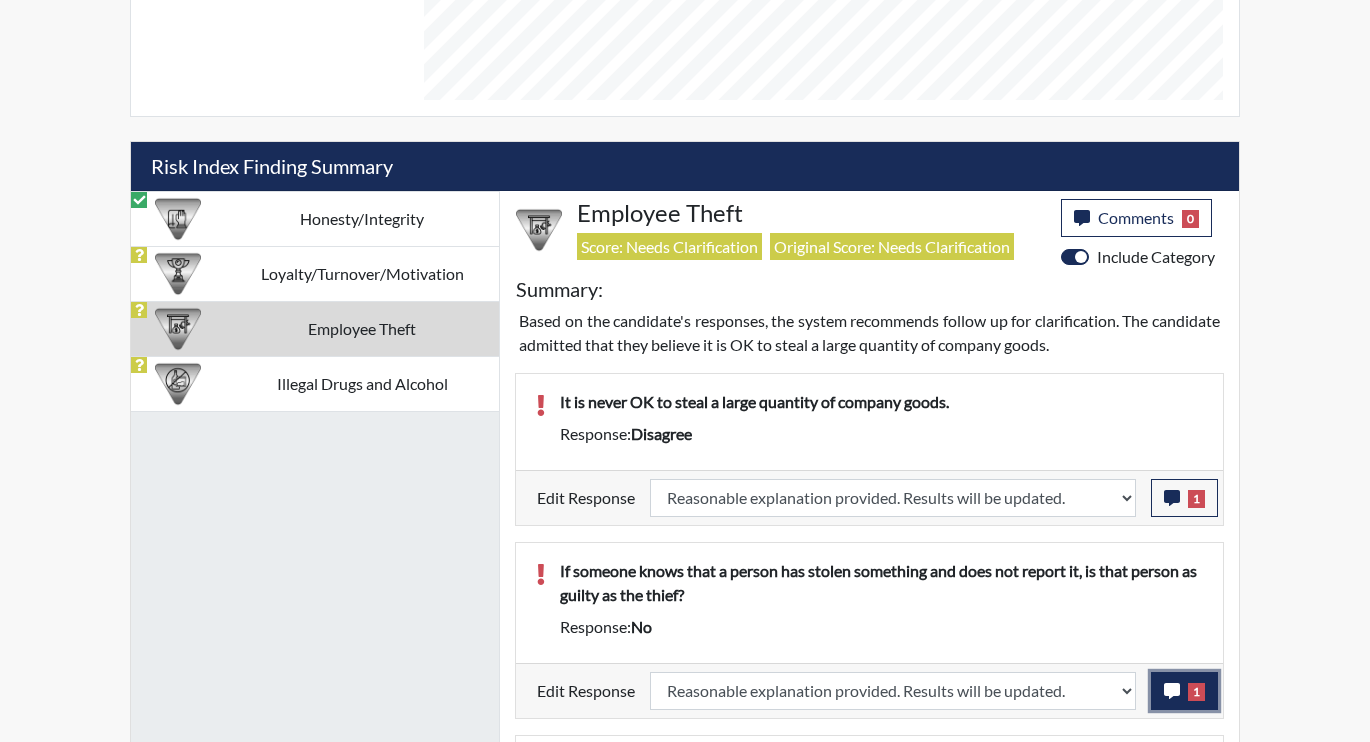 click 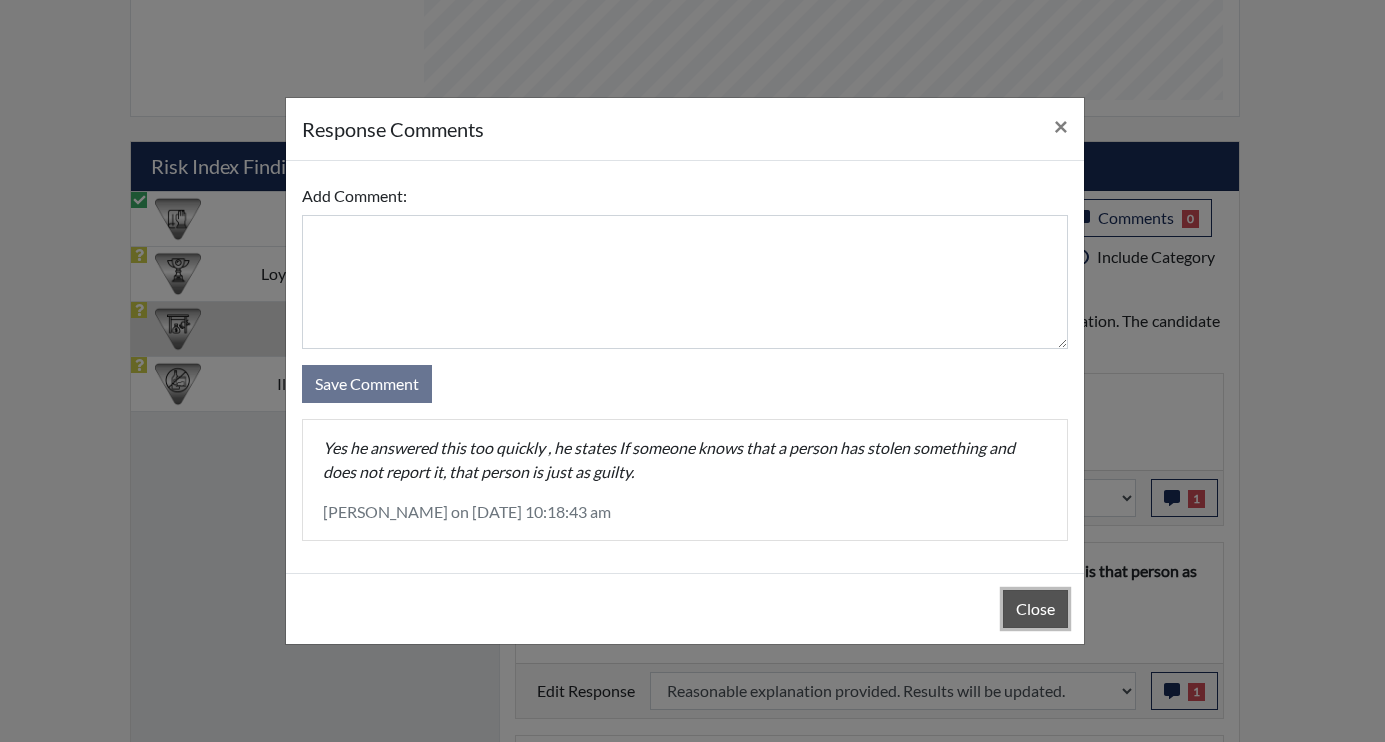 click on "Close" at bounding box center (1035, 609) 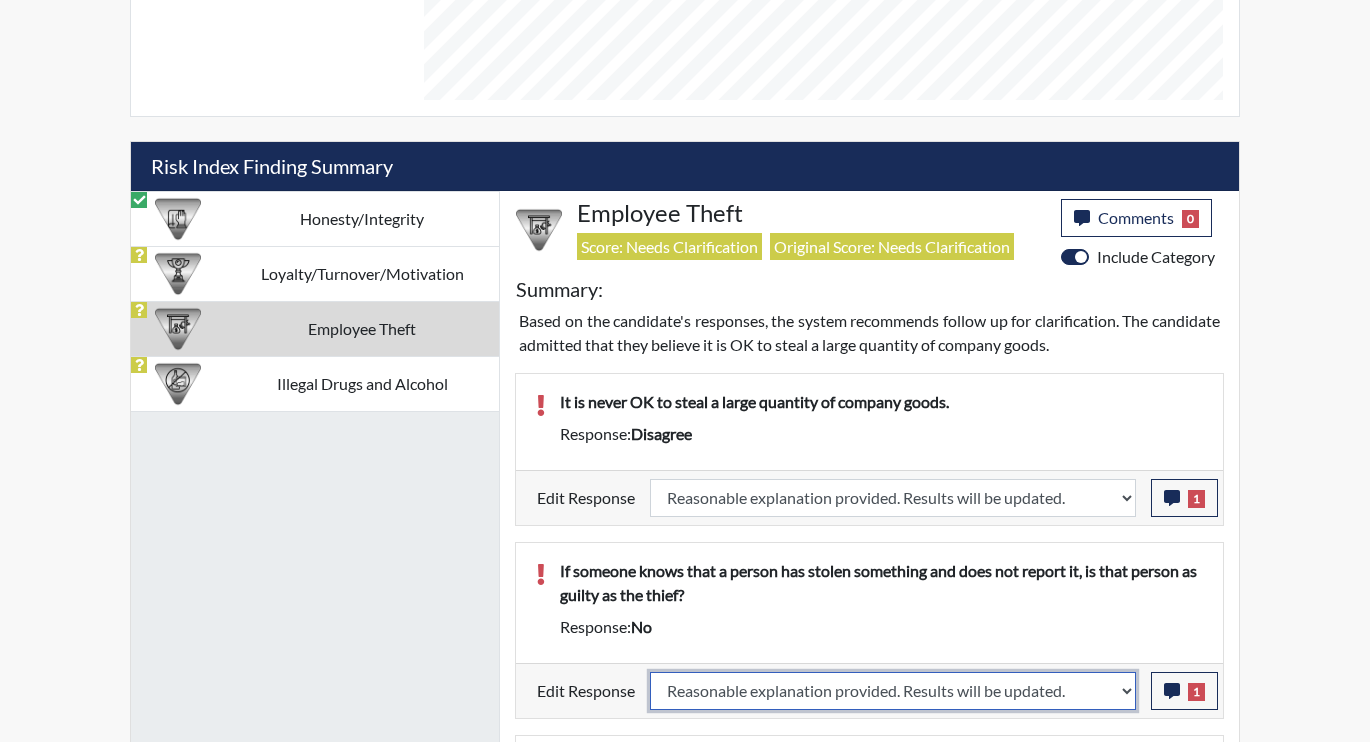 click on "Question is not relevant. Results will be updated. Reasonable explanation provided. Results will be updated. Response confirmed, which places the score below conditions. Clear the response edit. Results will be updated." at bounding box center (893, 691) 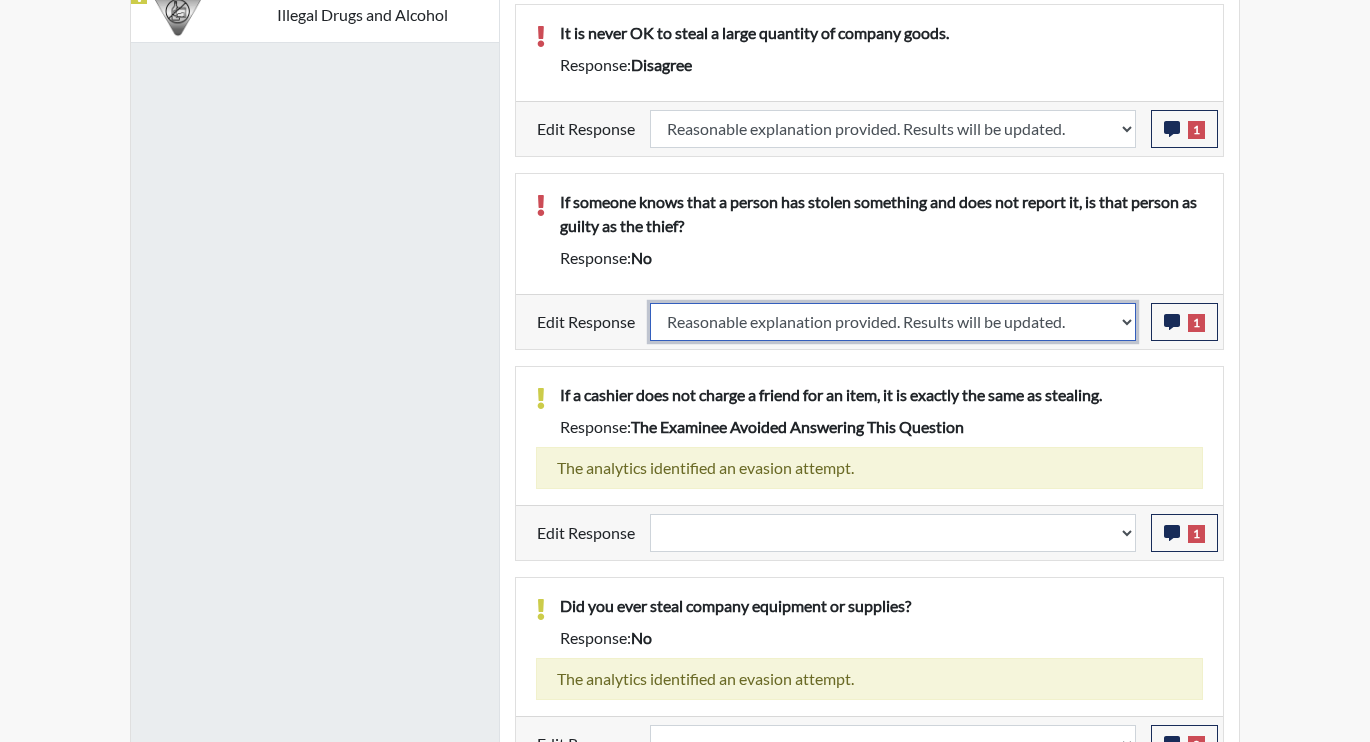 scroll, scrollTop: 1469, scrollLeft: 0, axis: vertical 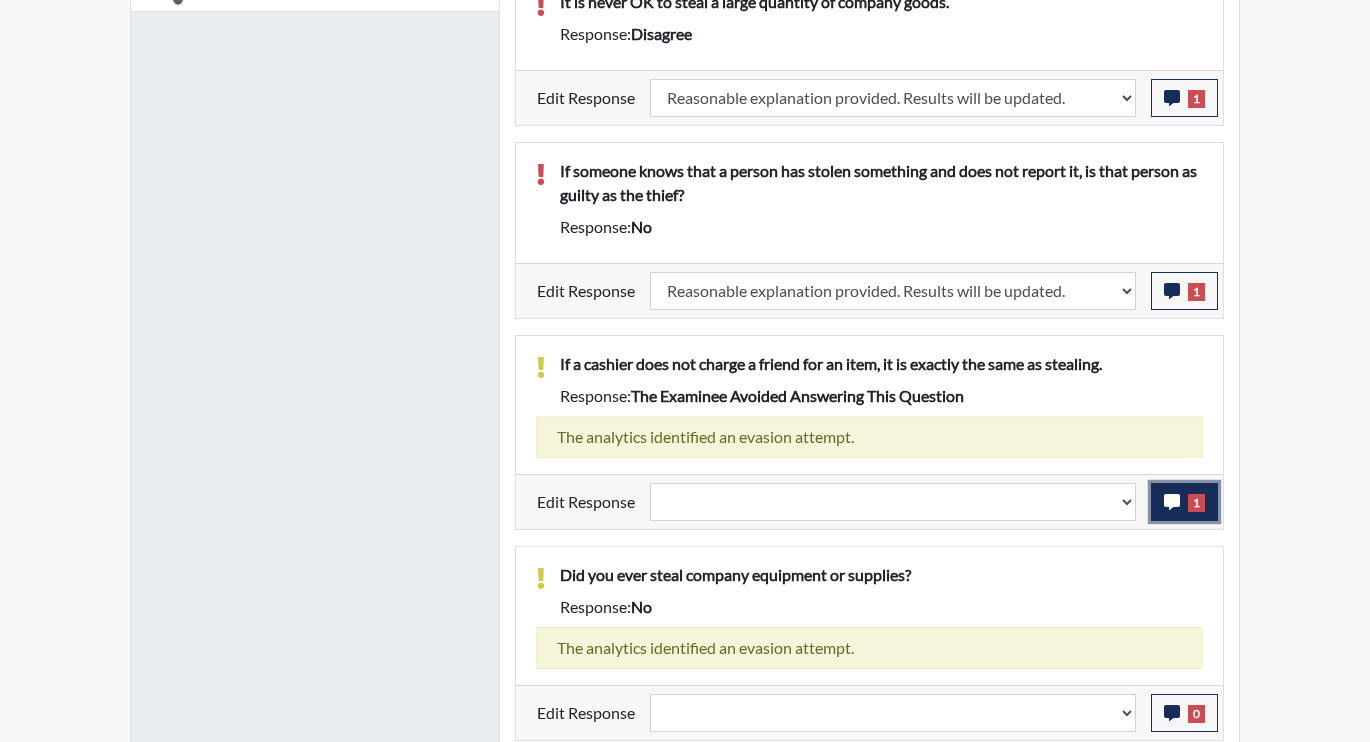 click on "1" at bounding box center (1184, 502) 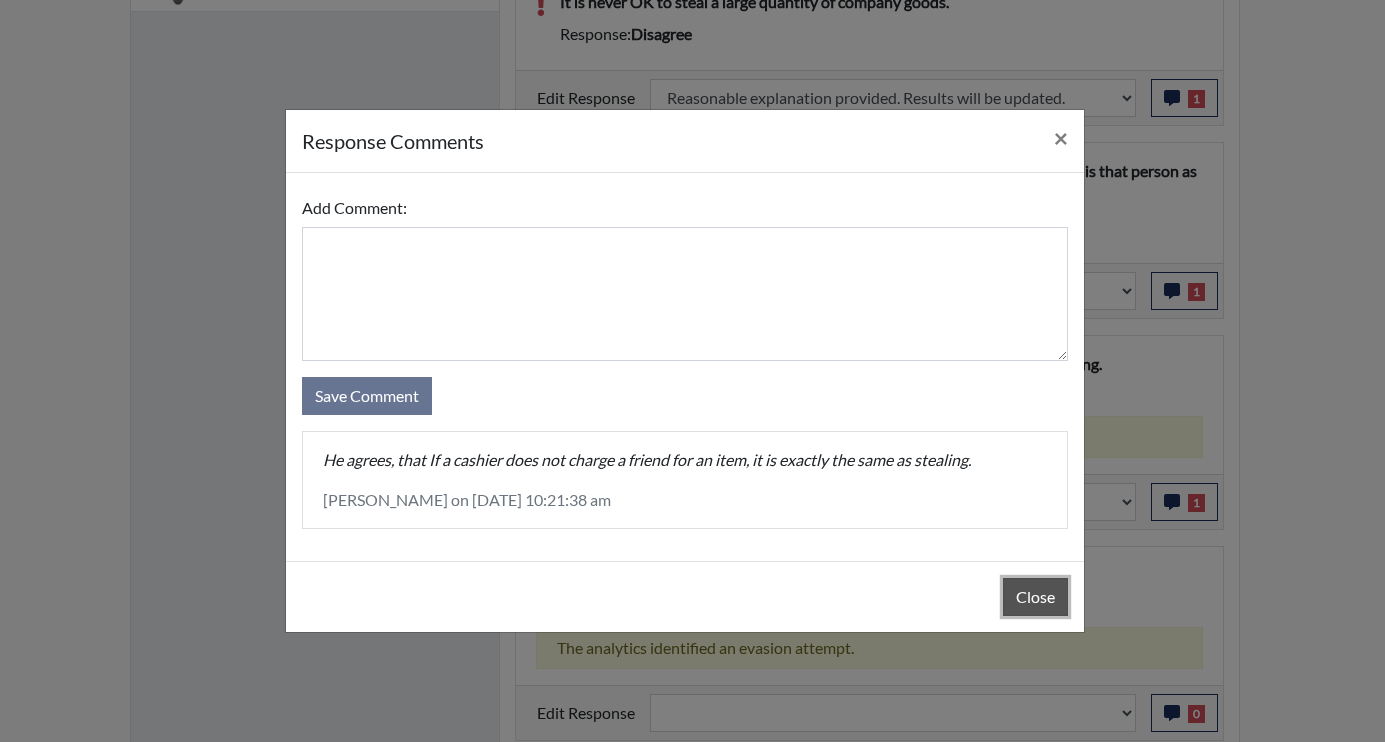 drag, startPoint x: 1046, startPoint y: 593, endPoint x: 1050, endPoint y: 540, distance: 53.15073 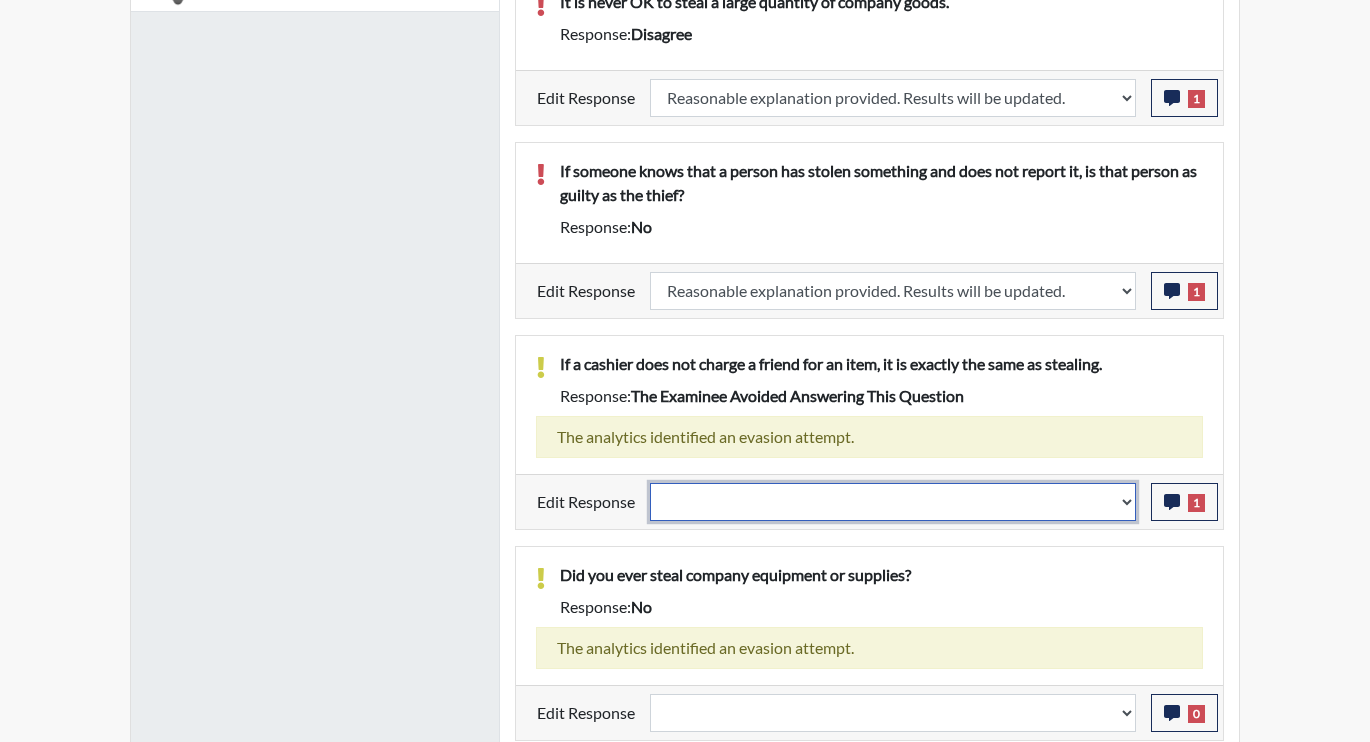 click on "Question is not relevant. Results will be updated. Reasonable explanation provided. Results will be updated. Response confirmed, which places the score below conditions. Clear the response edit. Results will be updated." at bounding box center [893, 502] 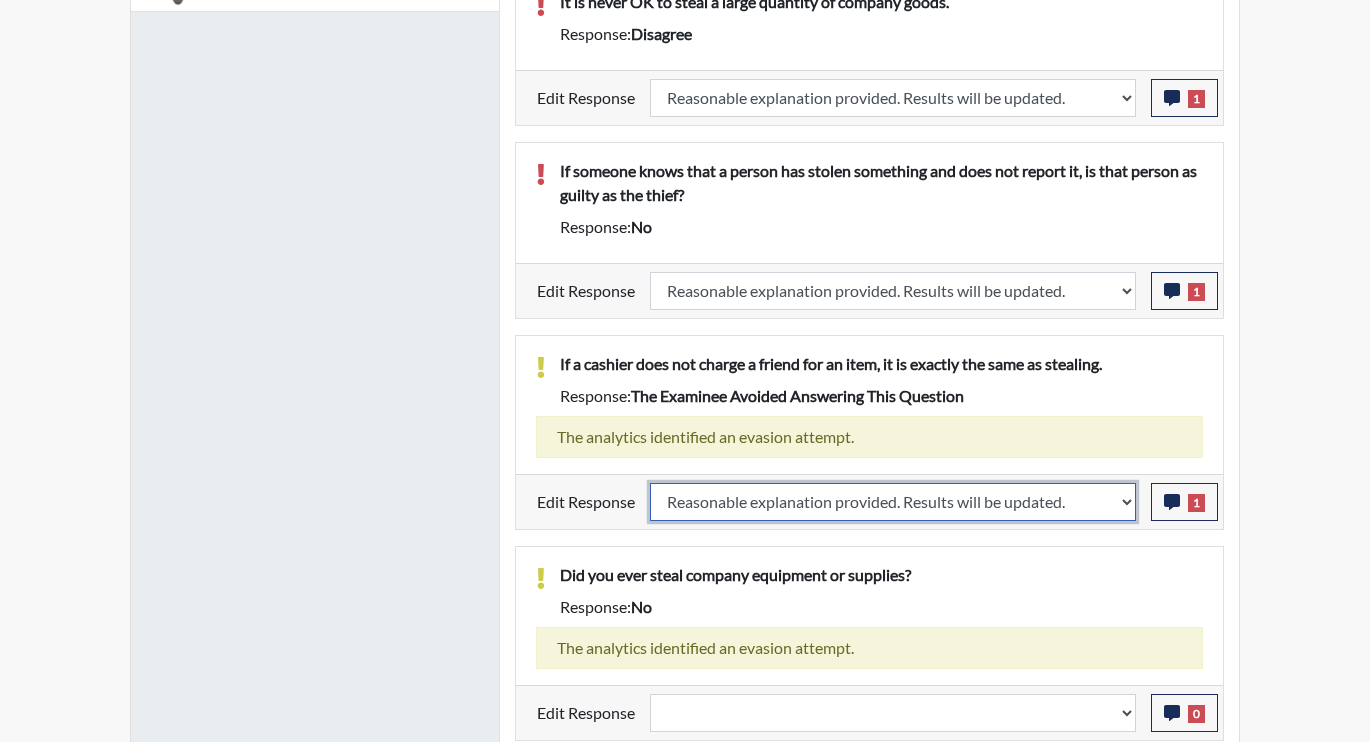 click on "Question is not relevant. Results will be updated. Reasonable explanation provided. Results will be updated. Response confirmed, which places the score below conditions. Clear the response edit. Results will be updated." at bounding box center (893, 502) 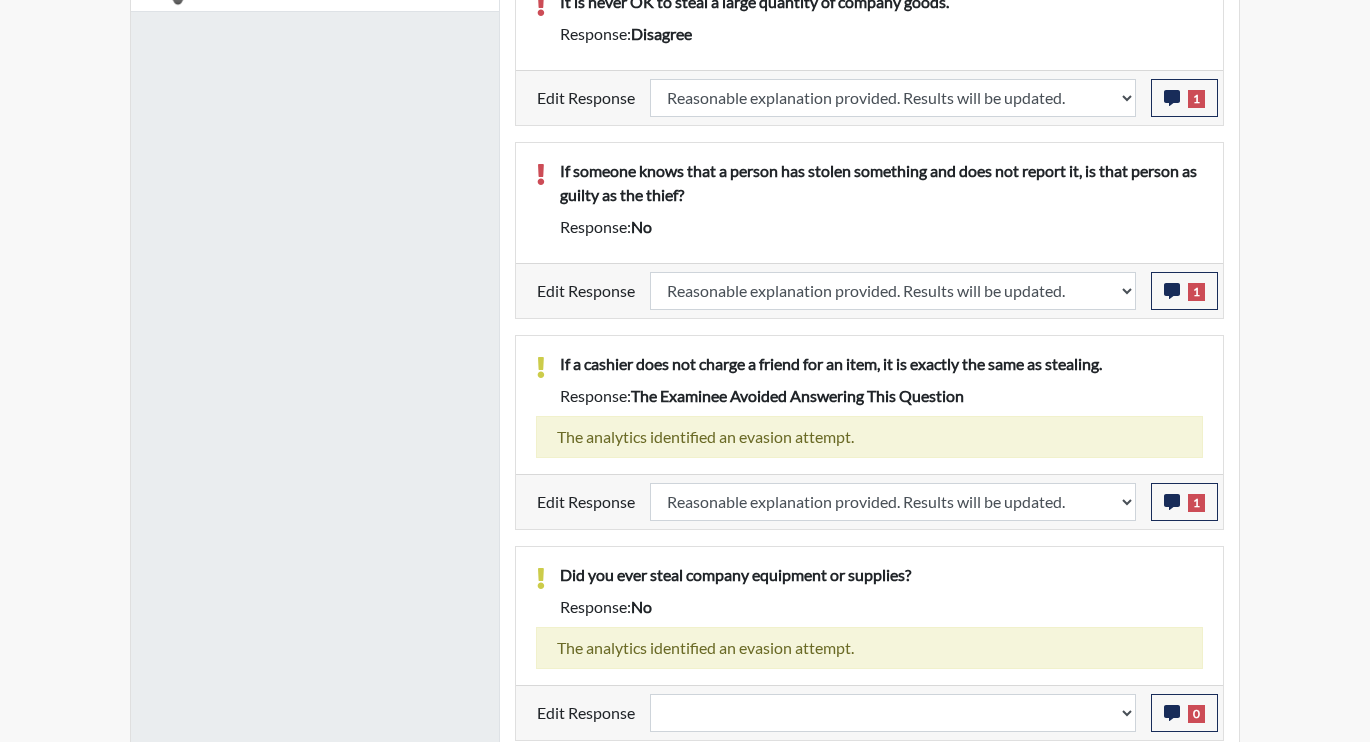 select 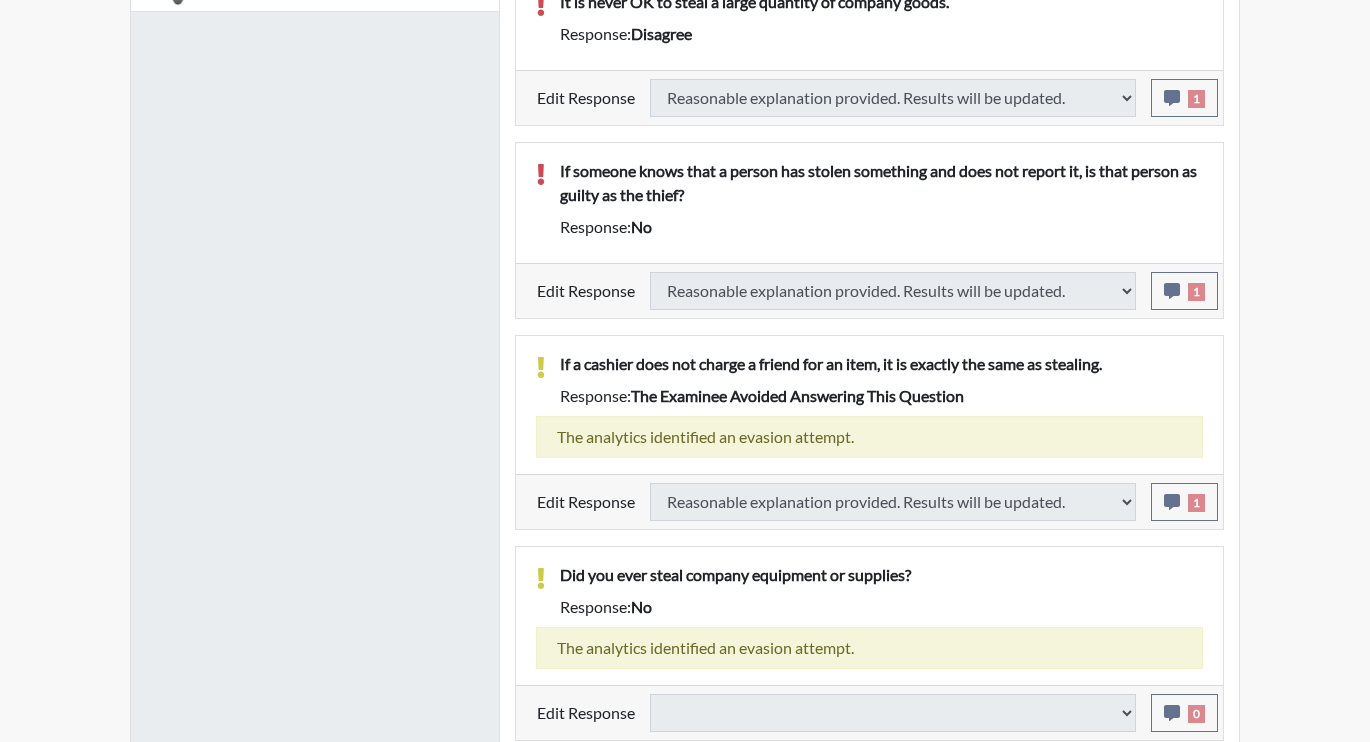 select 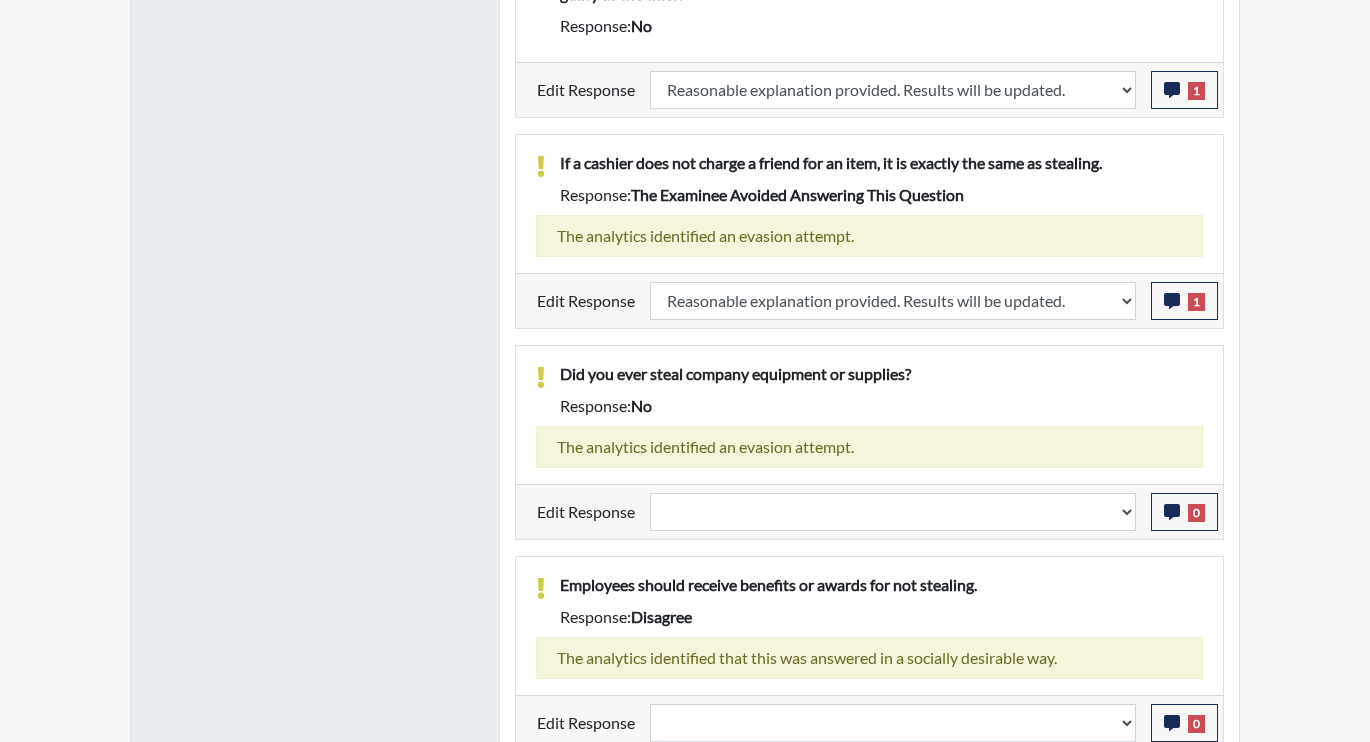 scroll, scrollTop: 1679, scrollLeft: 0, axis: vertical 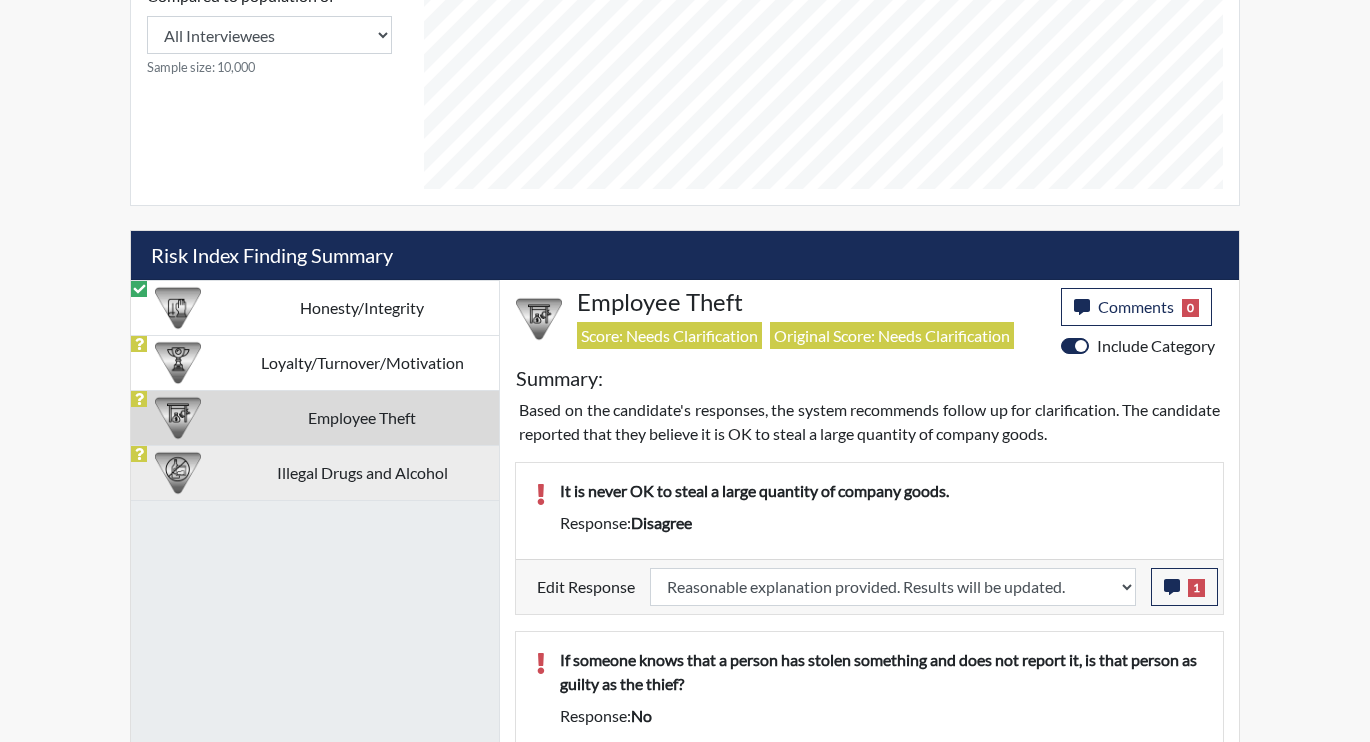 click on "Illegal Drugs and Alcohol" at bounding box center [362, 472] 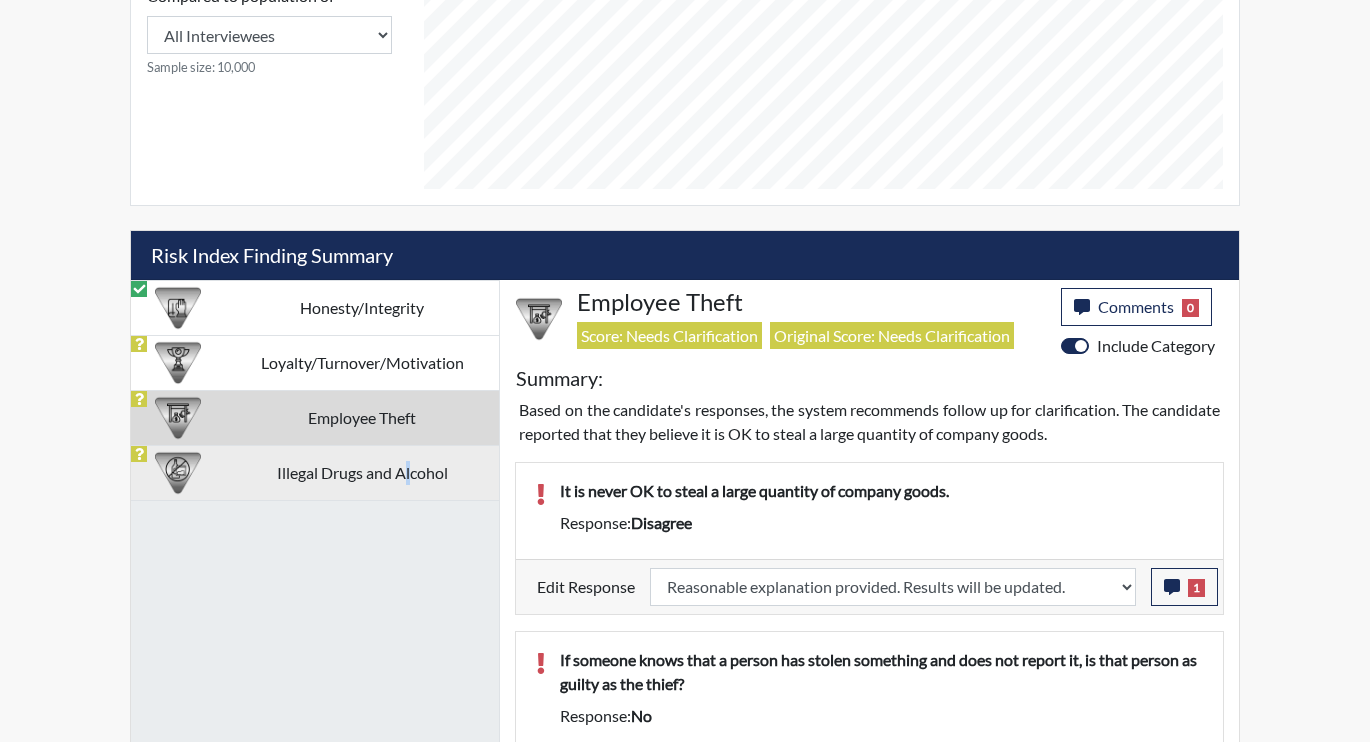 select on "reasonable-explanation-provided" 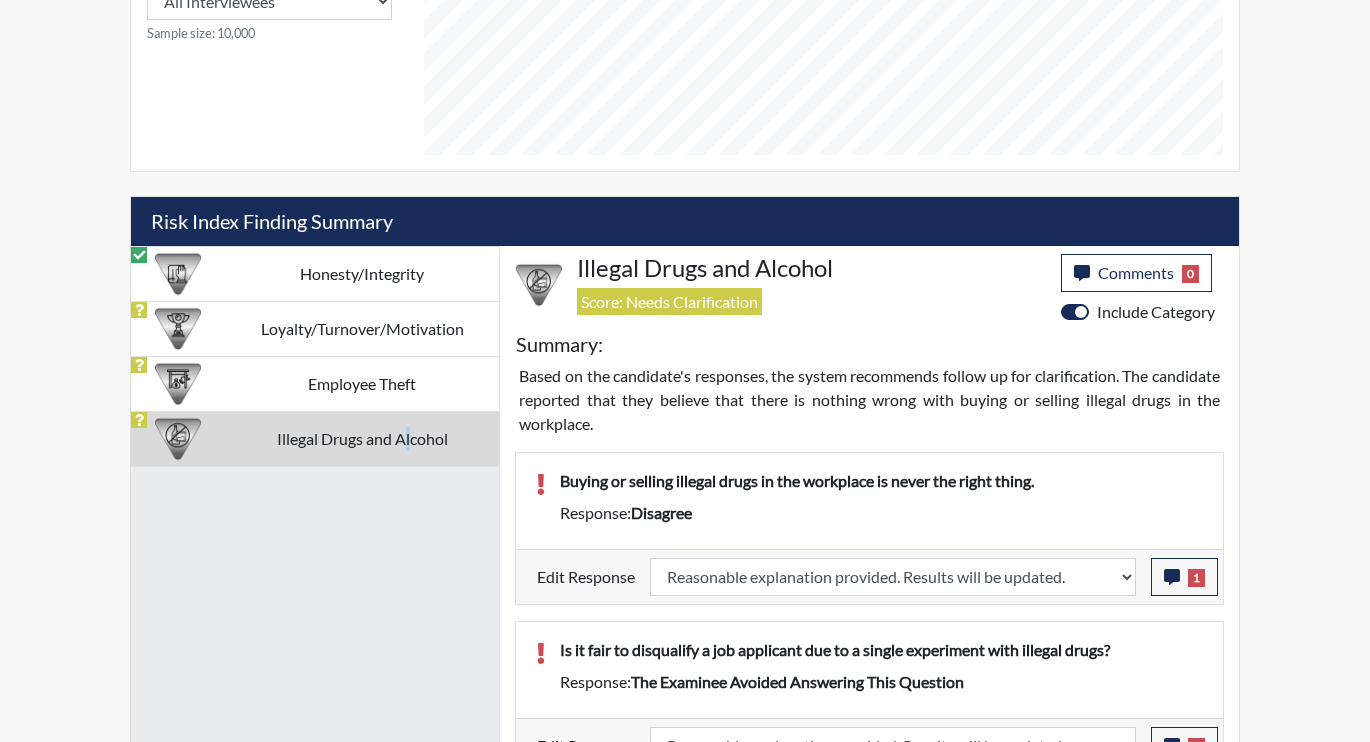 scroll, scrollTop: 969, scrollLeft: 0, axis: vertical 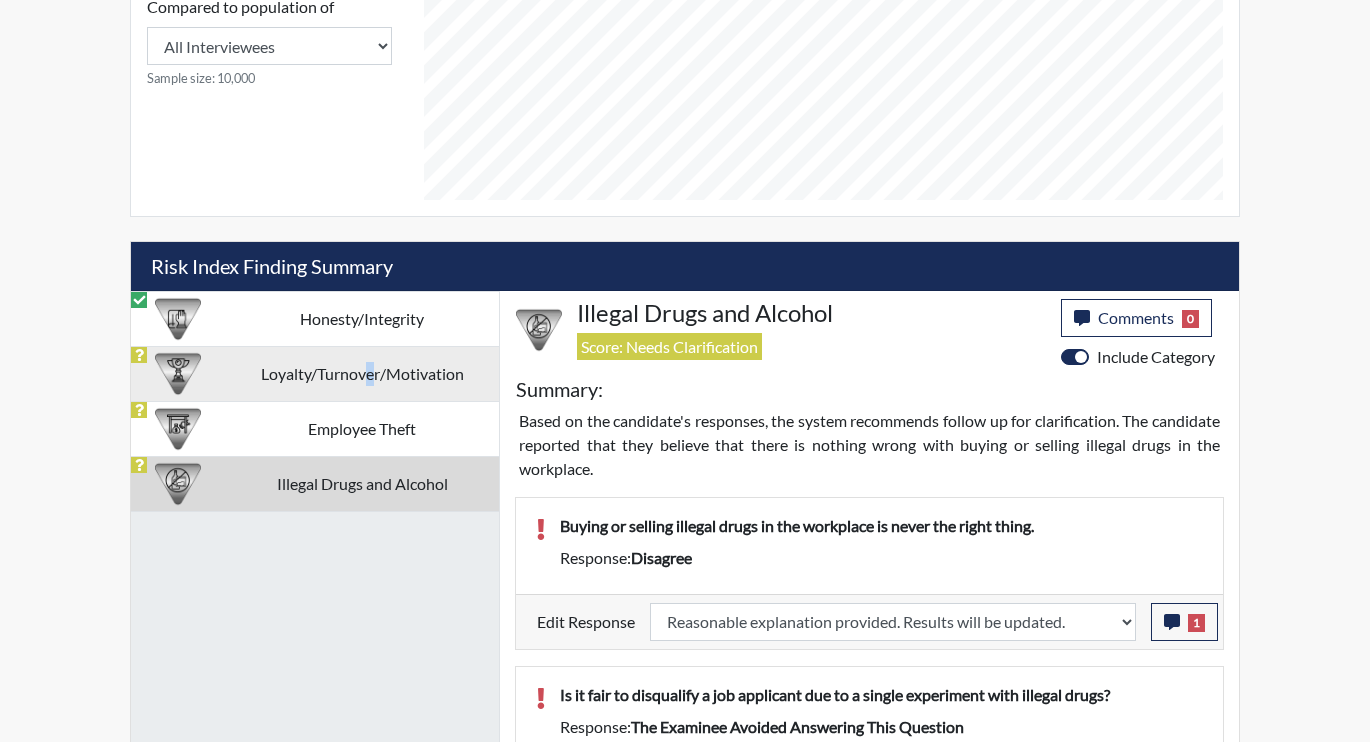 click on "Loyalty/Turnover/Motivation" at bounding box center [362, 373] 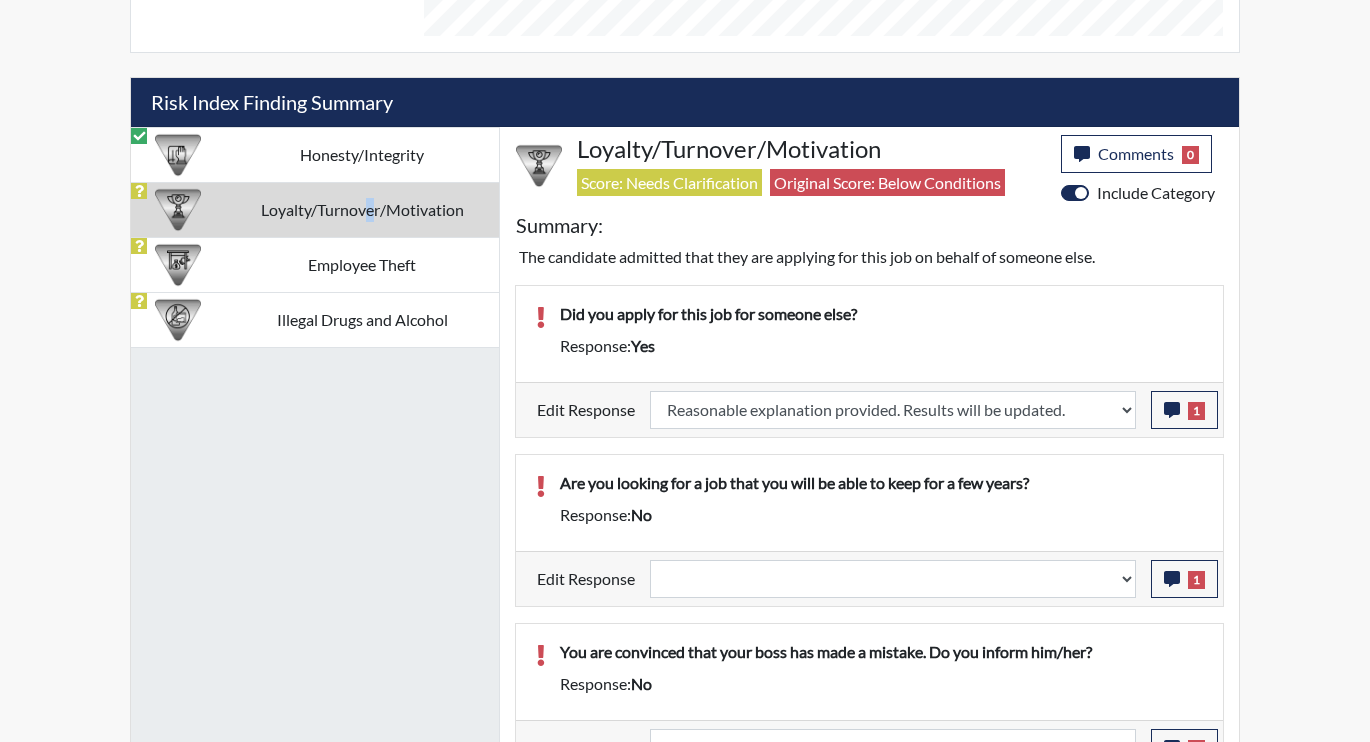 scroll, scrollTop: 1169, scrollLeft: 0, axis: vertical 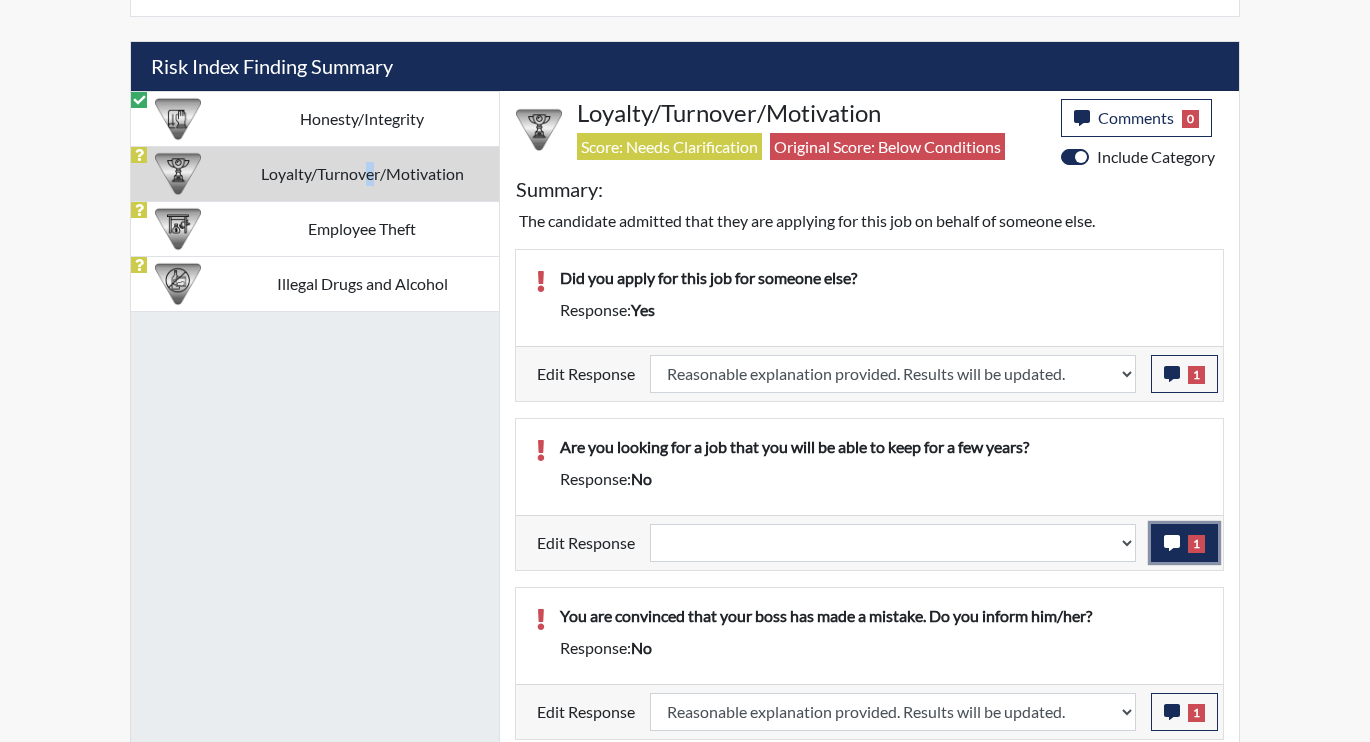 click on "1" at bounding box center (1184, 543) 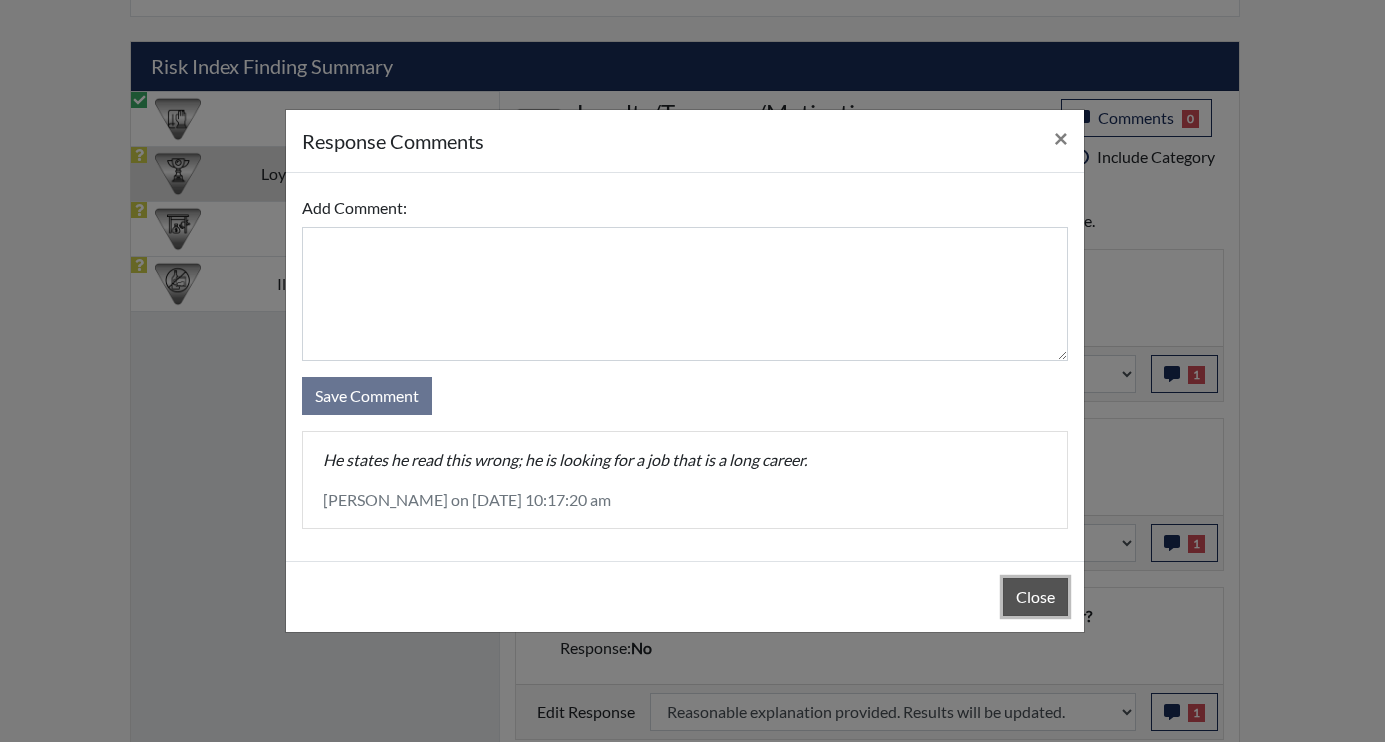 click on "Close" at bounding box center (1035, 597) 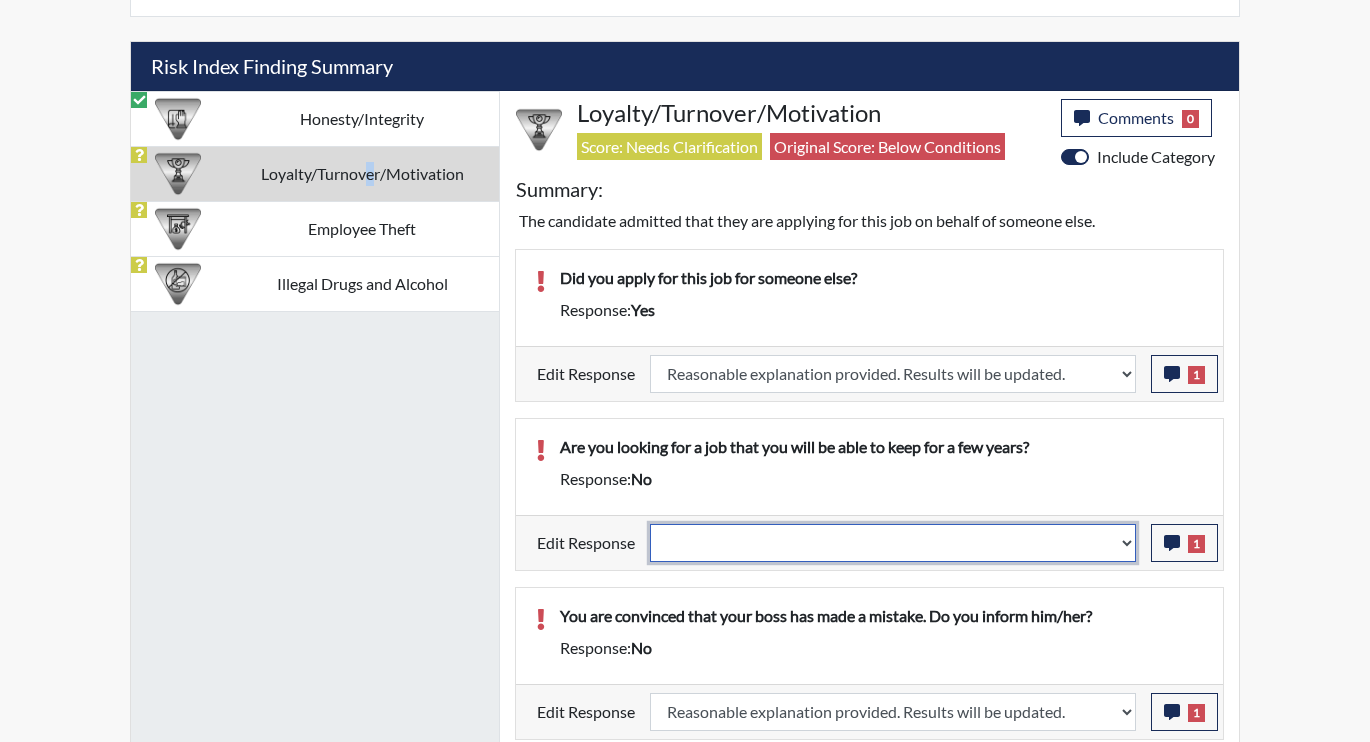 click on "Question is not relevant. Results will be updated. Reasonable explanation provided. Results will be updated. Response confirmed, which places the score below conditions. Clear the response edit. Results will be updated." at bounding box center [893, 543] 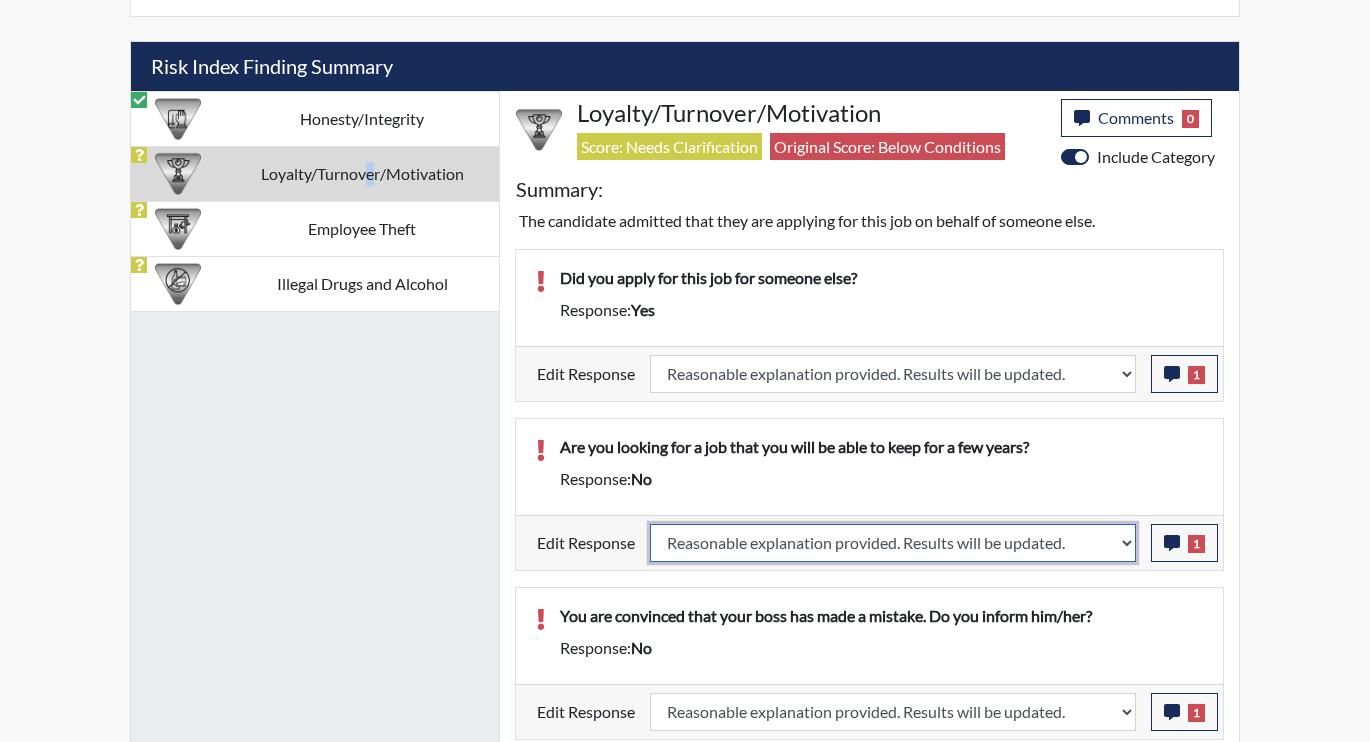 click on "Question is not relevant. Results will be updated. Reasonable explanation provided. Results will be updated. Response confirmed, which places the score below conditions. Clear the response edit. Results will be updated." at bounding box center (893, 543) 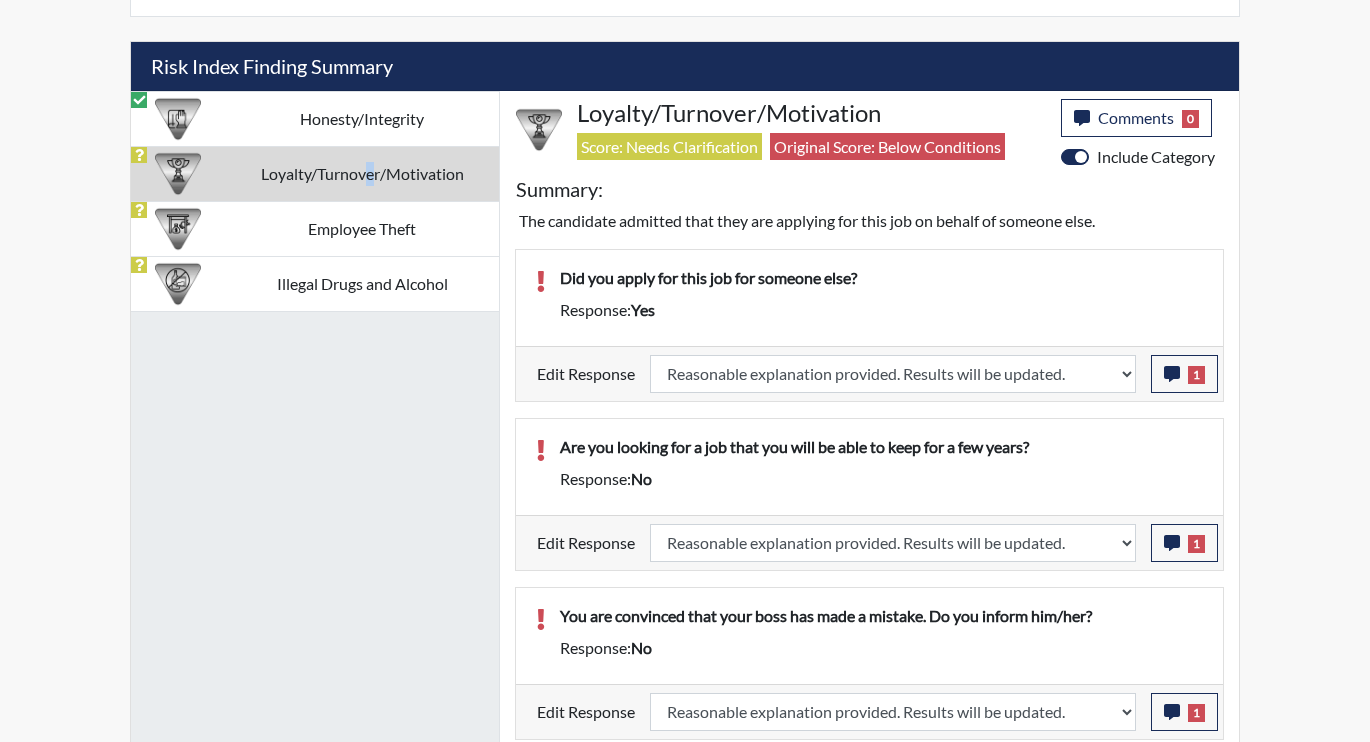select 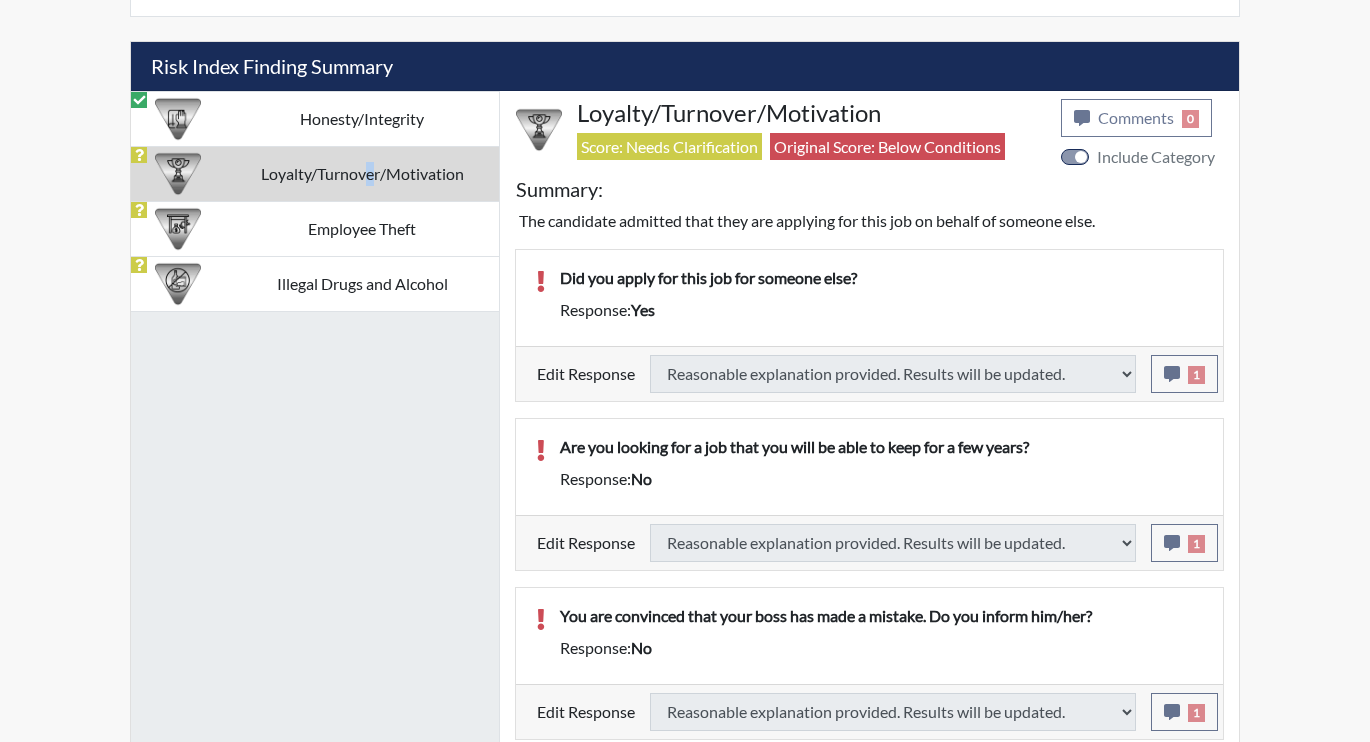 select 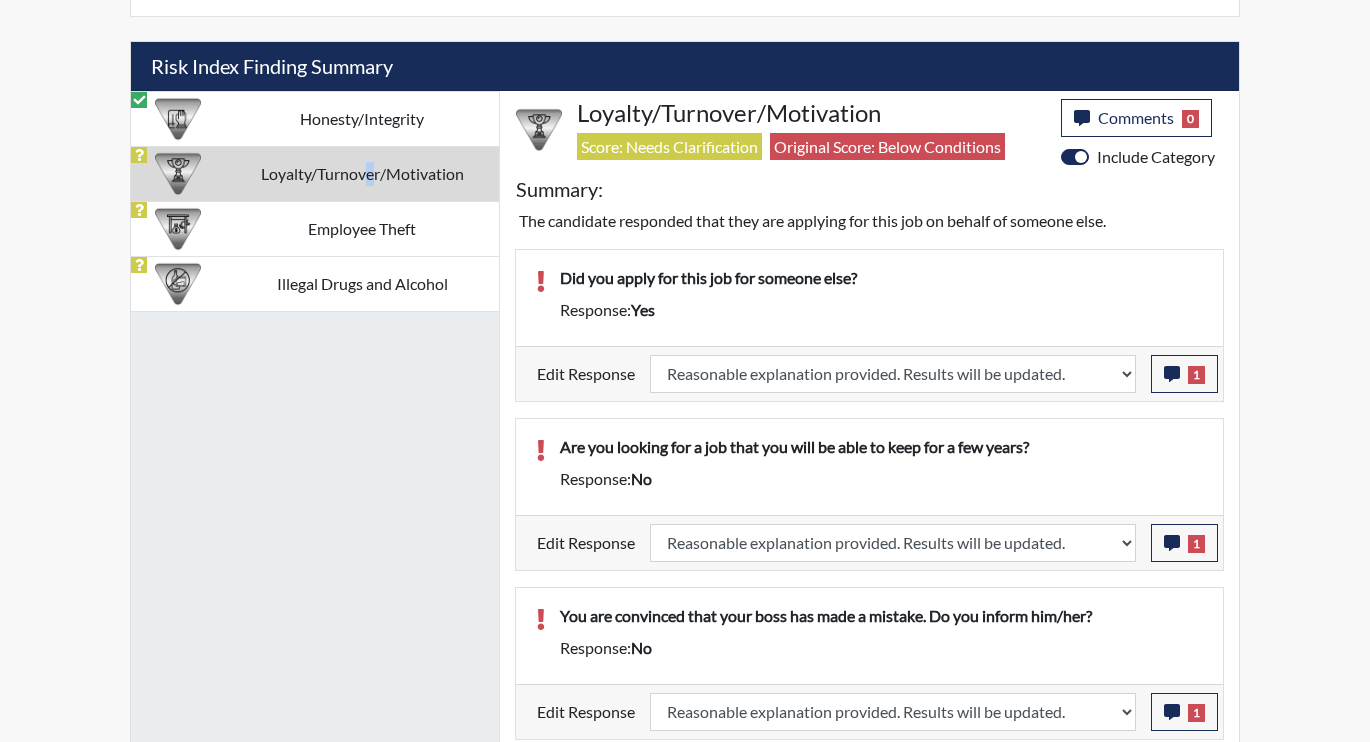 scroll, scrollTop: 999668, scrollLeft: 999169, axis: both 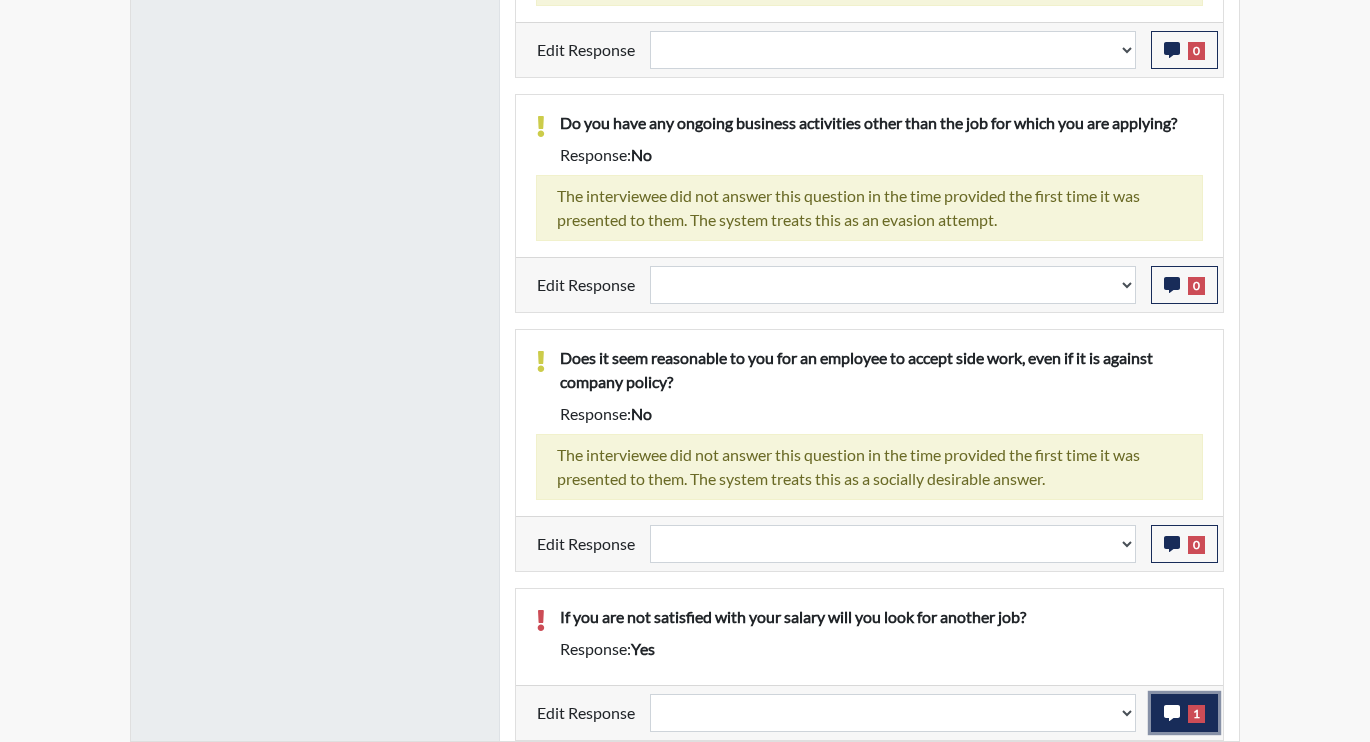 click 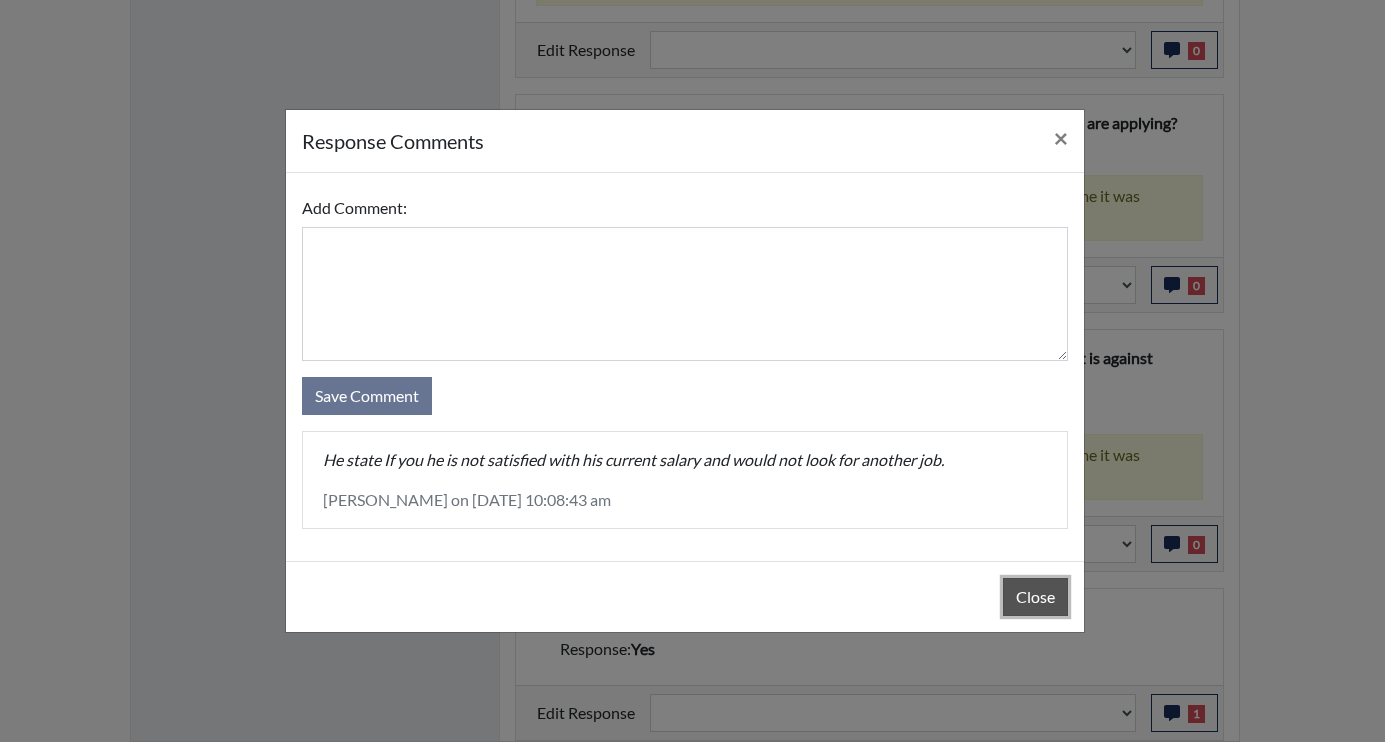 click on "Close" at bounding box center [1035, 597] 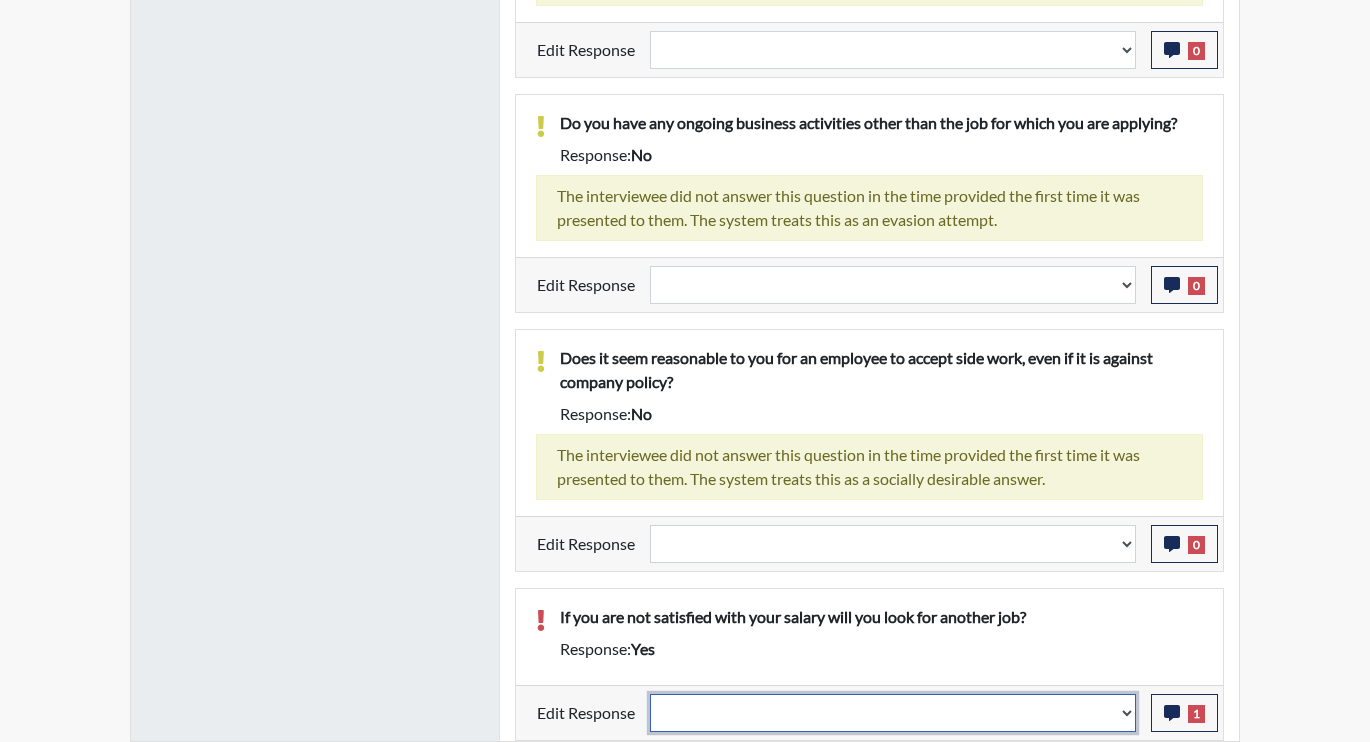 click on "Question is not relevant. Results will be updated. Reasonable explanation provided. Results will be updated. Response confirmed, which places the score below conditions. Clear the response edit. Results will be updated." at bounding box center [893, 713] 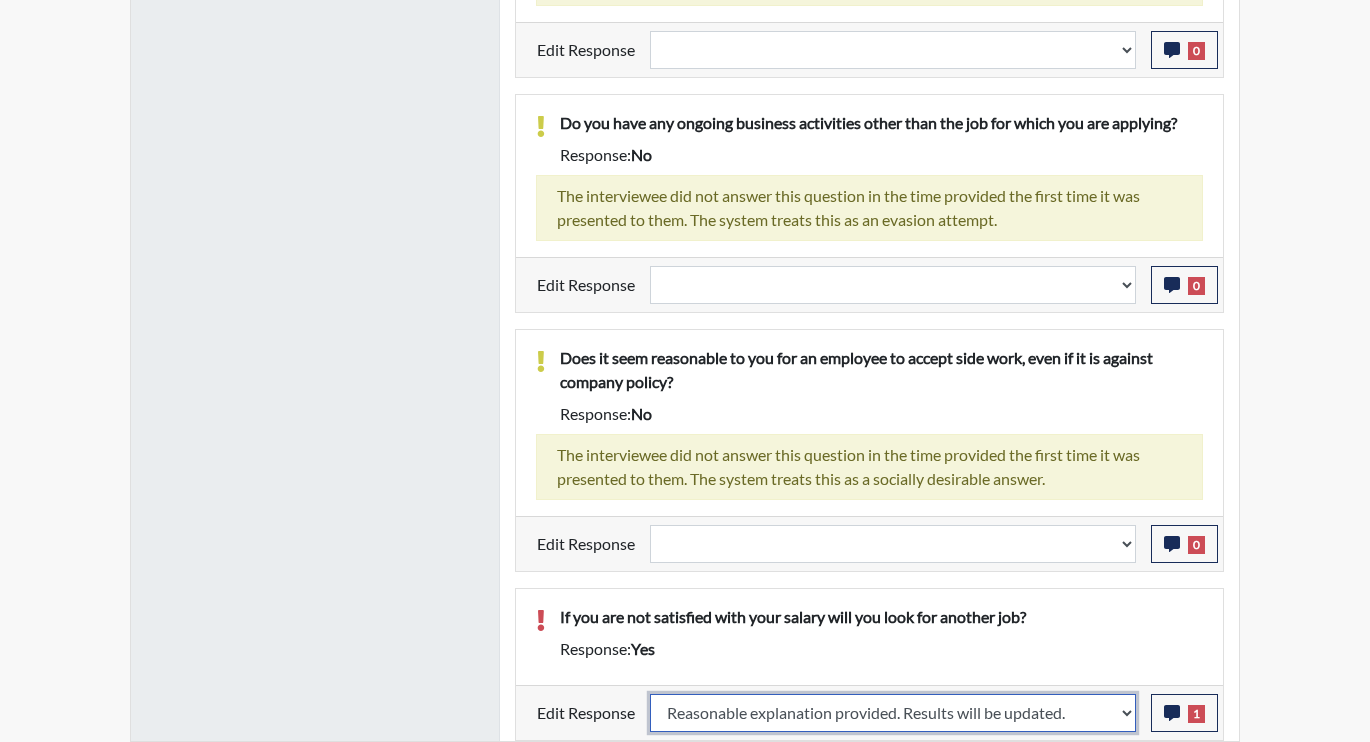 click on "Question is not relevant. Results will be updated. Reasonable explanation provided. Results will be updated. Response confirmed, which places the score below conditions. Clear the response edit. Results will be updated." at bounding box center [893, 713] 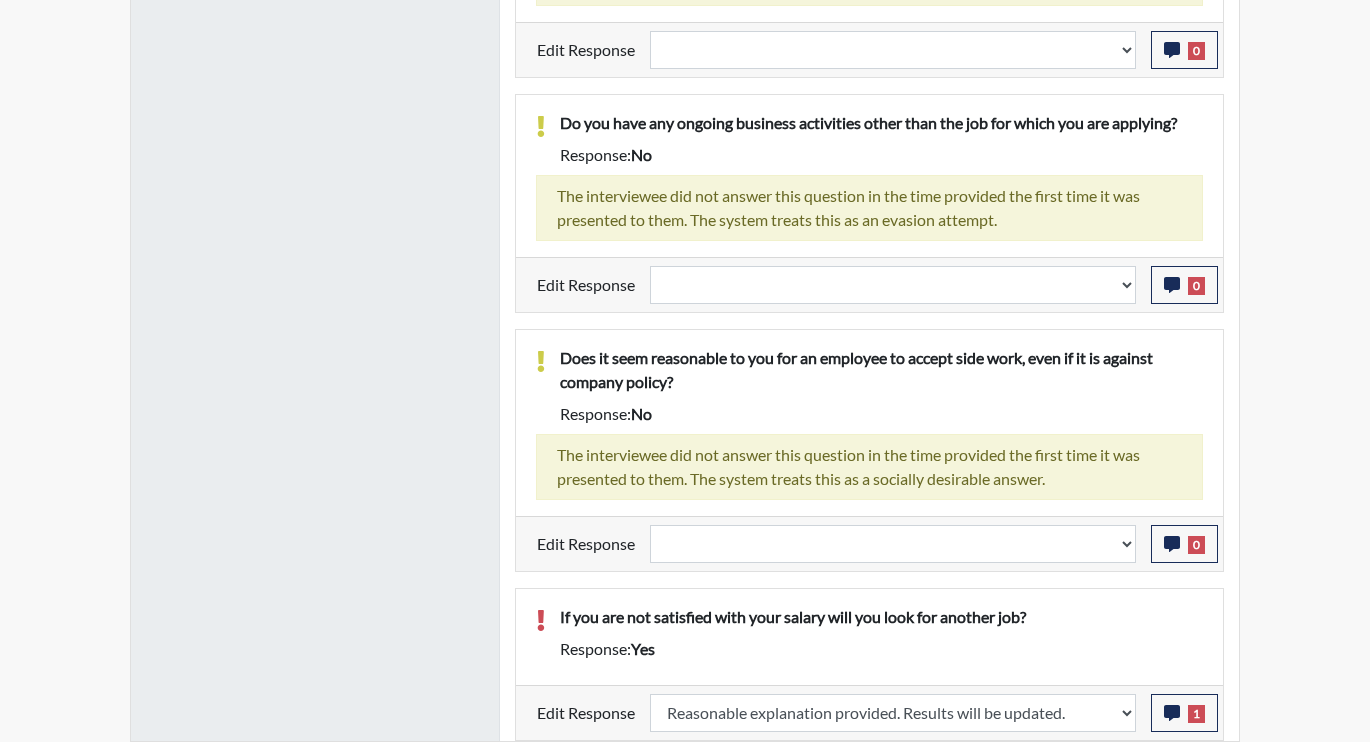 select 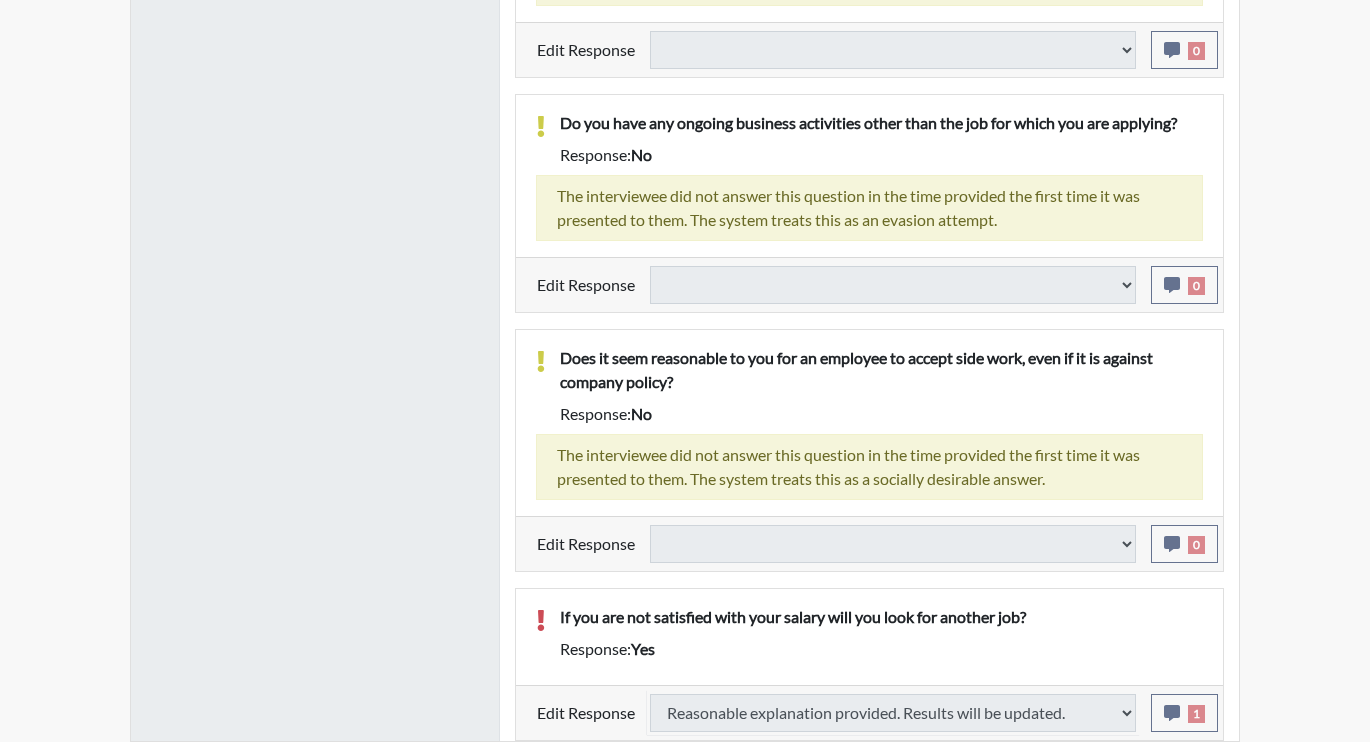 select 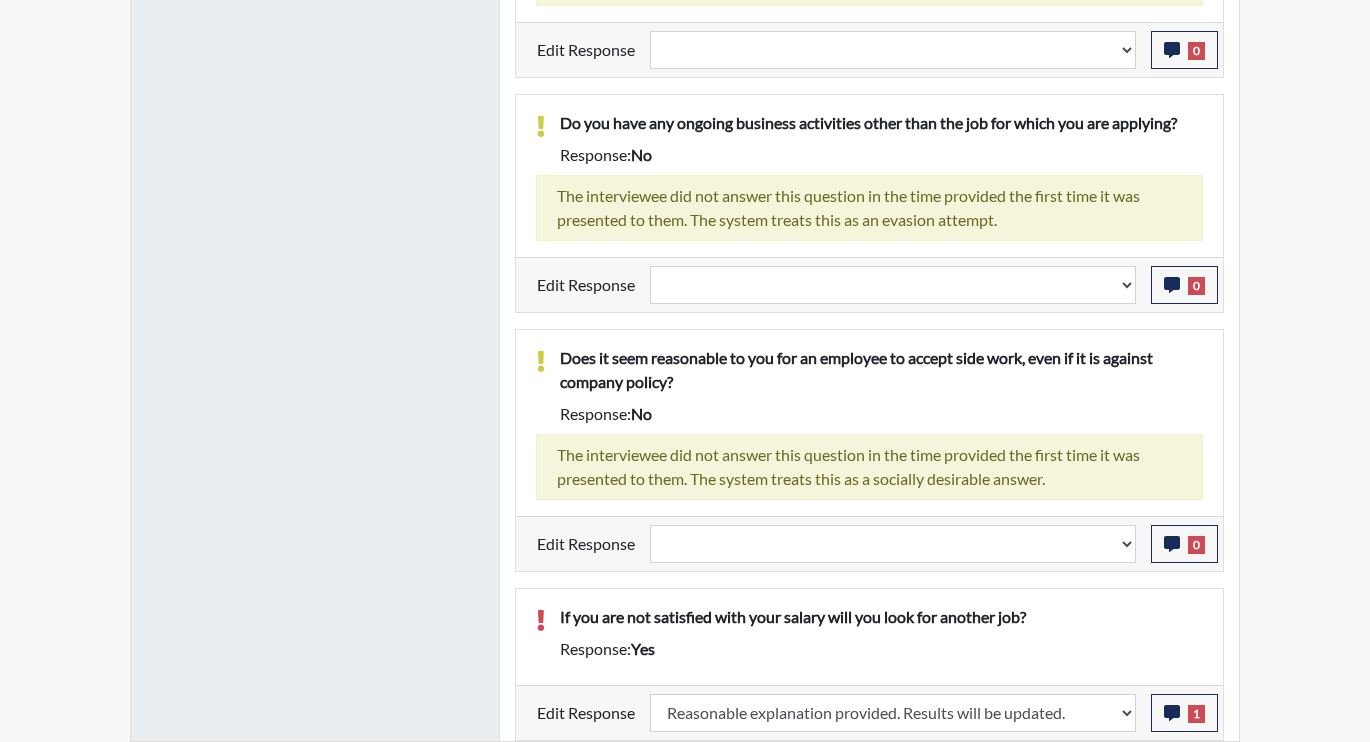 scroll, scrollTop: 999668, scrollLeft: 999169, axis: both 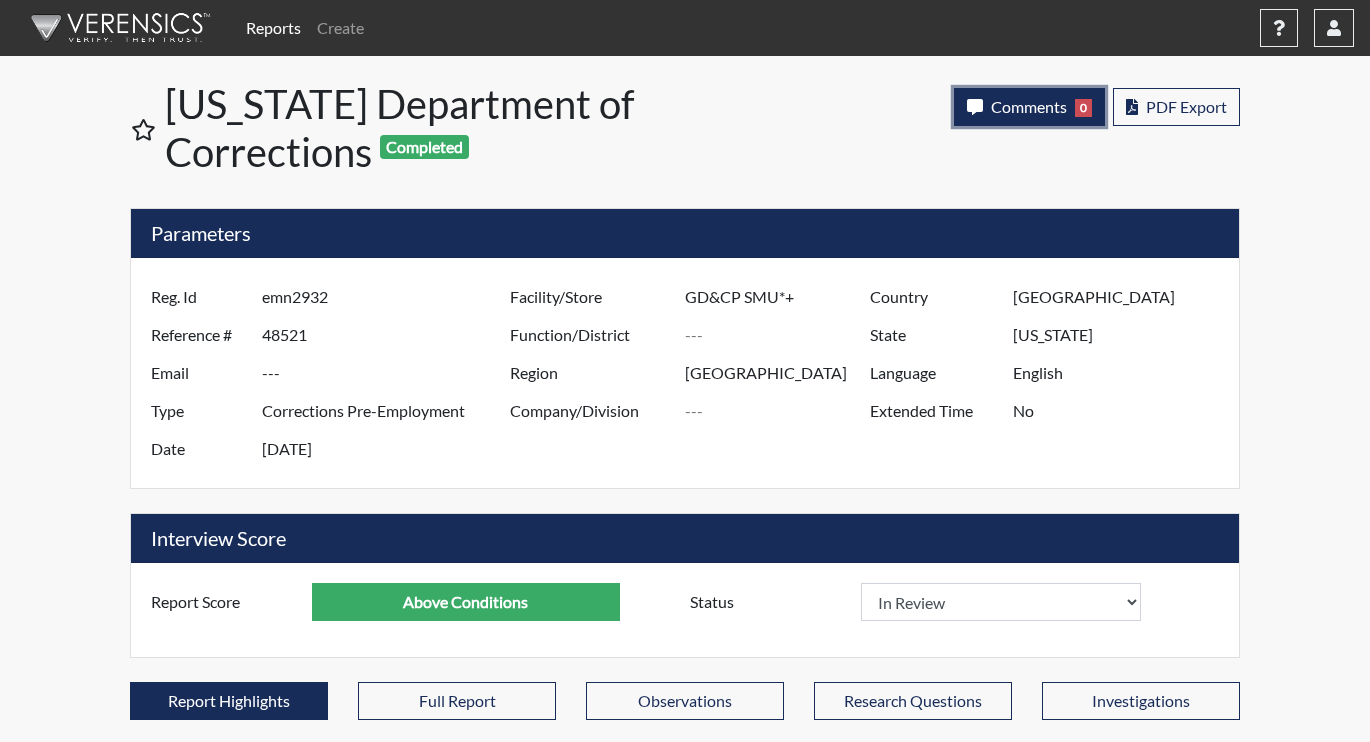 click on "Comments 0" at bounding box center (1029, 107) 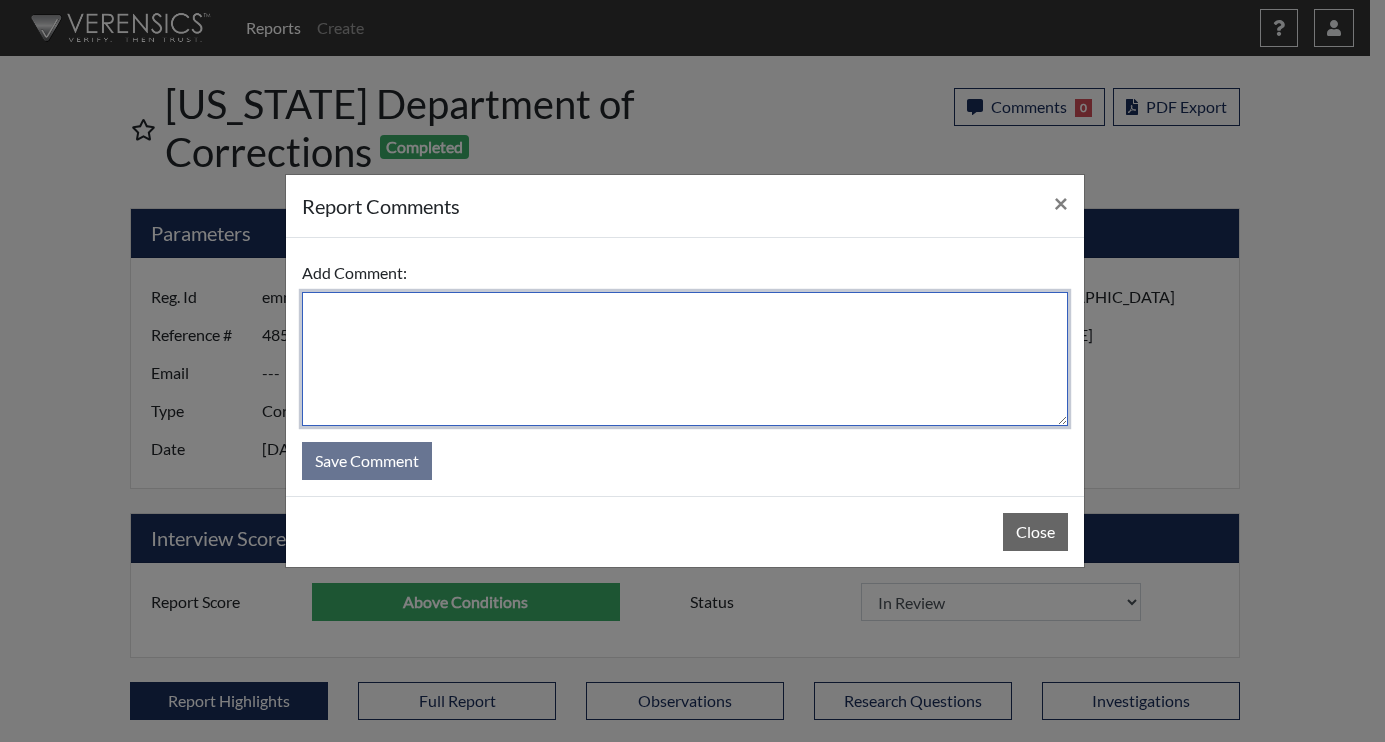 drag, startPoint x: 576, startPoint y: 345, endPoint x: 569, endPoint y: 337, distance: 10.630146 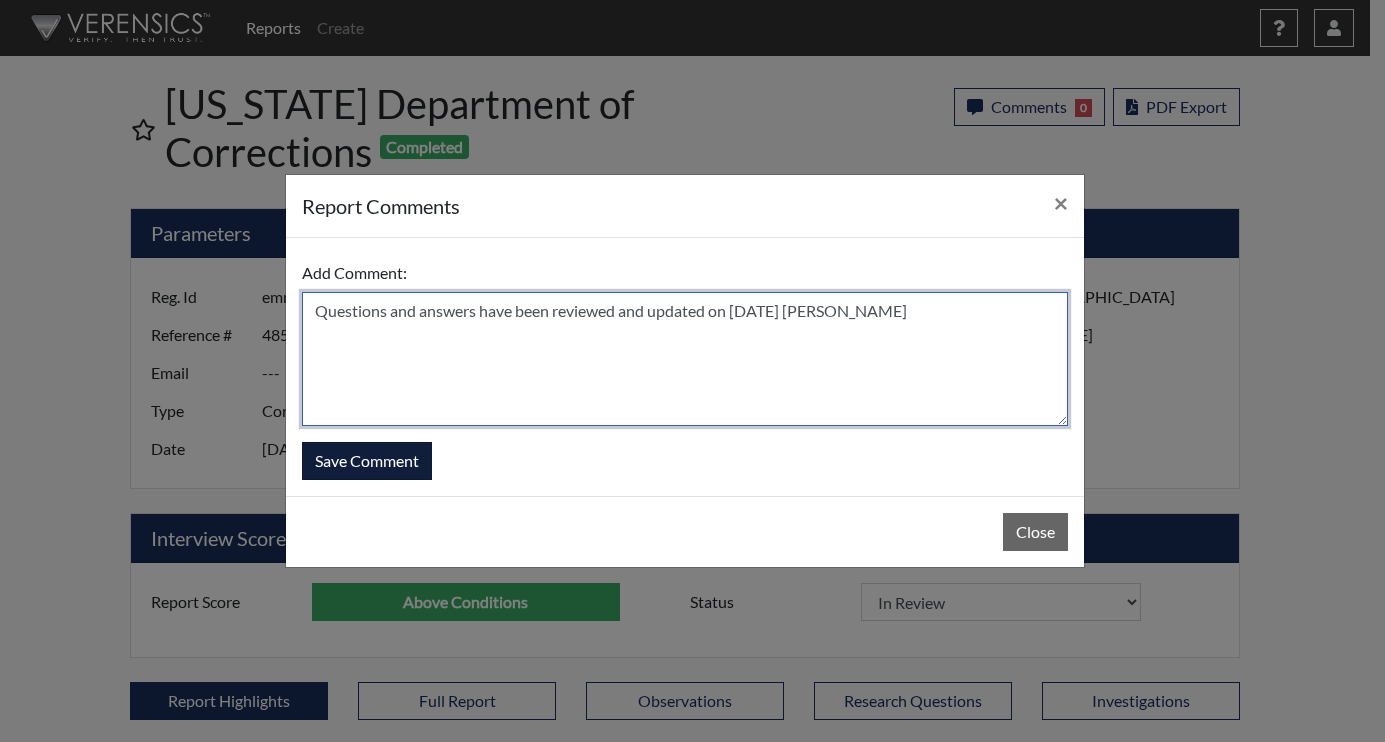 type on "Questions and answers have been reviewed and updated on 7/15/25 N. Brown" 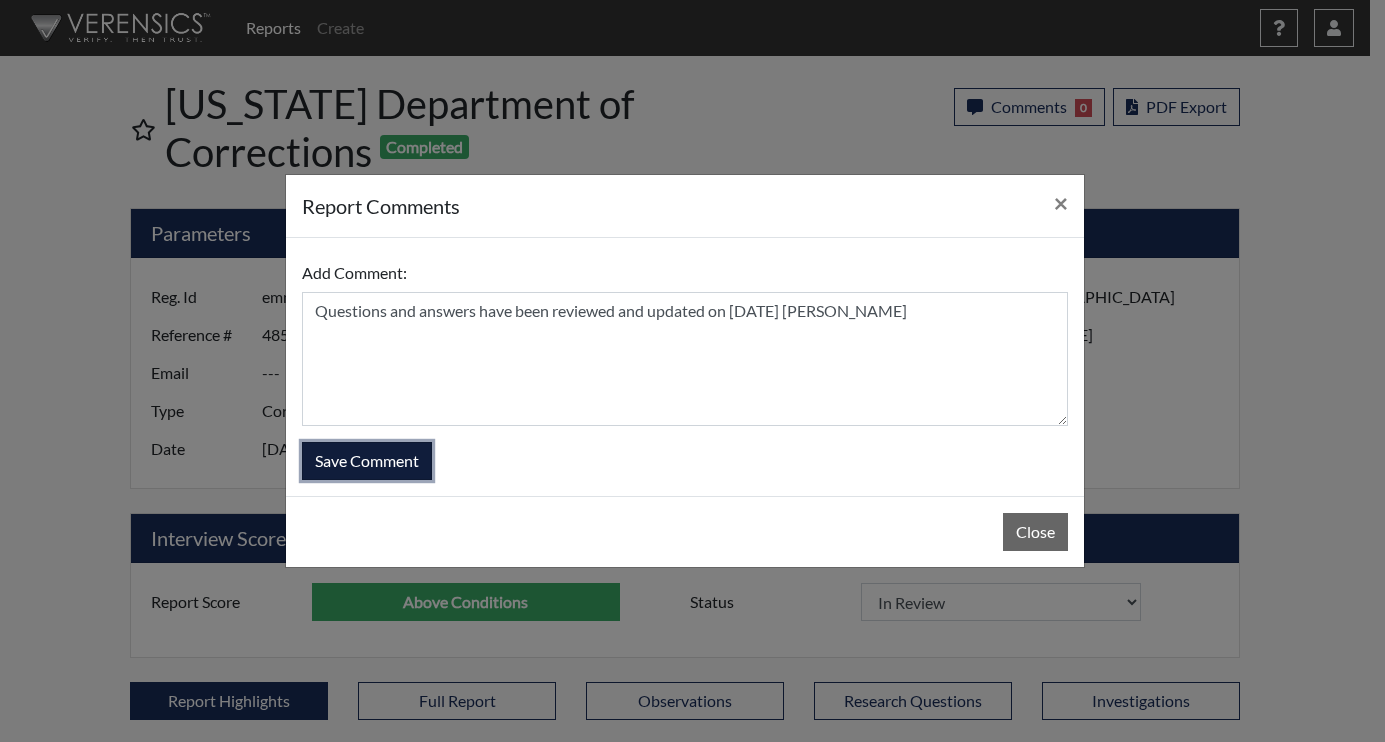 click on "Save Comment" at bounding box center (367, 461) 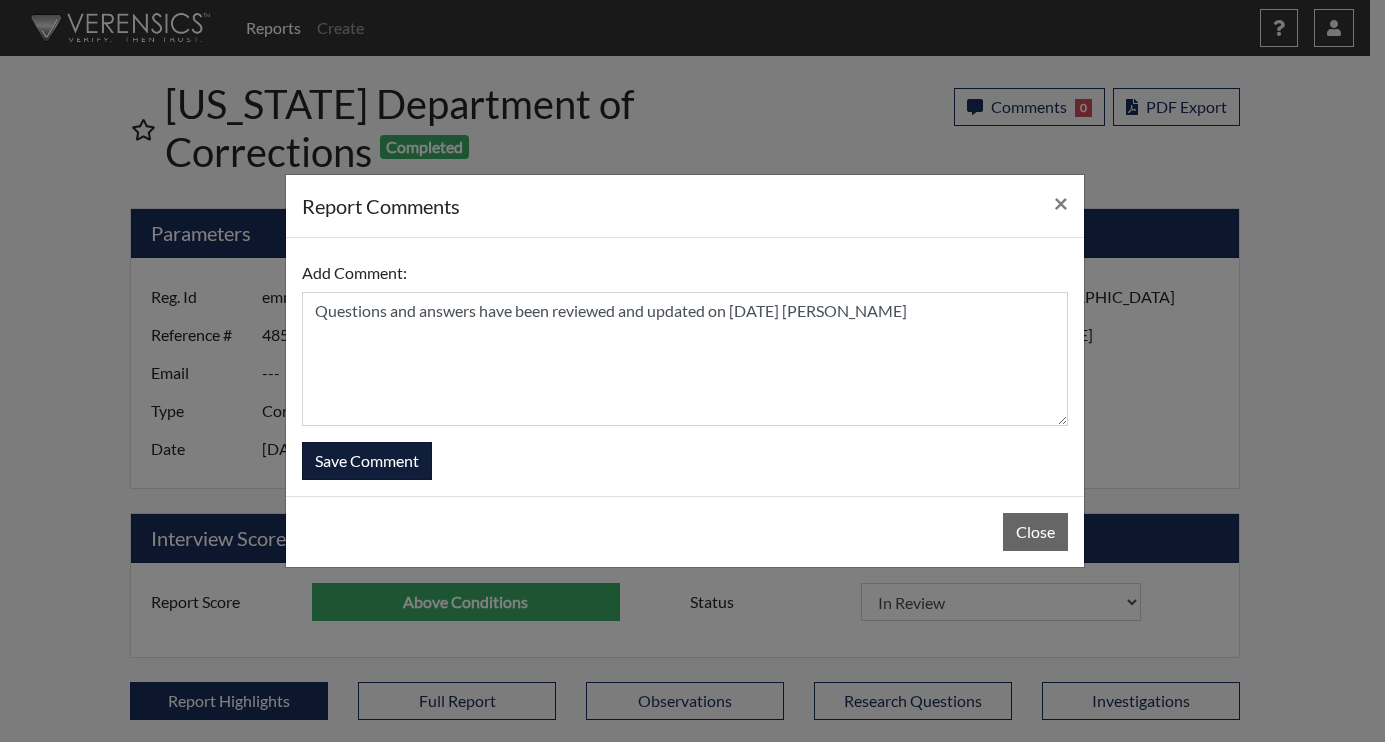 type 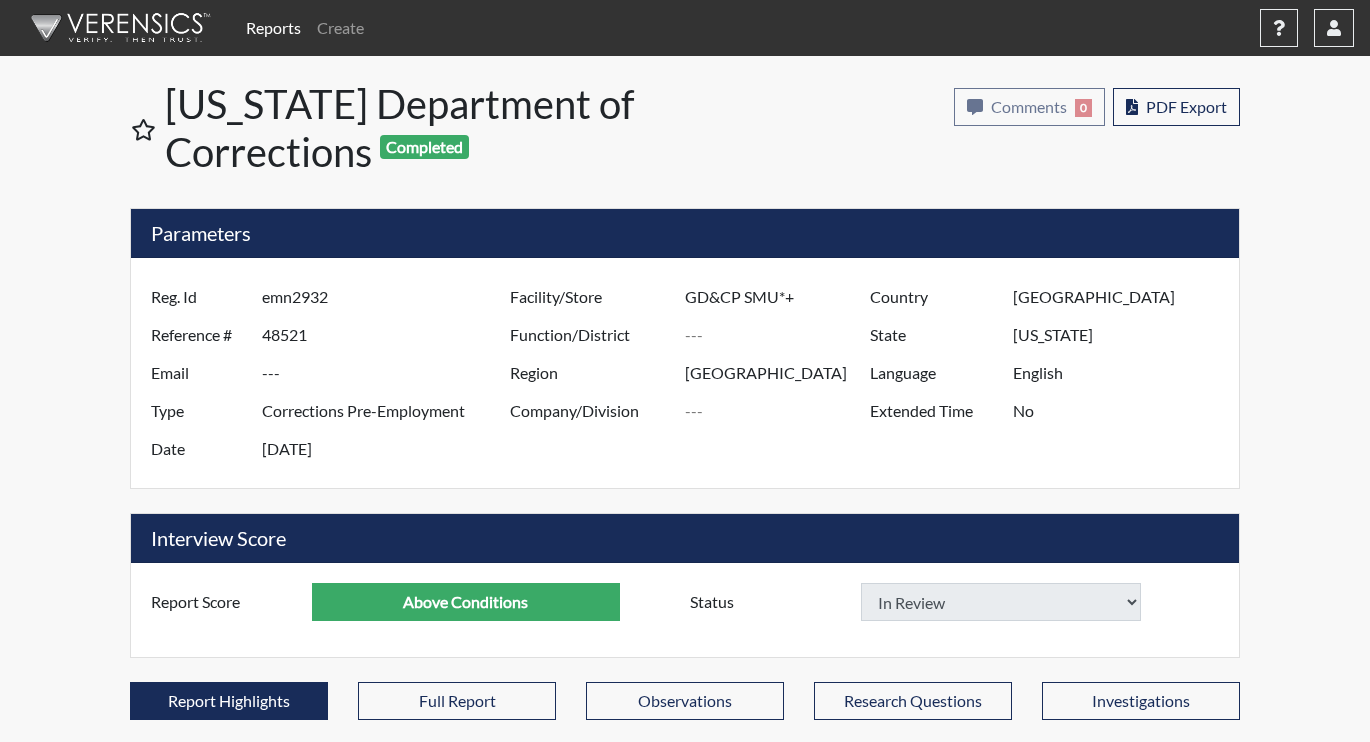 select 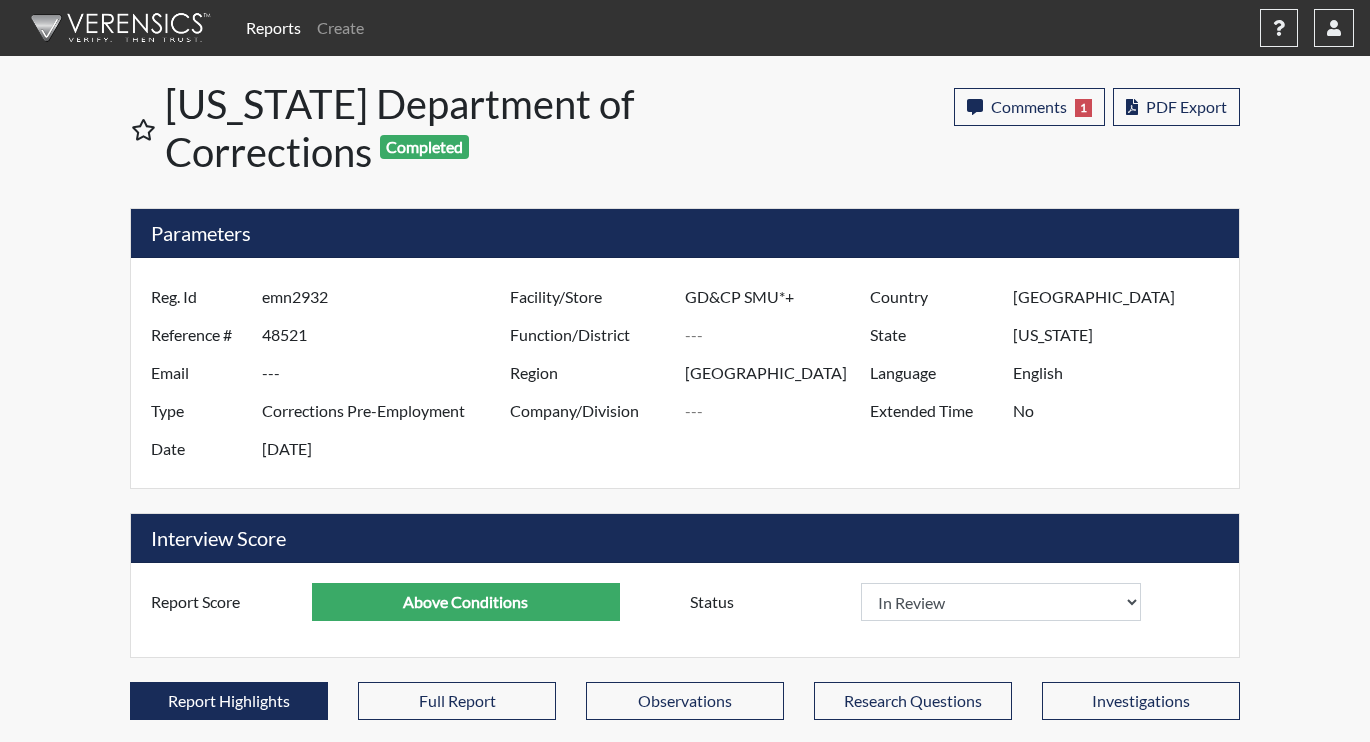 scroll, scrollTop: 999668, scrollLeft: 999169, axis: both 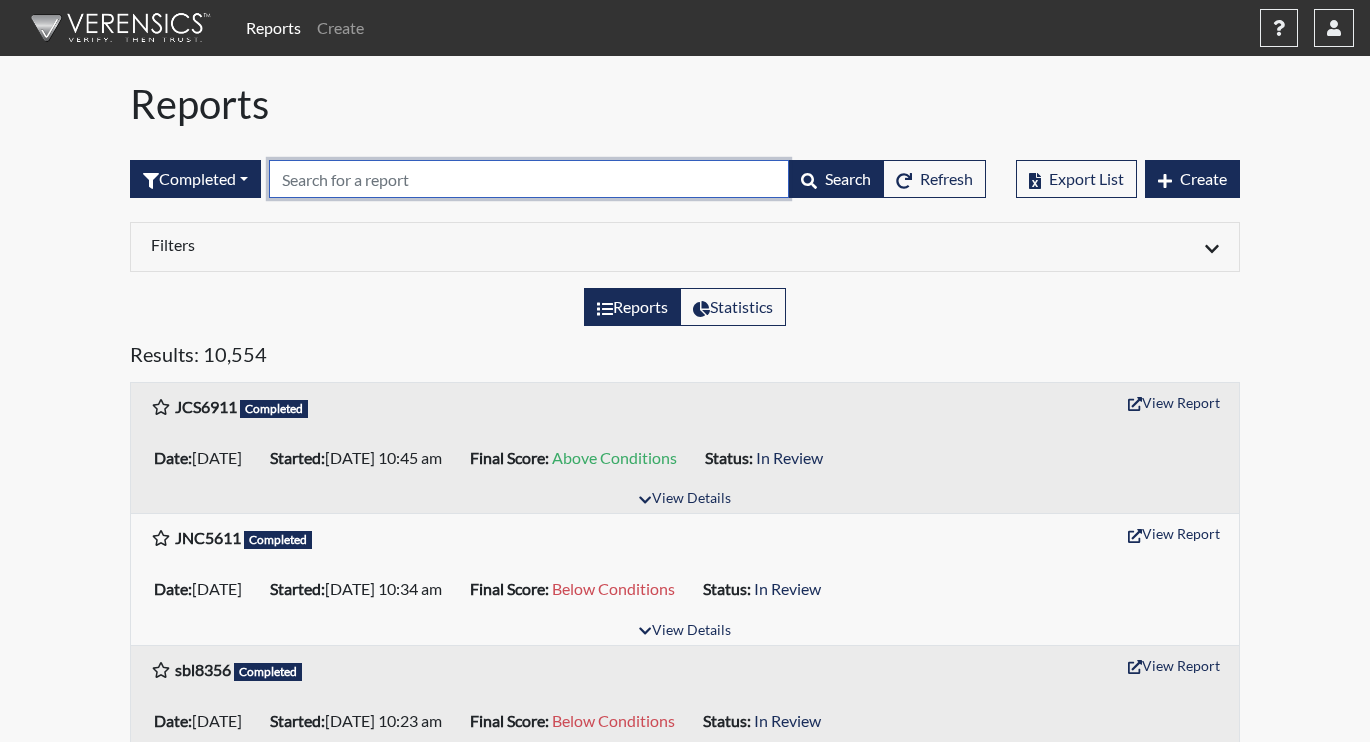 click at bounding box center (529, 179) 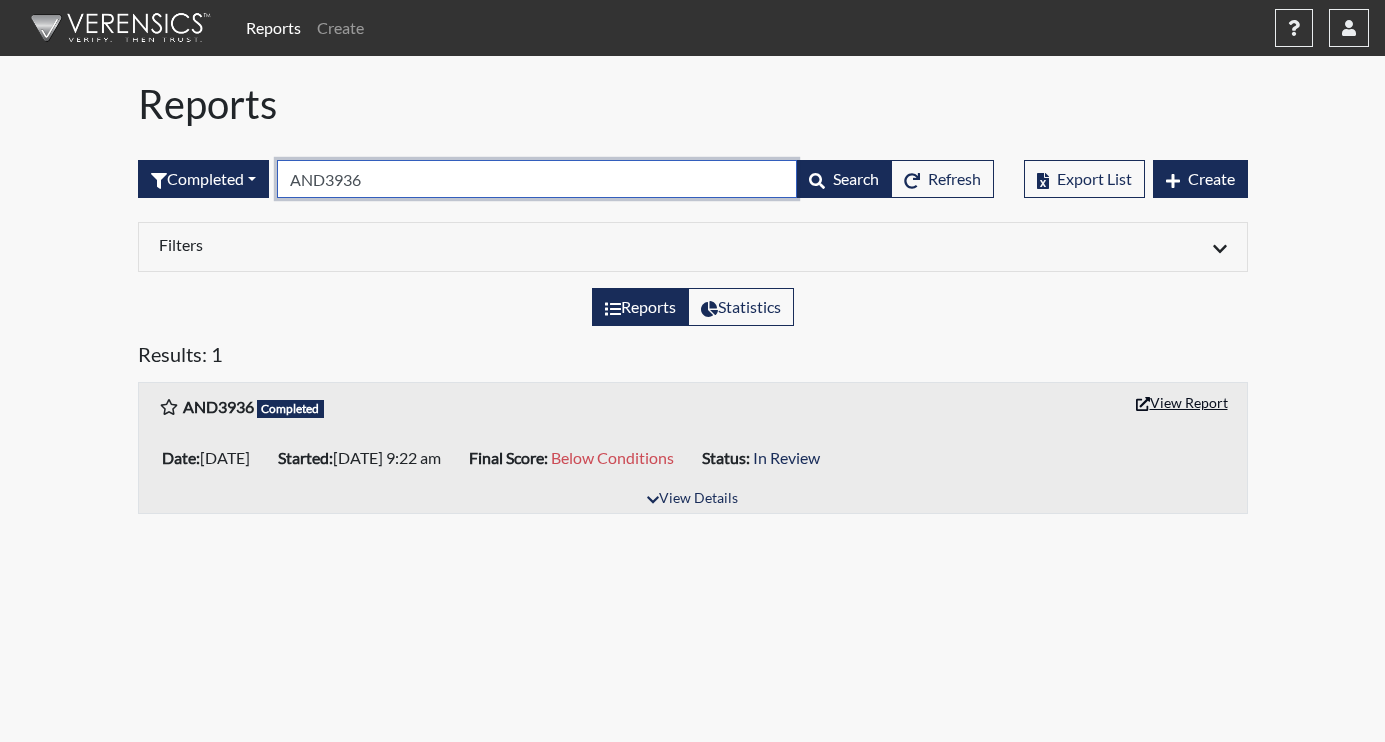 type on "AND3936" 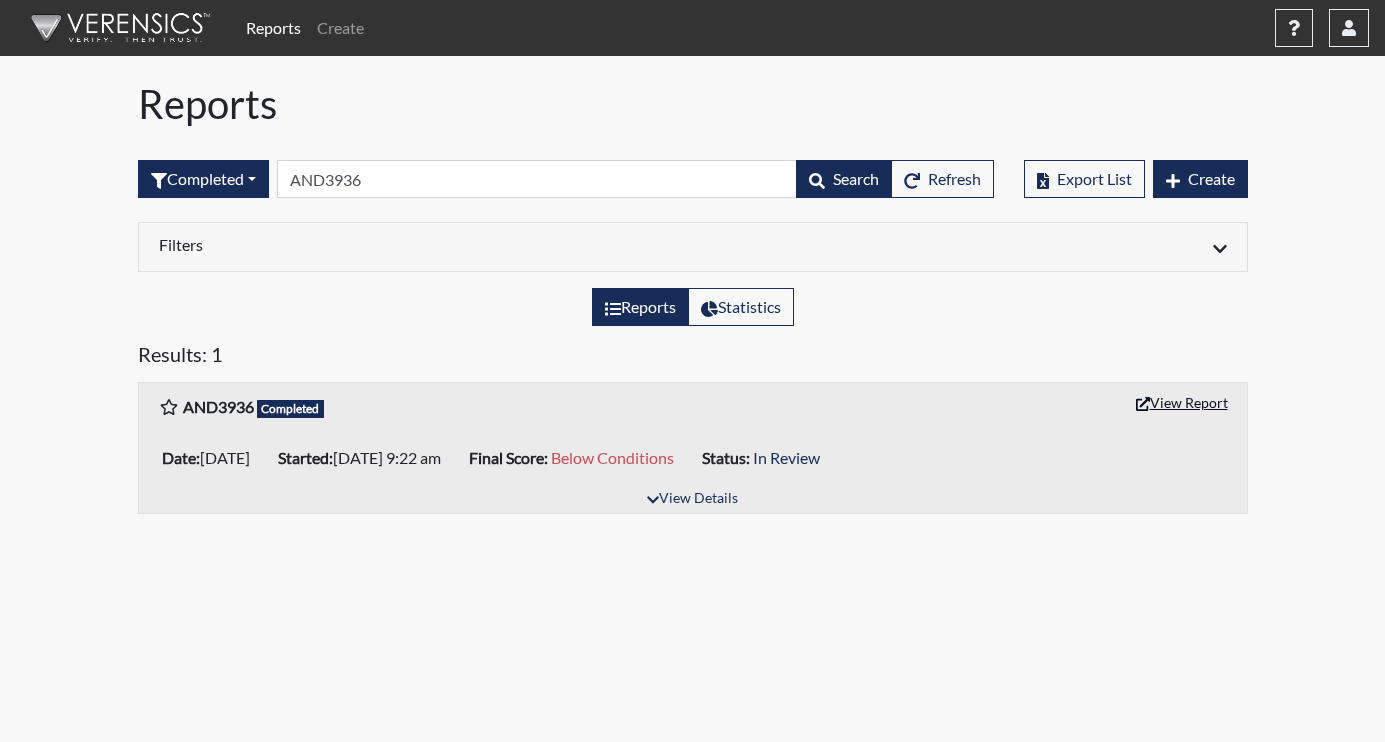 click on "View Report" at bounding box center (1182, 402) 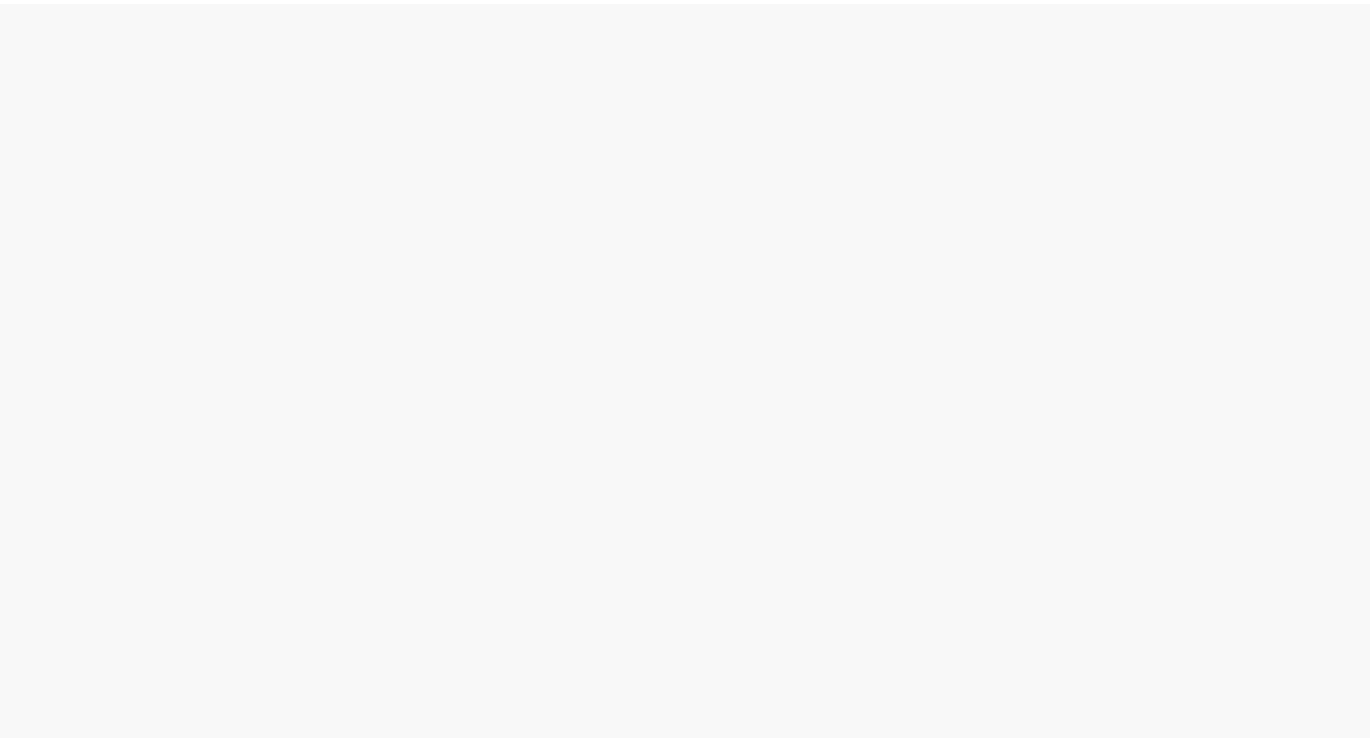 scroll, scrollTop: 0, scrollLeft: 0, axis: both 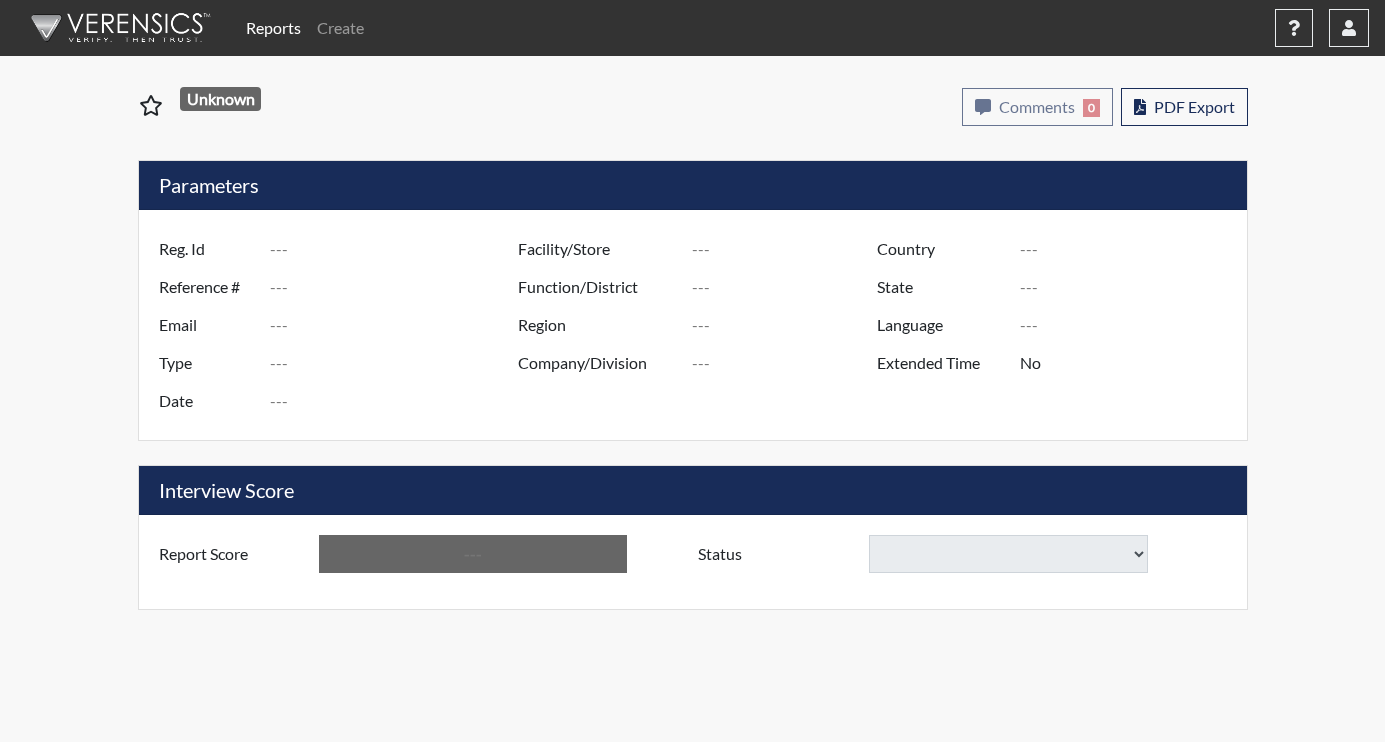 type on "AND3936" 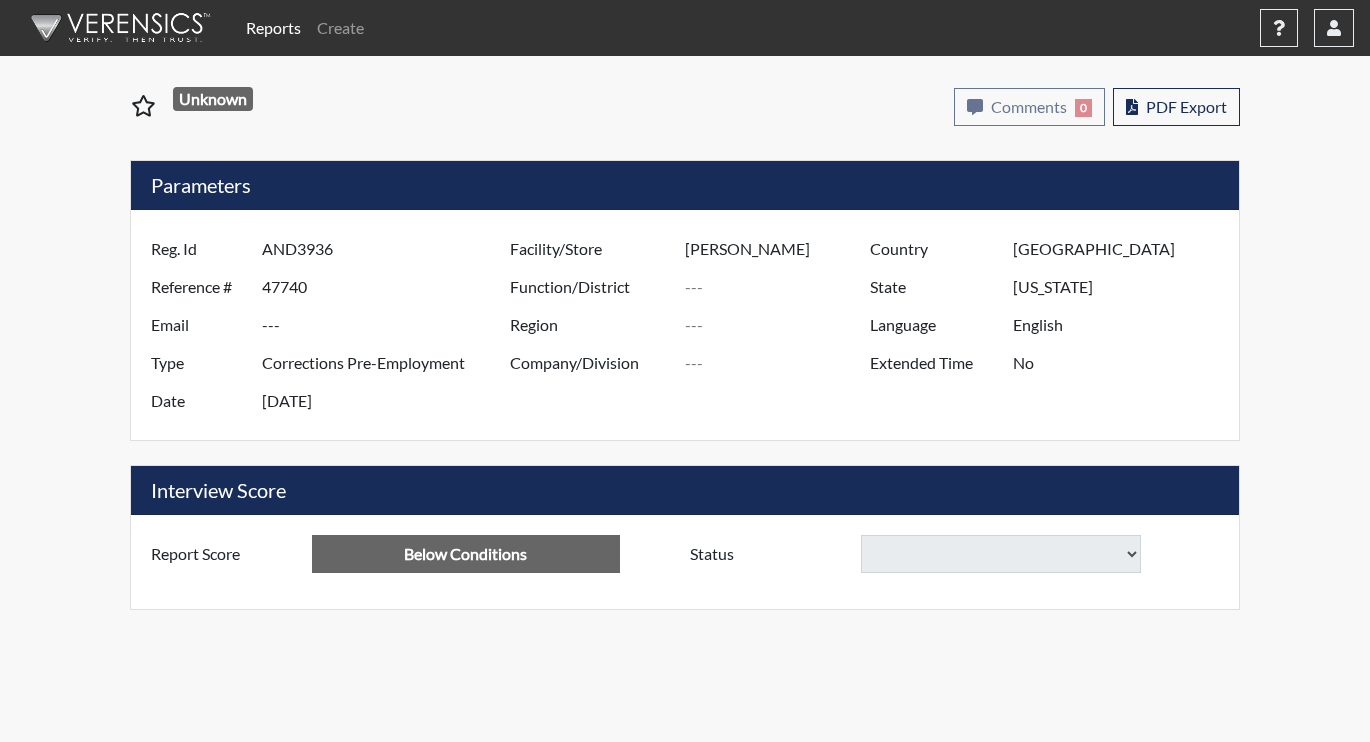 select on "confirmed" 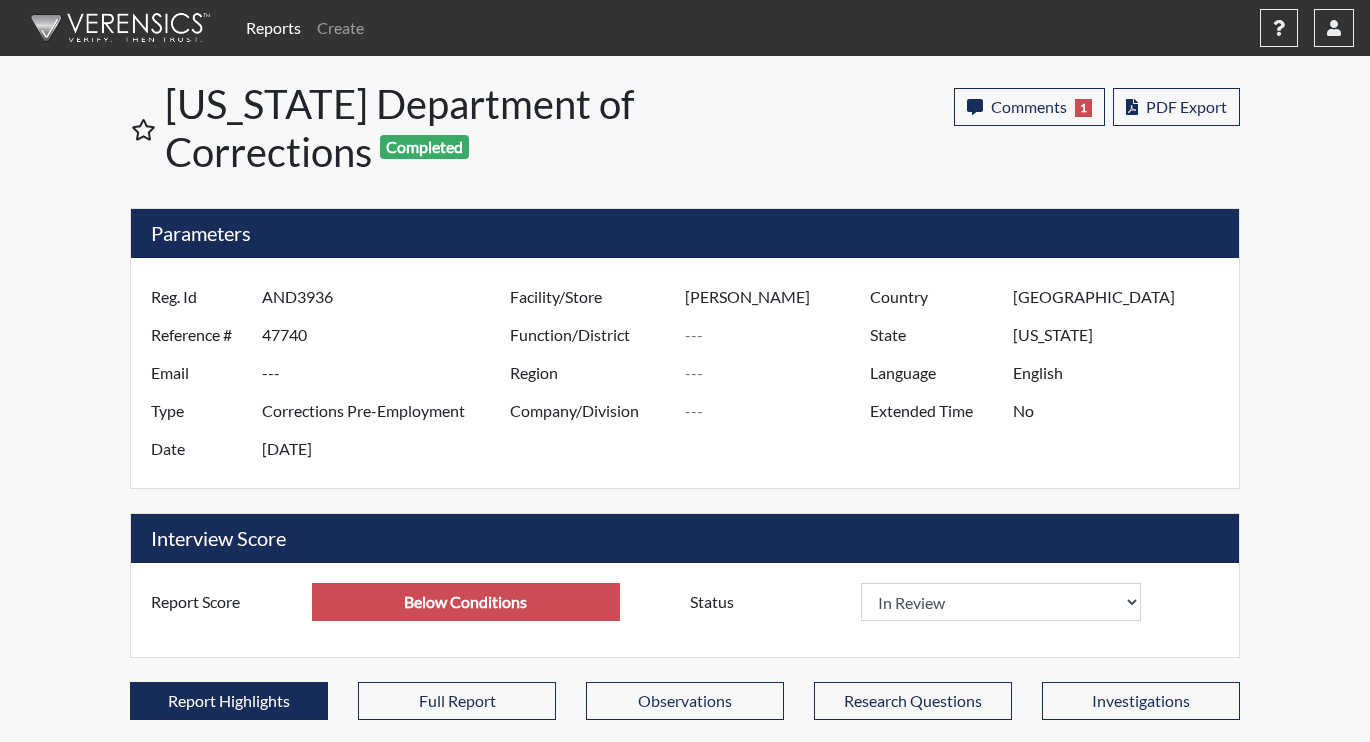 scroll, scrollTop: 999668, scrollLeft: 999169, axis: both 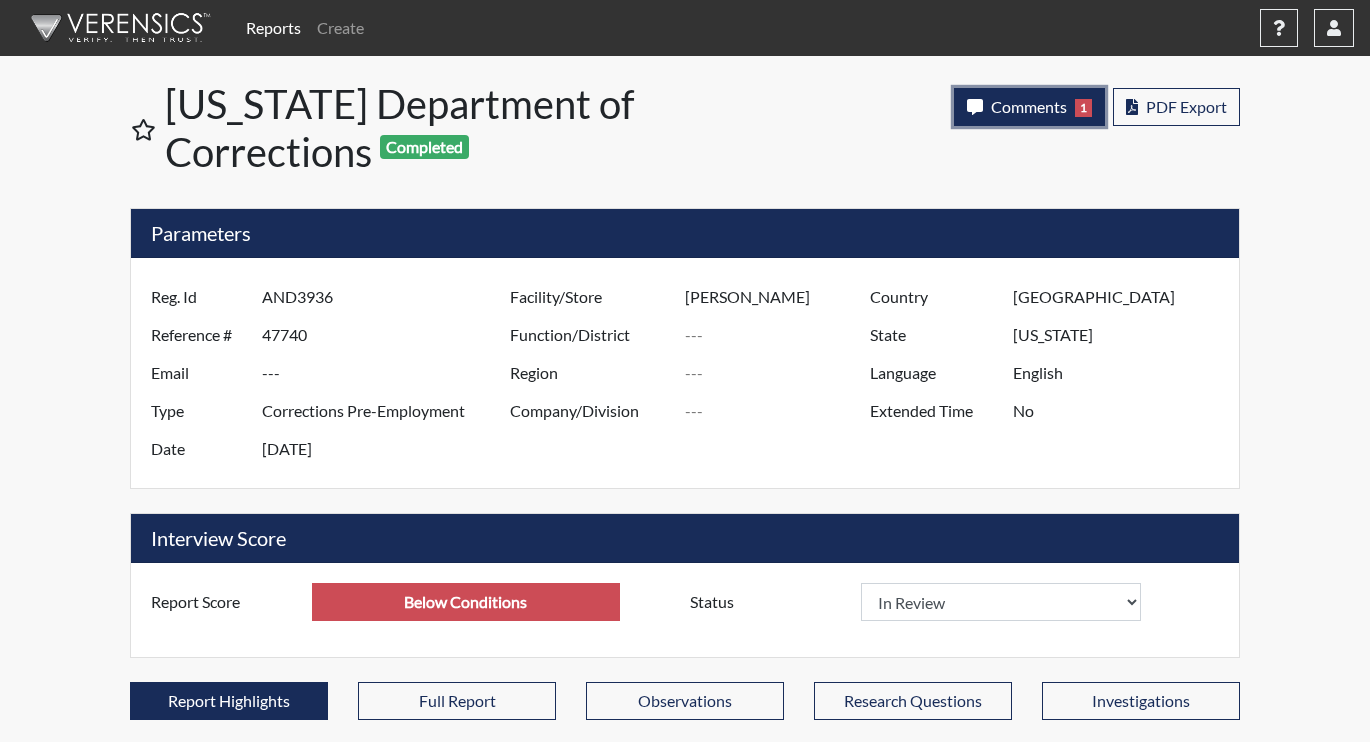 click on "Comments" at bounding box center [1029, 106] 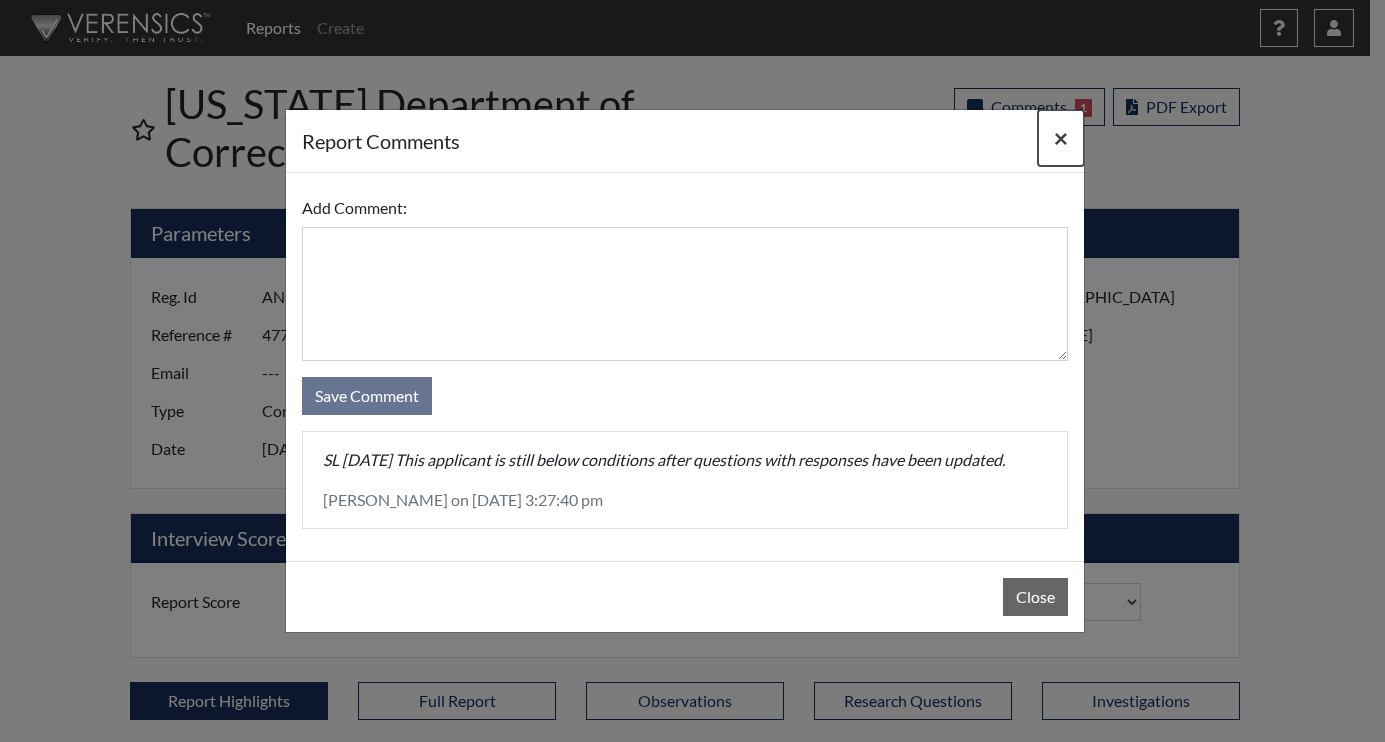 click on "×" at bounding box center (1061, 137) 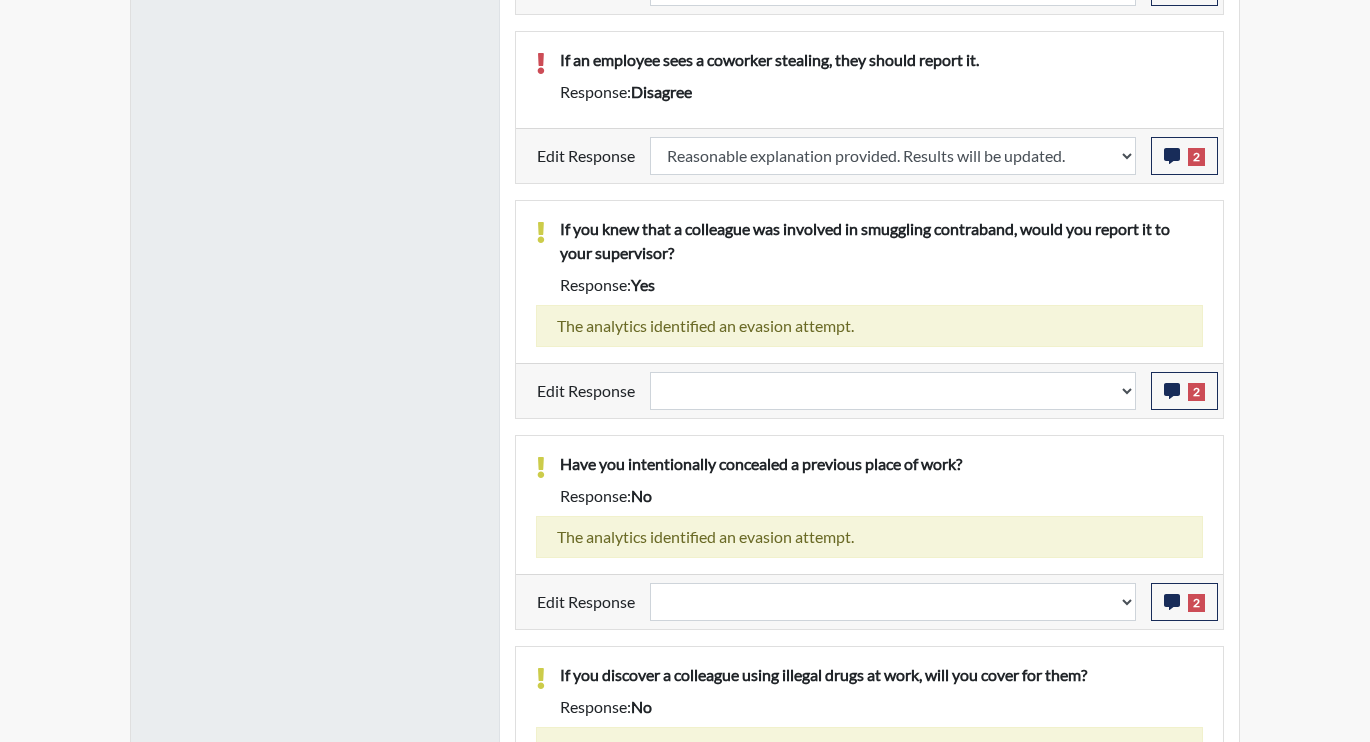 scroll, scrollTop: 2000, scrollLeft: 0, axis: vertical 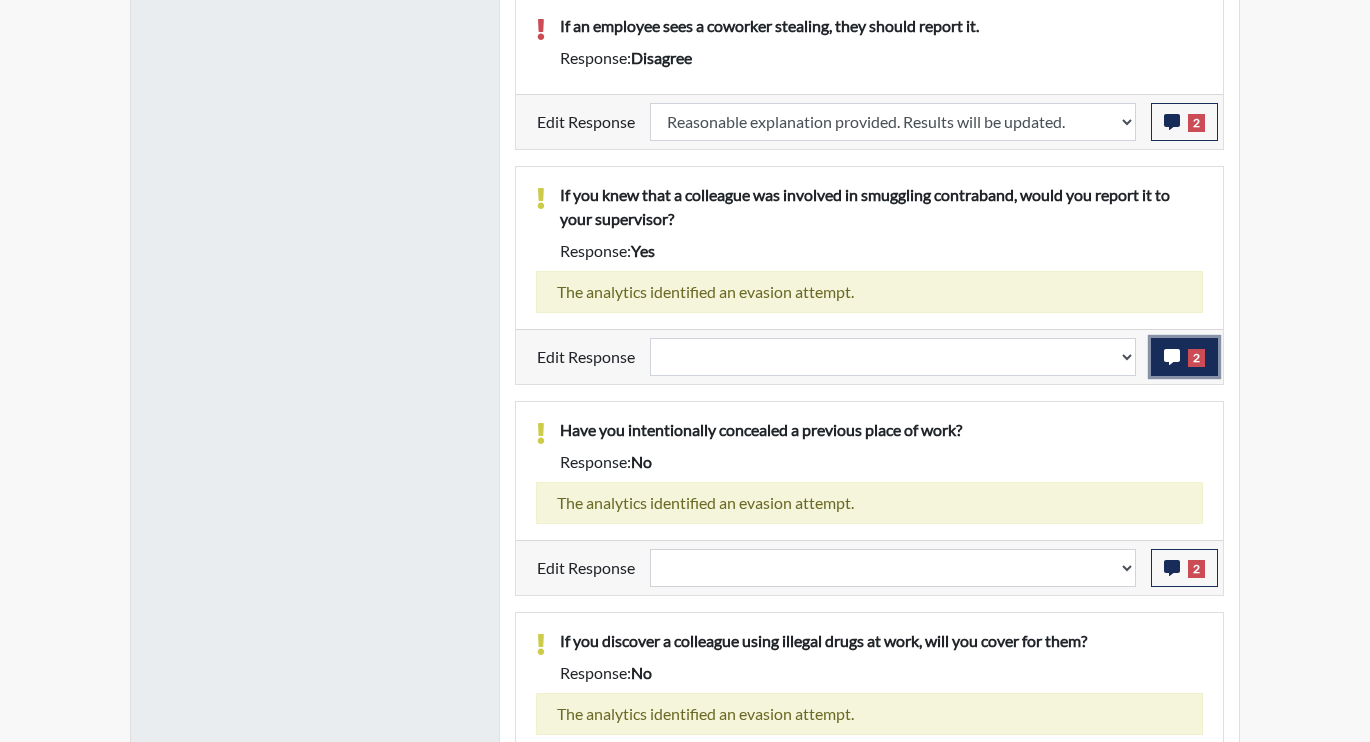 click 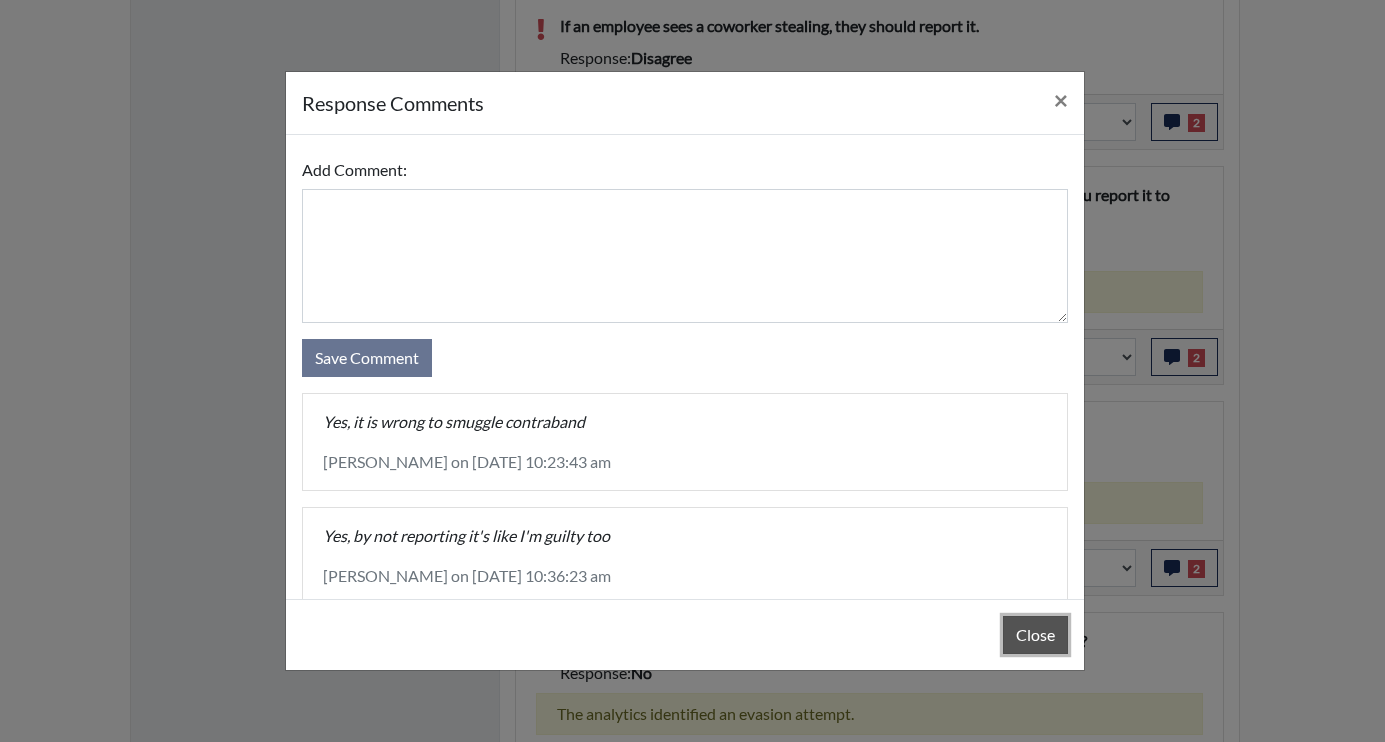 click on "Close" at bounding box center (1035, 635) 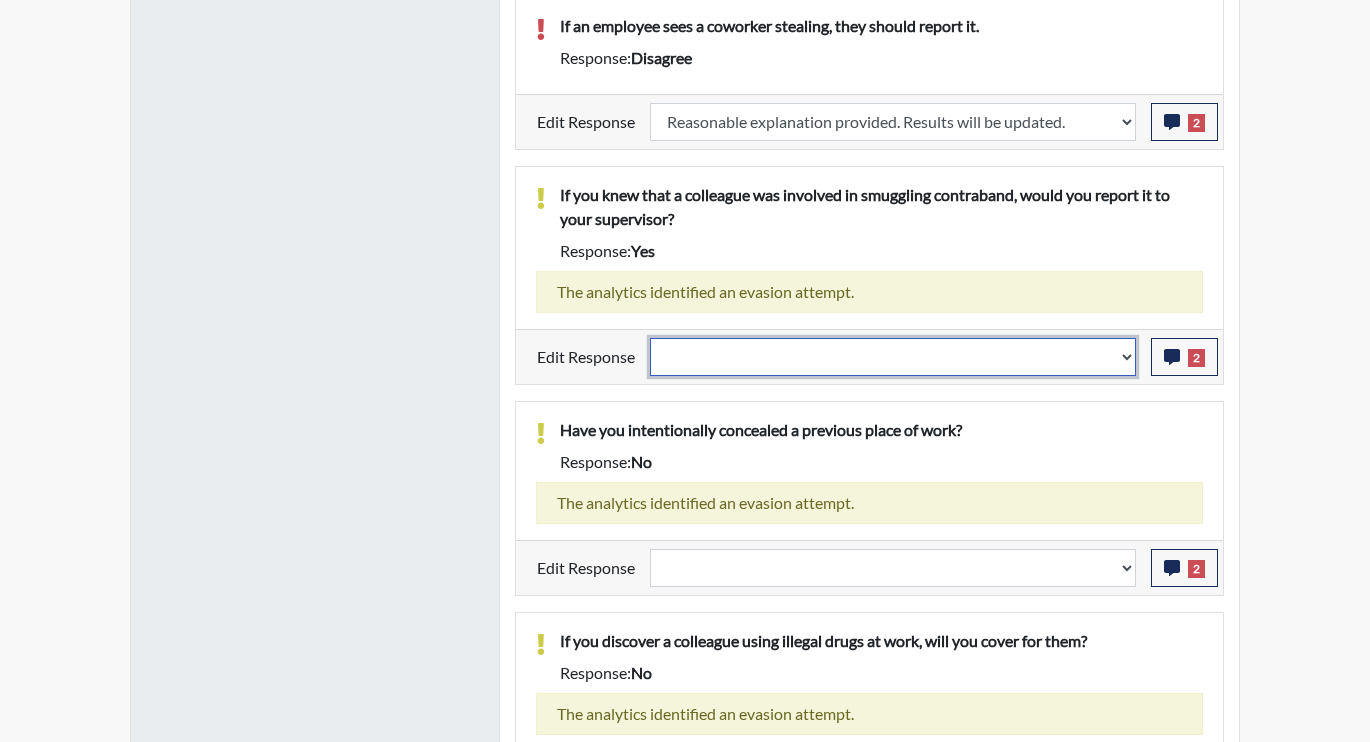 click on "Question is not relevant. Results will be updated. Reasonable explanation provided. Results will be updated. Response confirmed, which places the score below conditions. Clear the response edit. Results will be updated." at bounding box center (893, 357) 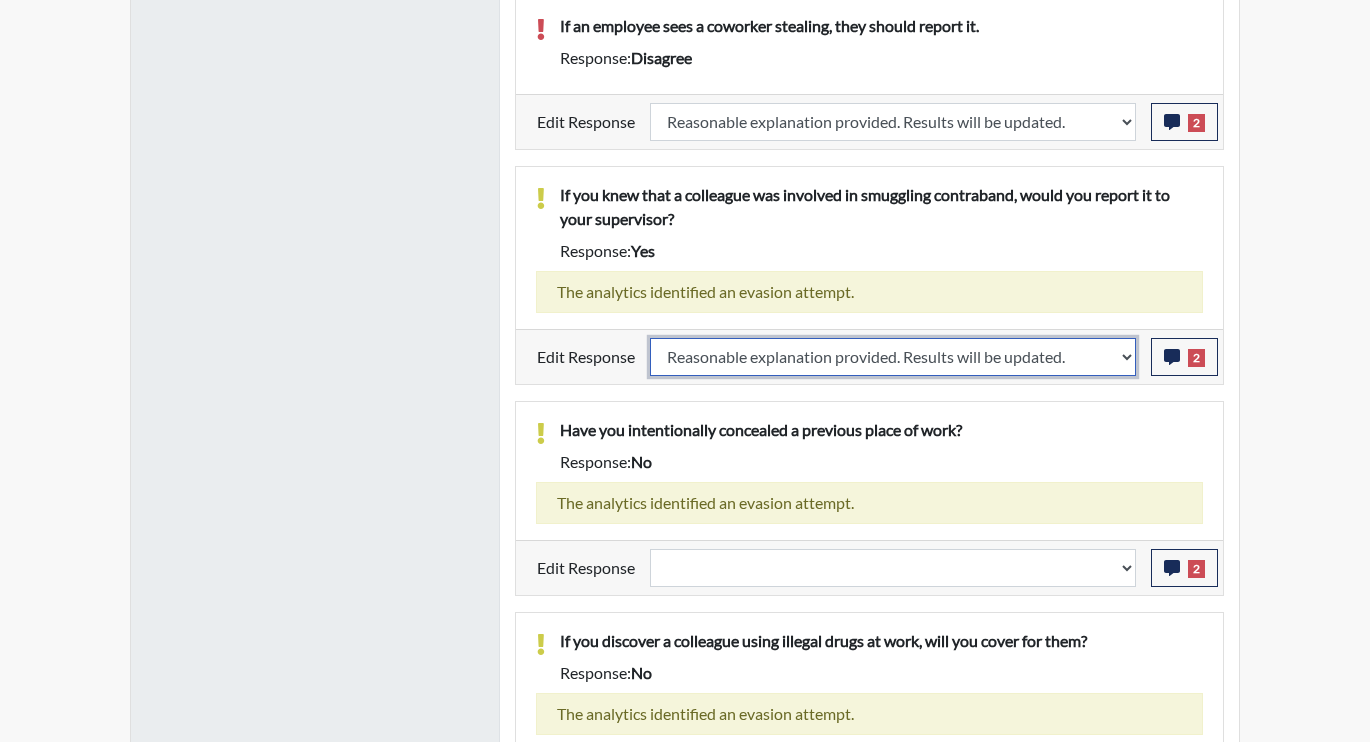 click on "Question is not relevant. Results will be updated. Reasonable explanation provided. Results will be updated. Response confirmed, which places the score below conditions. Clear the response edit. Results will be updated." at bounding box center [893, 357] 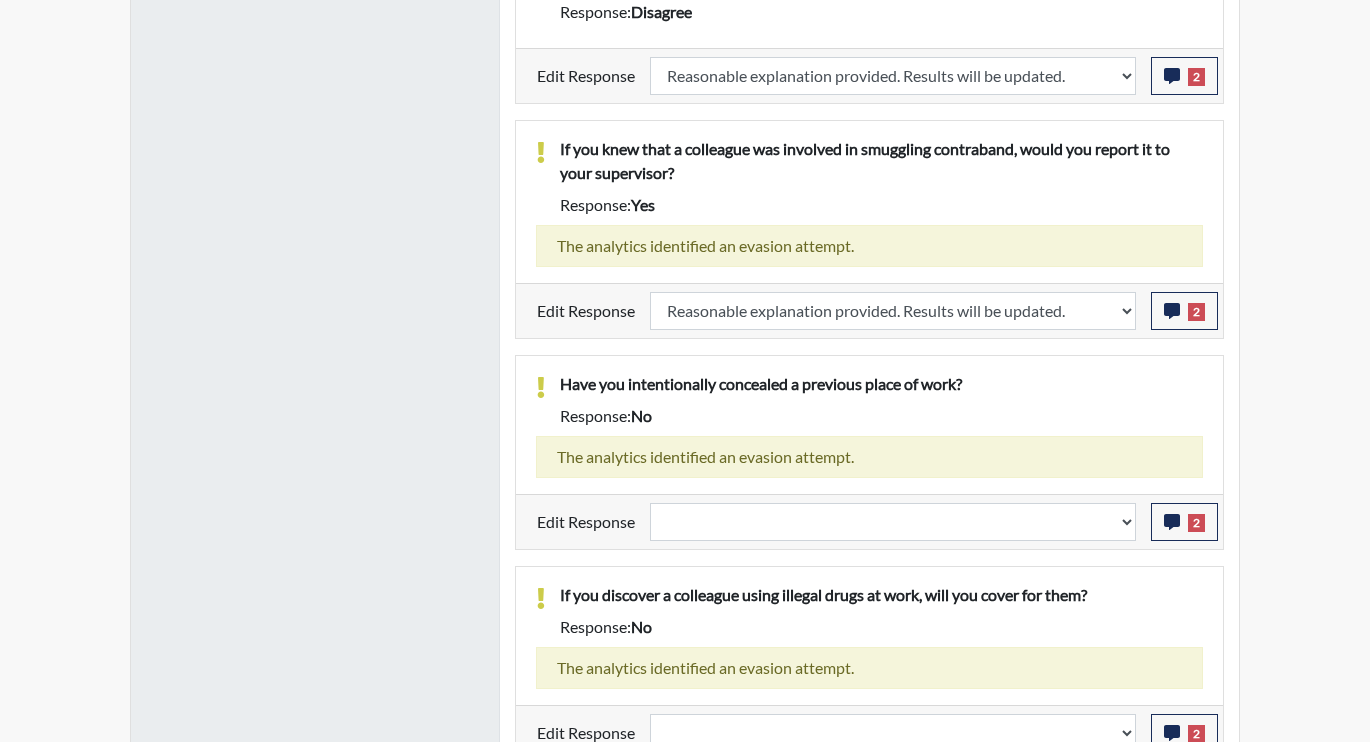 select 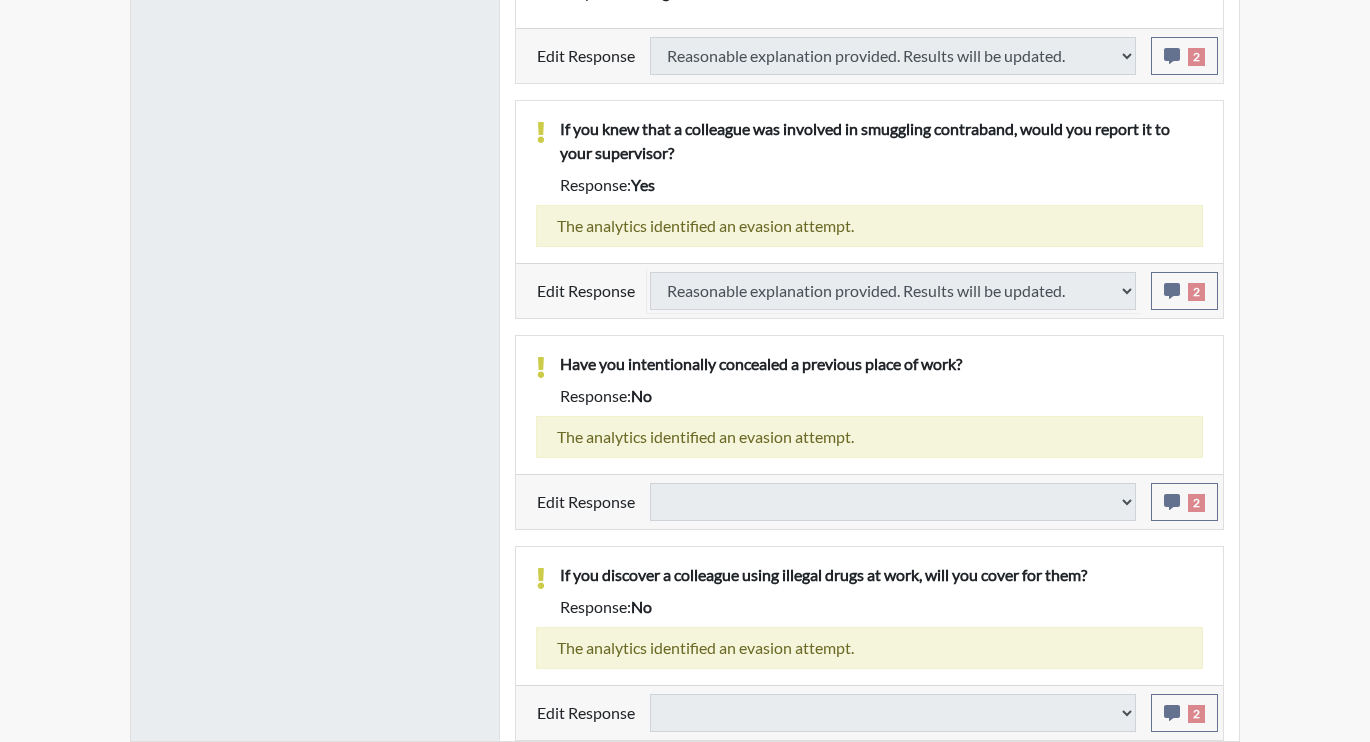 select 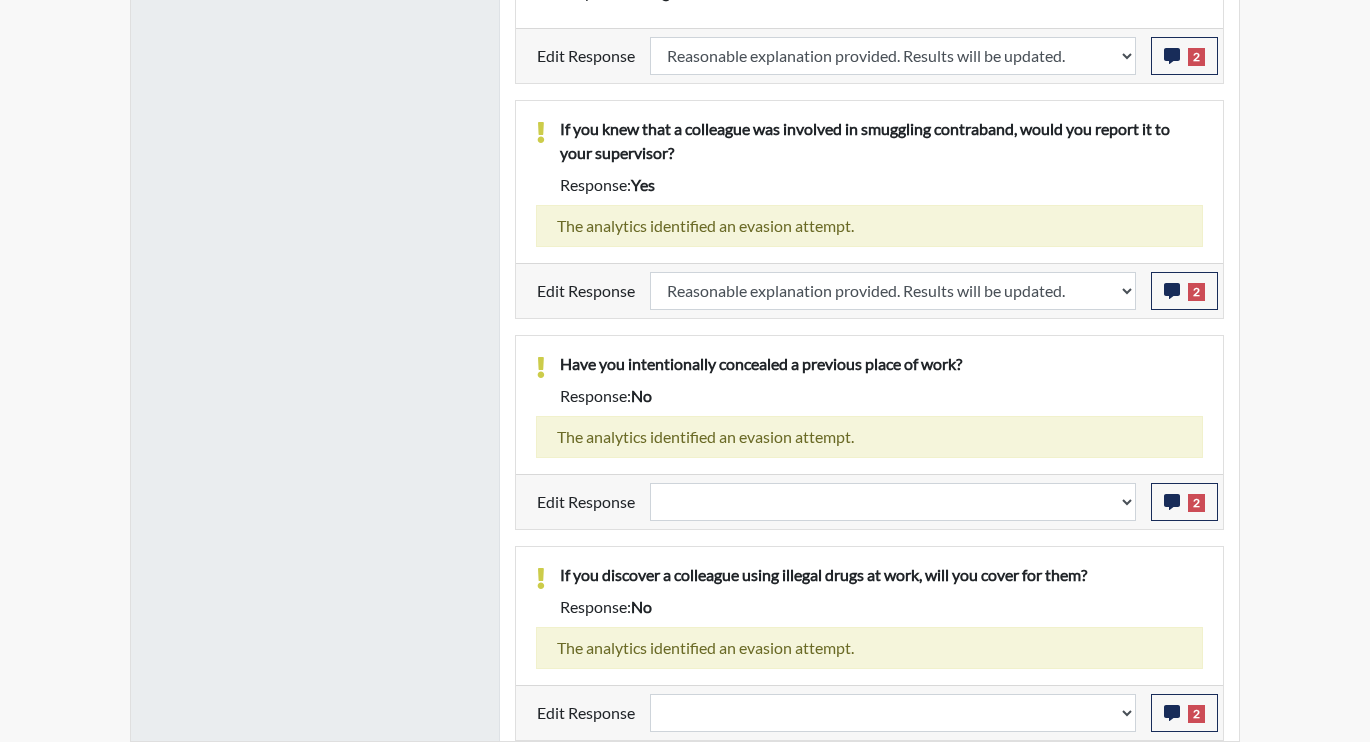 scroll, scrollTop: 999668, scrollLeft: 999169, axis: both 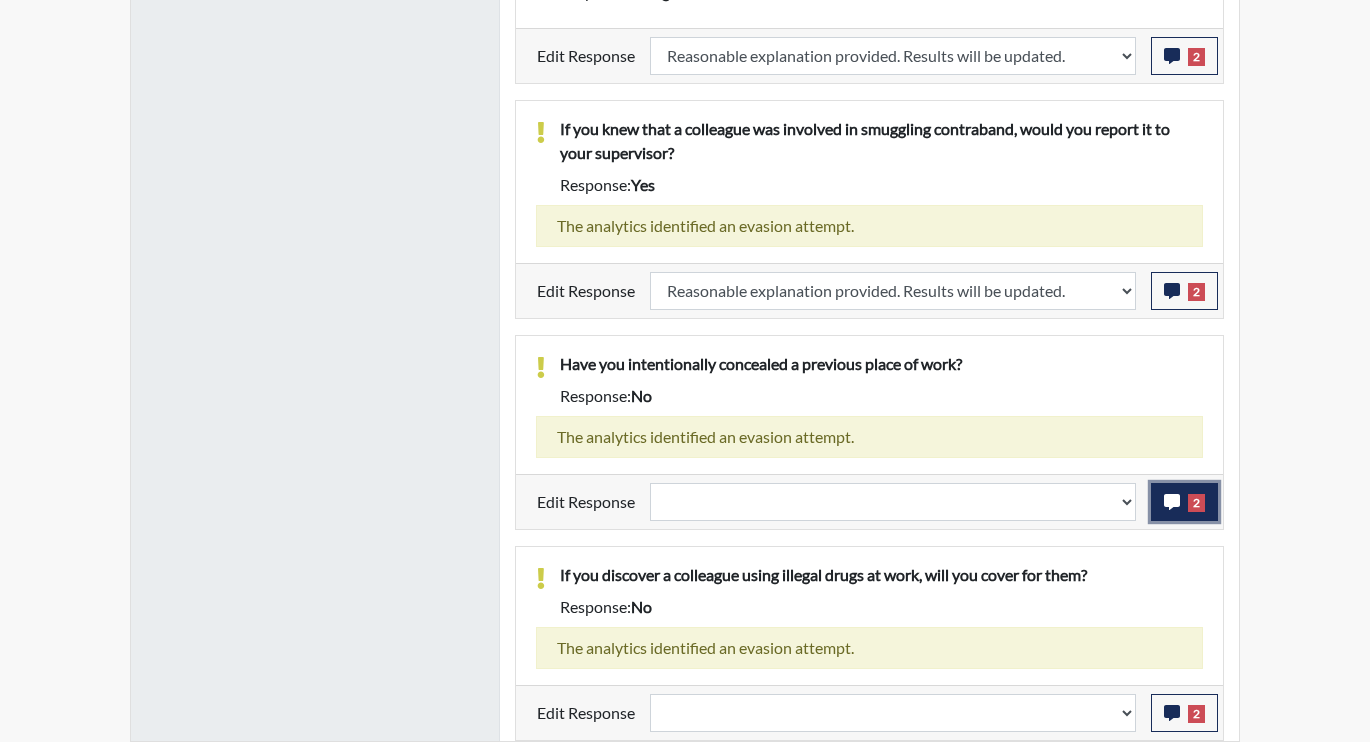 click 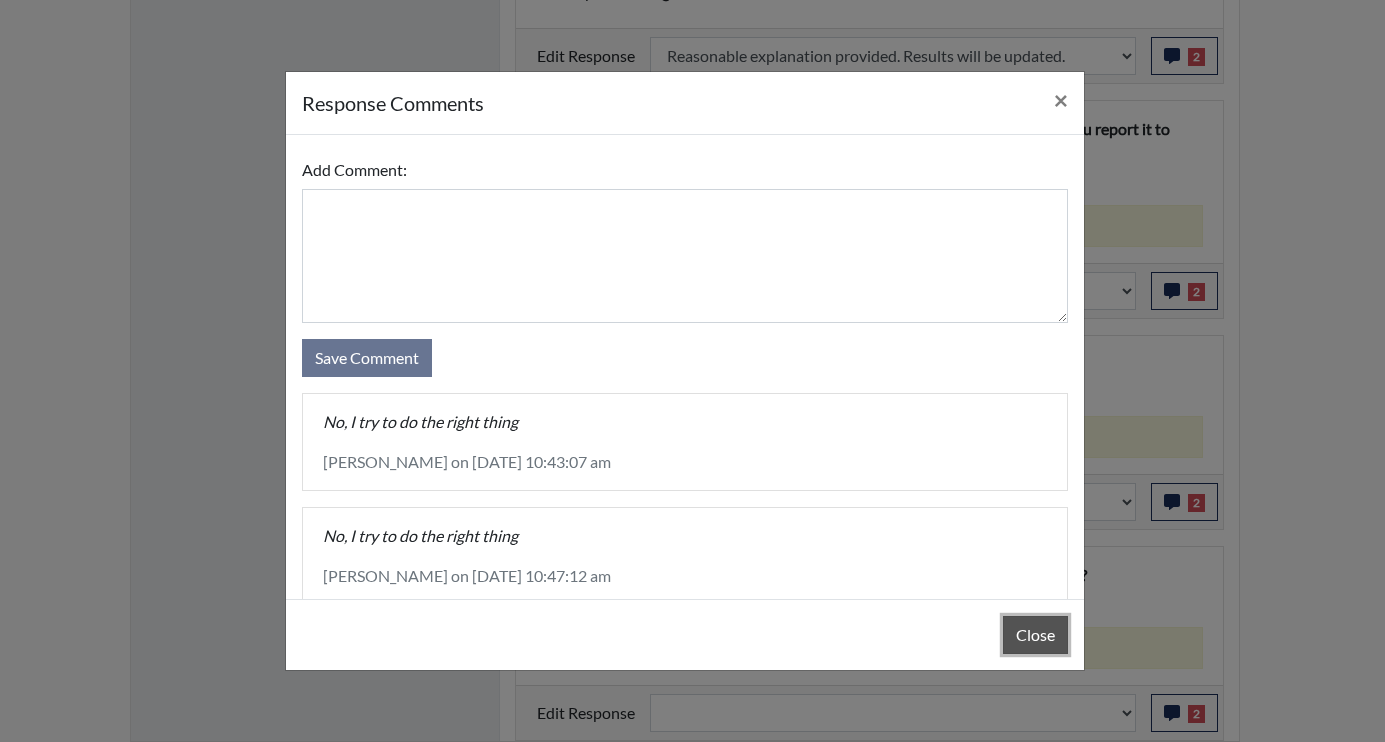 click on "Close" at bounding box center [1035, 635] 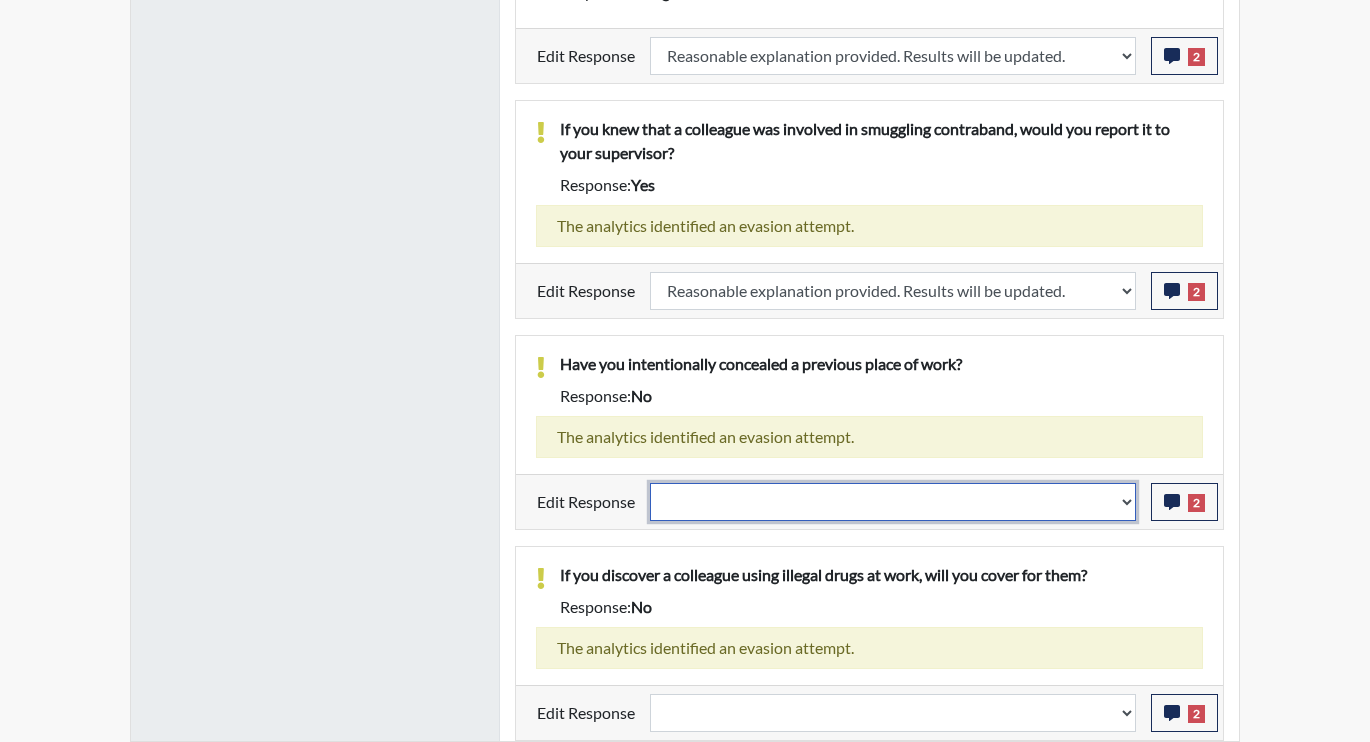 click on "Question is not relevant. Results will be updated. Reasonable explanation provided. Results will be updated. Response confirmed, which places the score below conditions. Clear the response edit. Results will be updated." at bounding box center [893, 502] 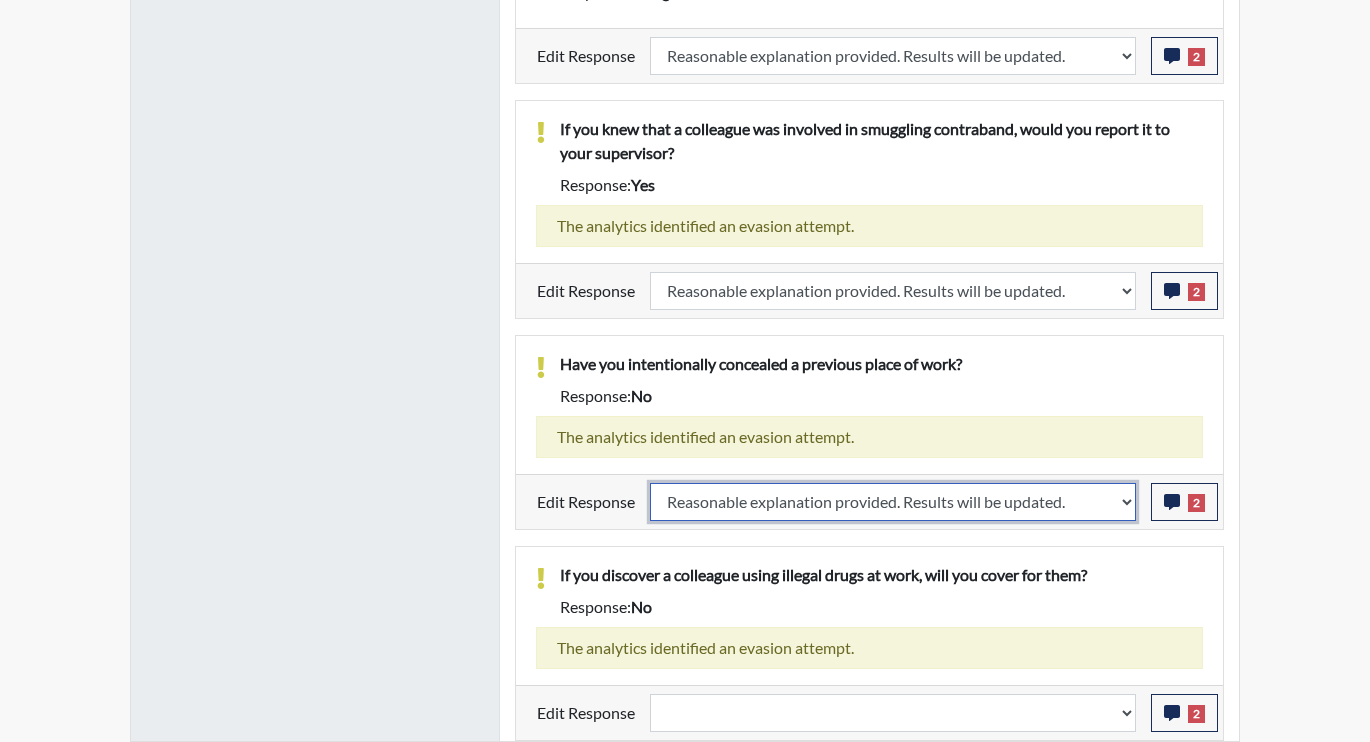 click on "Question is not relevant. Results will be updated. Reasonable explanation provided. Results will be updated. Response confirmed, which places the score below conditions. Clear the response edit. Results will be updated." at bounding box center (893, 502) 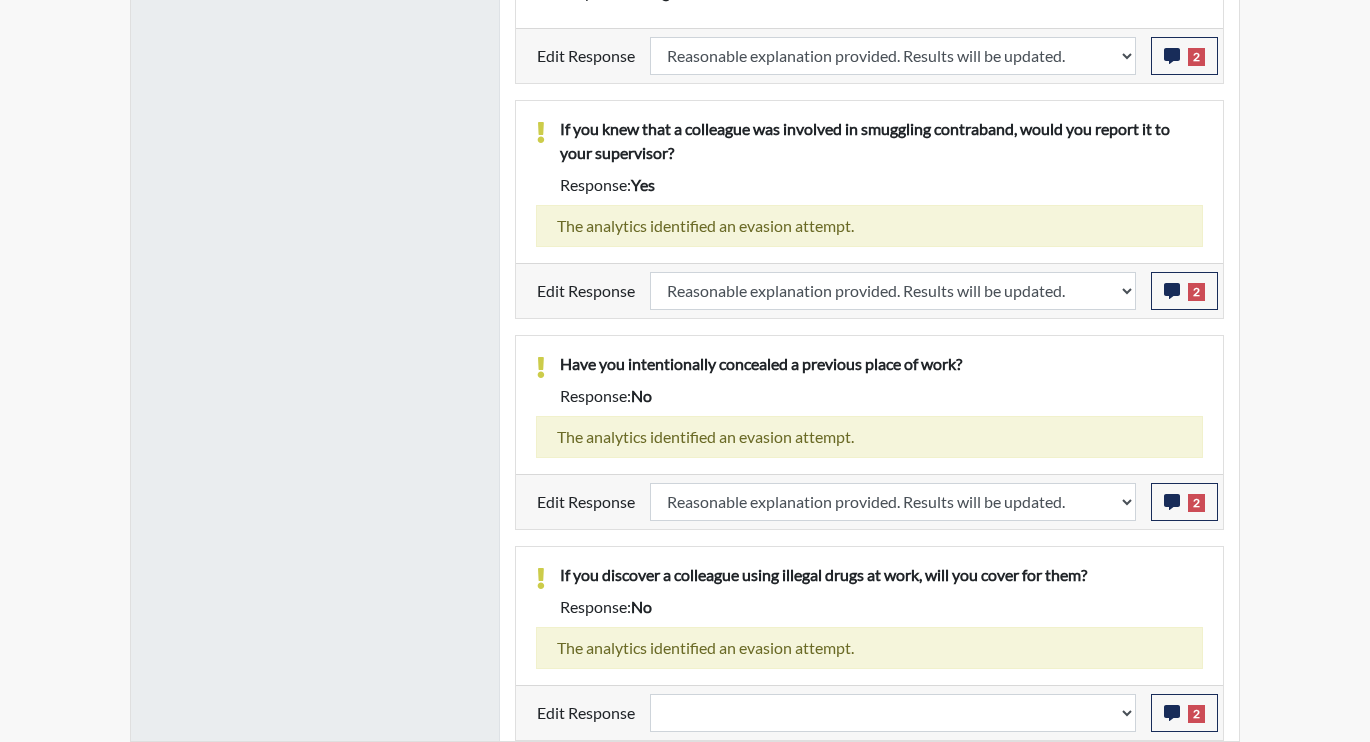 scroll, scrollTop: 999668, scrollLeft: 999169, axis: both 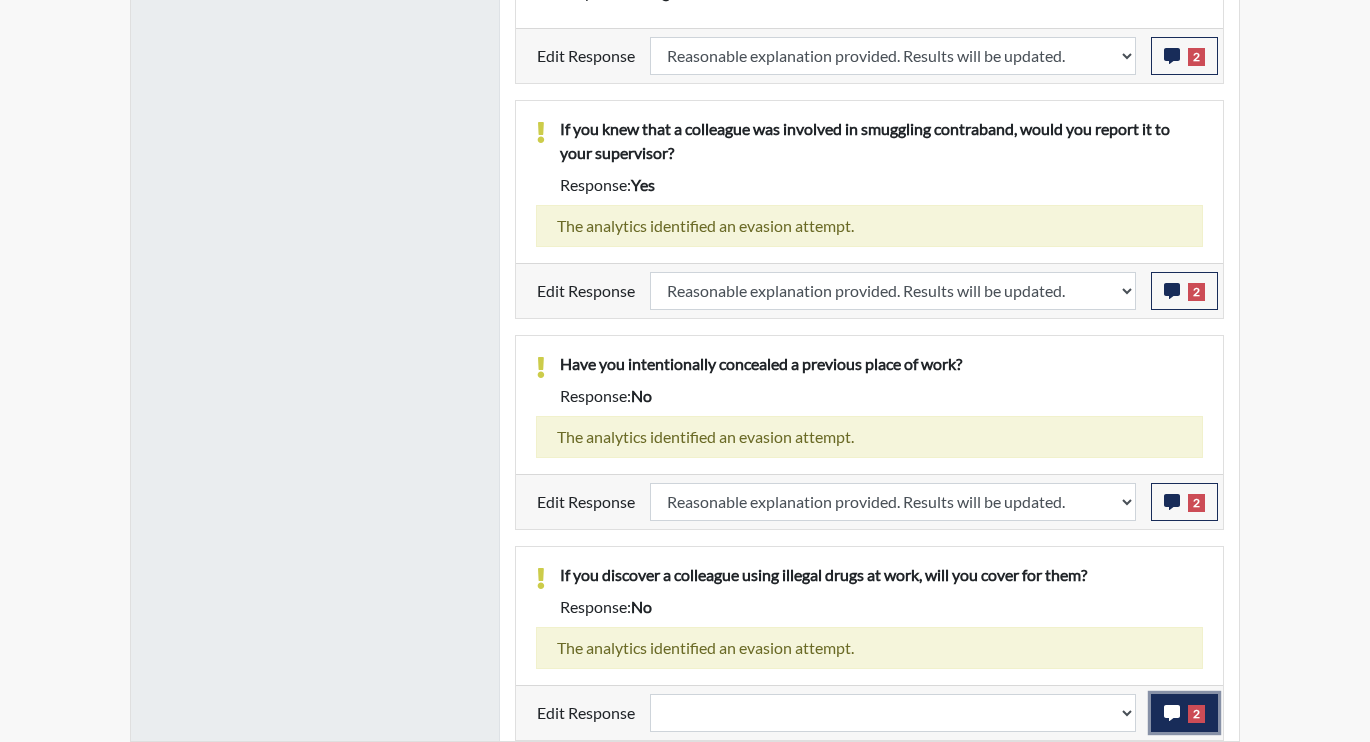click 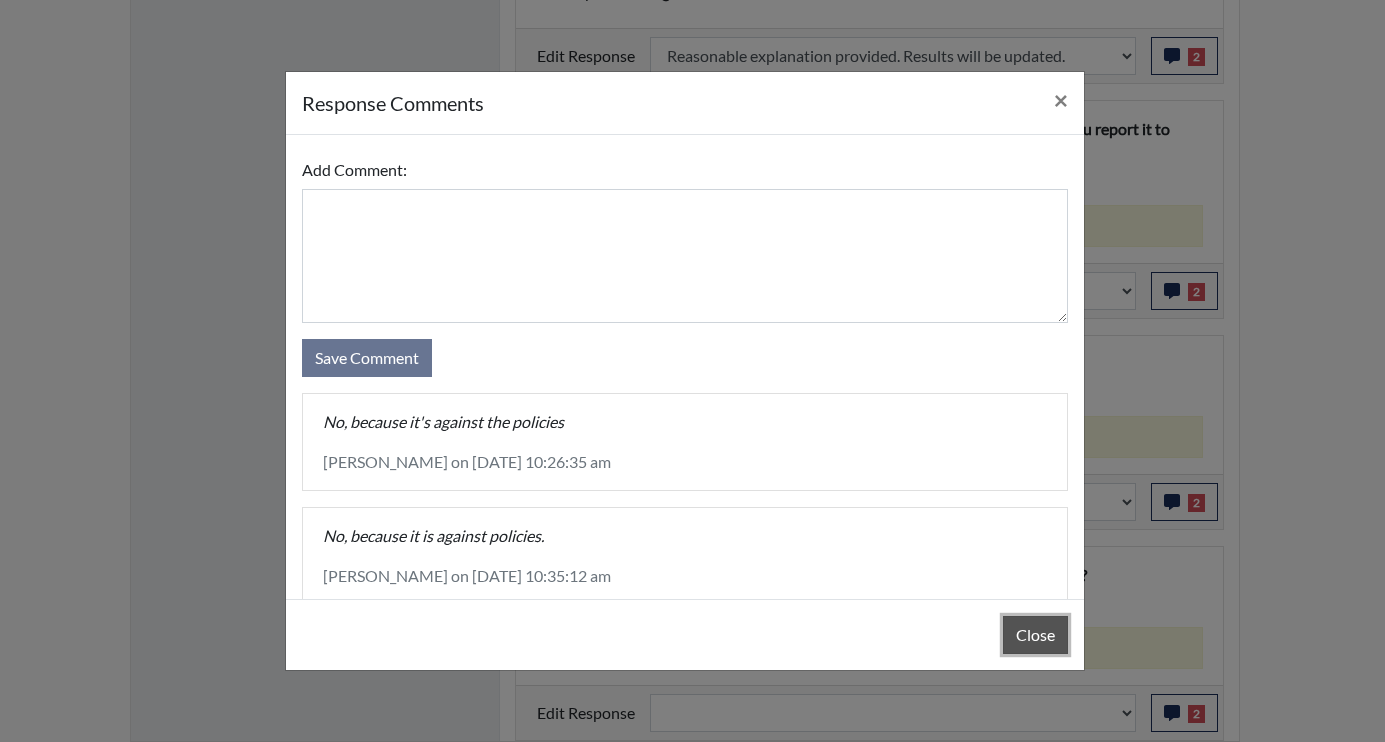 click on "Close" at bounding box center (1035, 635) 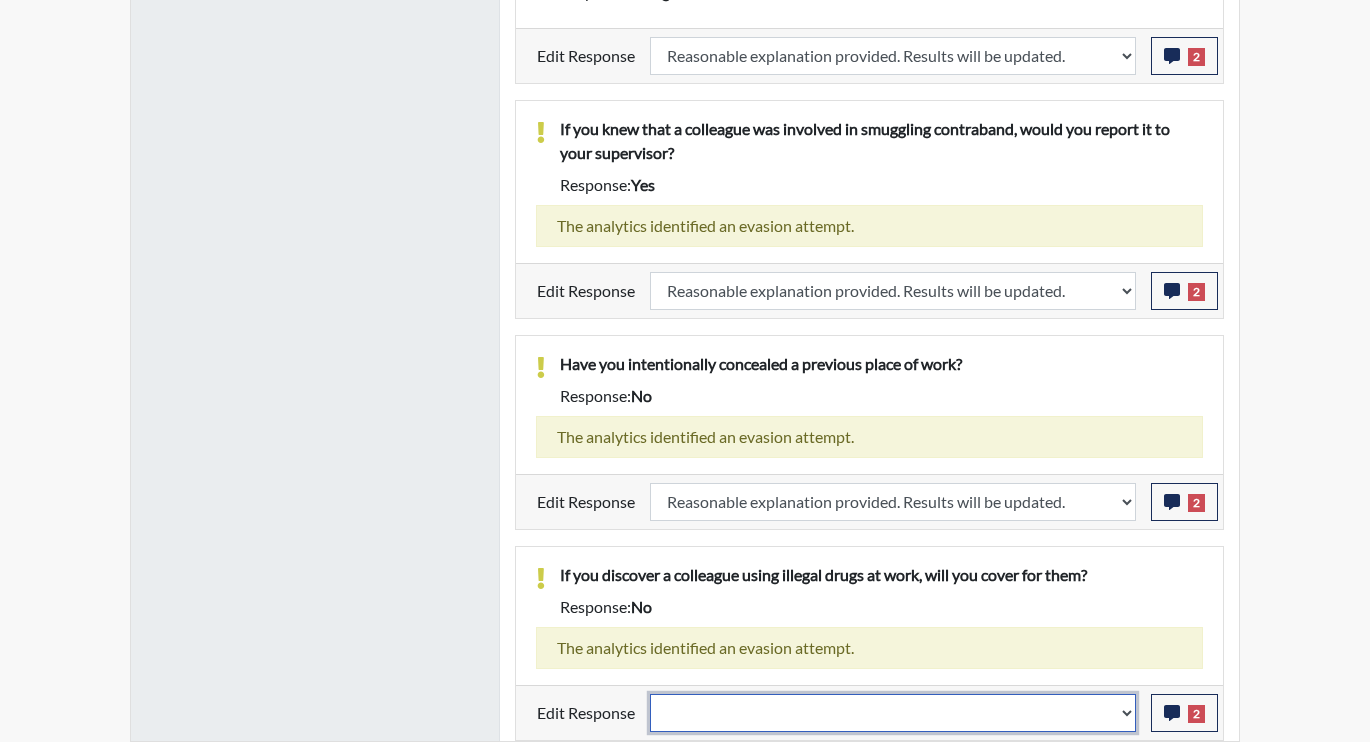 click on "Question is not relevant. Results will be updated. Reasonable explanation provided. Results will be updated. Response confirmed, which places the score below conditions. Clear the response edit. Results will be updated." at bounding box center [893, 713] 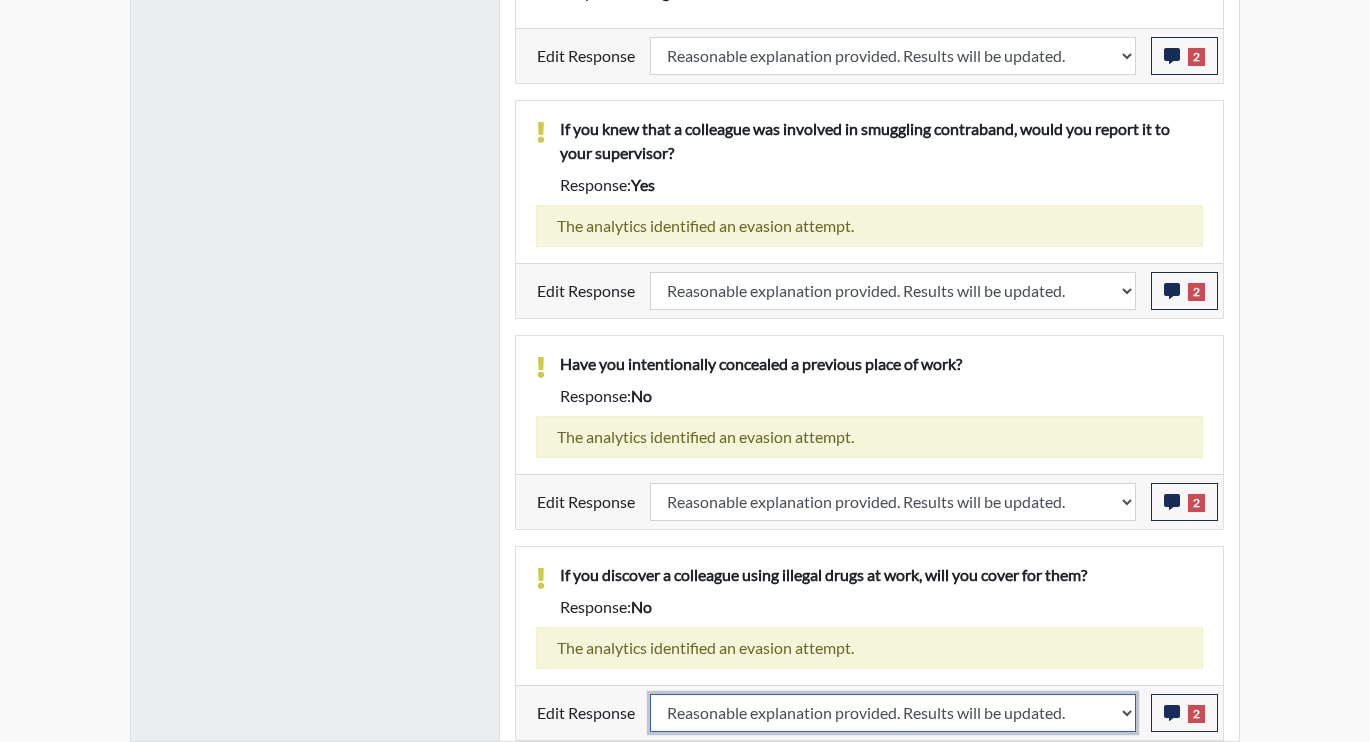 click on "Question is not relevant. Results will be updated. Reasonable explanation provided. Results will be updated. Response confirmed, which places the score below conditions. Clear the response edit. Results will be updated." at bounding box center [893, 713] 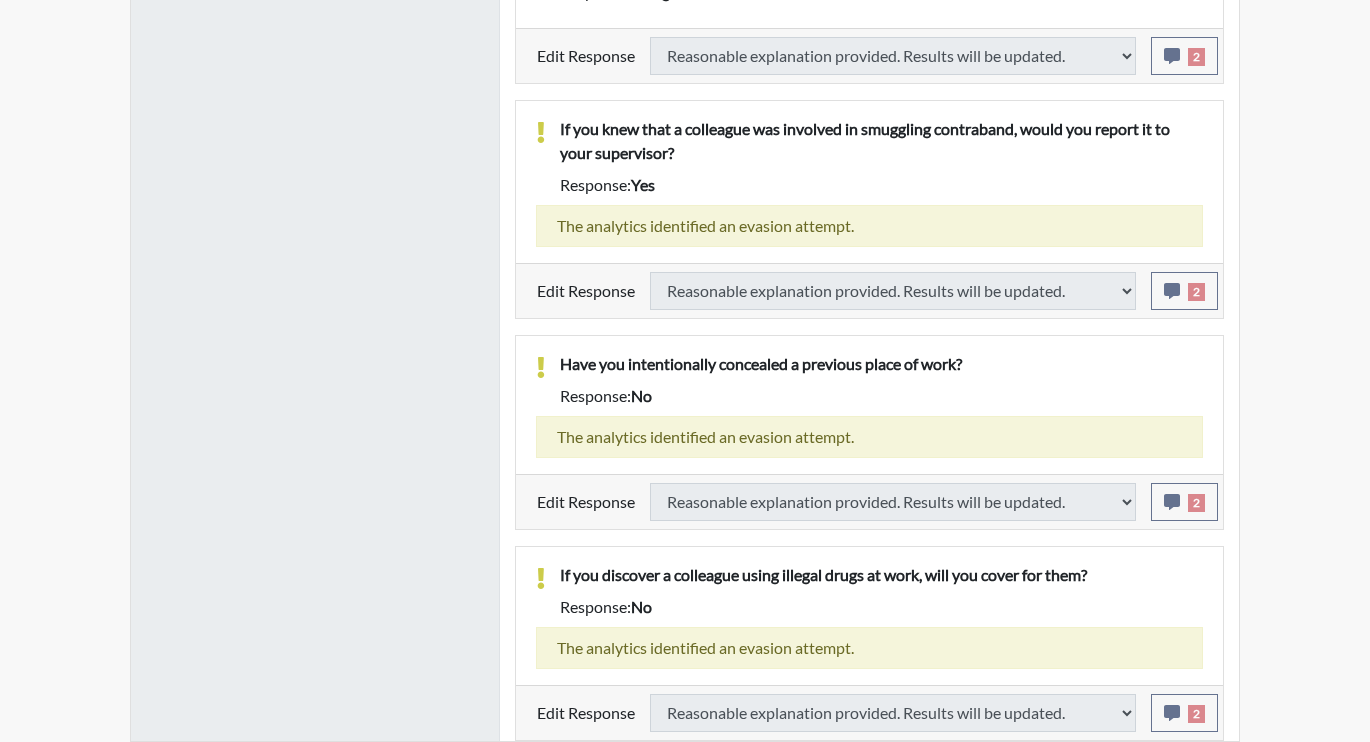 scroll, scrollTop: 1089, scrollLeft: 0, axis: vertical 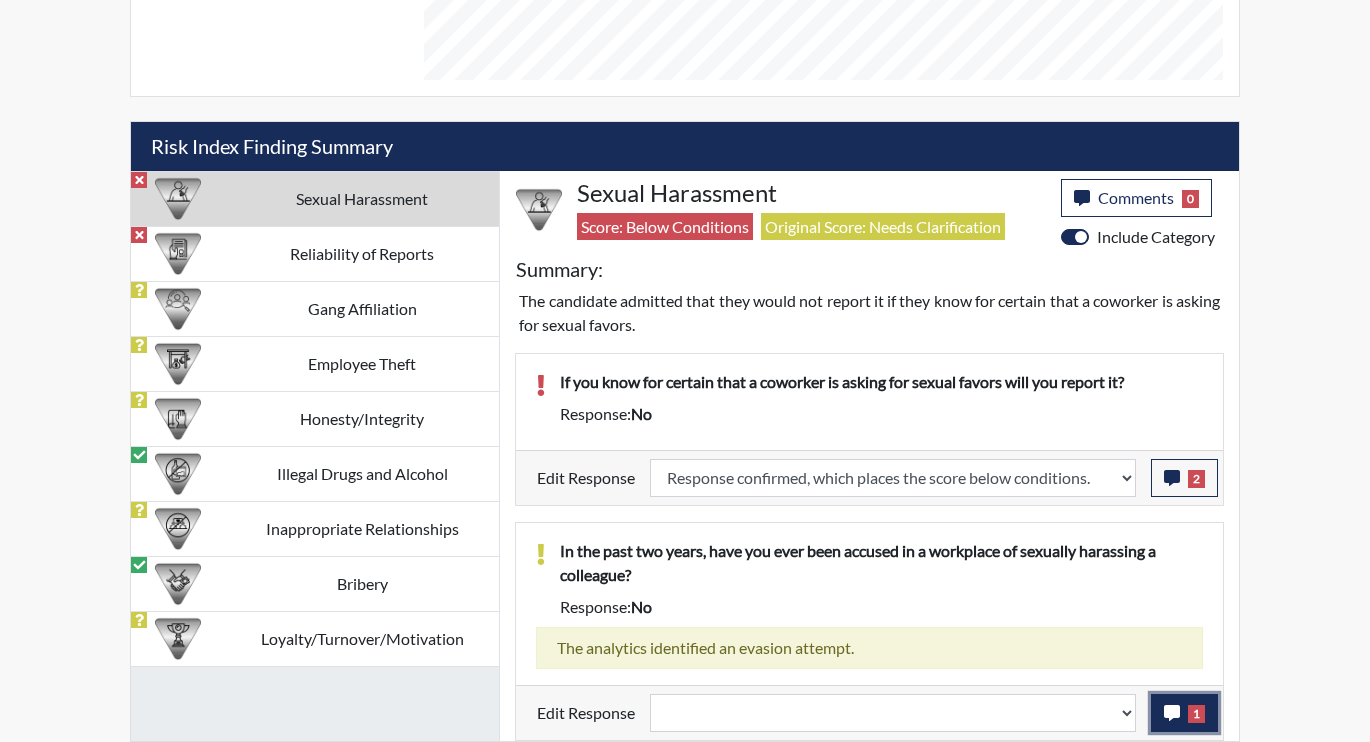 click 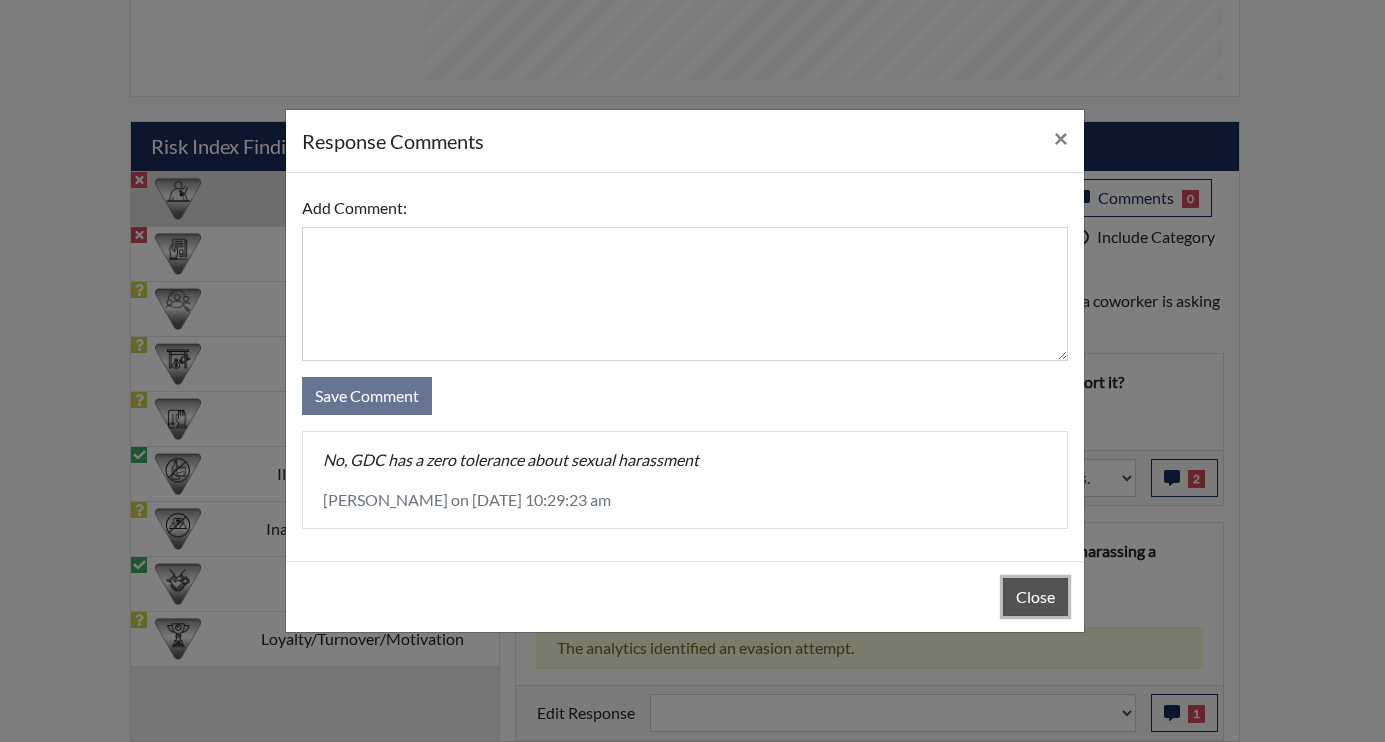 click on "Close" at bounding box center [1035, 597] 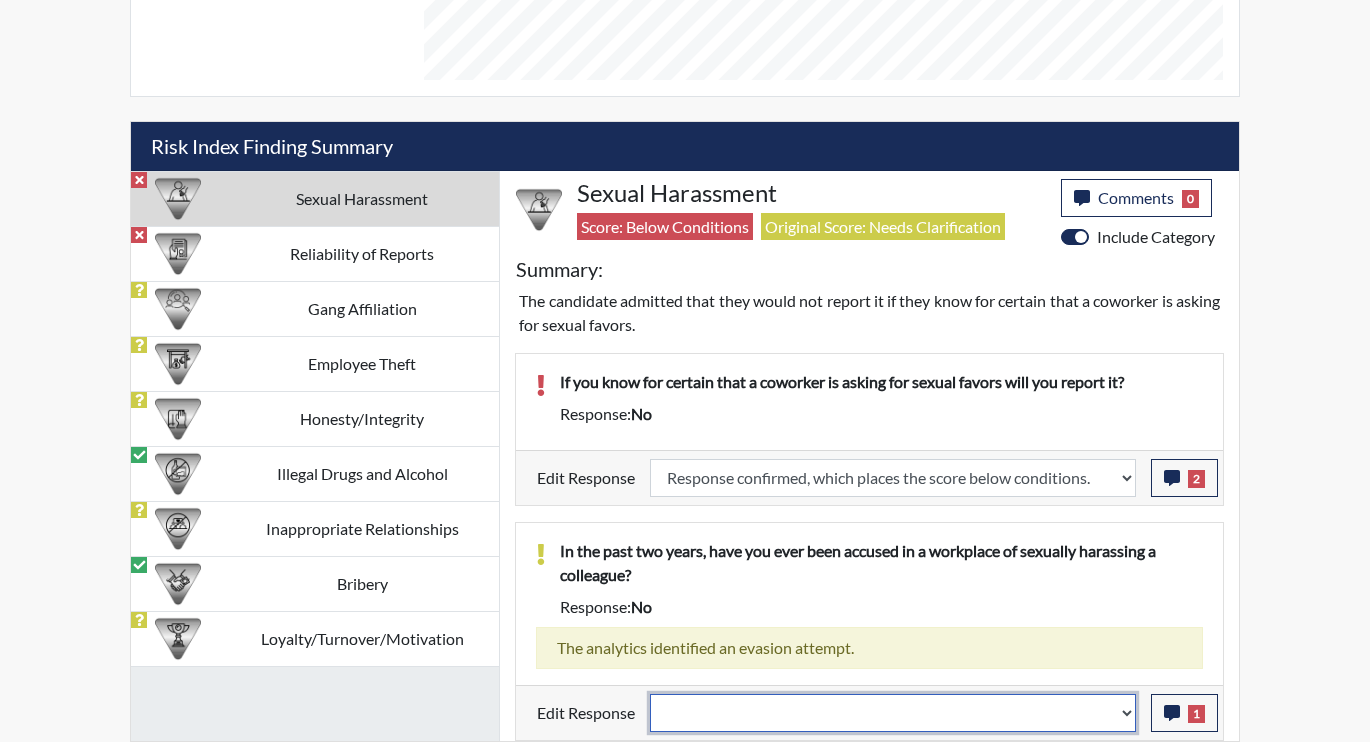 click on "Question is not relevant. Results will be updated. Reasonable explanation provided. Results will be updated. Response confirmed, which places the score below conditions. Clear the response edit. Results will be updated." at bounding box center (893, 713) 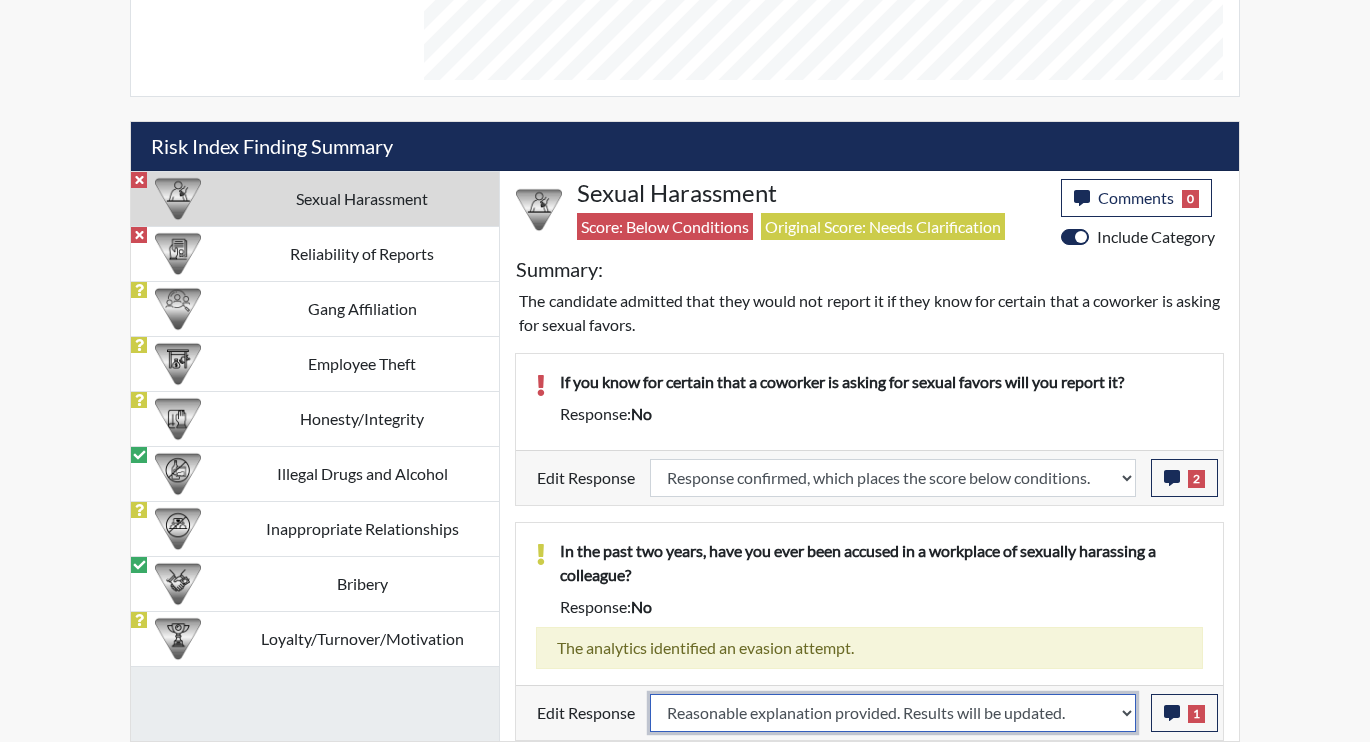 click on "Question is not relevant. Results will be updated. Reasonable explanation provided. Results will be updated. Response confirmed, which places the score below conditions. Clear the response edit. Results will be updated." at bounding box center [893, 713] 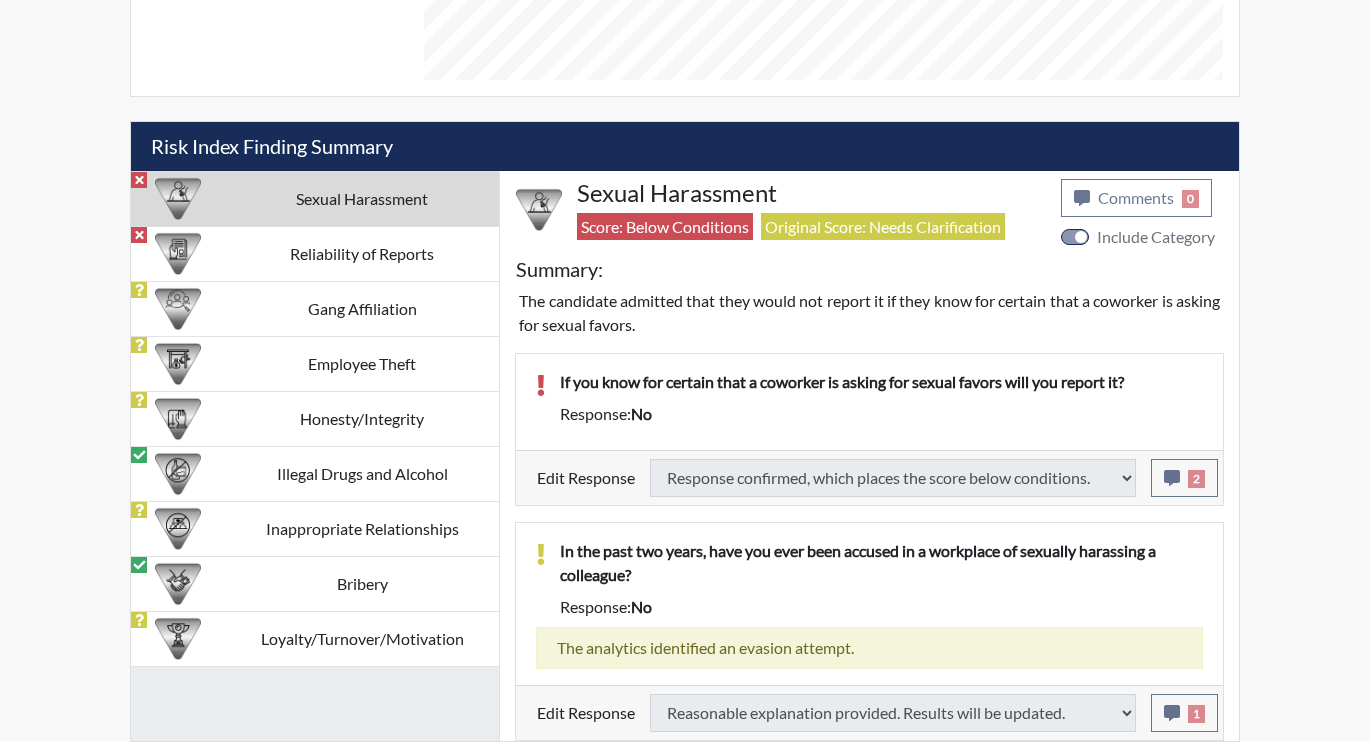 select on "reasonable-explanation-provided" 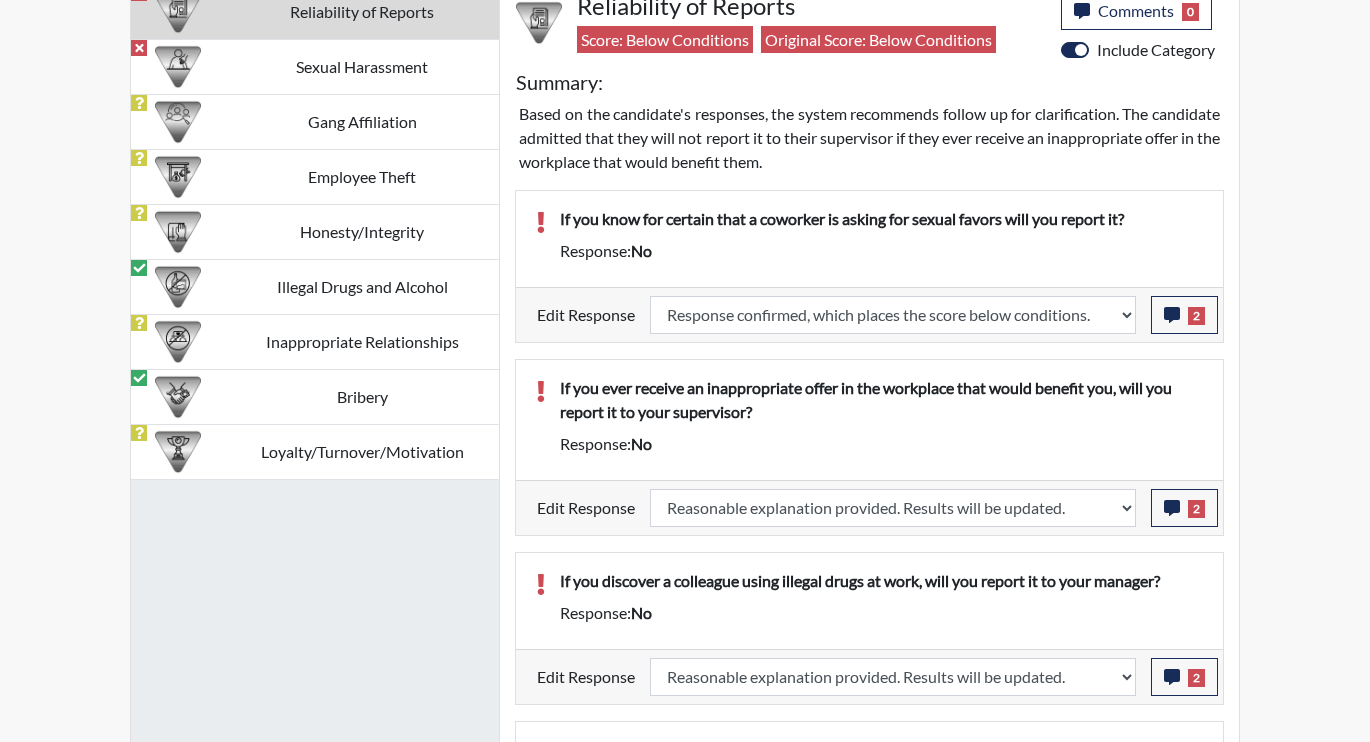 scroll, scrollTop: 1331, scrollLeft: 0, axis: vertical 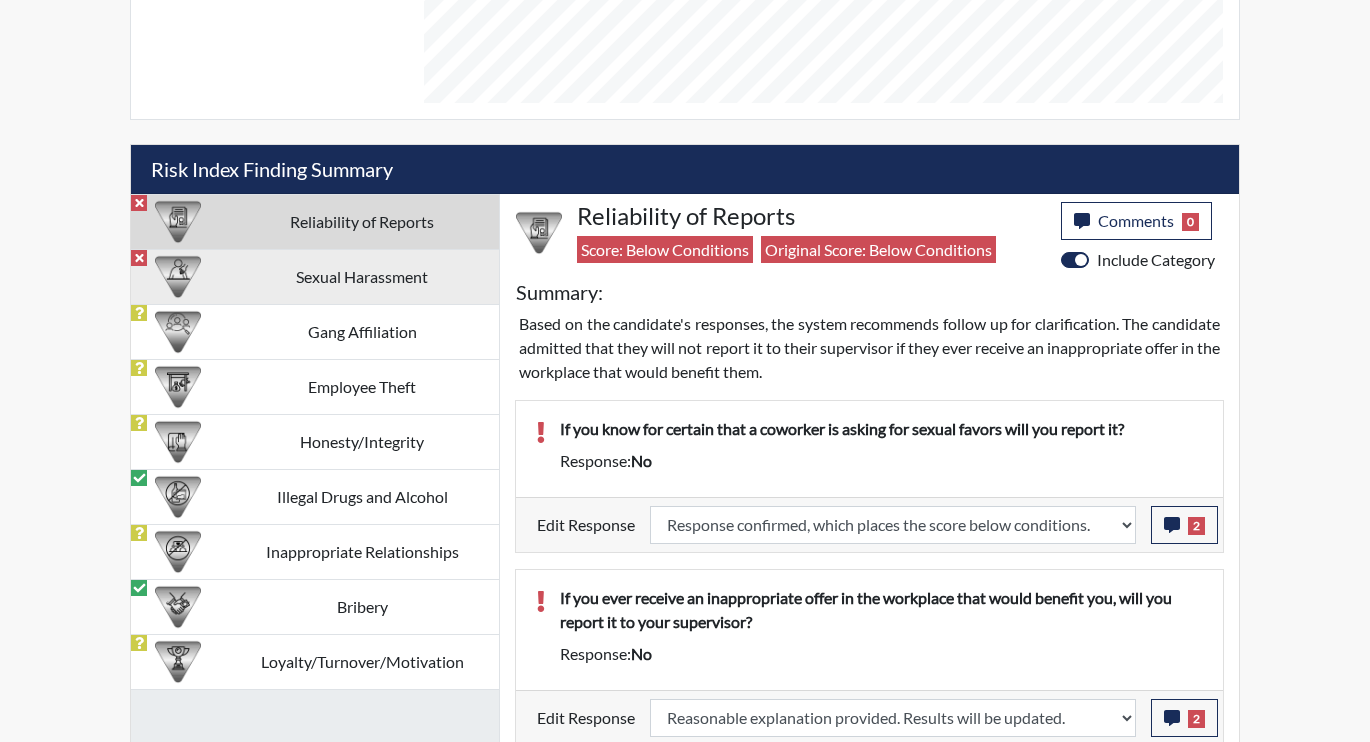click on "Sexual Harassment" at bounding box center (362, 276) 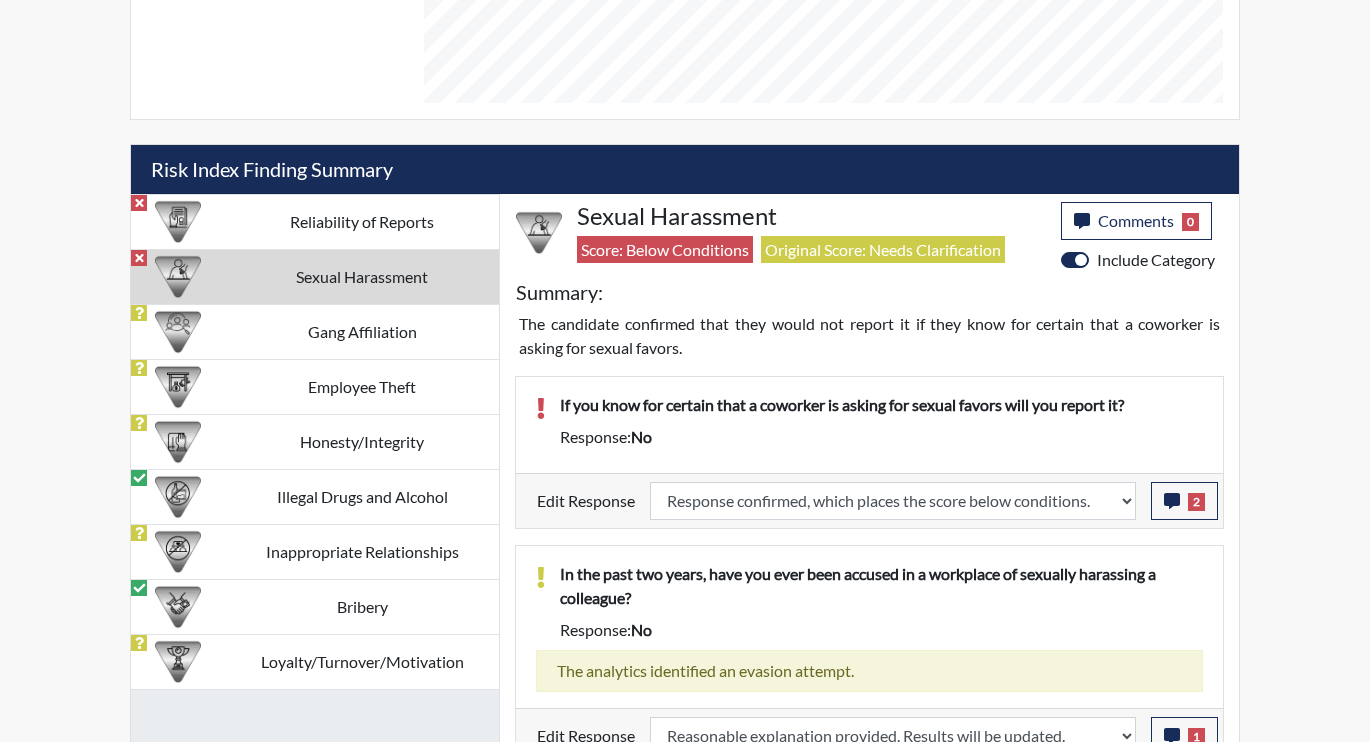 scroll, scrollTop: 1089, scrollLeft: 0, axis: vertical 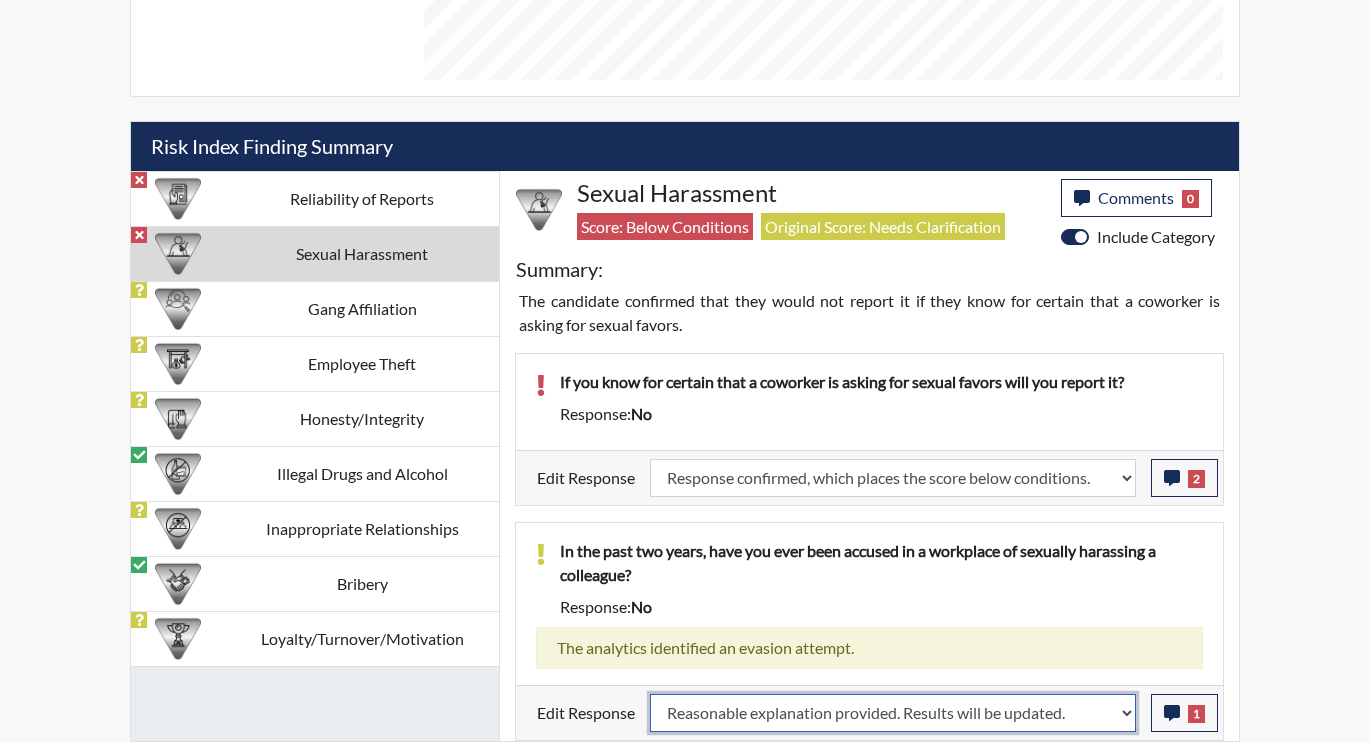 click on "Question is not relevant. Results will be updated. Reasonable explanation provided. Results will be updated. Response confirmed, which places the score below conditions. Clear the response edit. Results will be updated." at bounding box center [893, 713] 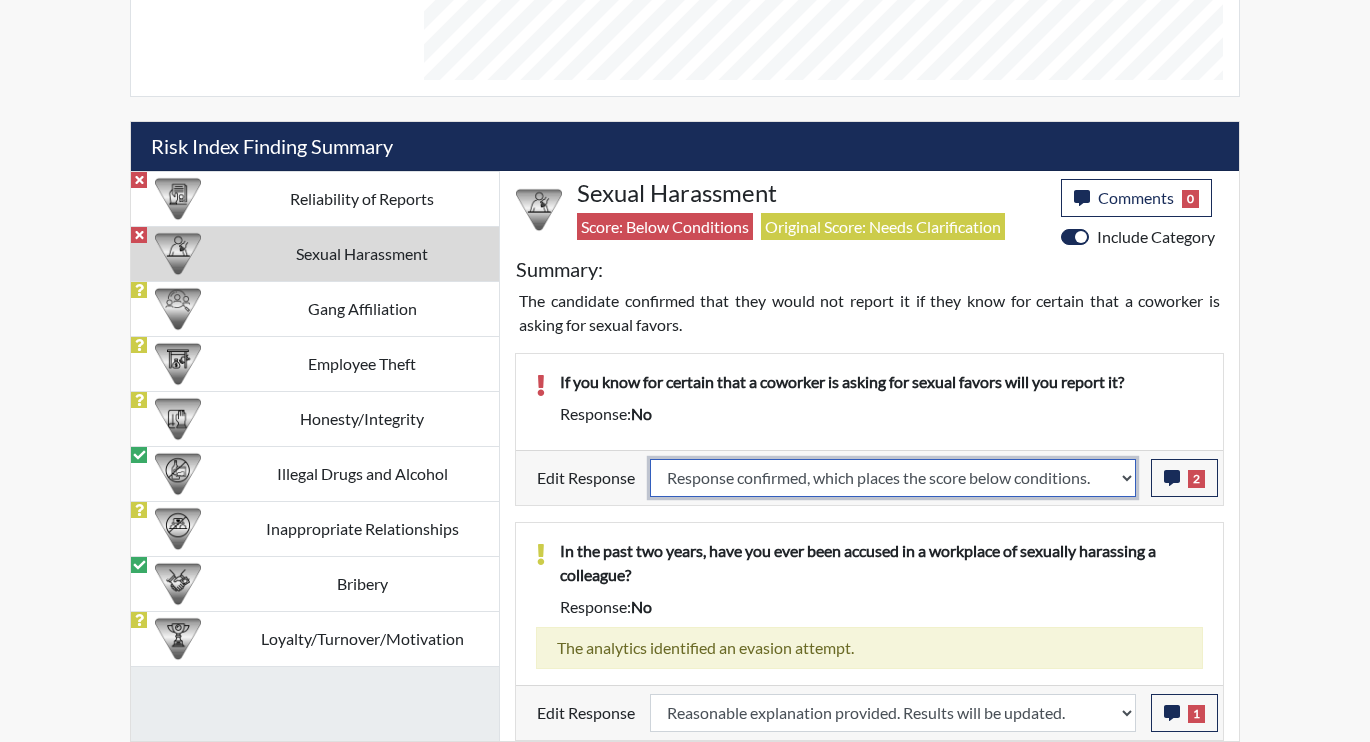 click on "Question is not relevant. Results will be updated. Reasonable explanation provided. Results will be updated. Response confirmed, which places the score below conditions. Clear the response edit. Results will be updated." at bounding box center [893, 478] 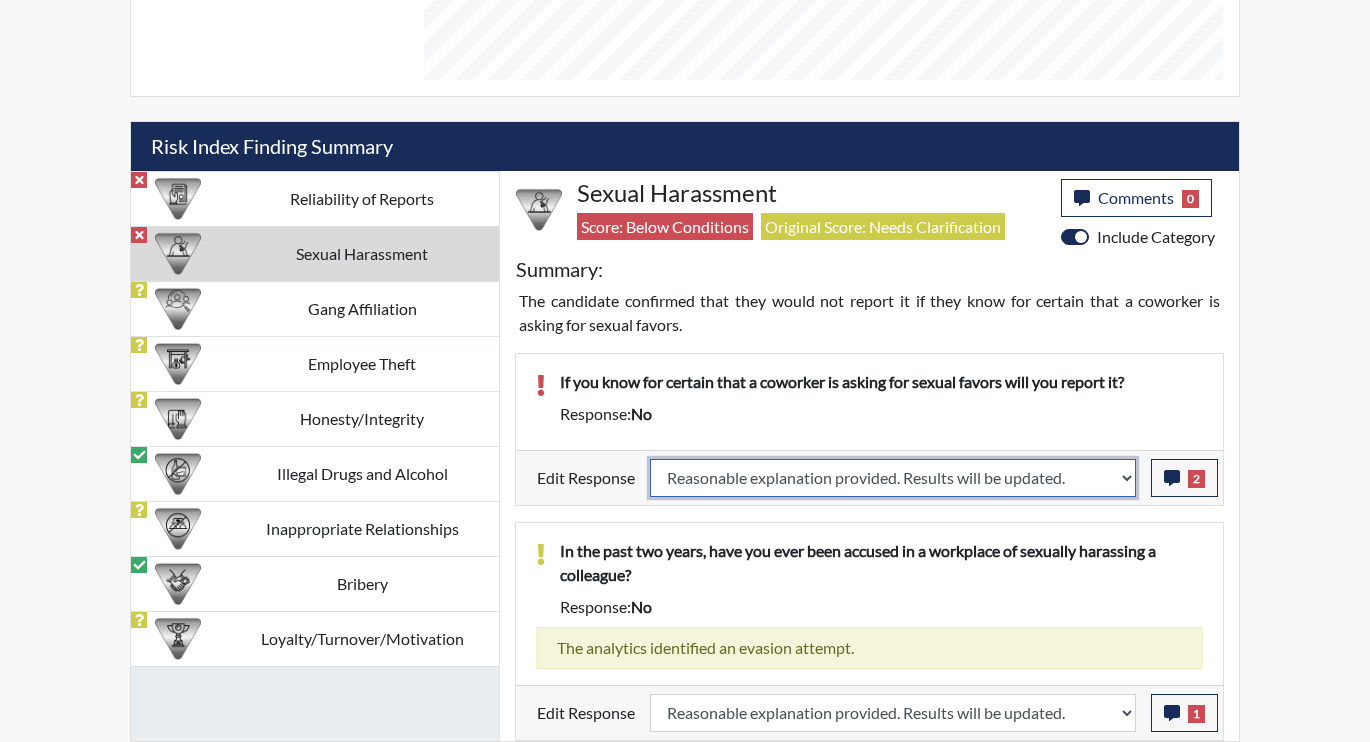 click on "Question is not relevant. Results will be updated. Reasonable explanation provided. Results will be updated. Response confirmed, which places the score below conditions. Clear the response edit. Results will be updated." at bounding box center [893, 478] 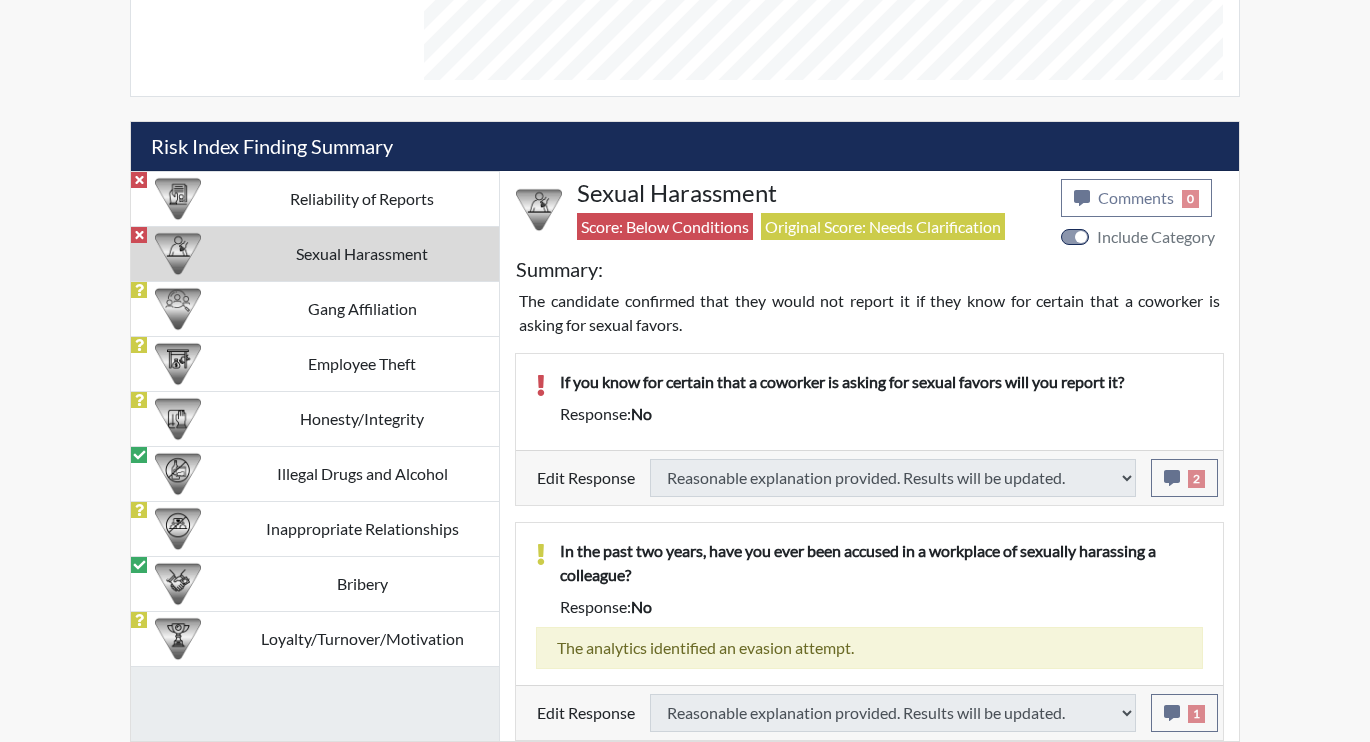 type on "Above Conditions" 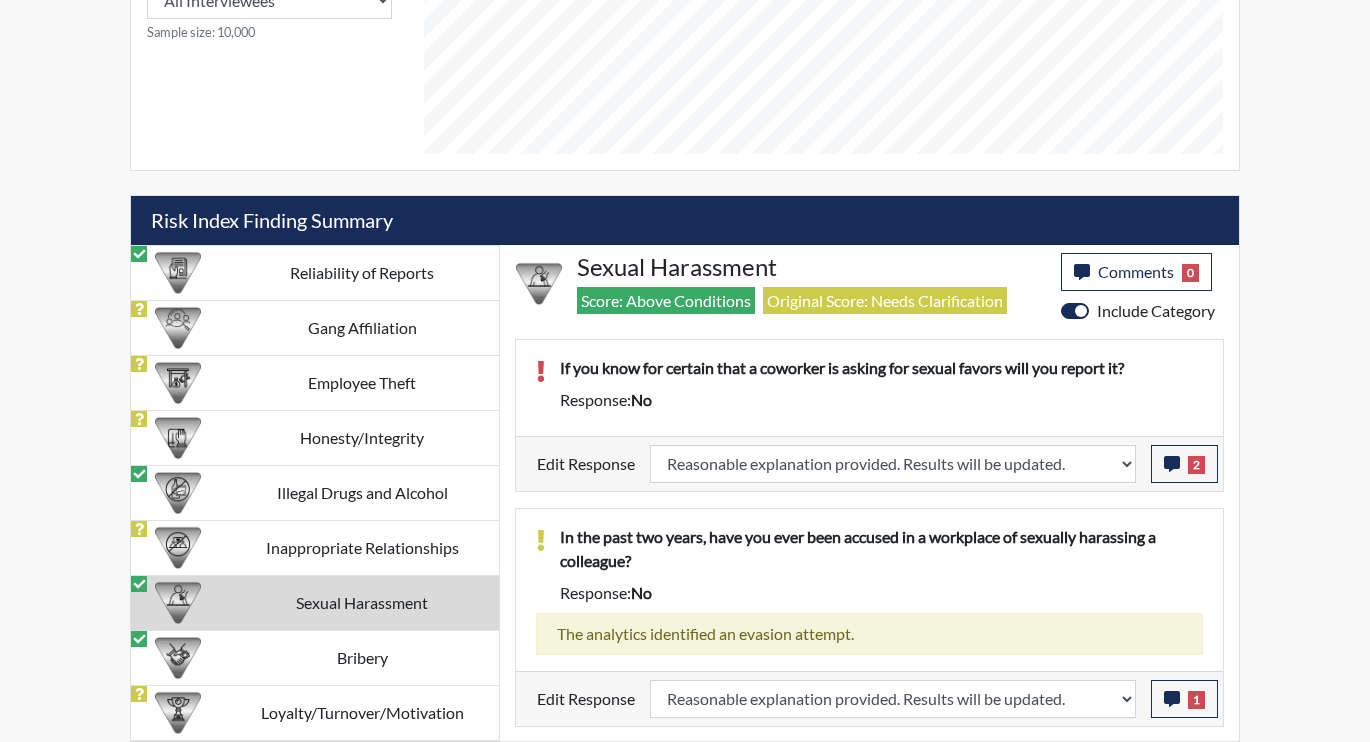 scroll, scrollTop: 999668, scrollLeft: 999169, axis: both 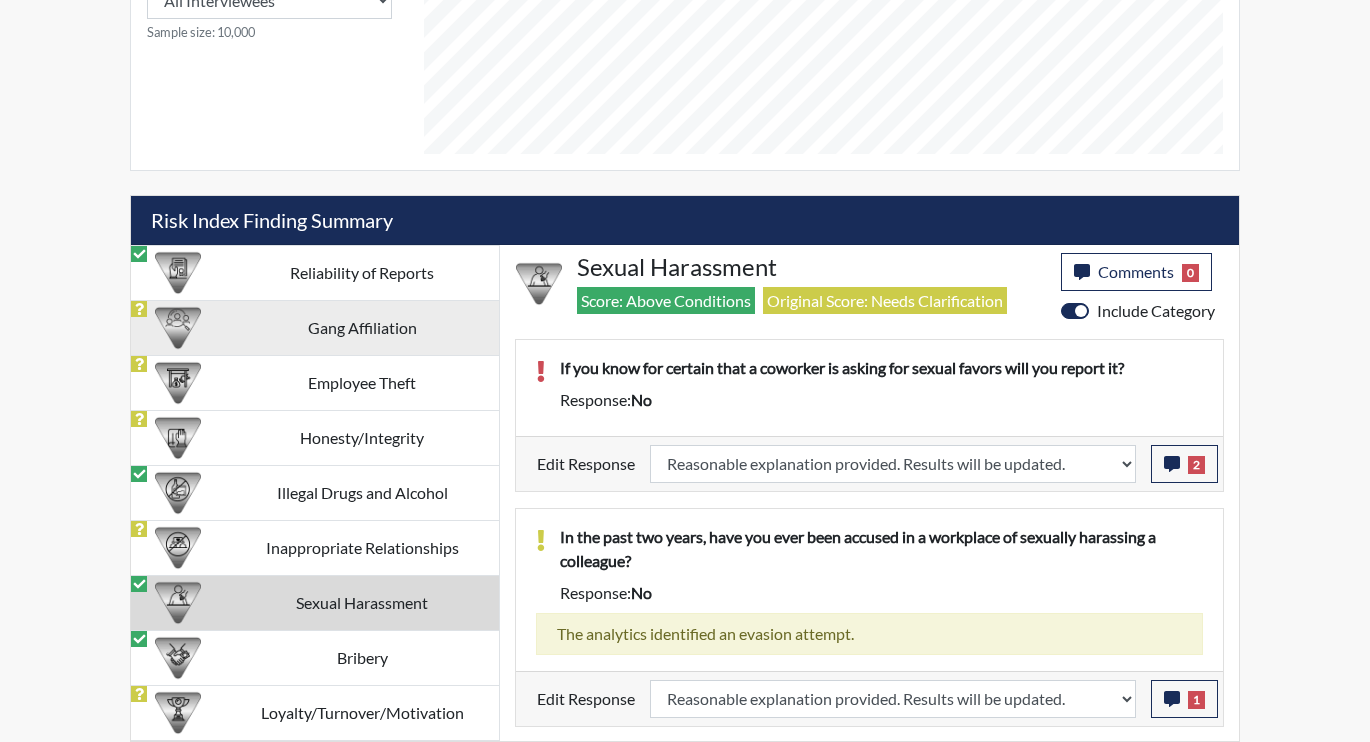 click on "Gang Affiliation" at bounding box center [362, 327] 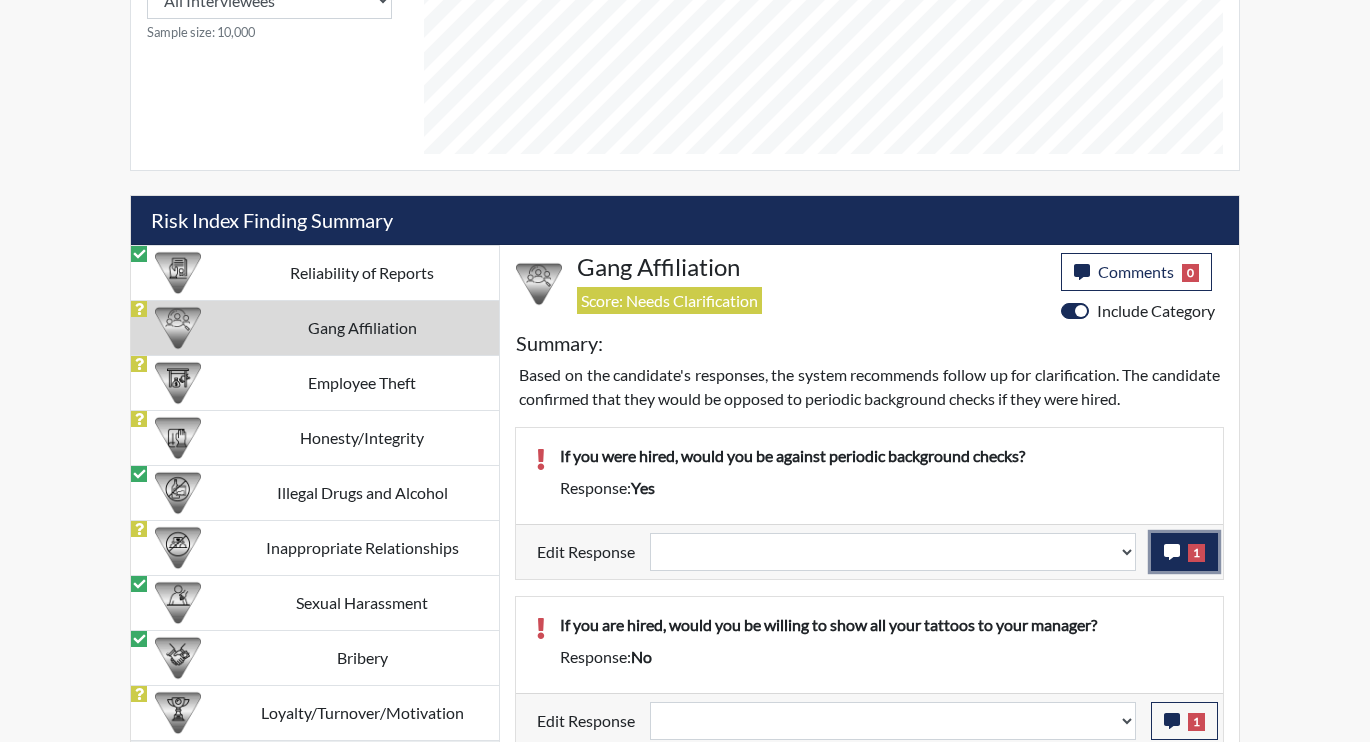 click 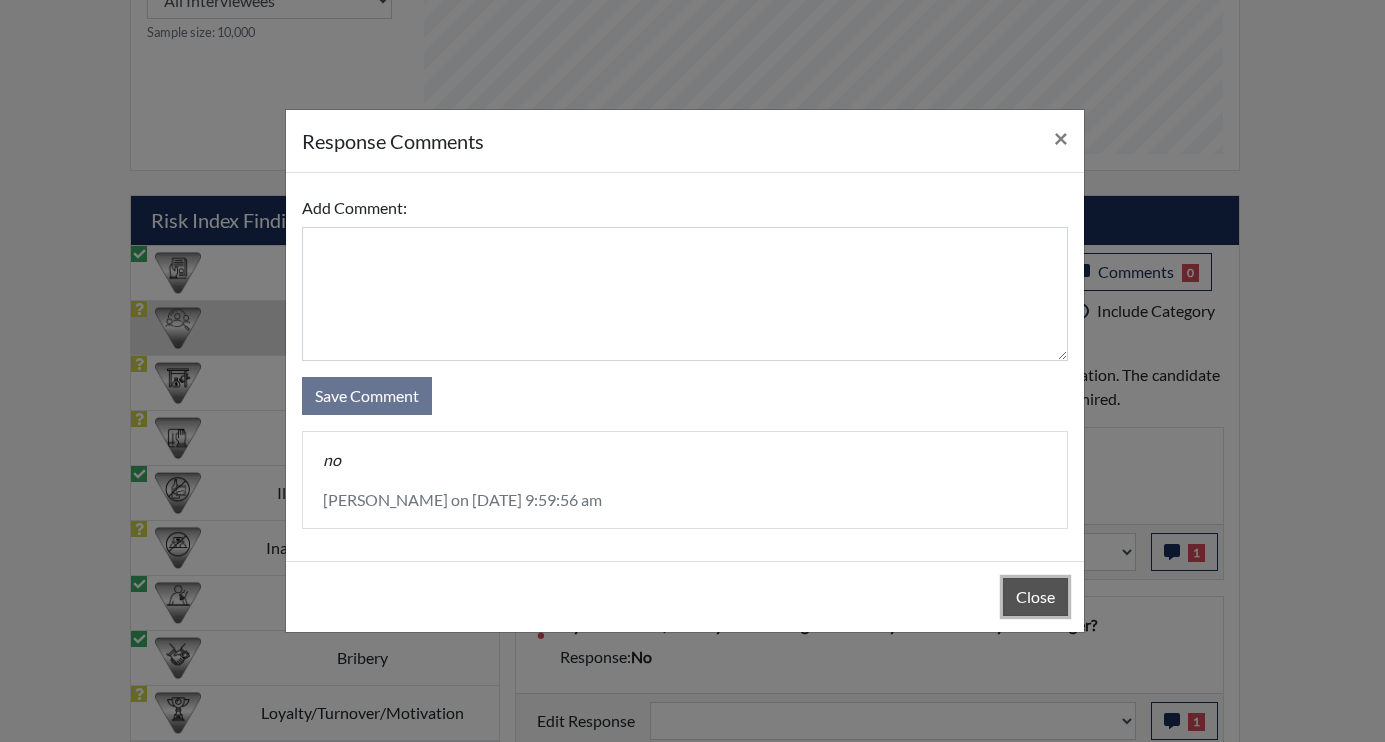 click on "Close" at bounding box center [1035, 597] 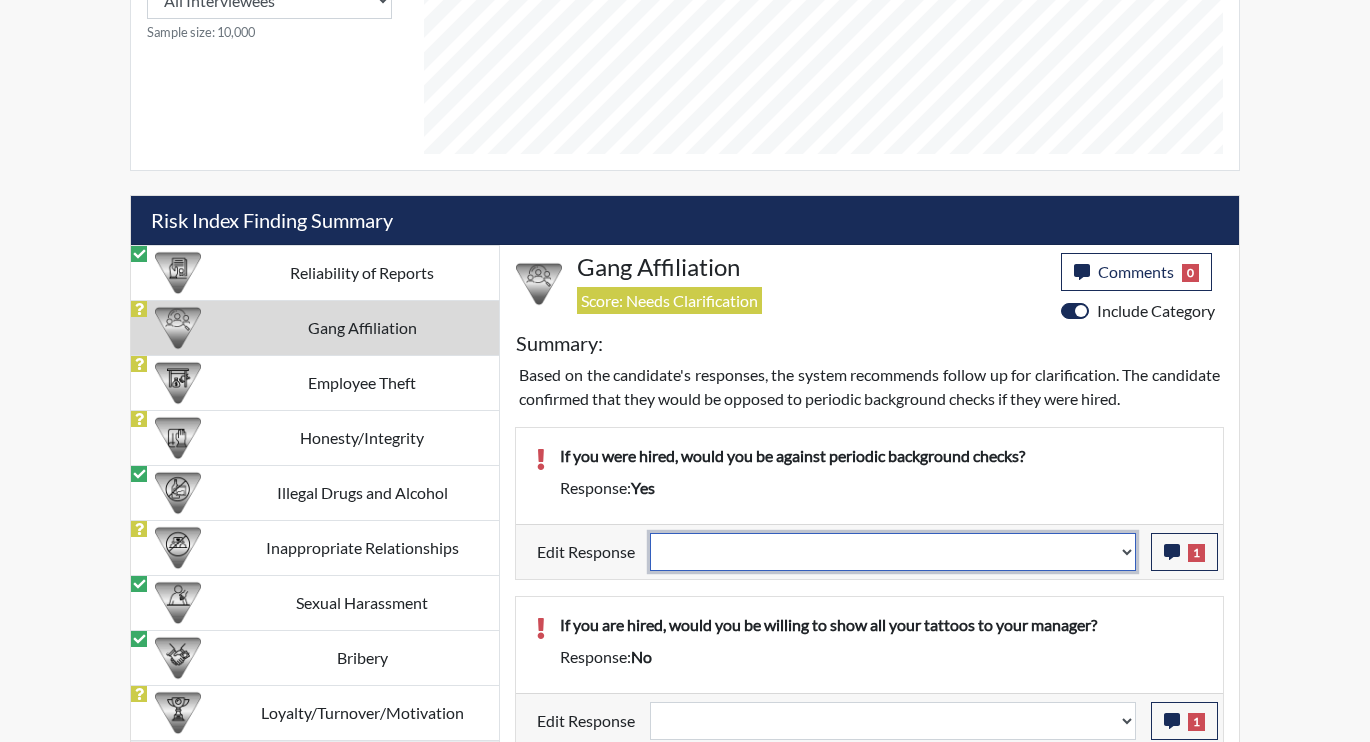 click on "Question is not relevant. Results will be updated. Reasonable explanation provided. Results will be updated. Response confirmed, which places the score below conditions. Clear the response edit. Results will be updated." at bounding box center (893, 552) 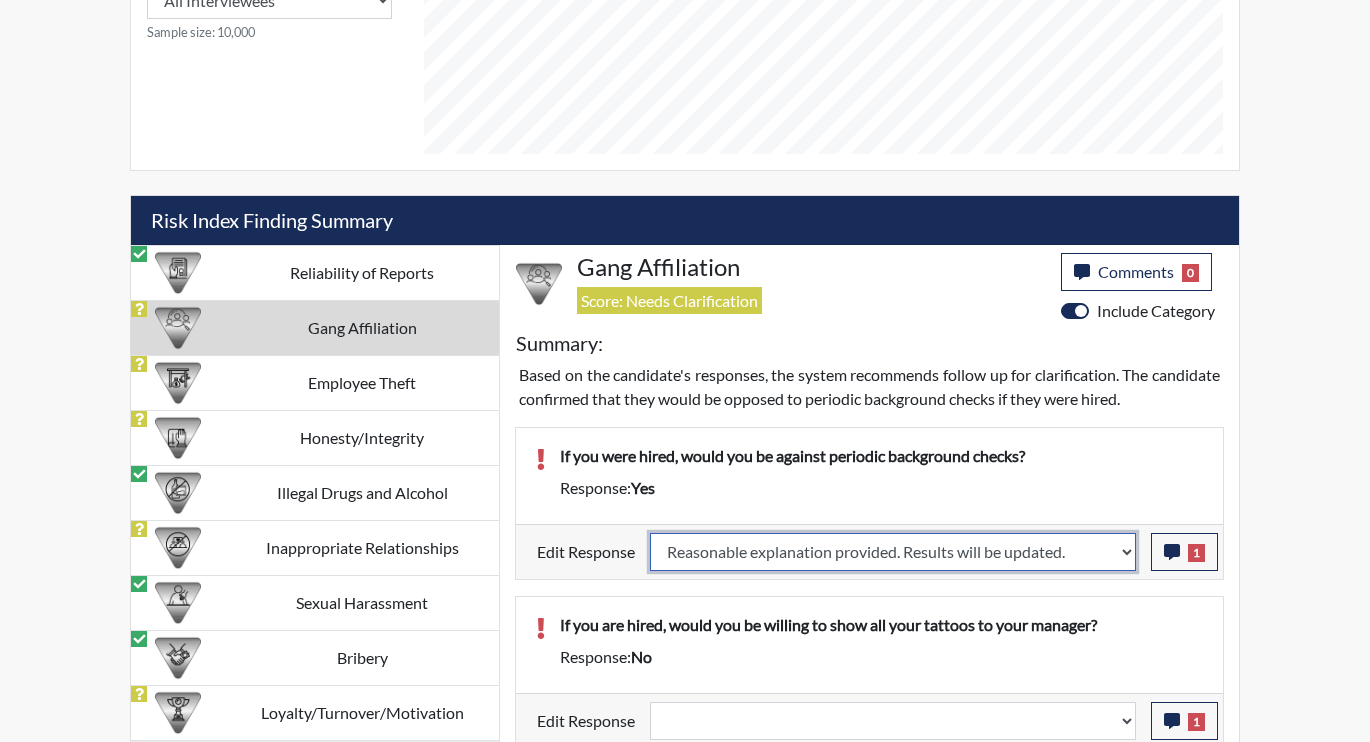 click on "Question is not relevant. Results will be updated. Reasonable explanation provided. Results will be updated. Response confirmed, which places the score below conditions. Clear the response edit. Results will be updated." at bounding box center [893, 552] 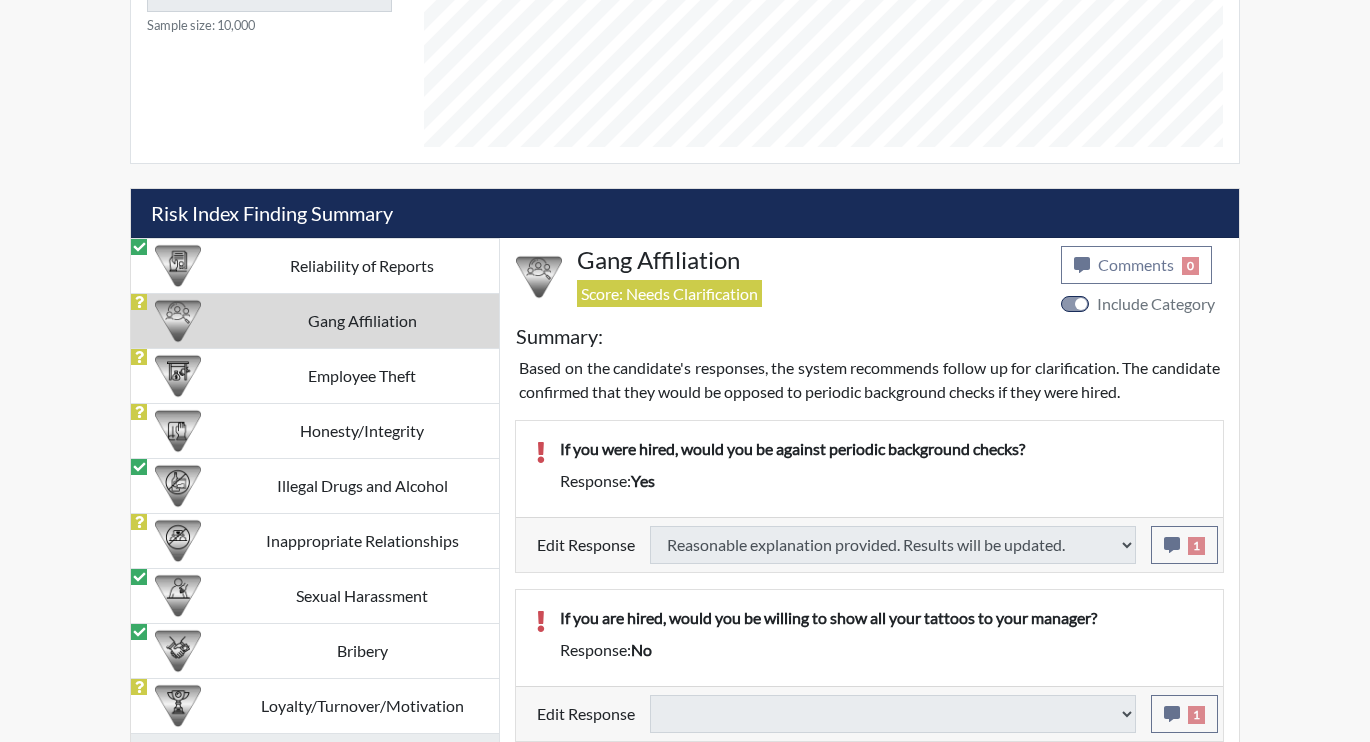 scroll, scrollTop: 1023, scrollLeft: 0, axis: vertical 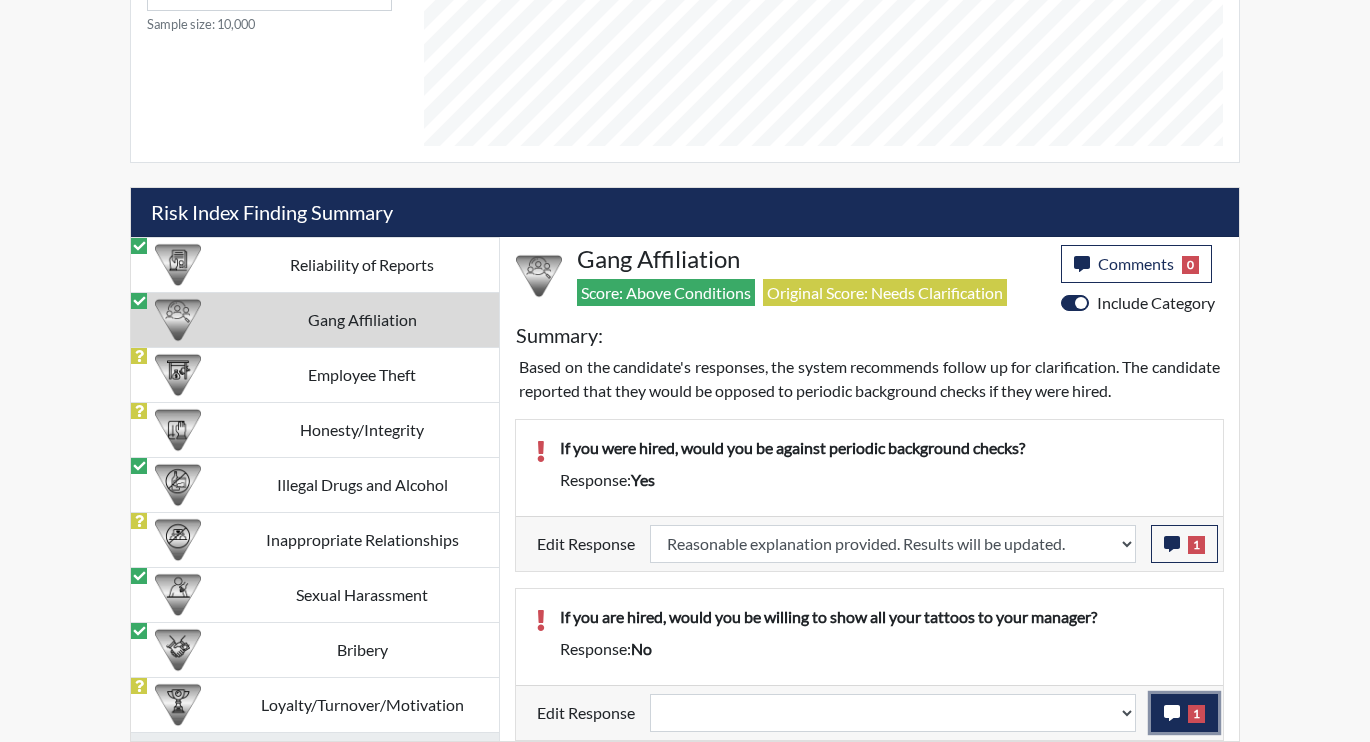 click on "1" at bounding box center [1184, 713] 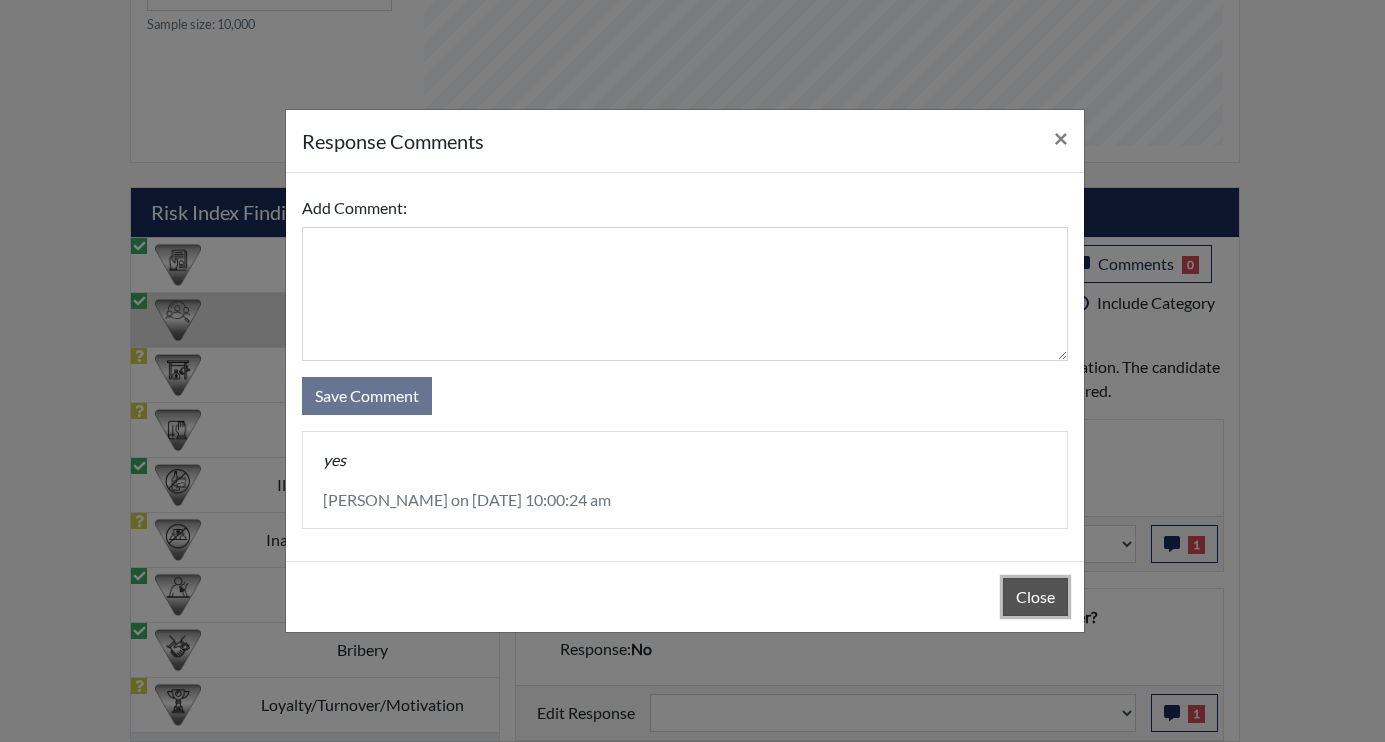 click on "Close" at bounding box center [1035, 597] 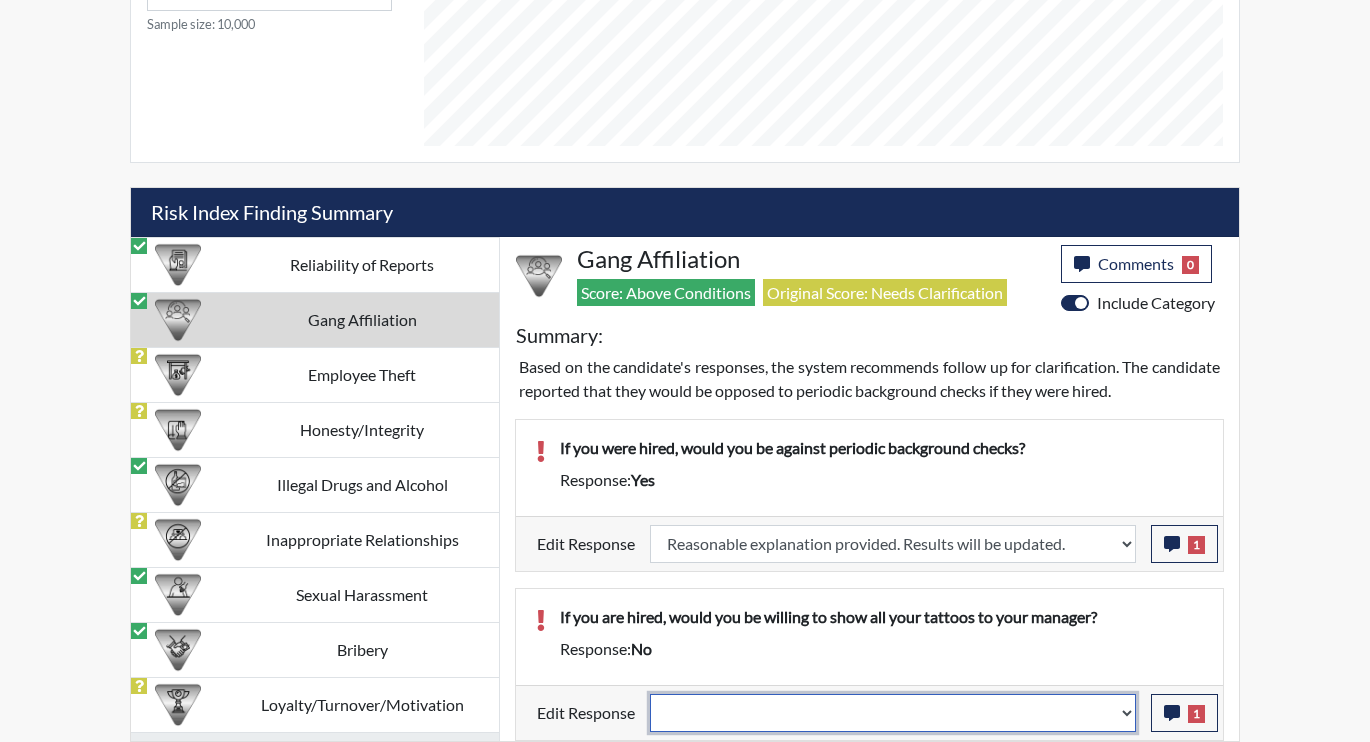 click on "Question is not relevant. Results will be updated. Reasonable explanation provided. Results will be updated. Response confirmed, which places the score below conditions. Clear the response edit. Results will be updated." at bounding box center [893, 713] 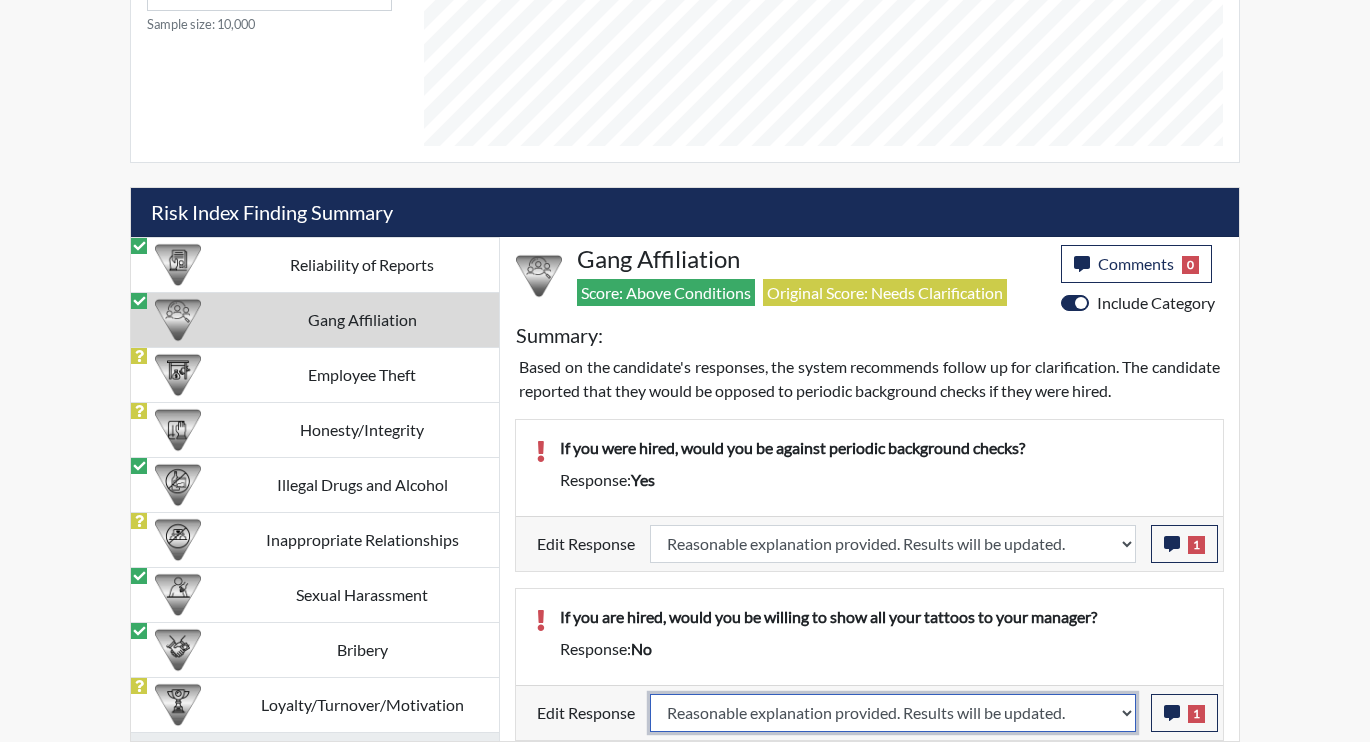 click on "Question is not relevant. Results will be updated. Reasonable explanation provided. Results will be updated. Response confirmed, which places the score below conditions. Clear the response edit. Results will be updated." at bounding box center [893, 713] 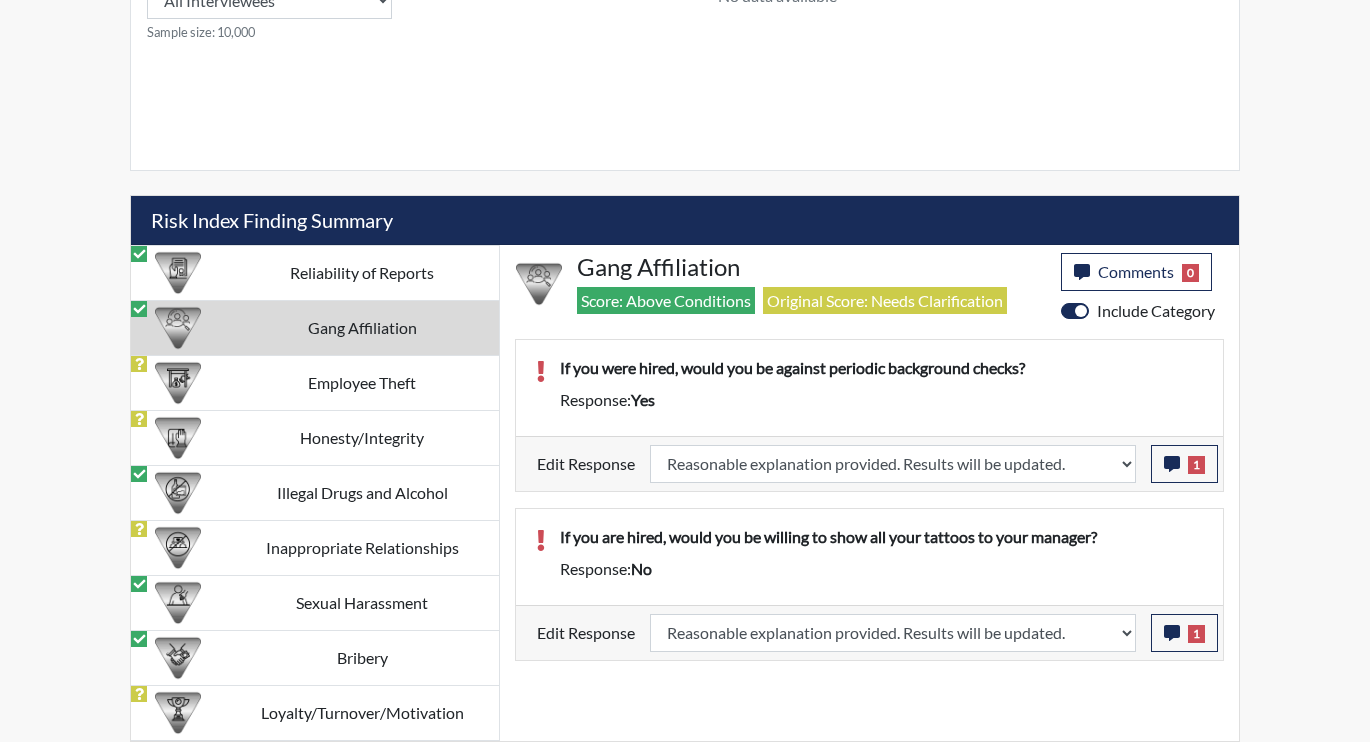 scroll, scrollTop: 1015, scrollLeft: 0, axis: vertical 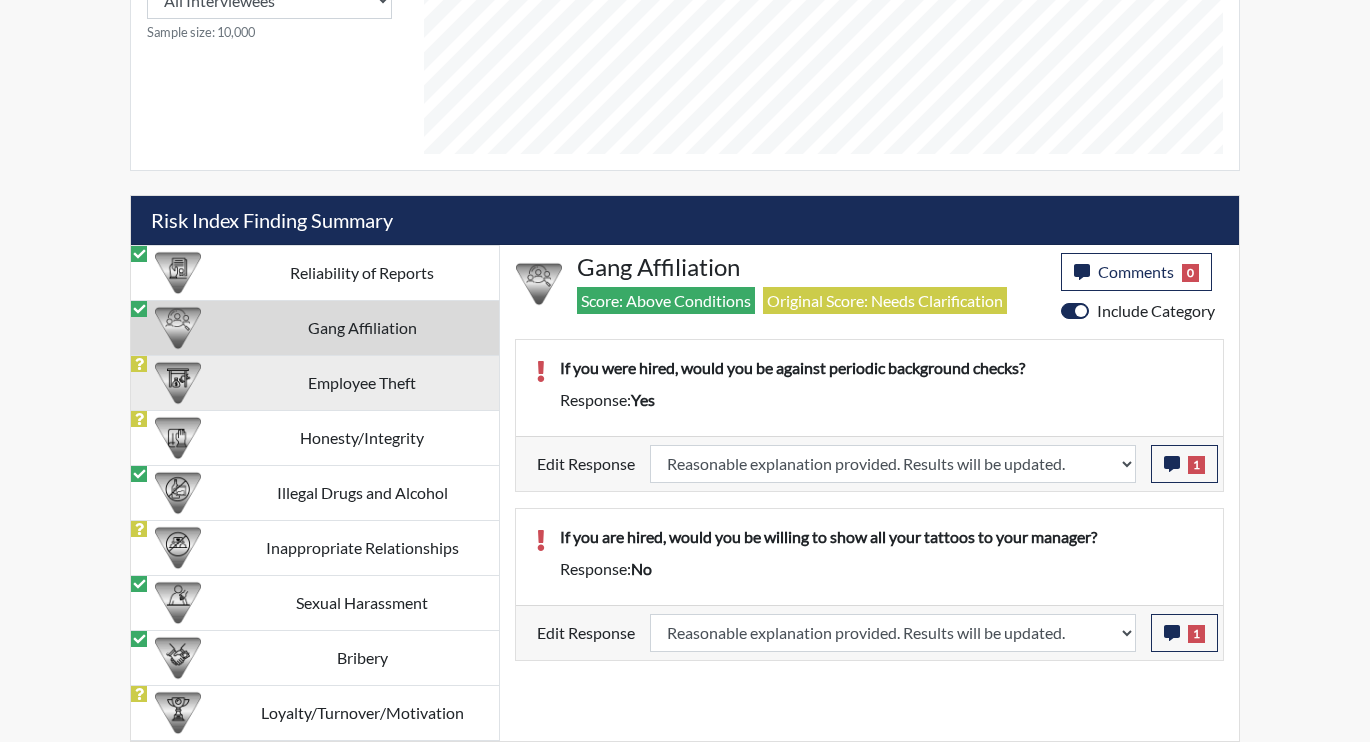 click on "Employee Theft" at bounding box center [362, 382] 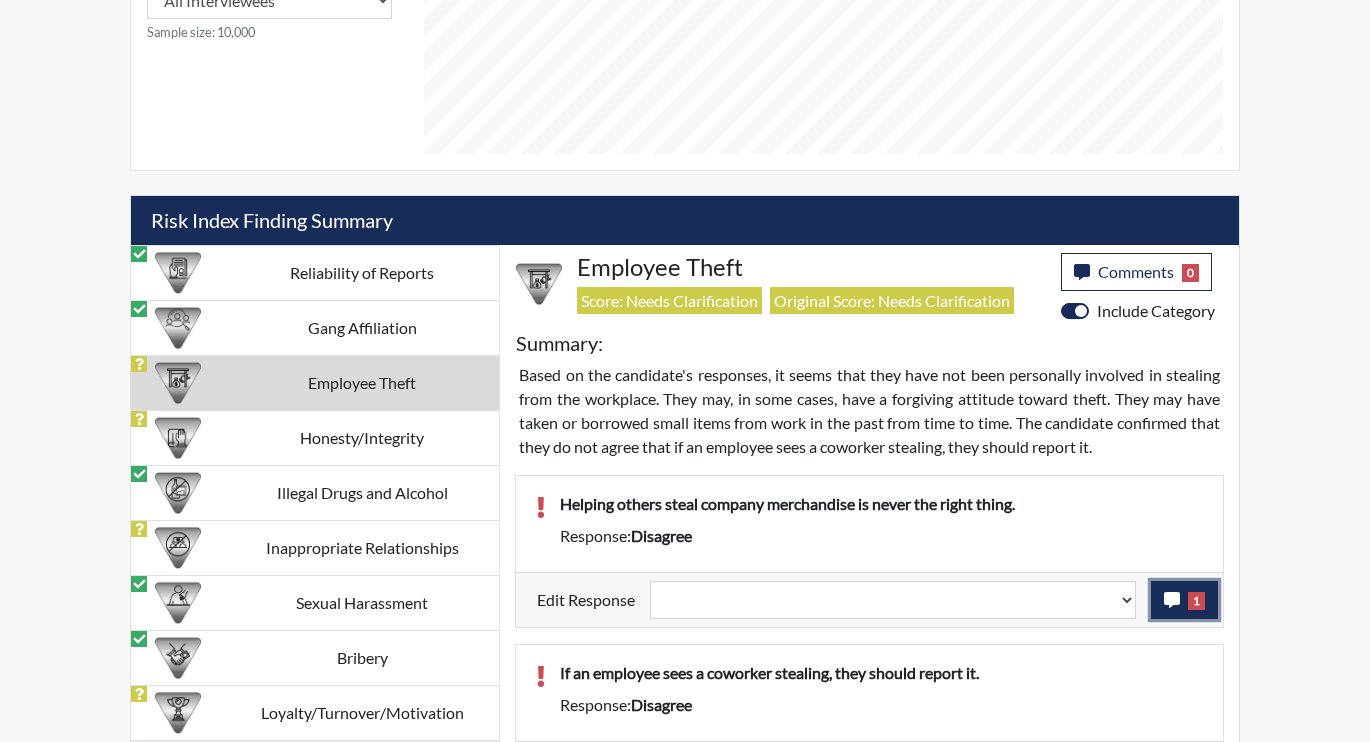 click on "1" at bounding box center [1184, 600] 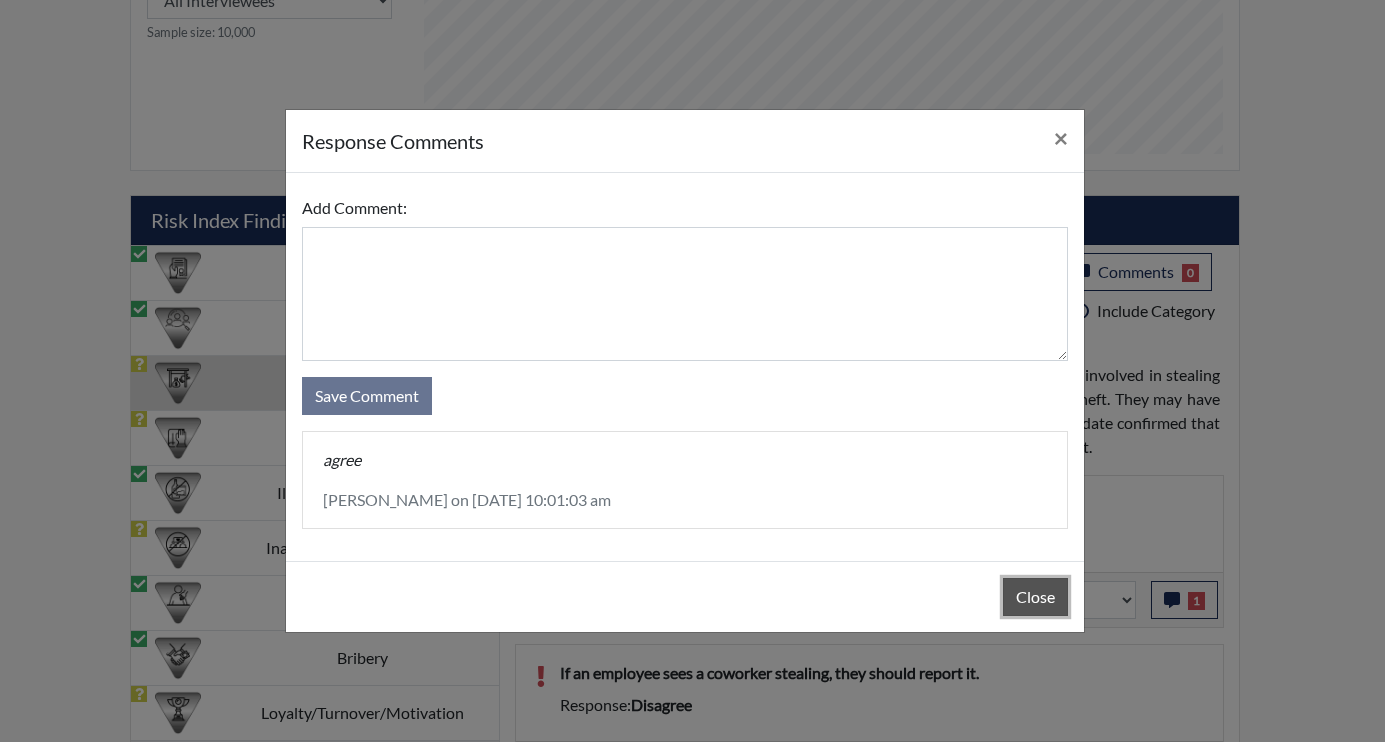 click on "Close" at bounding box center (1035, 597) 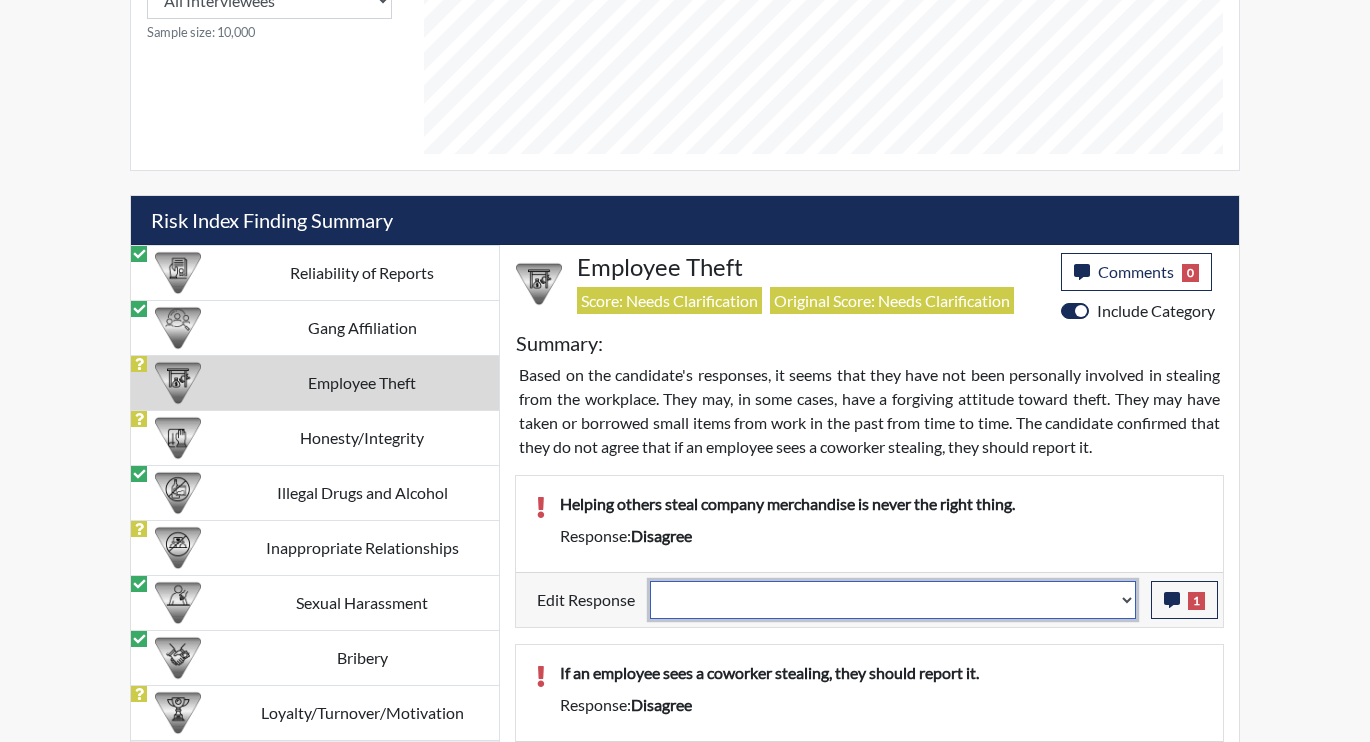 click on "Question is not relevant. Results will be updated. Reasonable explanation provided. Results will be updated. Response confirmed, which places the score below conditions. Clear the response edit. Results will be updated." at bounding box center [893, 600] 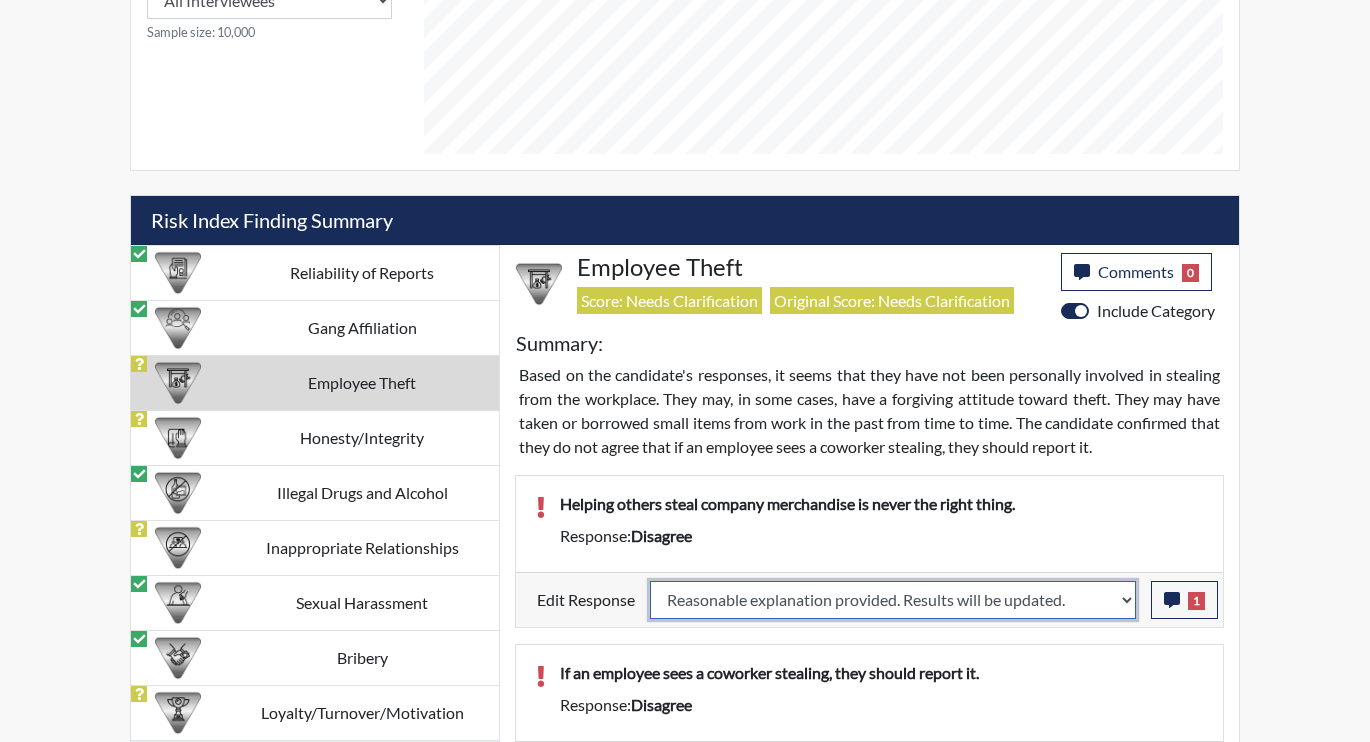 click on "Question is not relevant. Results will be updated. Reasonable explanation provided. Results will be updated. Response confirmed, which places the score below conditions. Clear the response edit. Results will be updated." at bounding box center (893, 600) 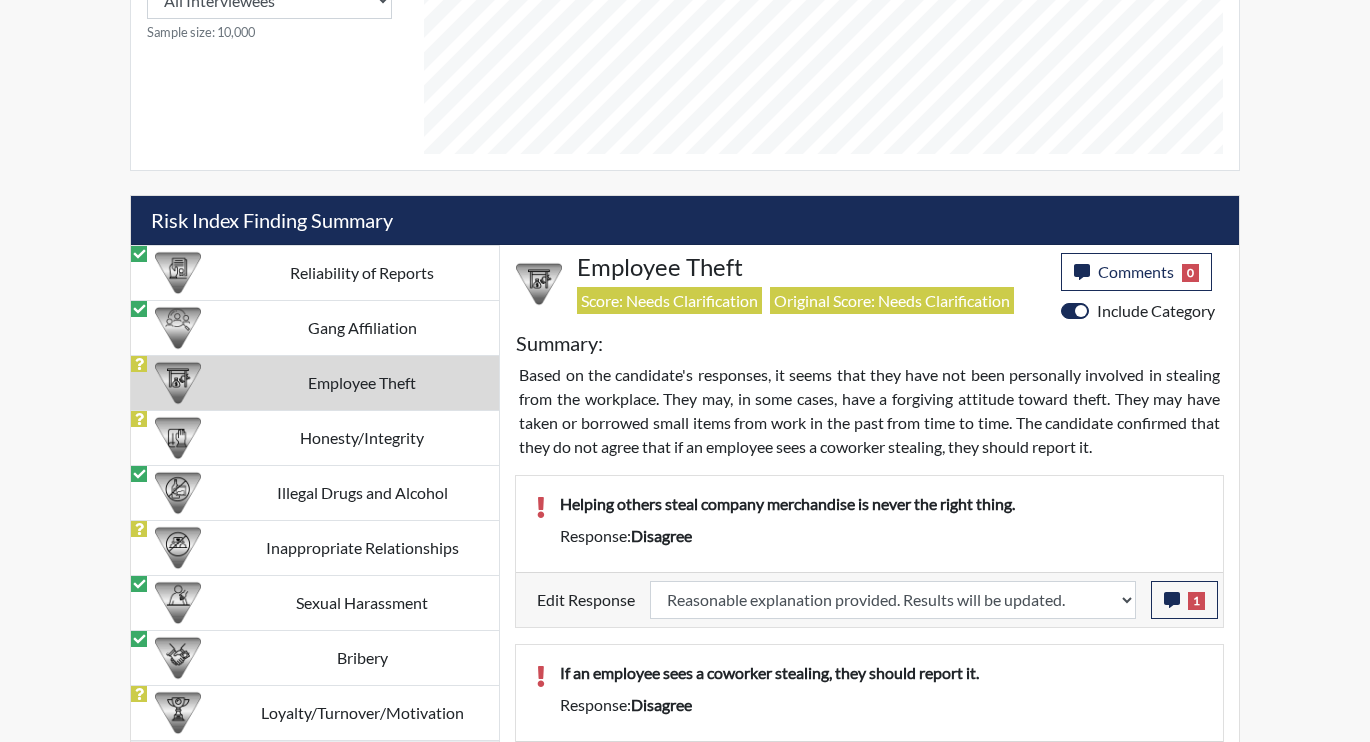 select 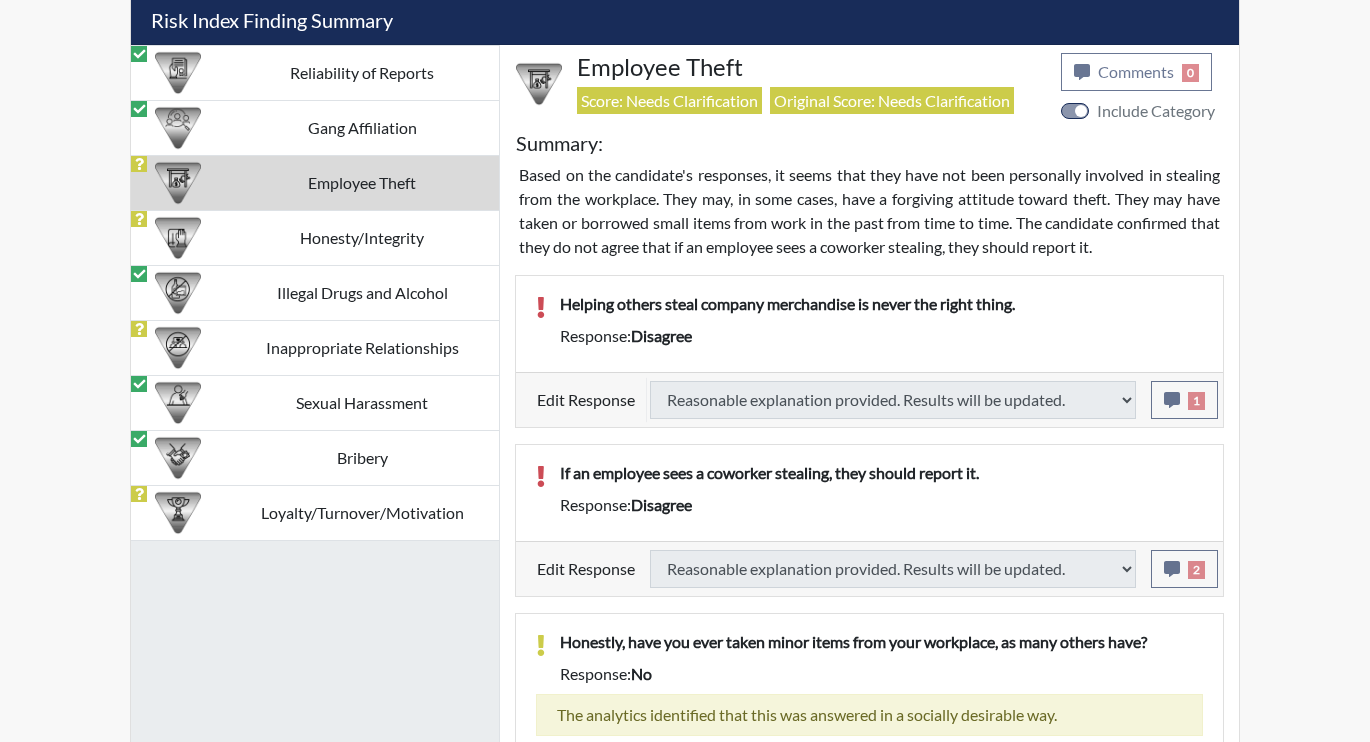 select 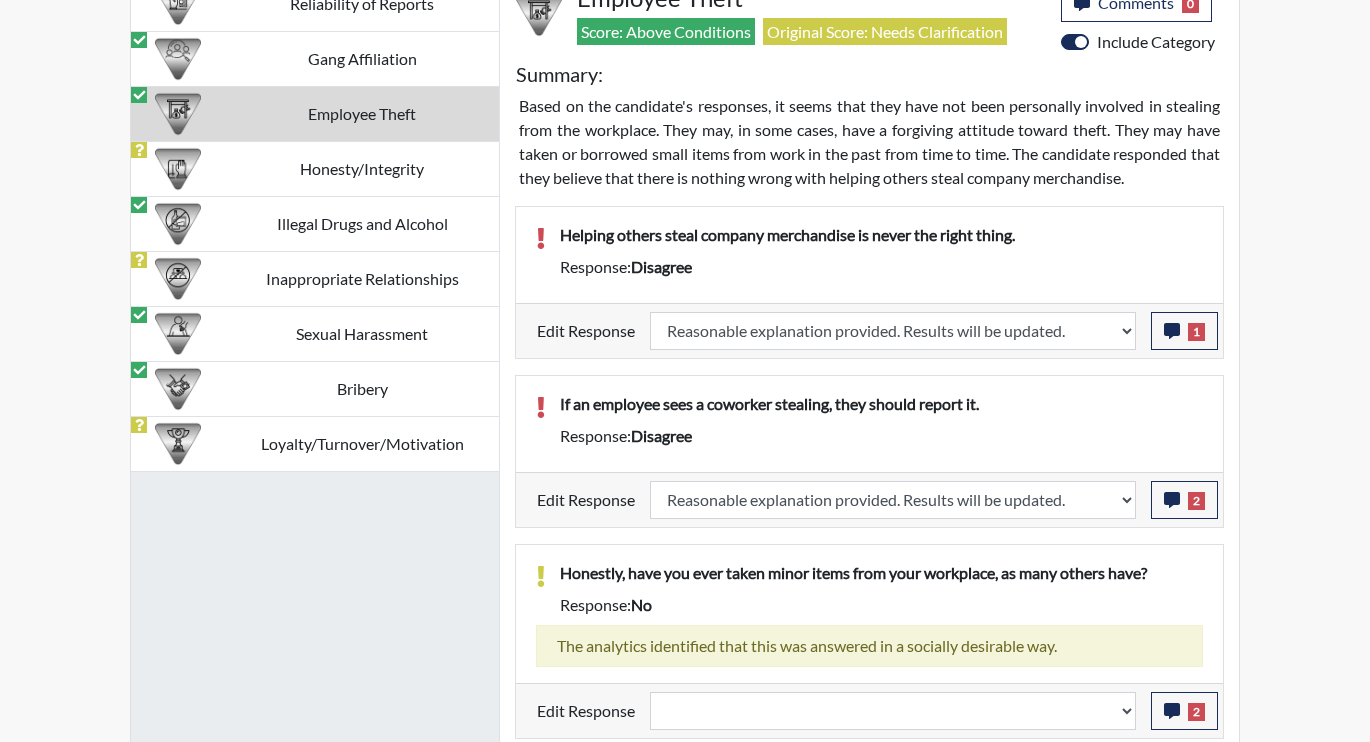 scroll, scrollTop: 1315, scrollLeft: 0, axis: vertical 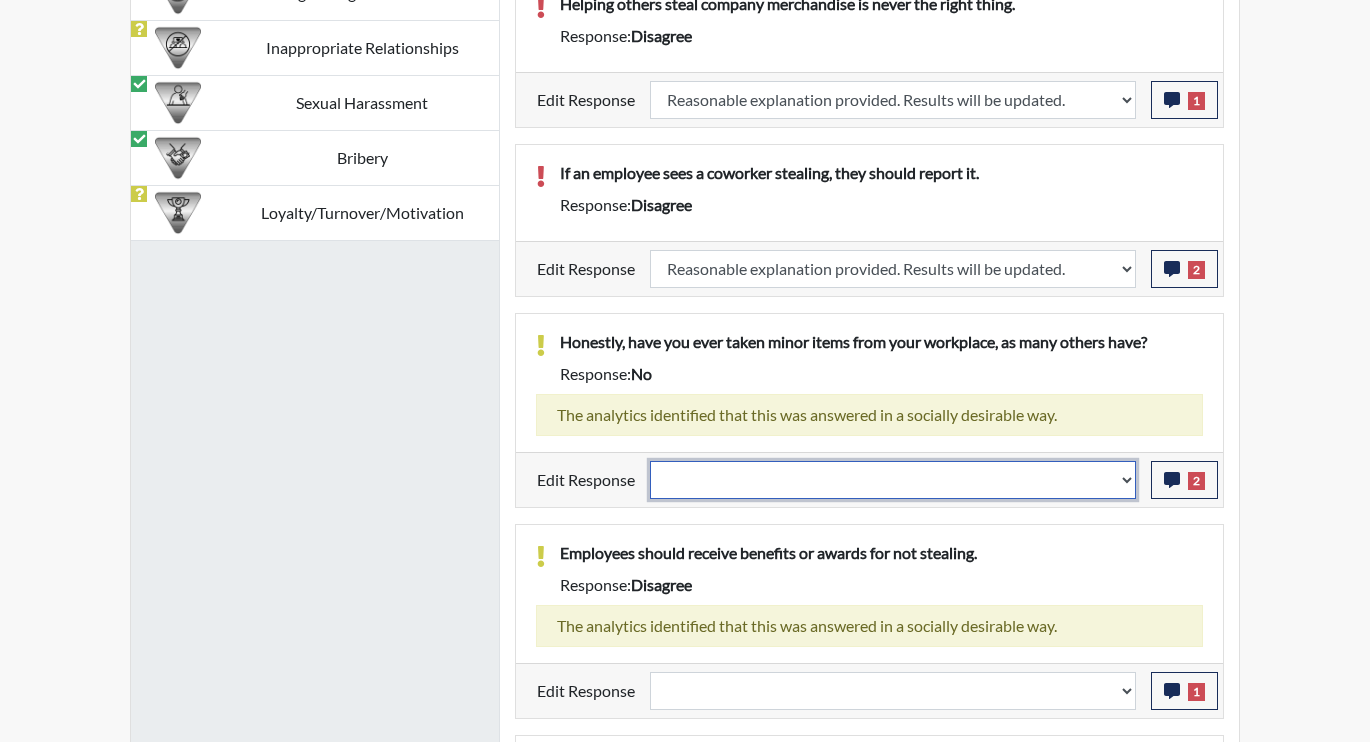 click on "Question is not relevant. Results will be updated. Reasonable explanation provided. Results will be updated. Response confirmed, which places the score below conditions. Clear the response edit. Results will be updated." at bounding box center [893, 480] 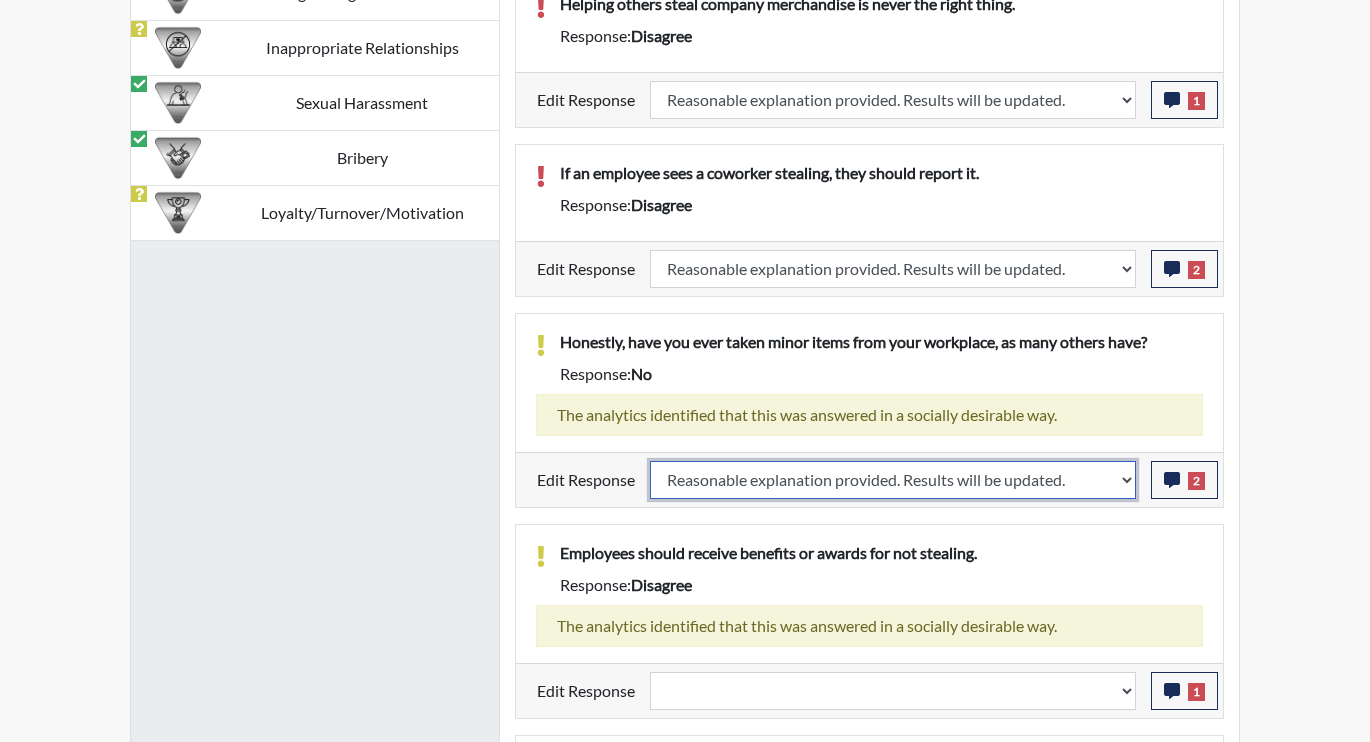 click on "Question is not relevant. Results will be updated. Reasonable explanation provided. Results will be updated. Response confirmed, which places the score below conditions. Clear the response edit. Results will be updated." at bounding box center (893, 480) 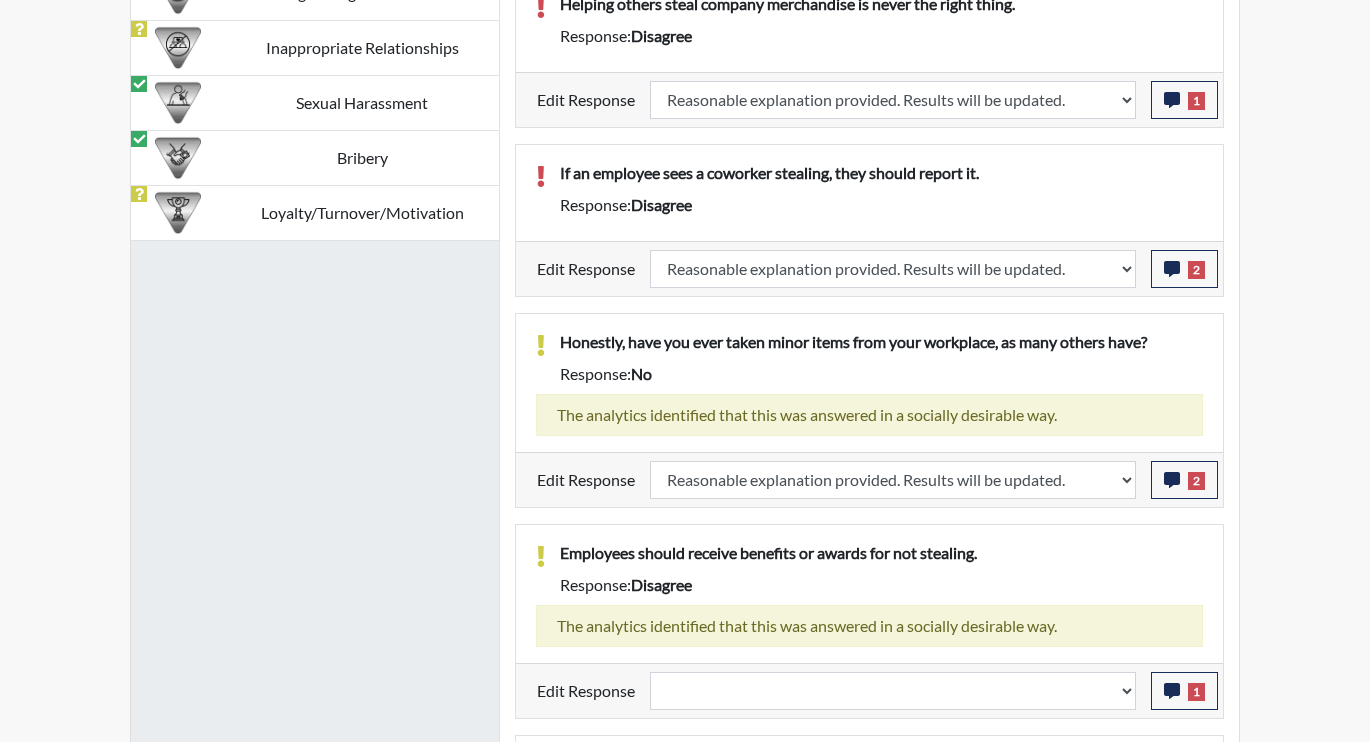 select 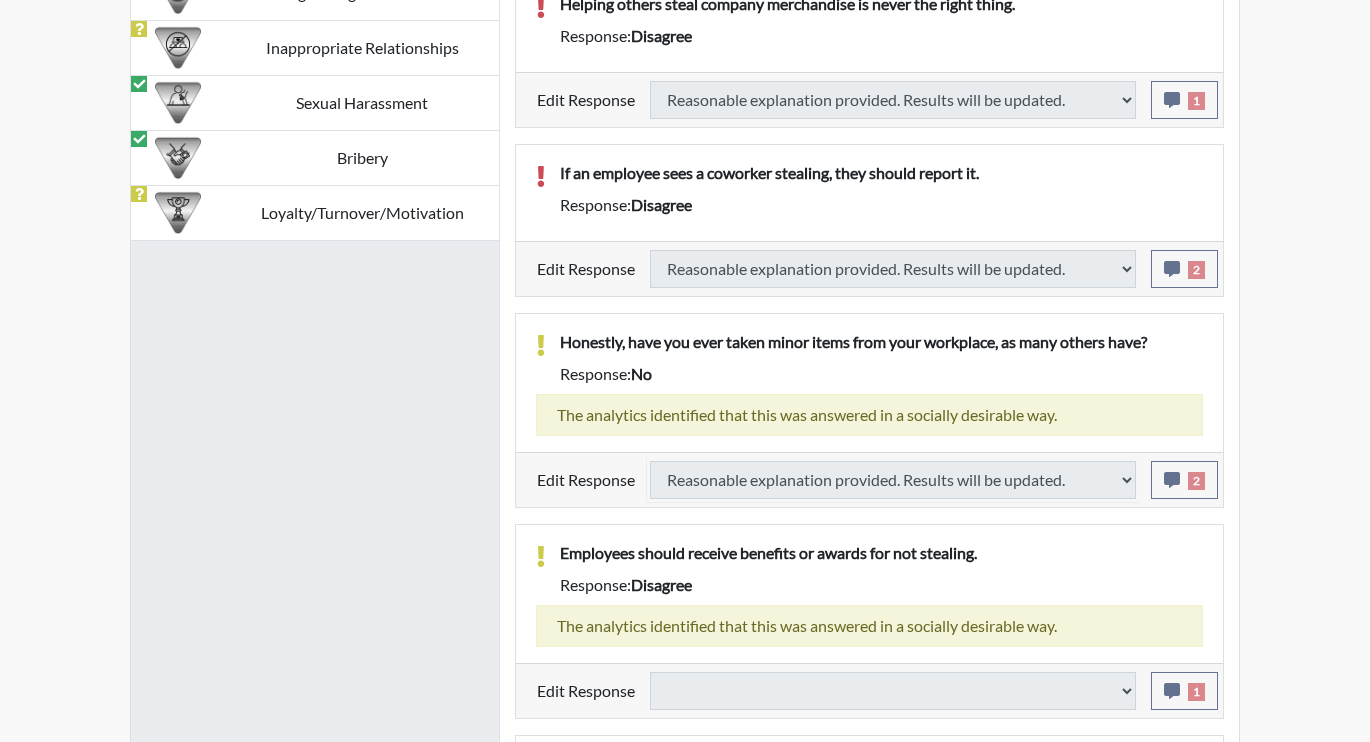 select 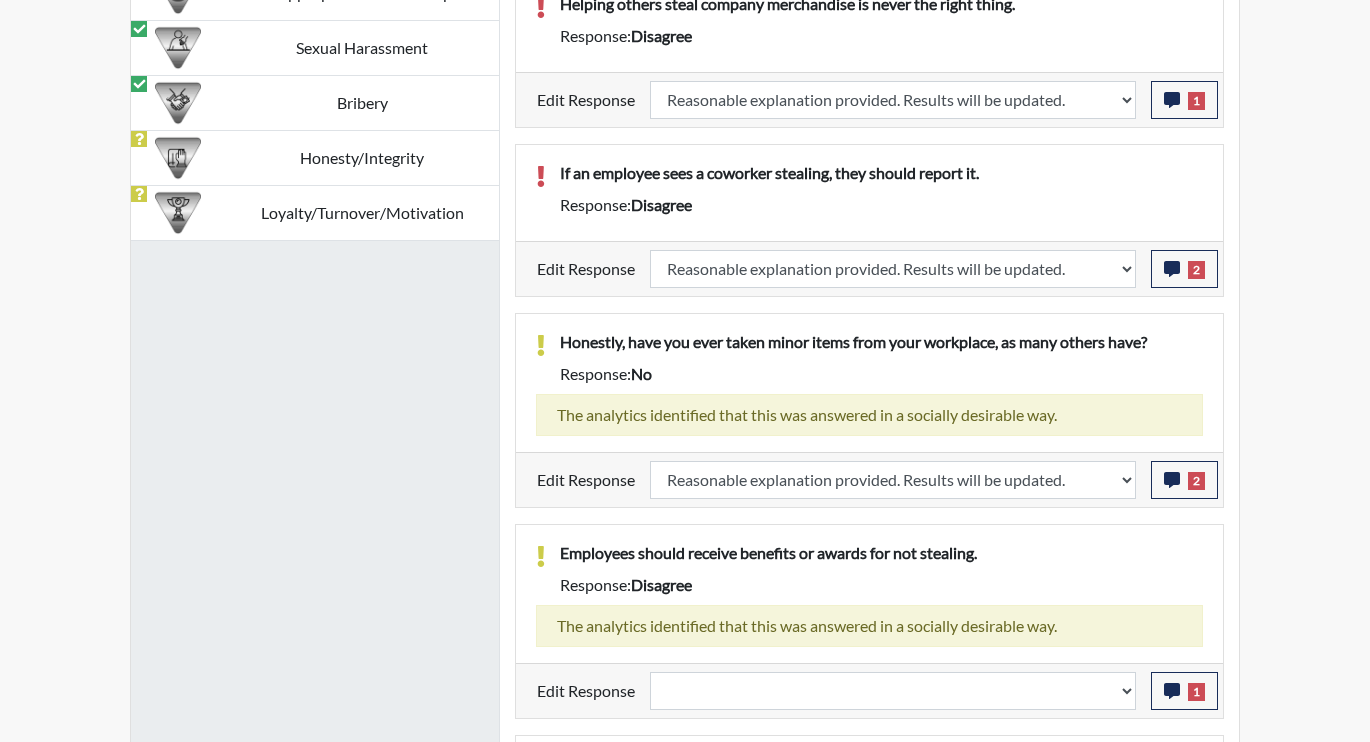 scroll, scrollTop: 1460, scrollLeft: 0, axis: vertical 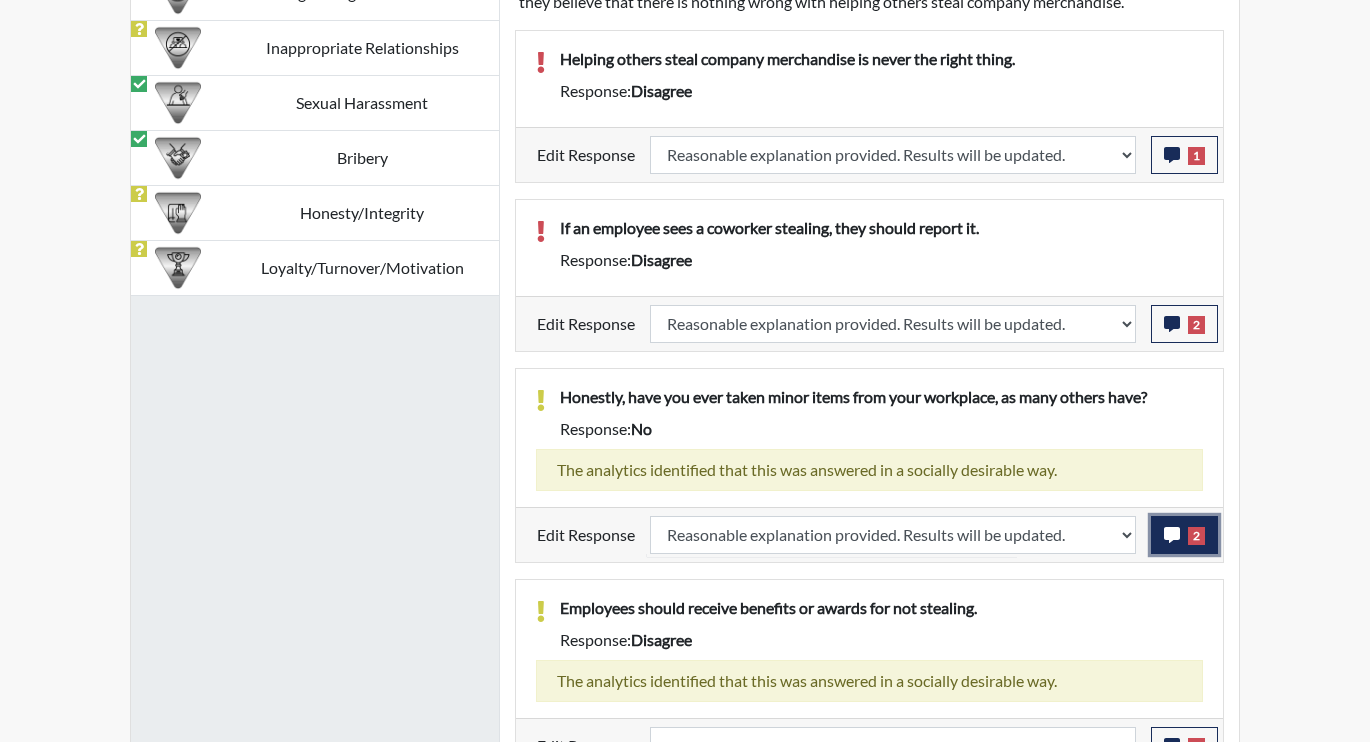 click 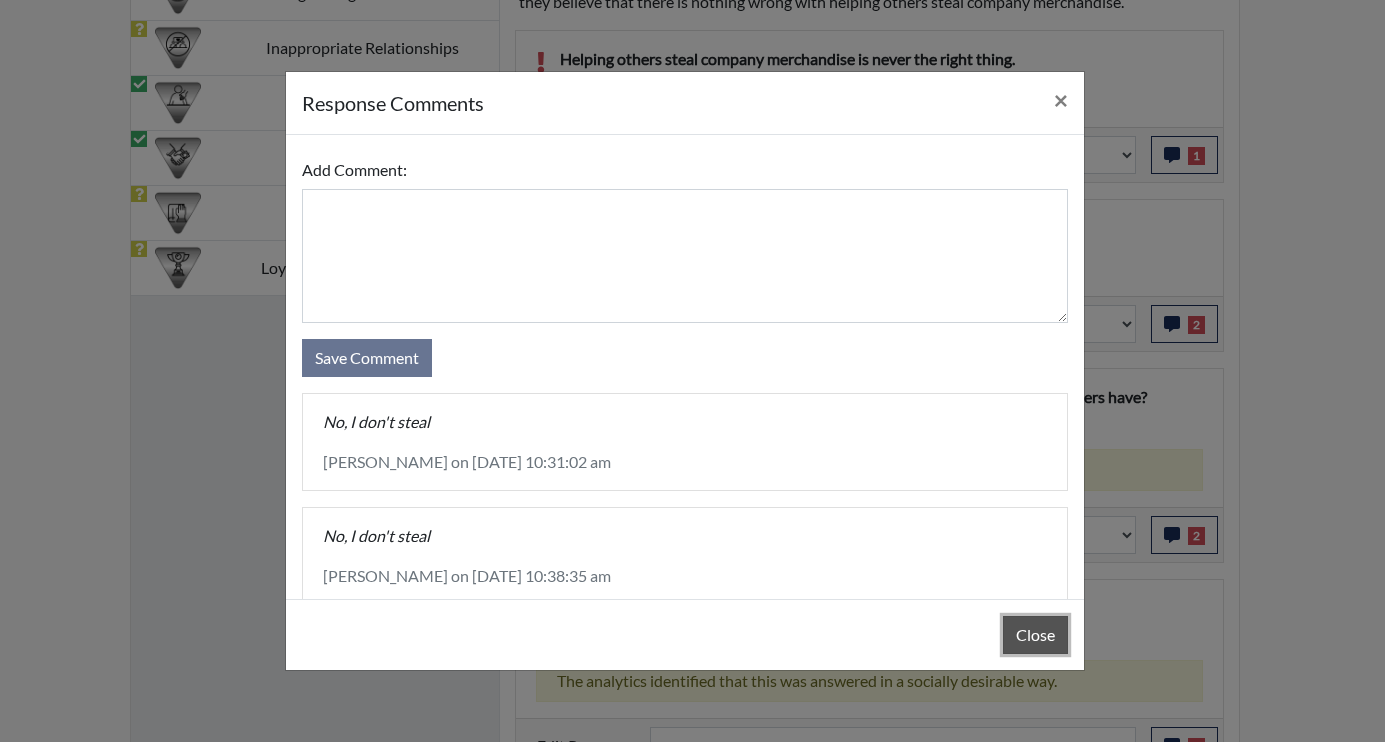 click on "Close" at bounding box center (1035, 635) 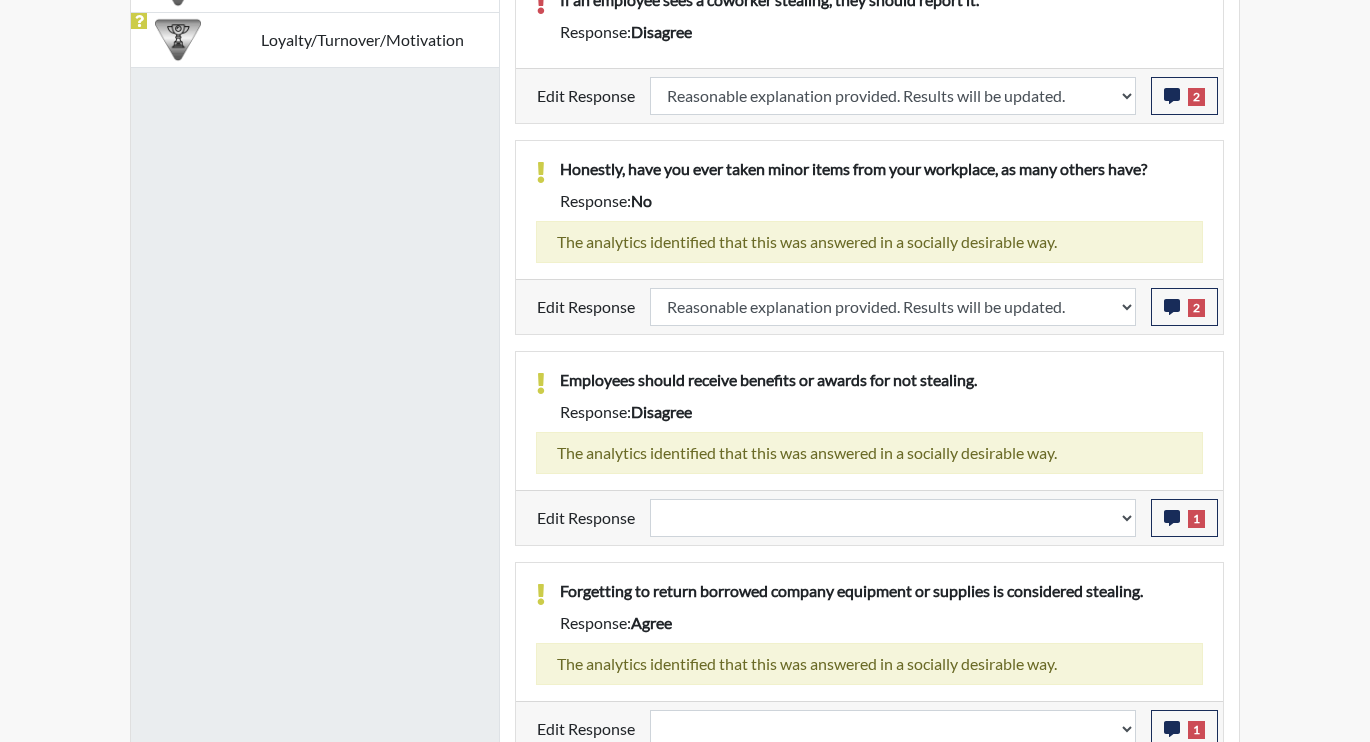 scroll, scrollTop: 1704, scrollLeft: 0, axis: vertical 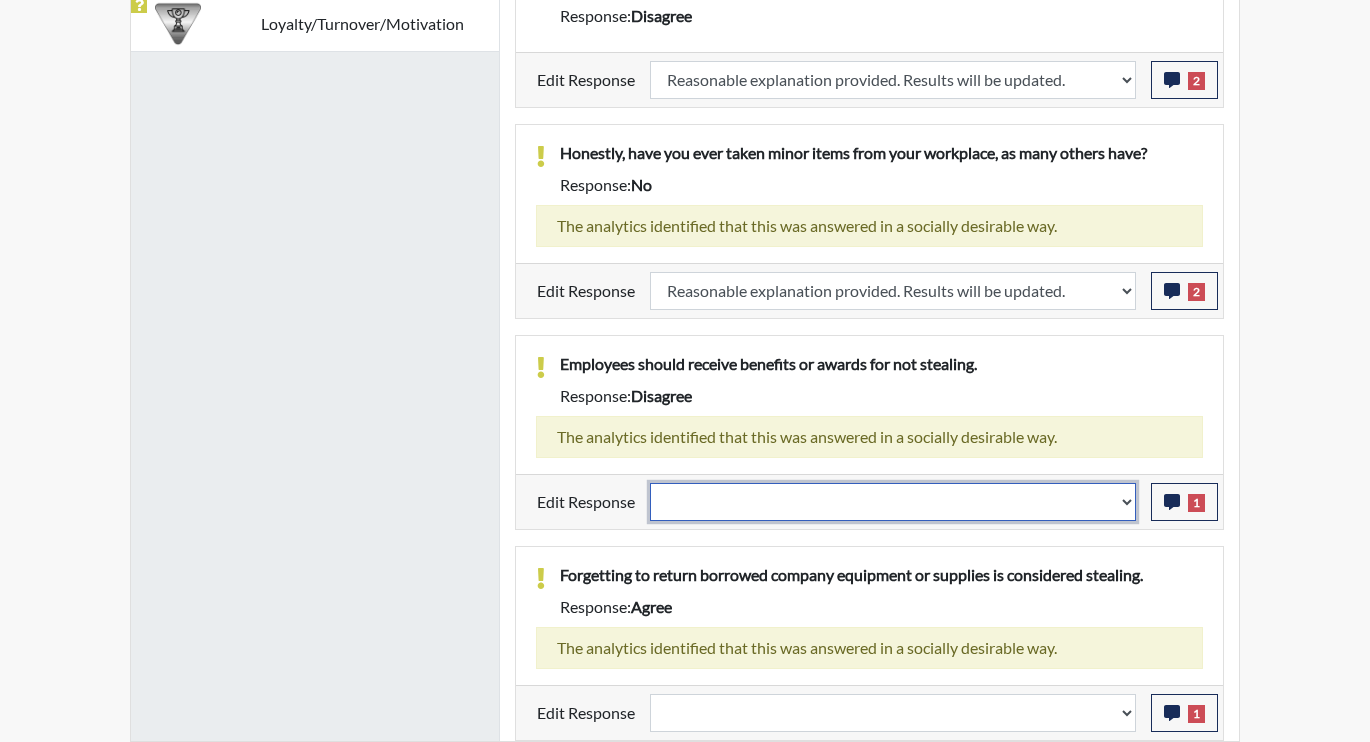 click on "Question is not relevant. Results will be updated. Reasonable explanation provided. Results will be updated. Response confirmed, which places the score below conditions. Clear the response edit. Results will be updated." at bounding box center [893, 502] 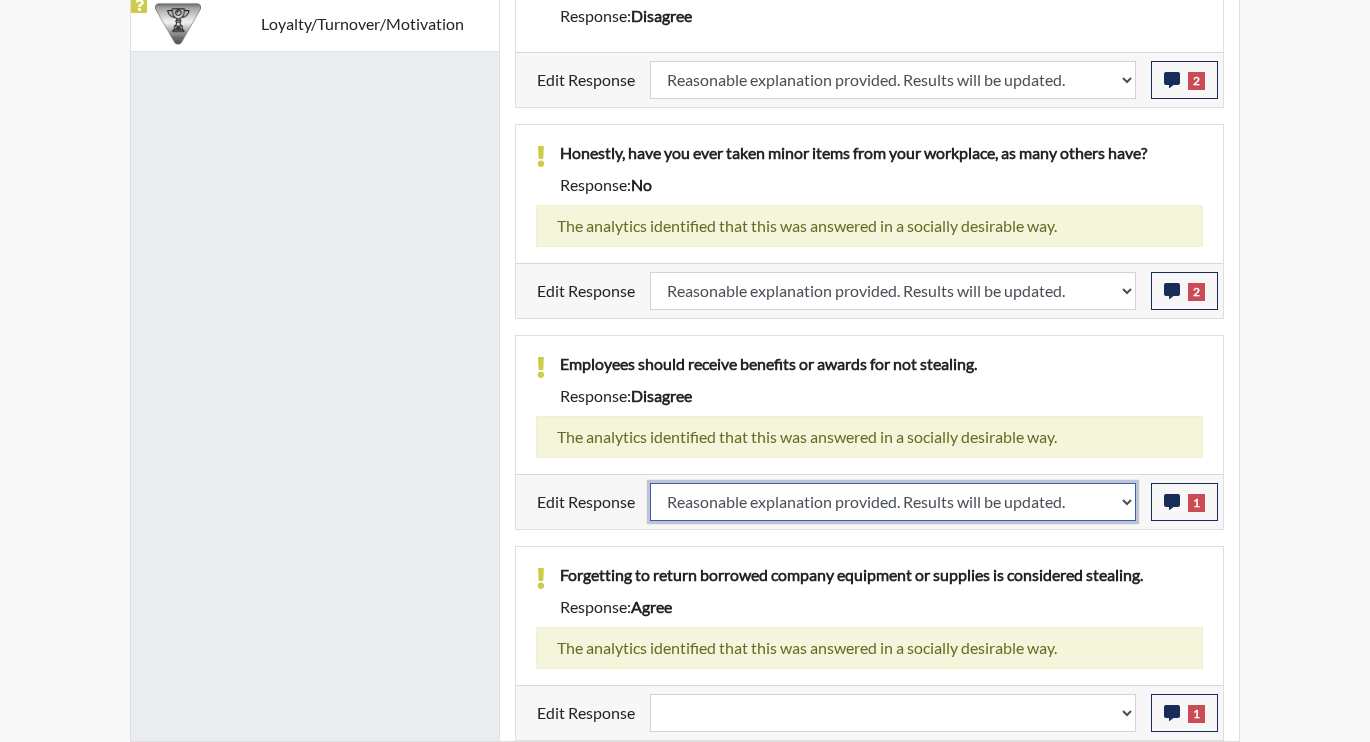 click on "Question is not relevant. Results will be updated. Reasonable explanation provided. Results will be updated. Response confirmed, which places the score below conditions. Clear the response edit. Results will be updated." at bounding box center (893, 502) 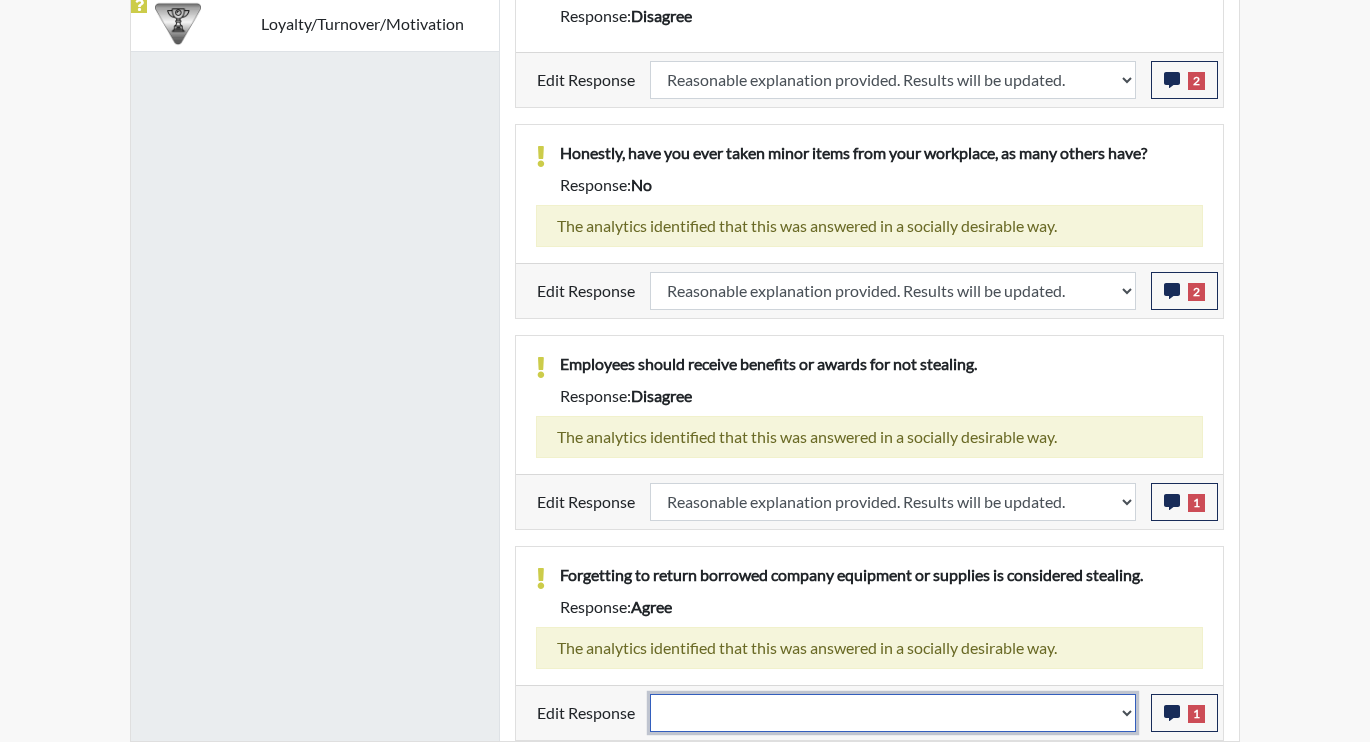 click on "Question is not relevant. Results will be updated. Reasonable explanation provided. Results will be updated. Response confirmed, which places the score below conditions. Clear the response edit. Results will be updated." at bounding box center (893, 713) 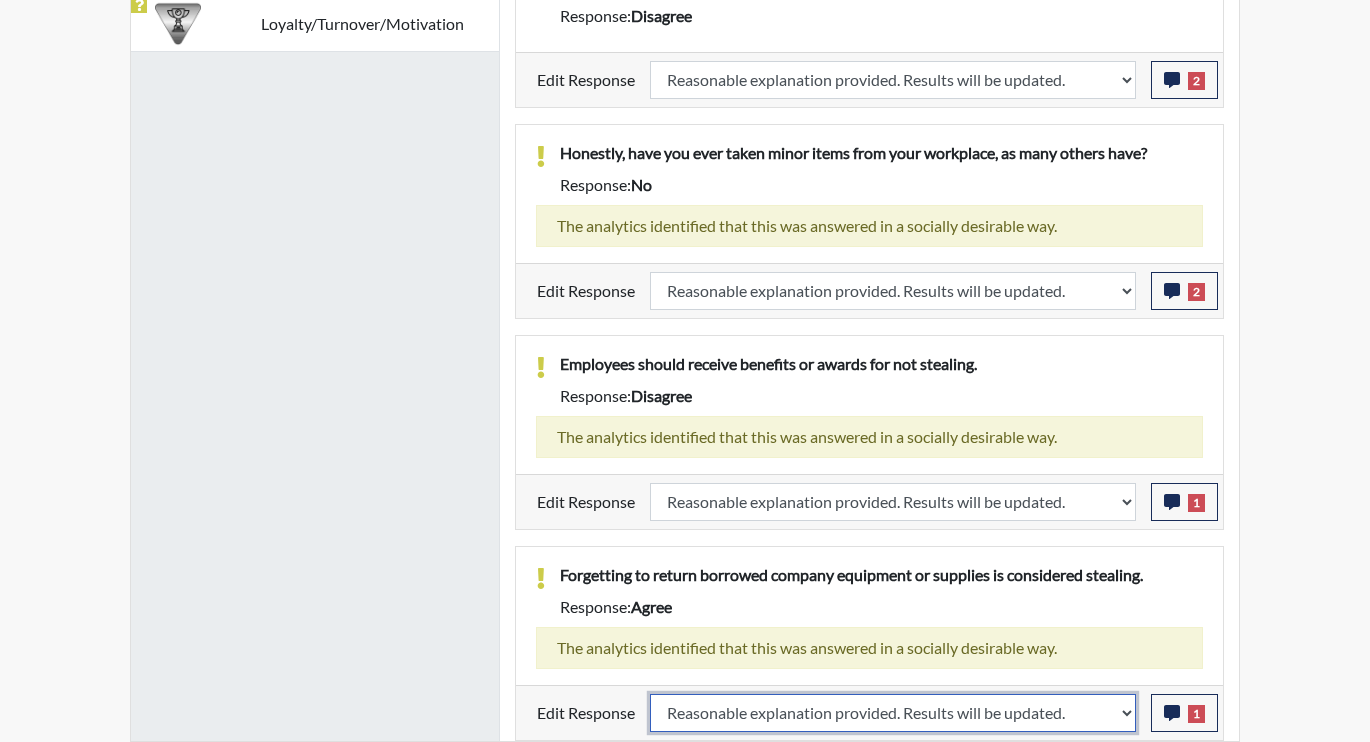 click on "Question is not relevant. Results will be updated. Reasonable explanation provided. Results will be updated. Response confirmed, which places the score below conditions. Clear the response edit. Results will be updated." at bounding box center [893, 713] 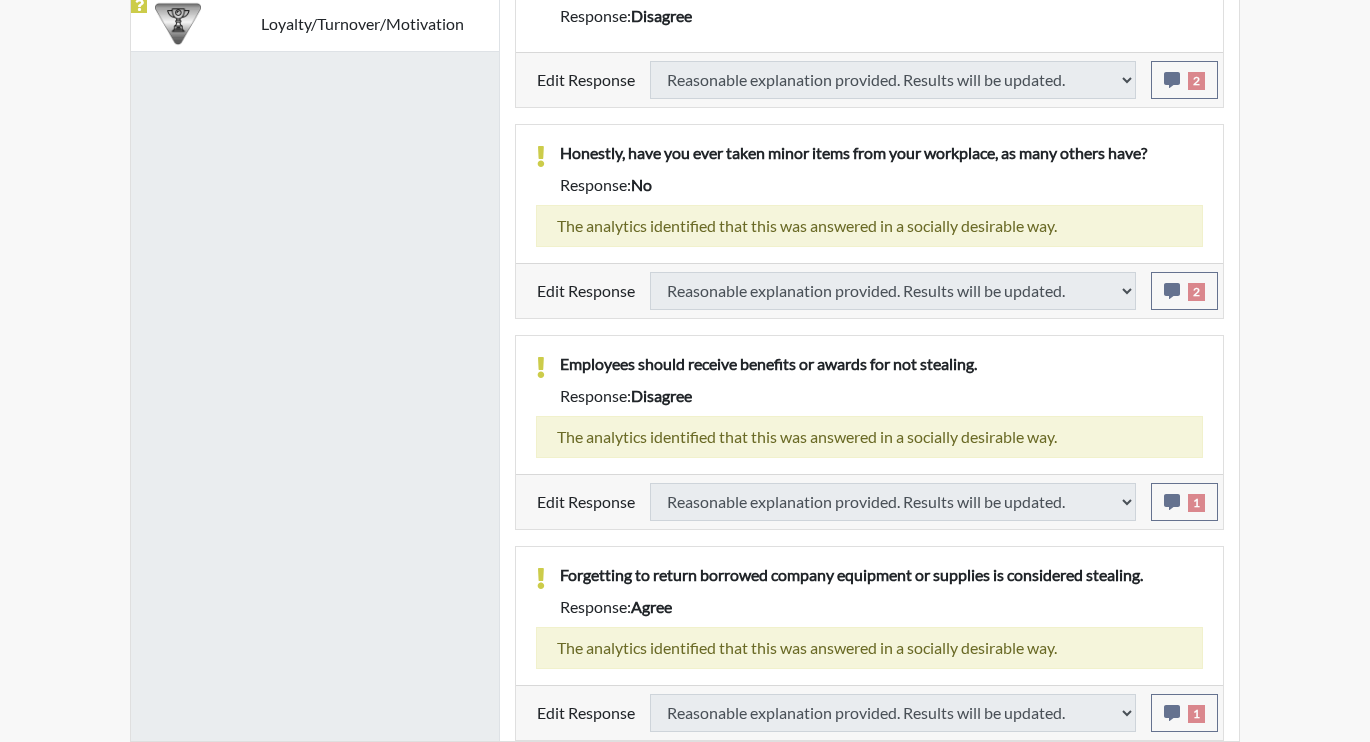 scroll, scrollTop: 1656, scrollLeft: 0, axis: vertical 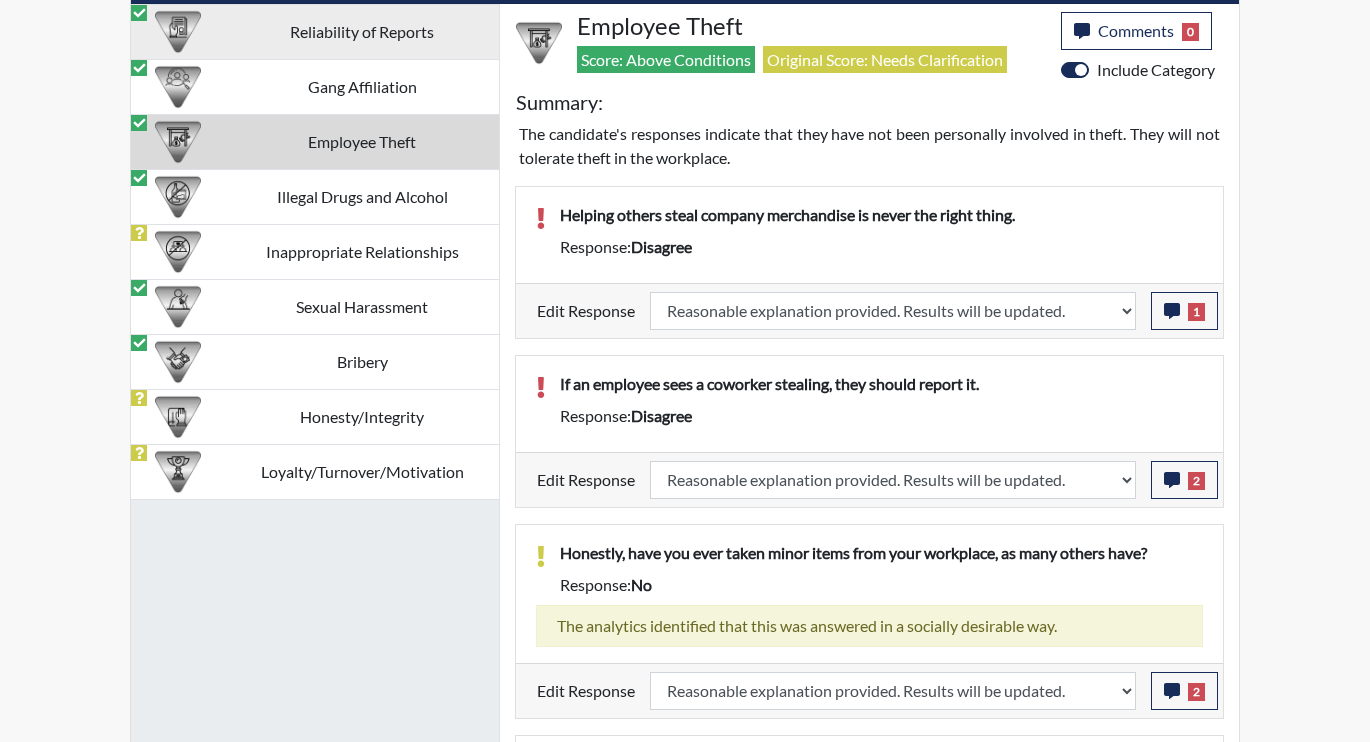 click on "Inappropriate Relationships" at bounding box center [362, 251] 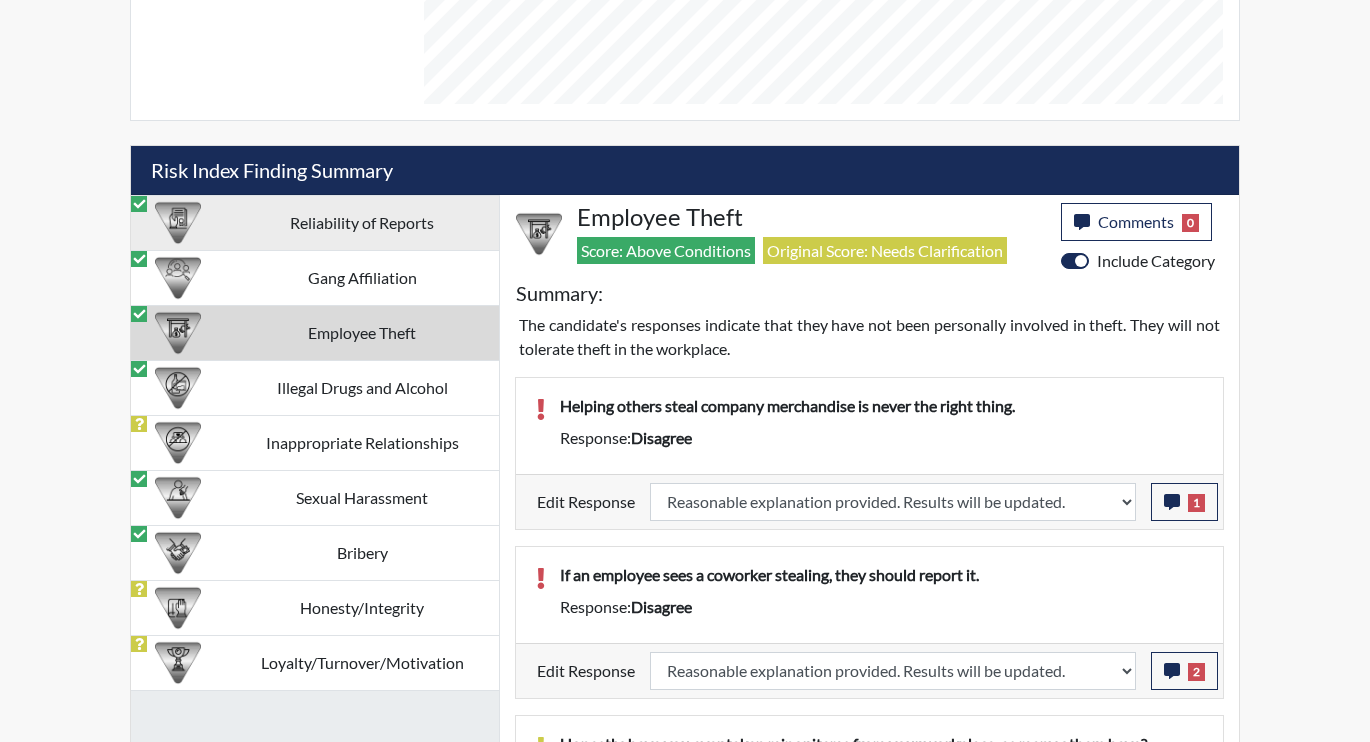 select 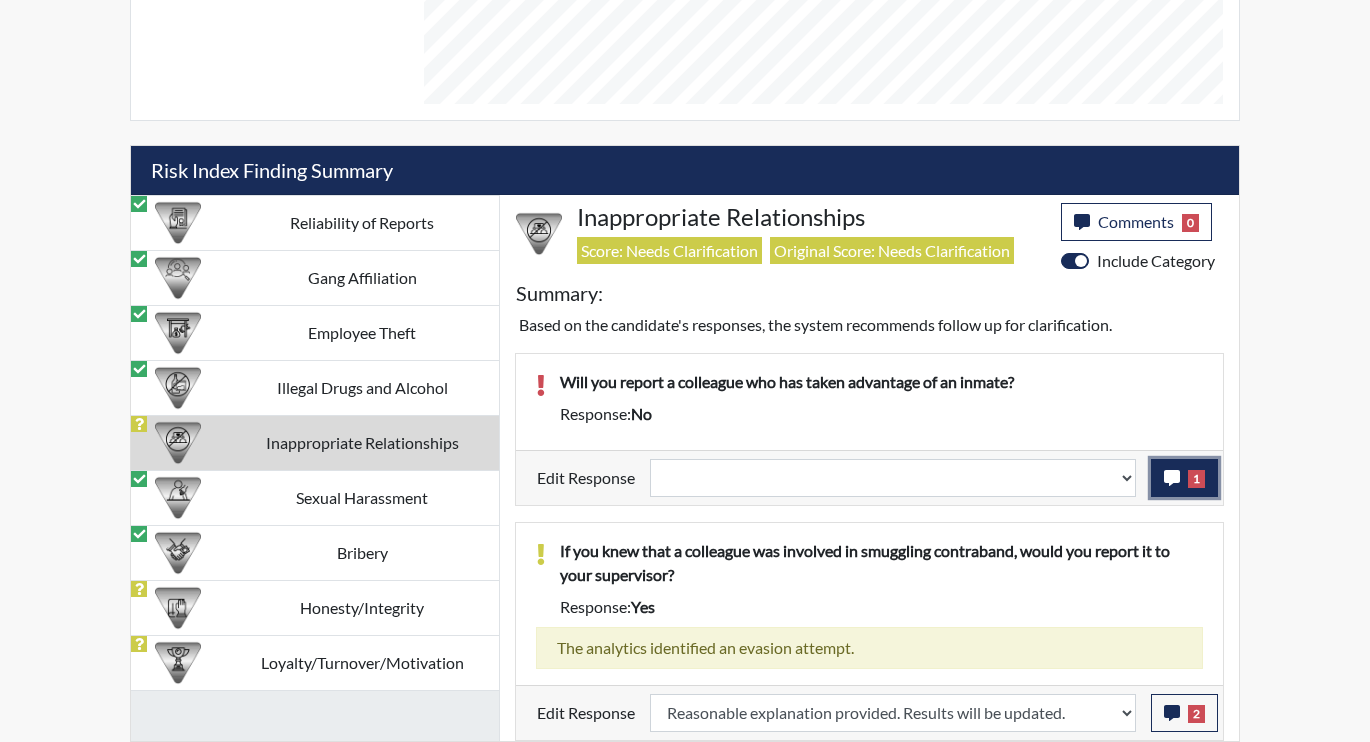 click on "1" at bounding box center (1184, 478) 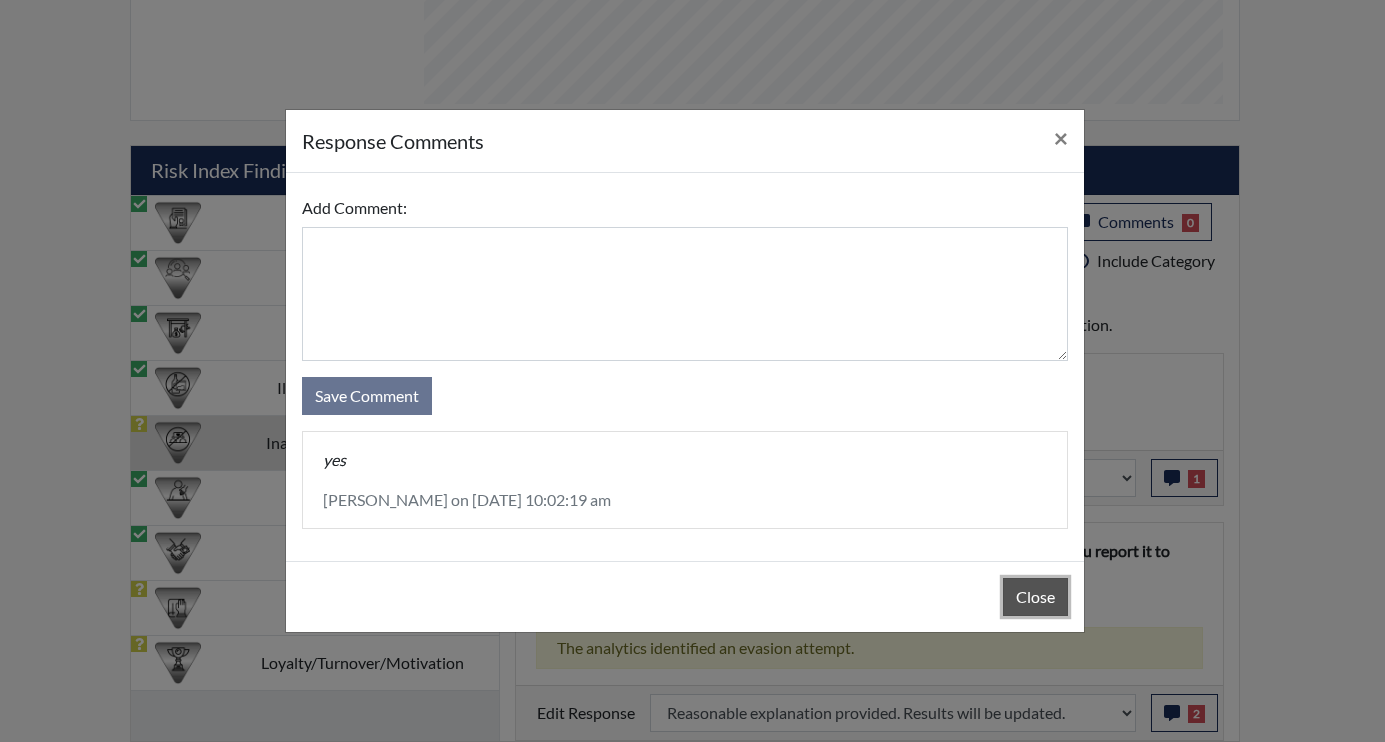 click on "Close" at bounding box center (1035, 597) 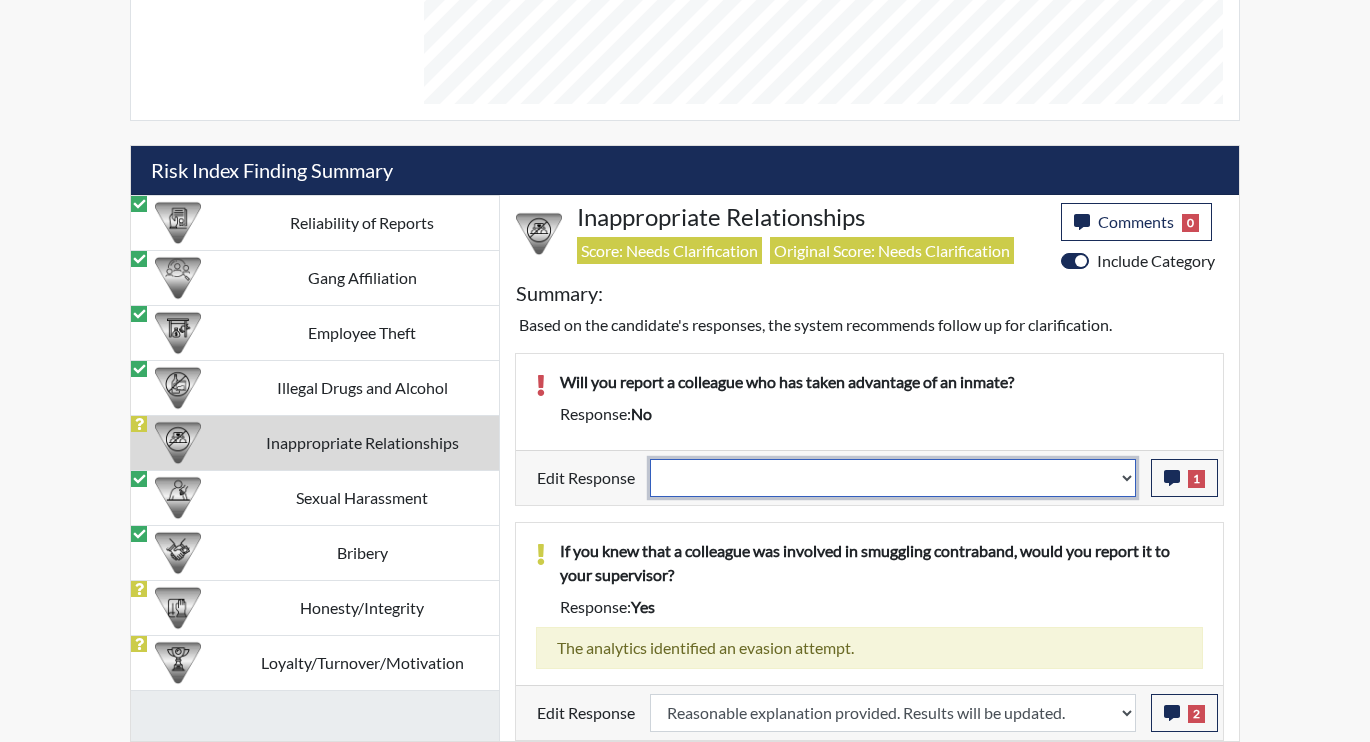 click on "Question is not relevant. Results will be updated. Reasonable explanation provided. Results will be updated. Response confirmed, which places the score below conditions. Clear the response edit. Results will be updated." at bounding box center [893, 478] 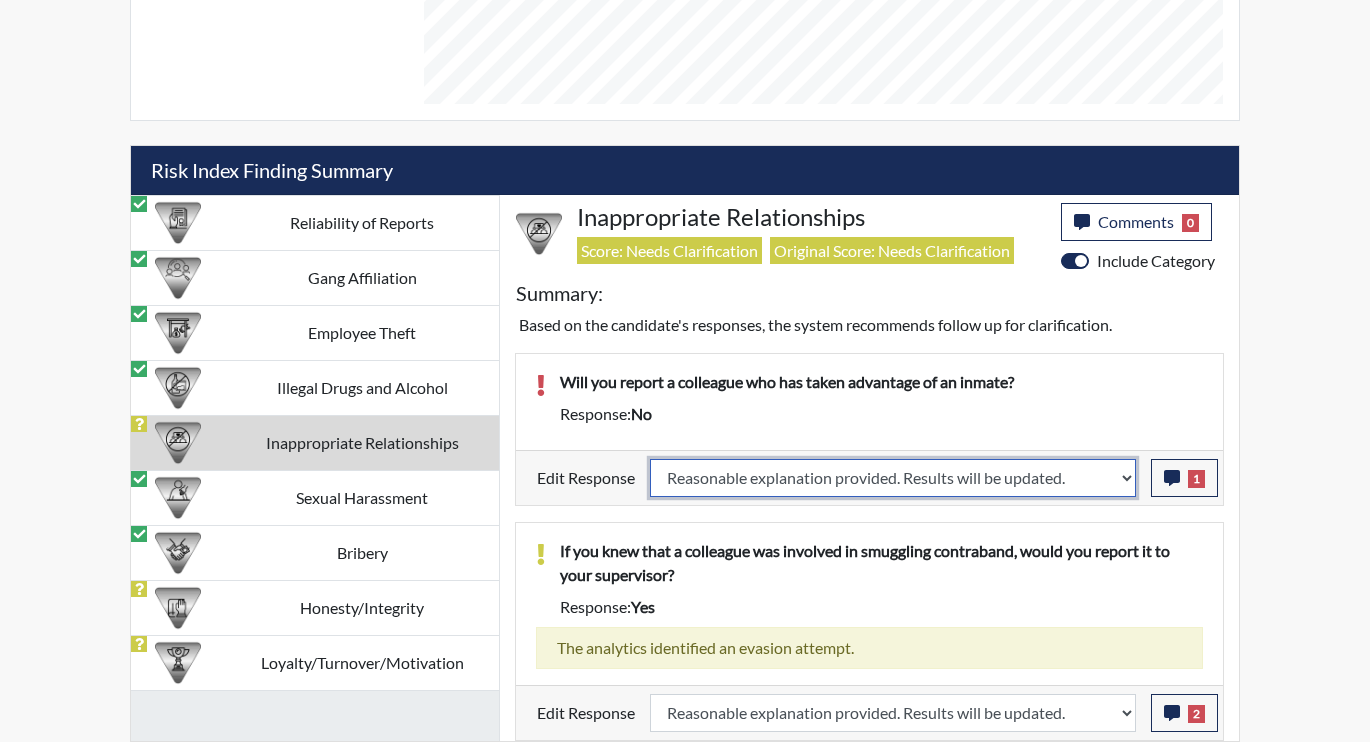 click on "Question is not relevant. Results will be updated. Reasonable explanation provided. Results will be updated. Response confirmed, which places the score below conditions. Clear the response edit. Results will be updated." at bounding box center (893, 478) 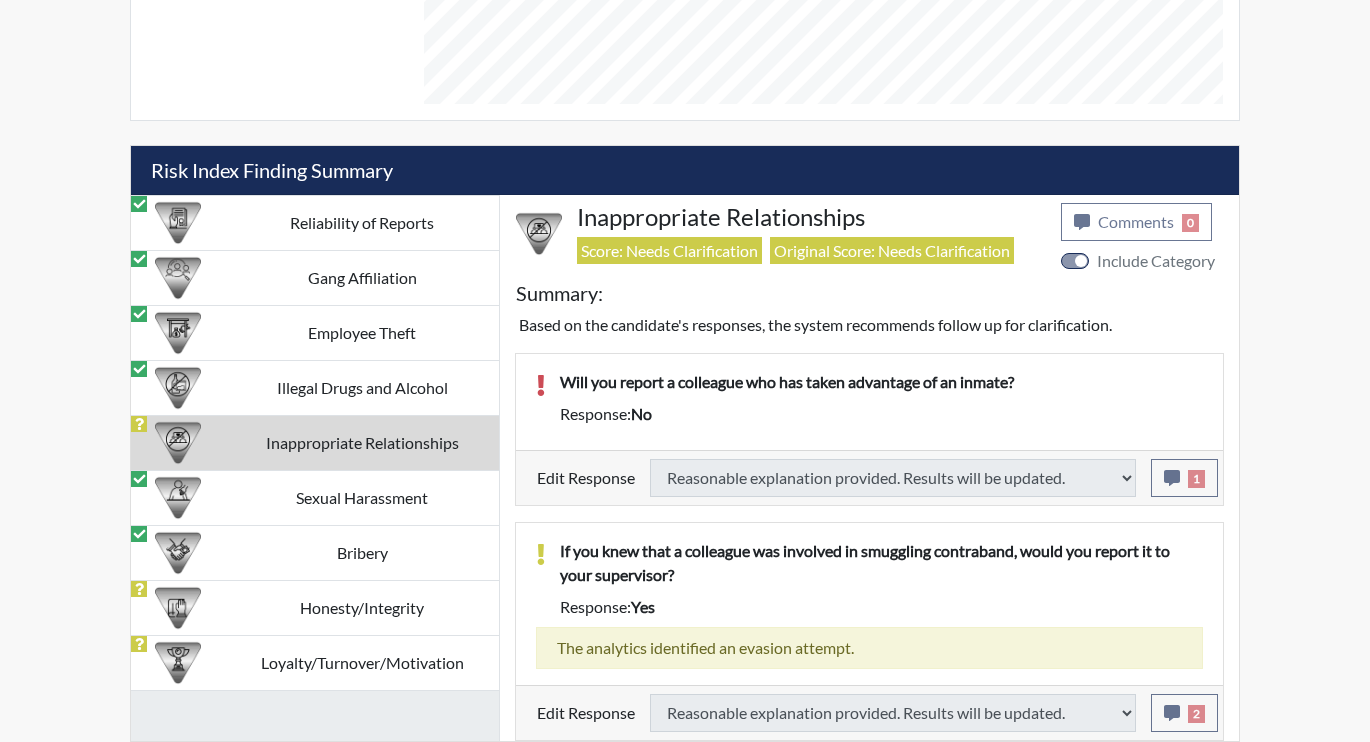 scroll, scrollTop: 1015, scrollLeft: 0, axis: vertical 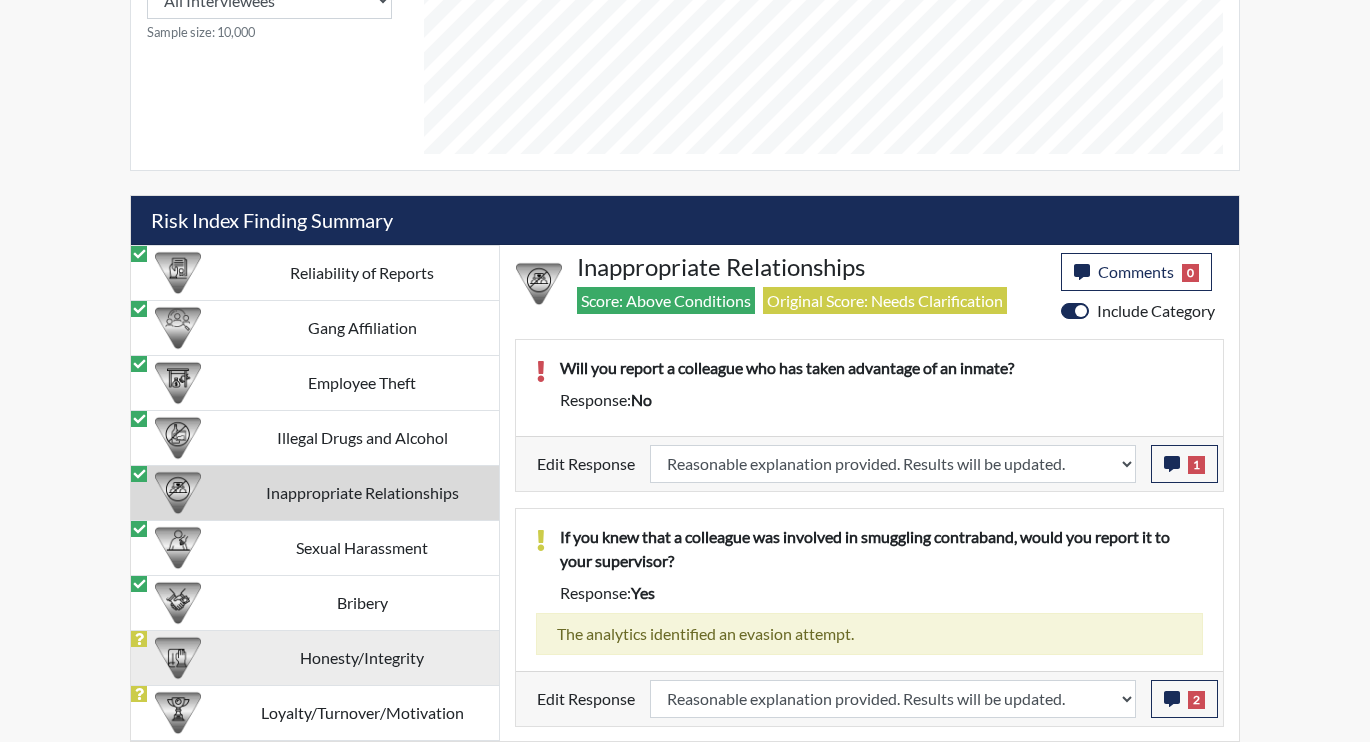 click on "Honesty/Integrity" at bounding box center [362, 657] 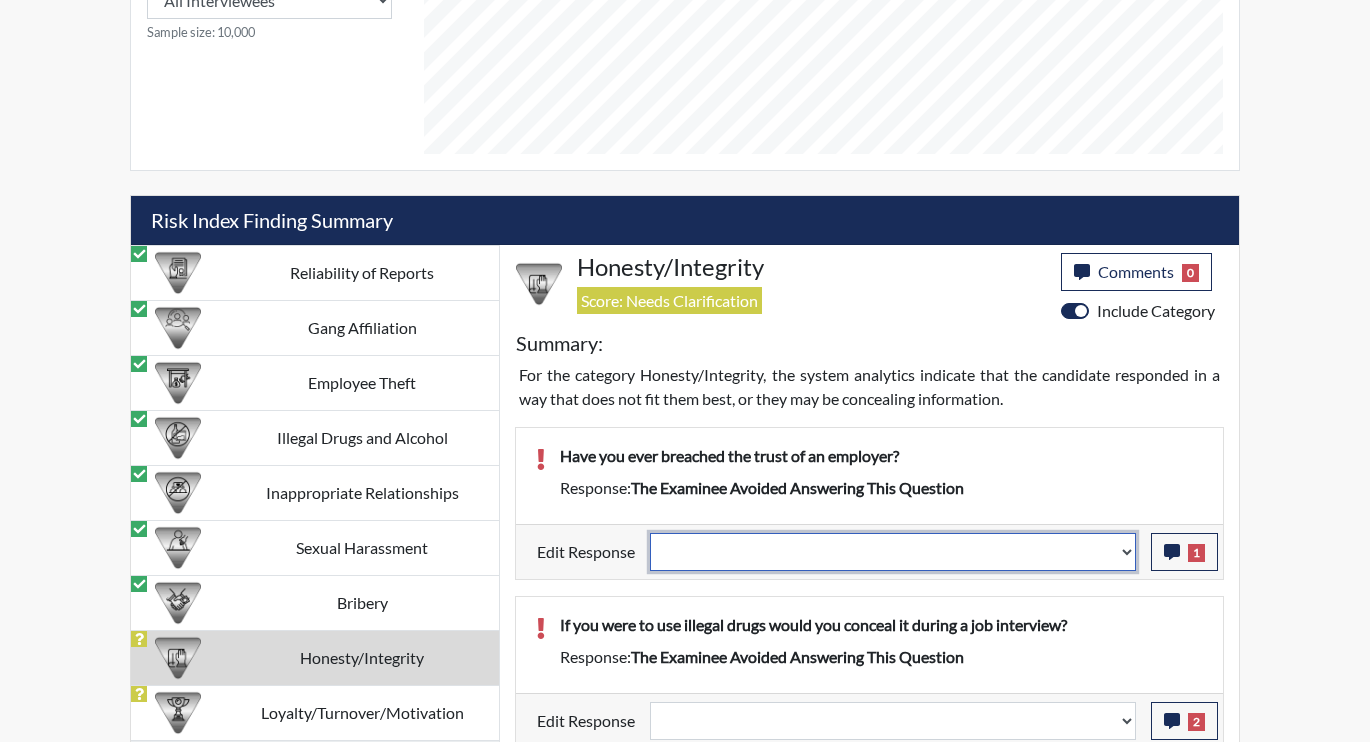 click on "Question is not relevant. Results will be updated. Reasonable explanation provided. Results will be updated. Response confirmed, which places the score below conditions. Clear the response edit. Results will be updated." at bounding box center (893, 552) 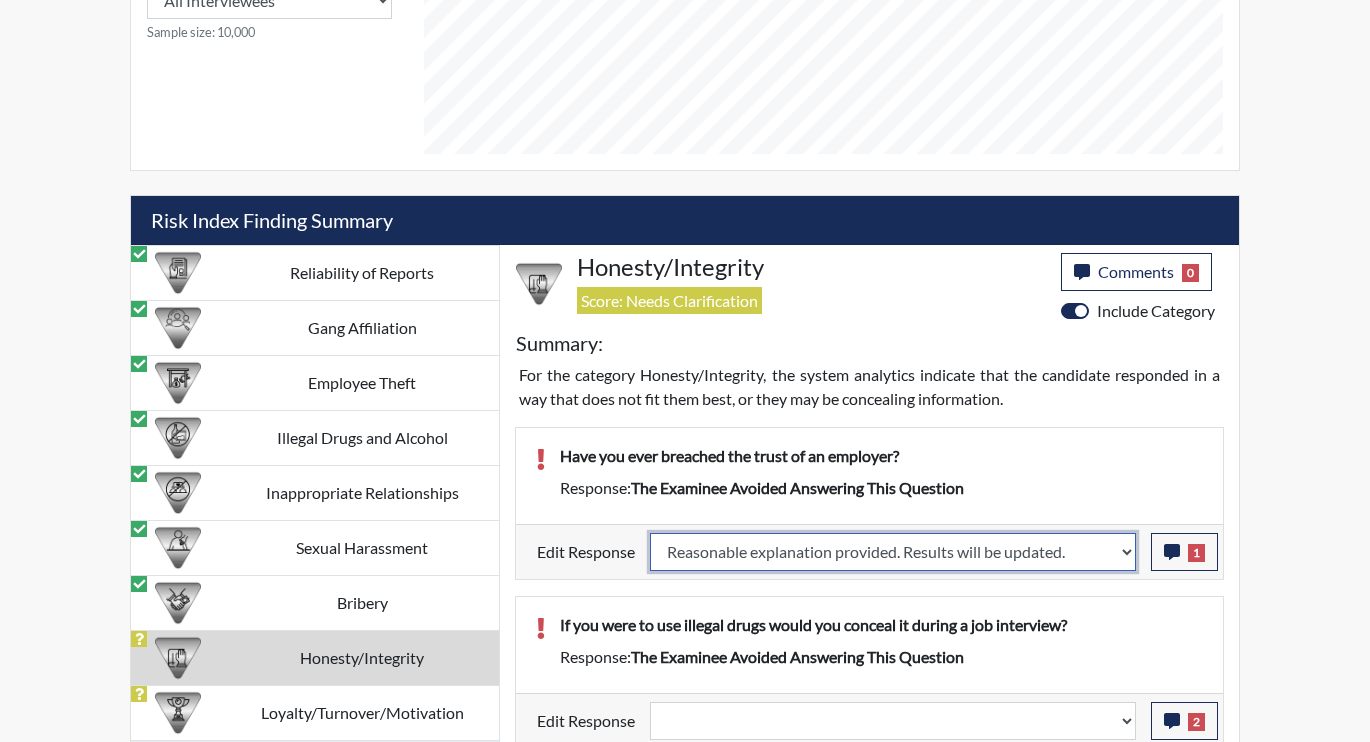 click on "Question is not relevant. Results will be updated. Reasonable explanation provided. Results will be updated. Response confirmed, which places the score below conditions. Clear the response edit. Results will be updated." at bounding box center (893, 552) 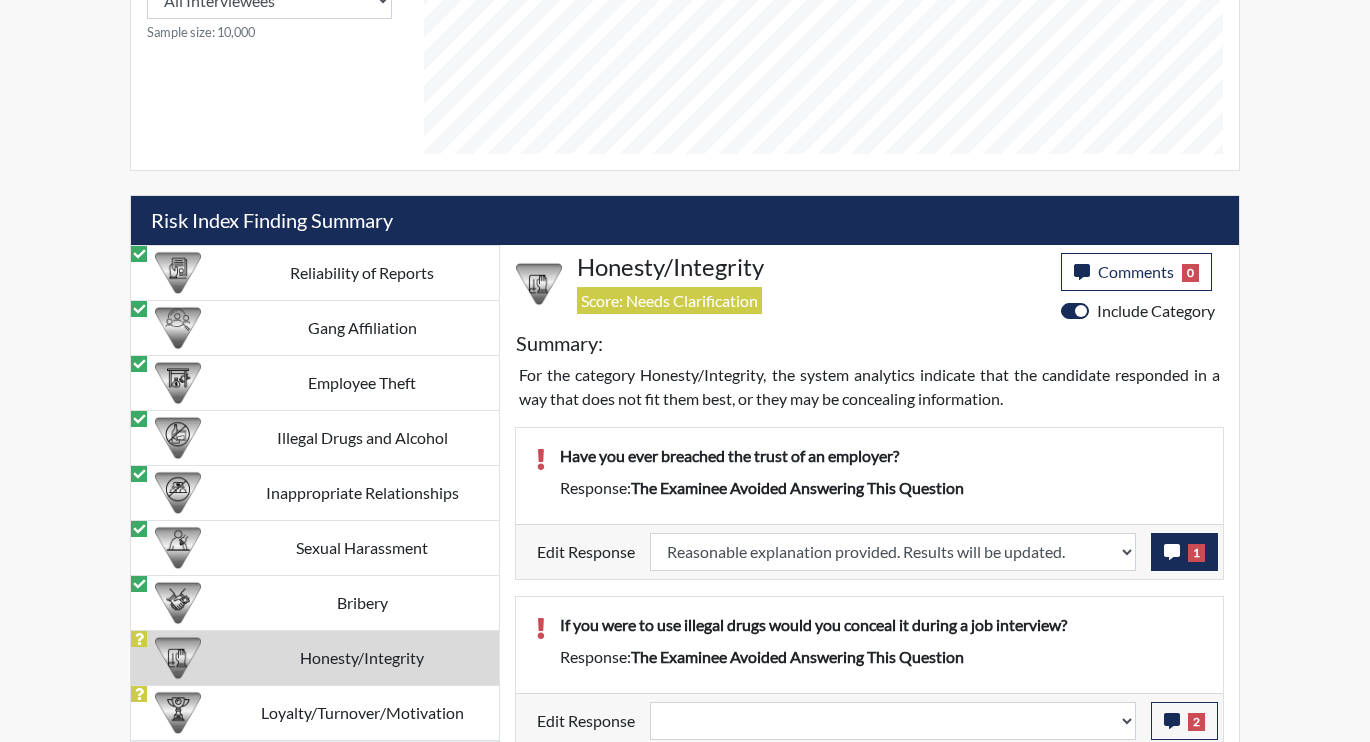 select 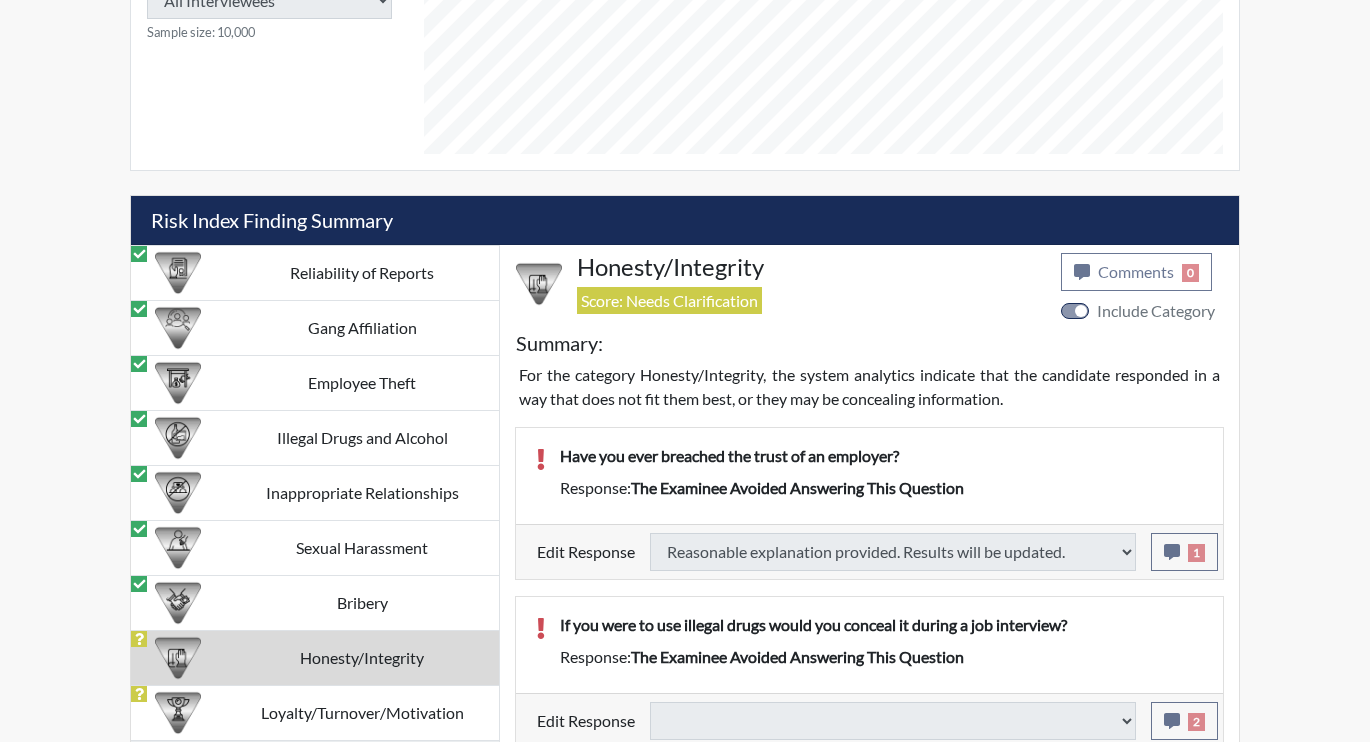 select 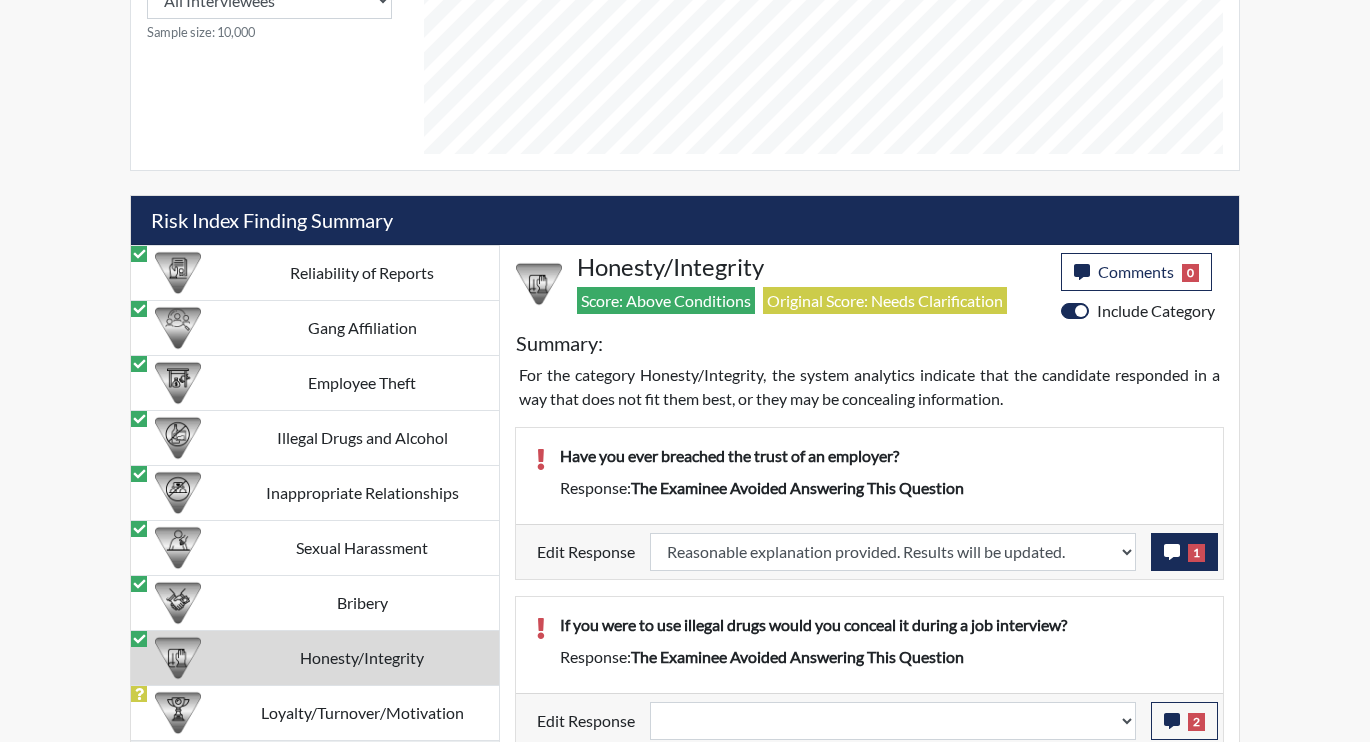 scroll, scrollTop: 999668, scrollLeft: 999169, axis: both 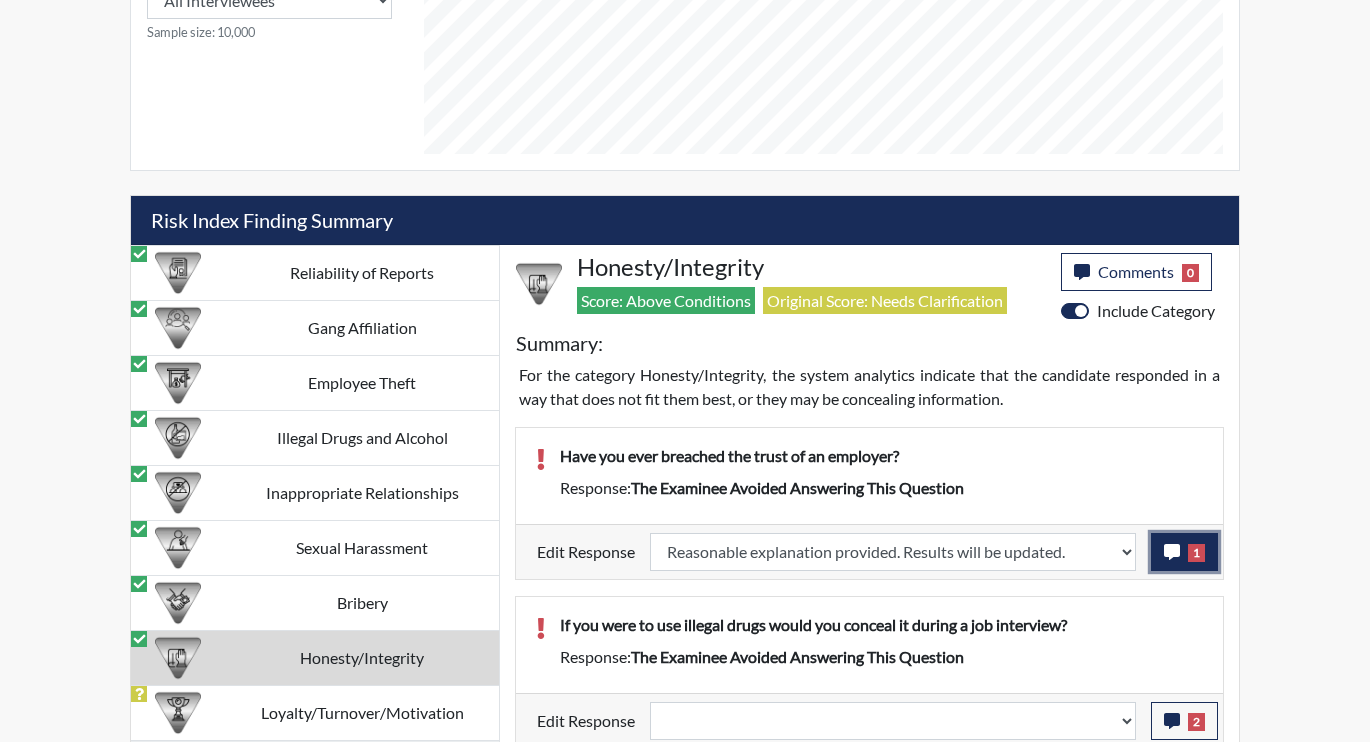 click 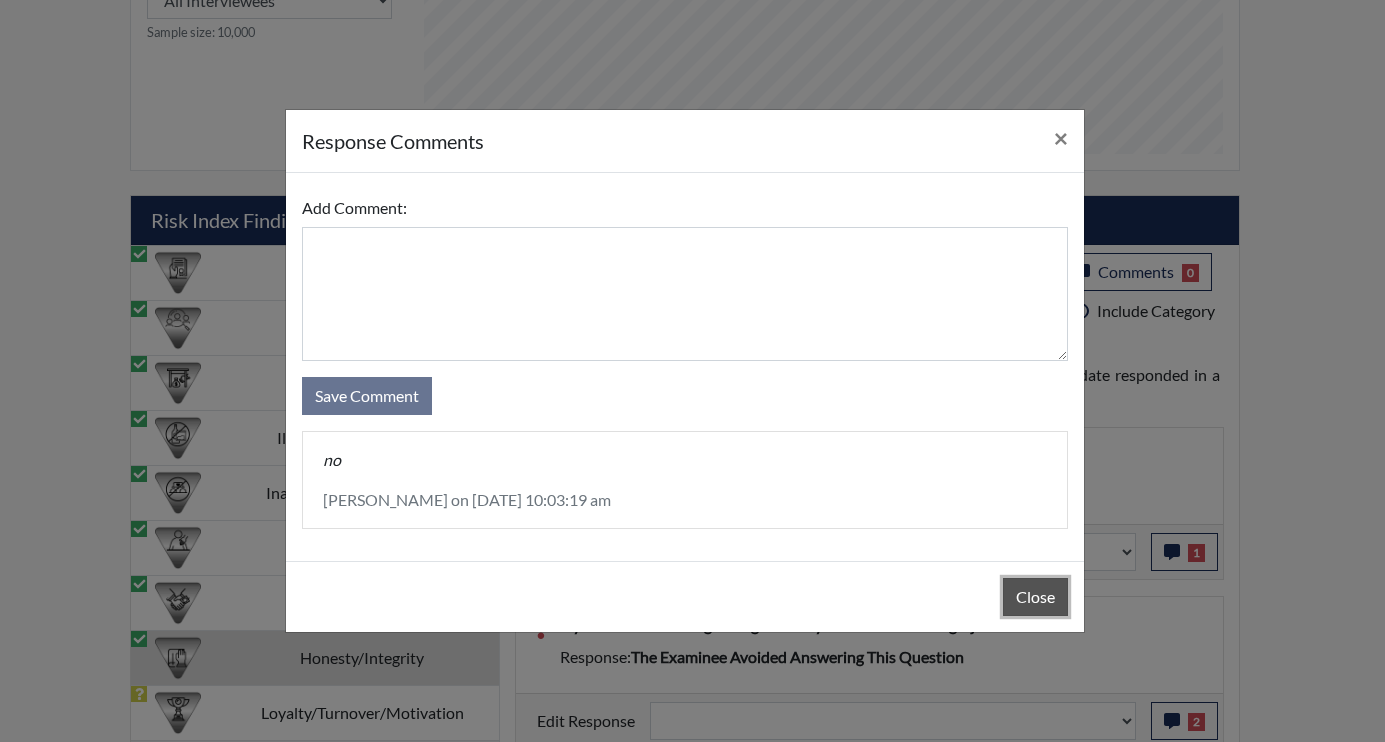 click on "Close" at bounding box center [1035, 597] 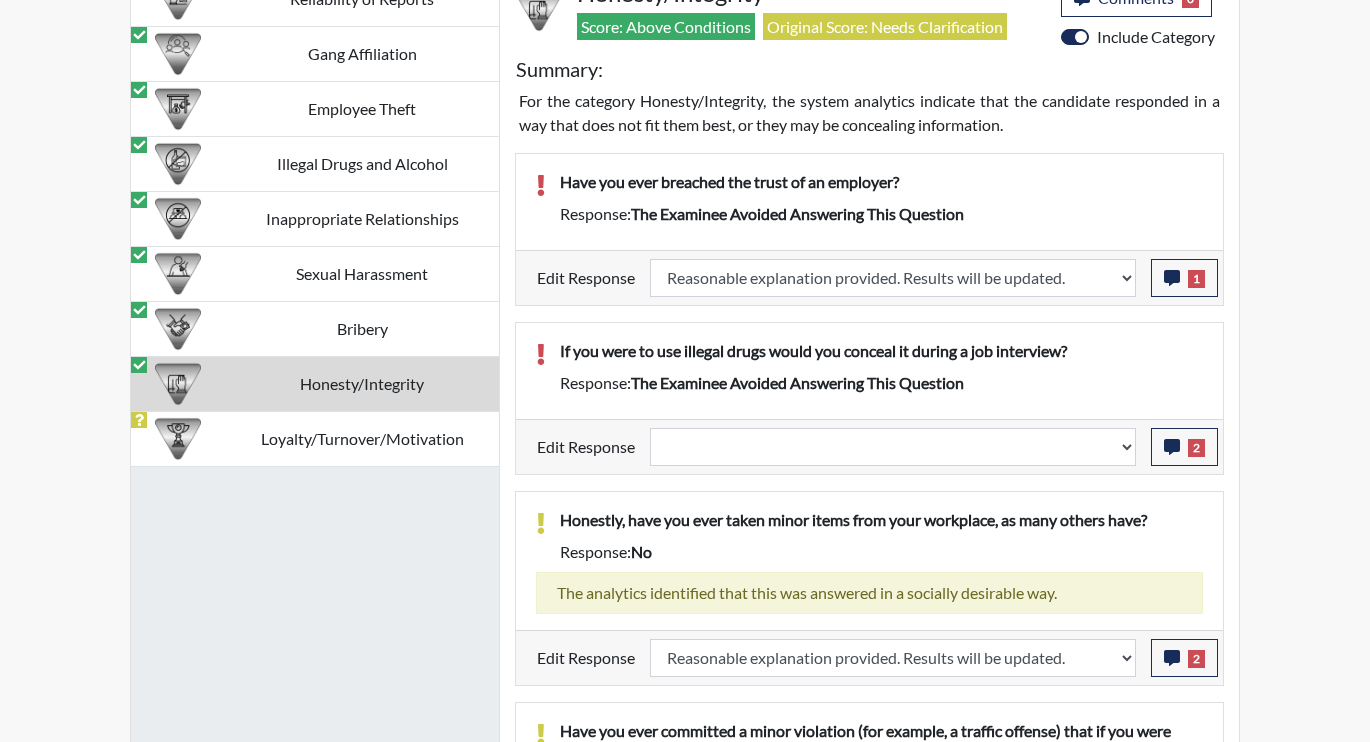 scroll, scrollTop: 1315, scrollLeft: 0, axis: vertical 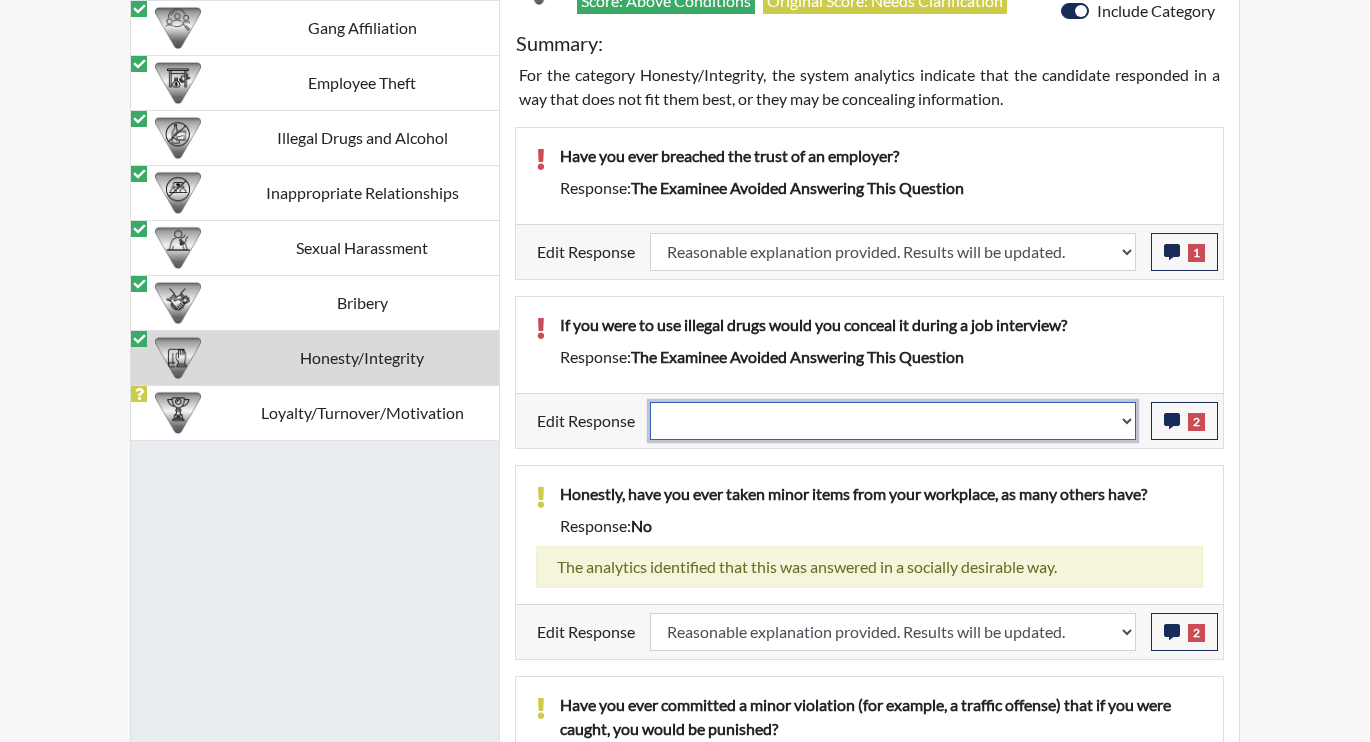 click on "Question is not relevant. Results will be updated. Reasonable explanation provided. Results will be updated. Response confirmed, which places the score below conditions. Clear the response edit. Results will be updated." at bounding box center [893, 421] 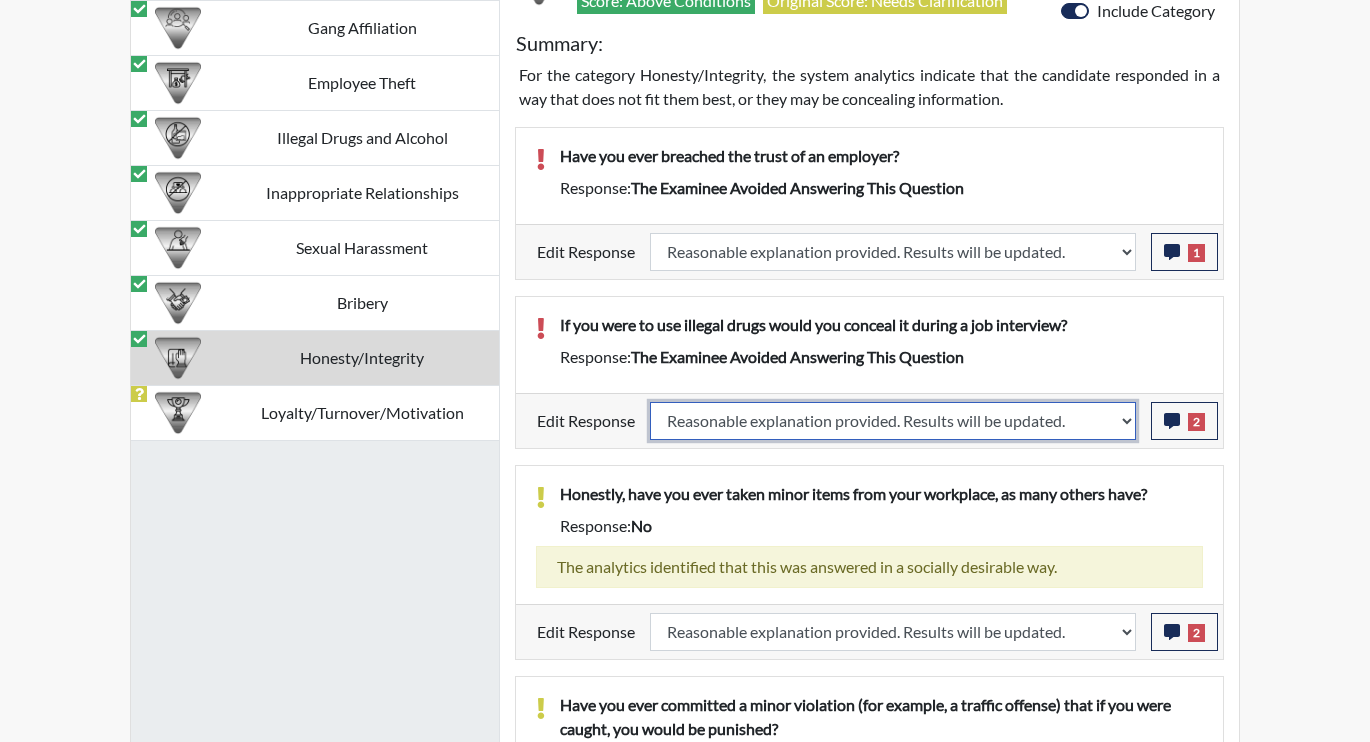 click on "Question is not relevant. Results will be updated. Reasonable explanation provided. Results will be updated. Response confirmed, which places the score below conditions. Clear the response edit. Results will be updated." at bounding box center [893, 421] 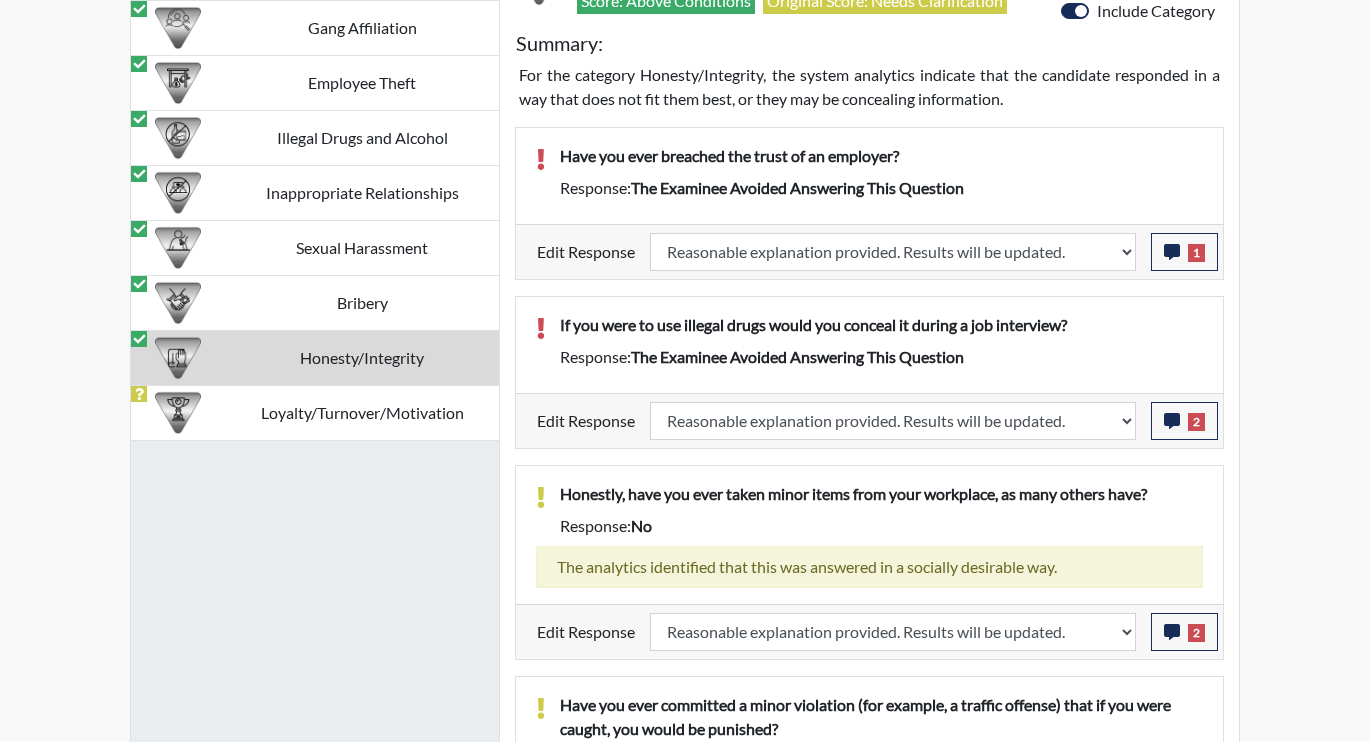 select 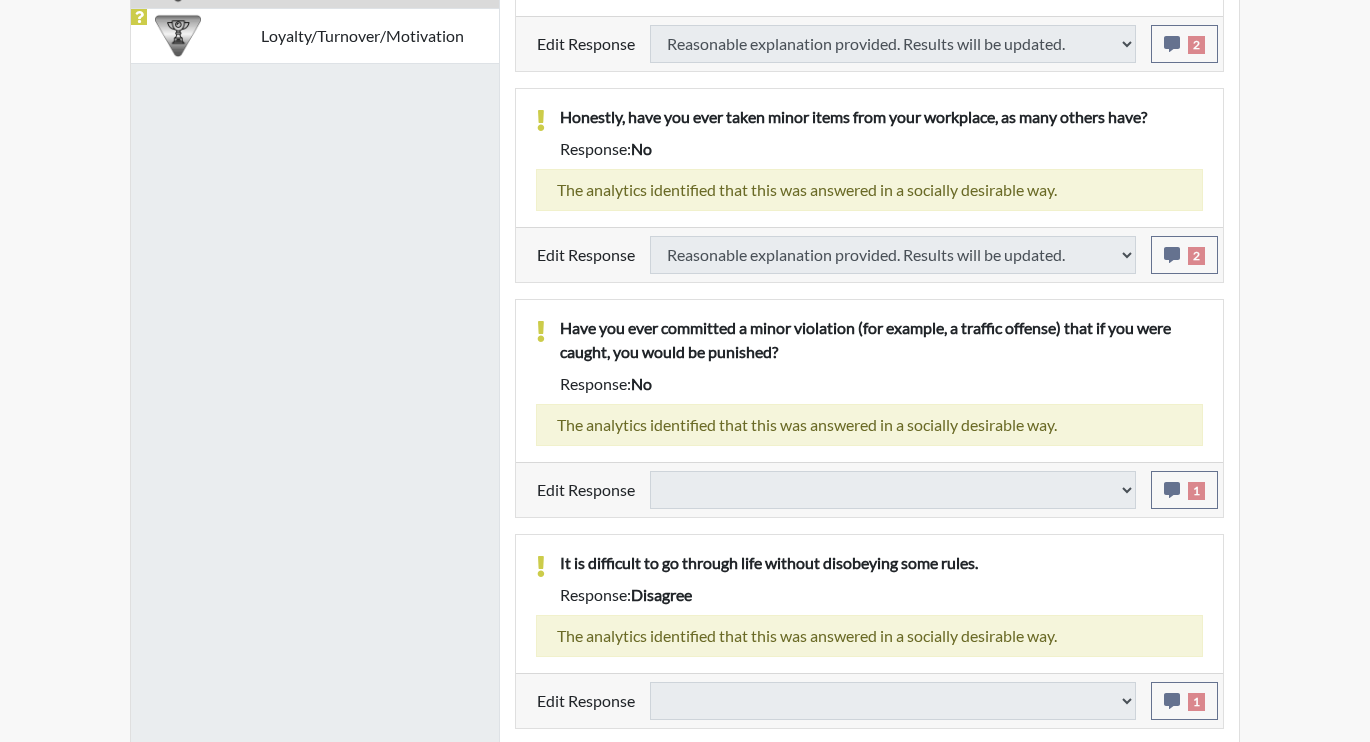 select 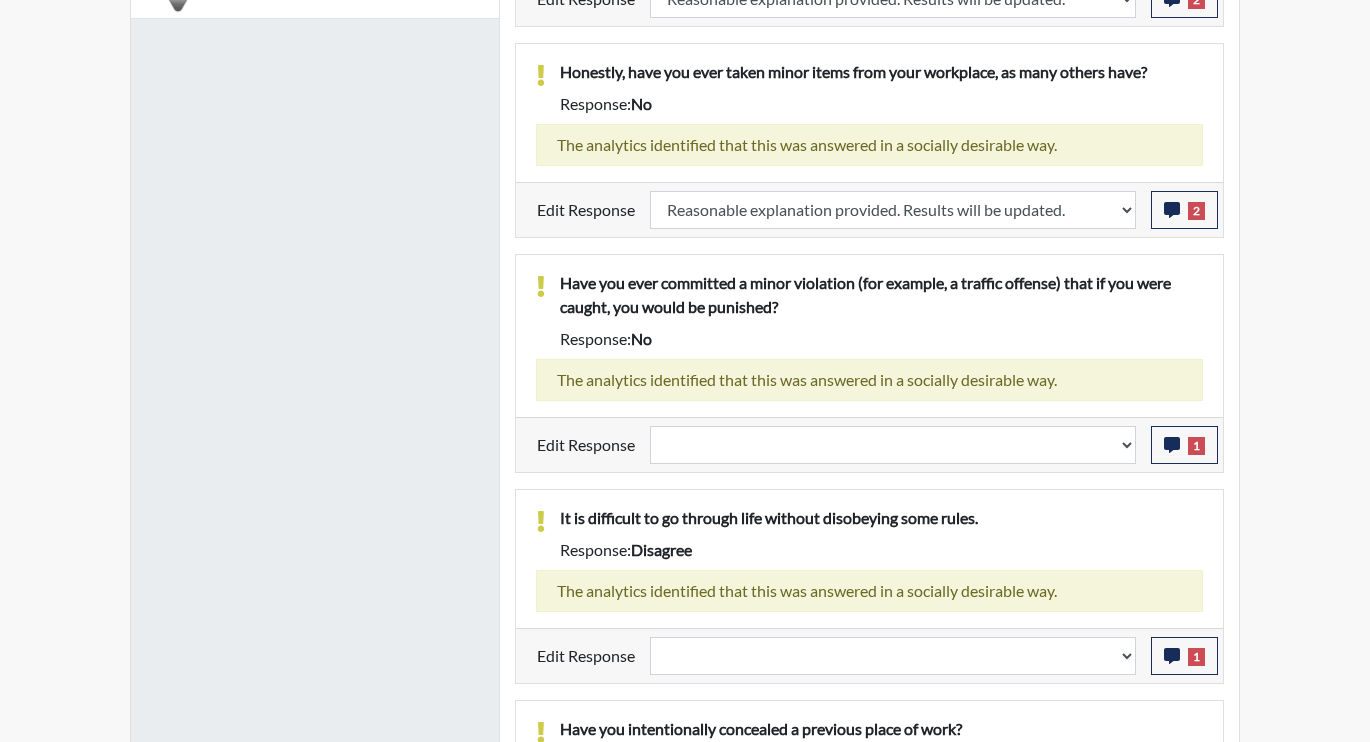 scroll, scrollTop: 1815, scrollLeft: 0, axis: vertical 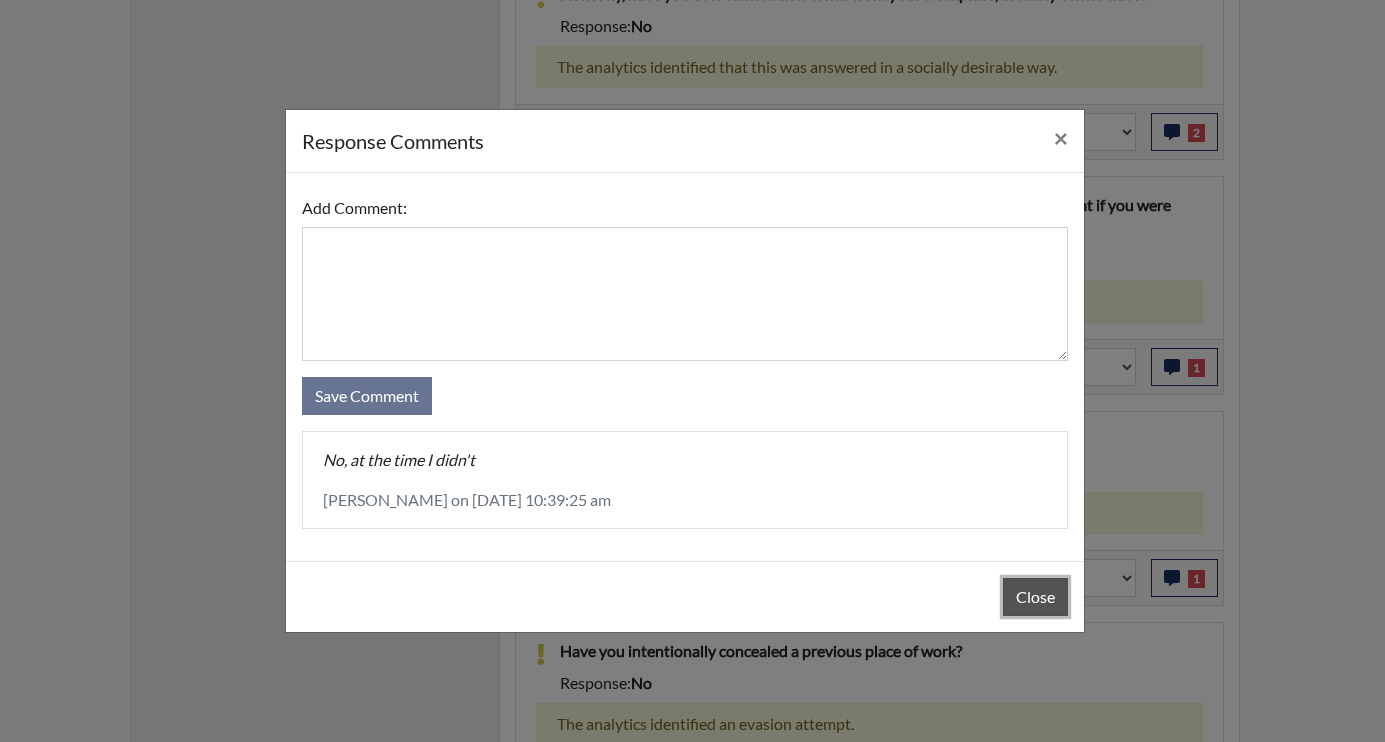 click on "Close" at bounding box center [1035, 597] 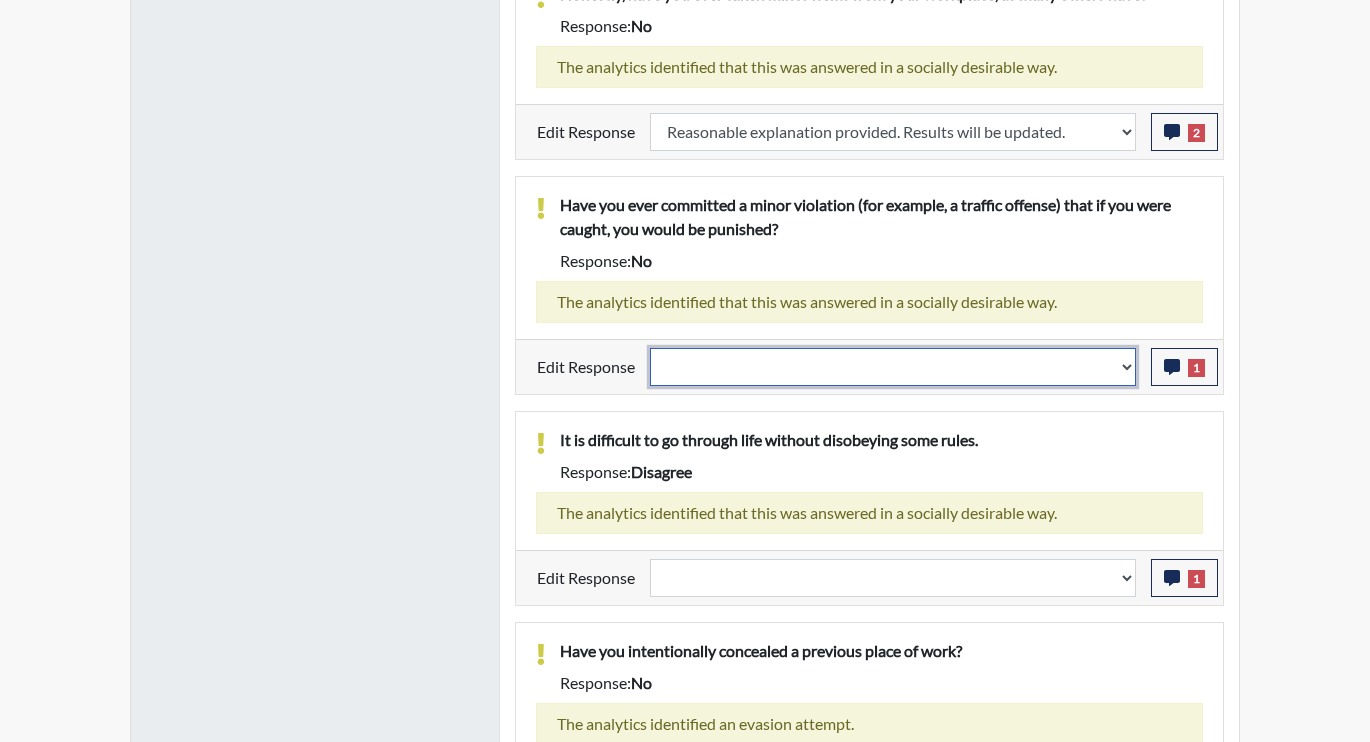 click on "Question is not relevant. Results will be updated. Reasonable explanation provided. Results will be updated. Response confirmed, which places the score below conditions. Clear the response edit. Results will be updated." at bounding box center [893, 367] 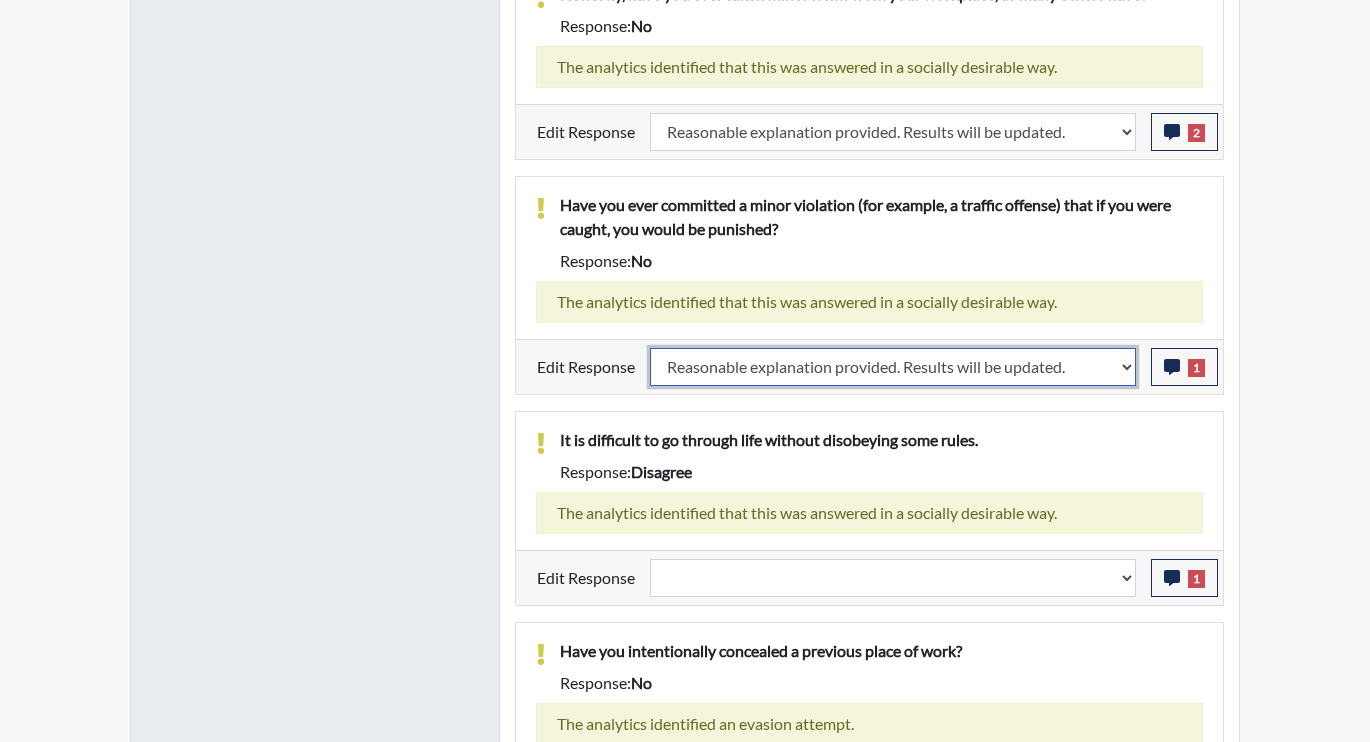 click on "Question is not relevant. Results will be updated. Reasonable explanation provided. Results will be updated. Response confirmed, which places the score below conditions. Clear the response edit. Results will be updated." at bounding box center [893, 367] 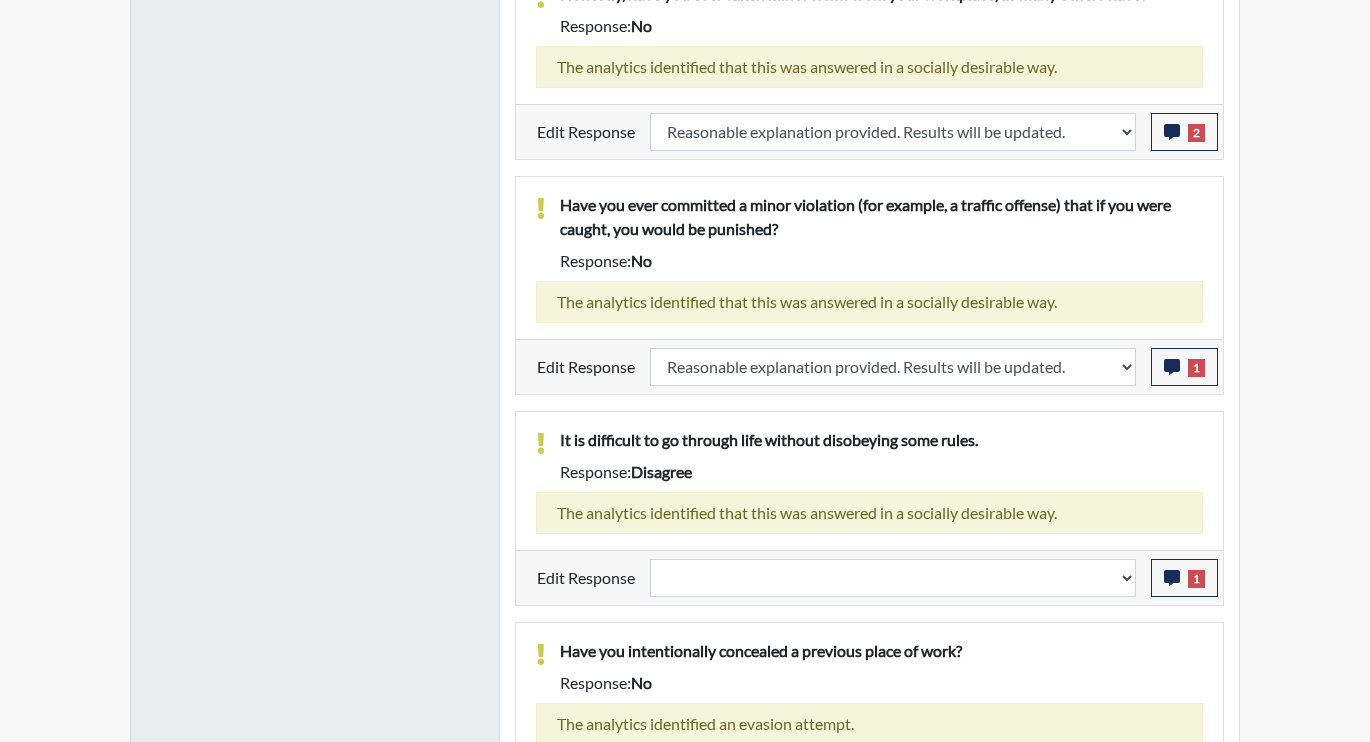select 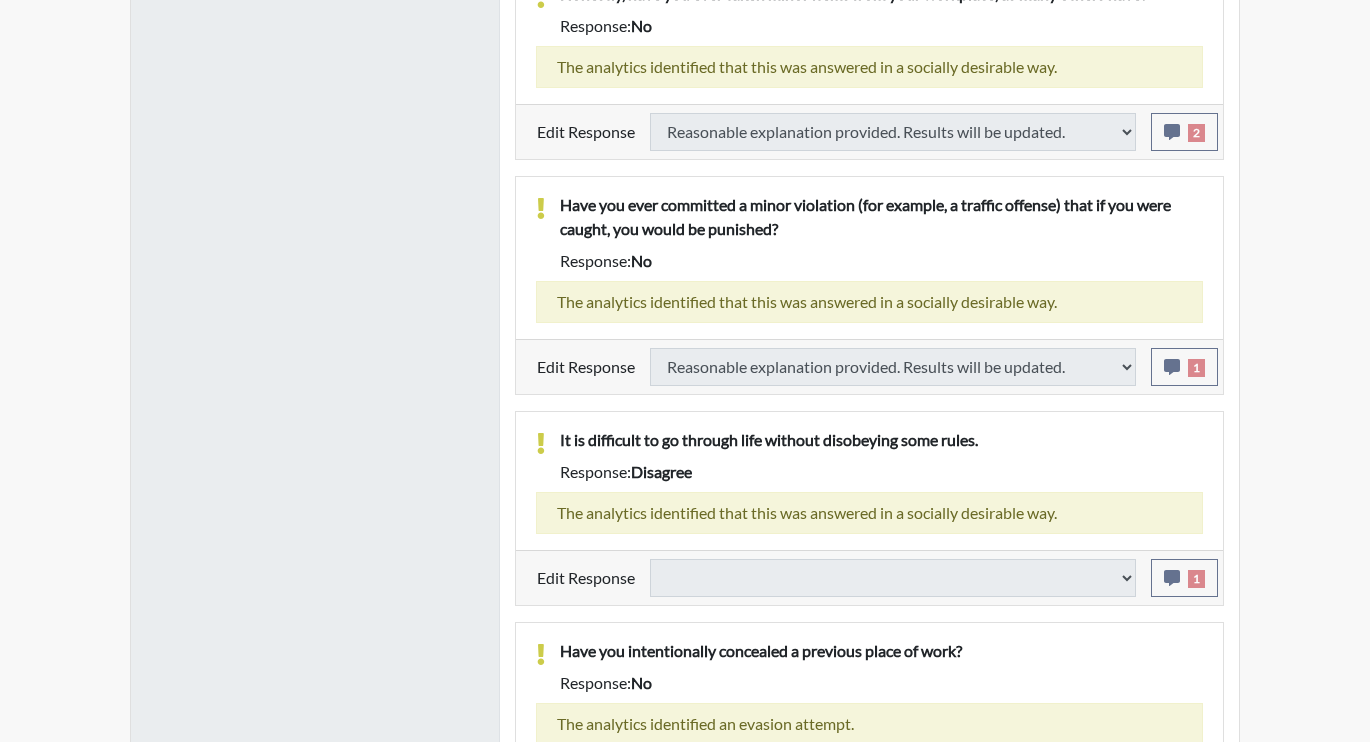 select 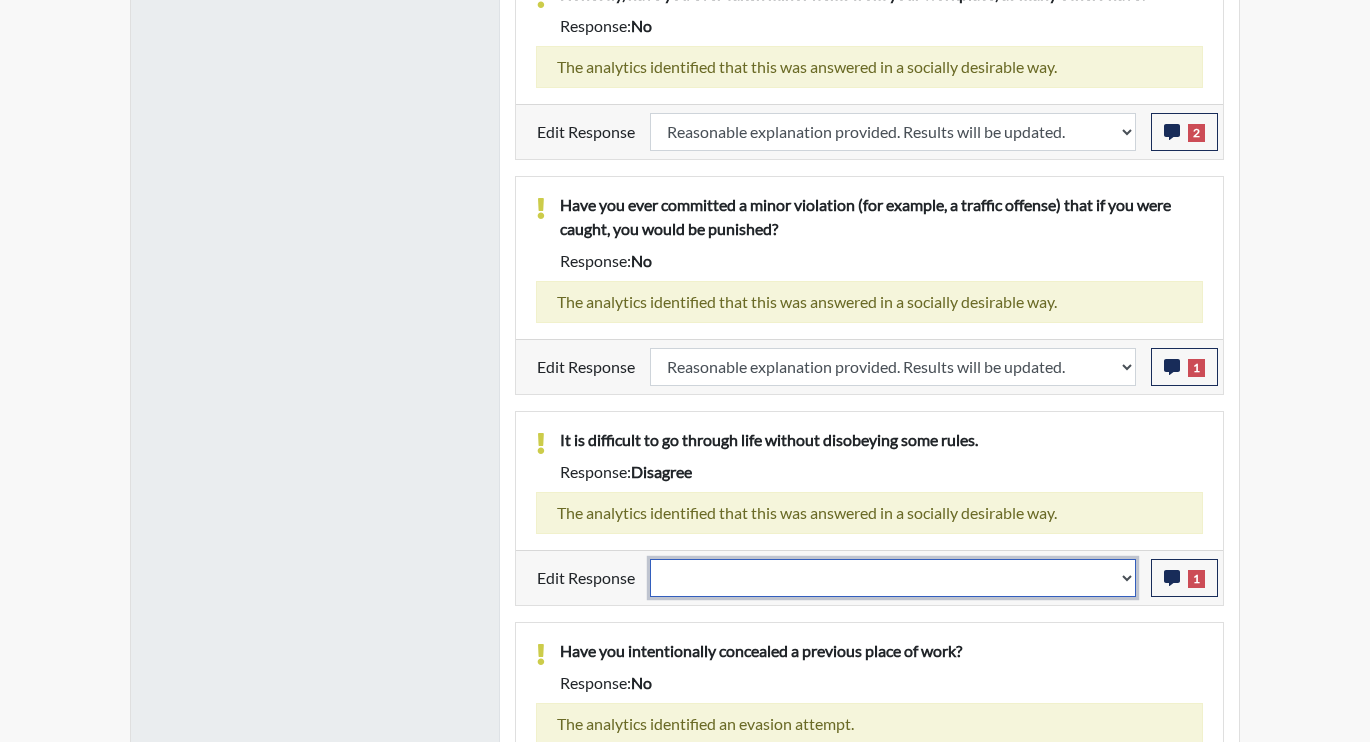 click on "Question is not relevant. Results will be updated. Reasonable explanation provided. Results will be updated. Response confirmed, which places the score below conditions. Clear the response edit. Results will be updated." at bounding box center (893, 578) 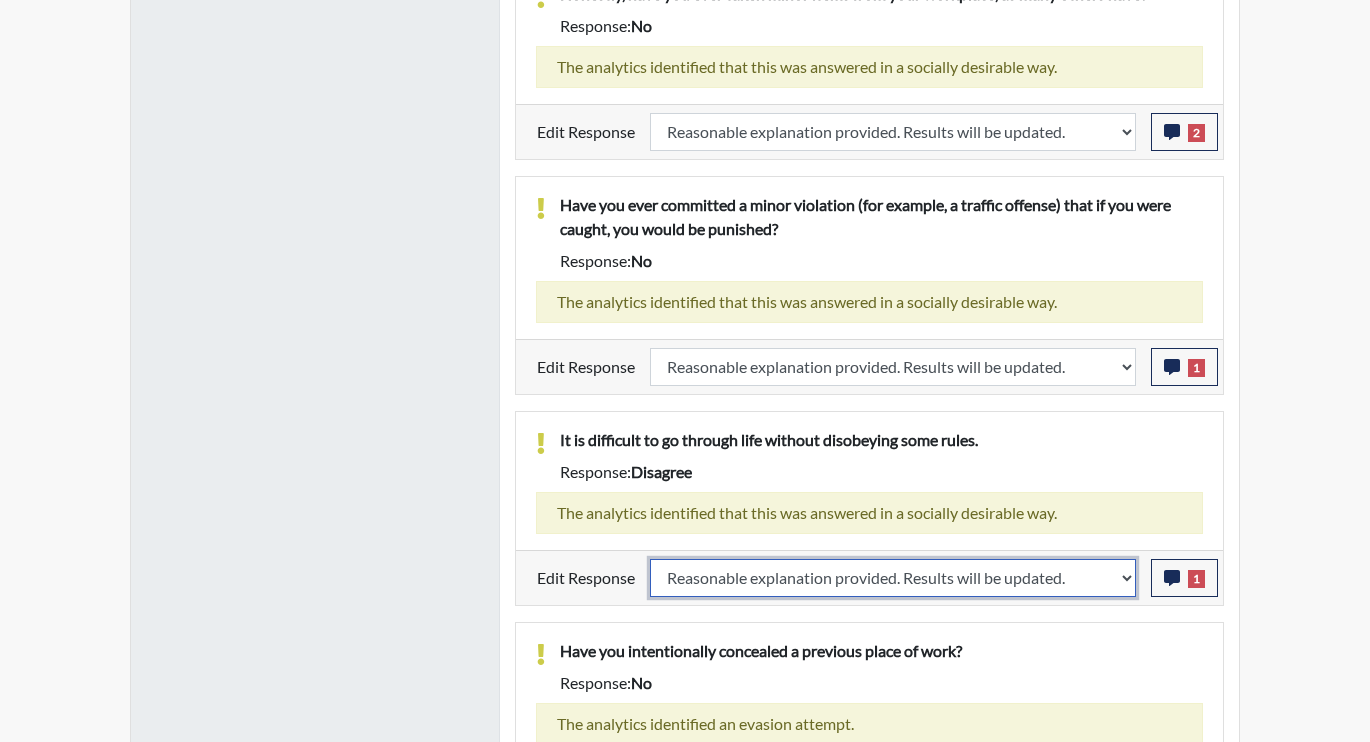 click on "Question is not relevant. Results will be updated. Reasonable explanation provided. Results will be updated. Response confirmed, which places the score below conditions. Clear the response edit. Results will be updated." at bounding box center (893, 578) 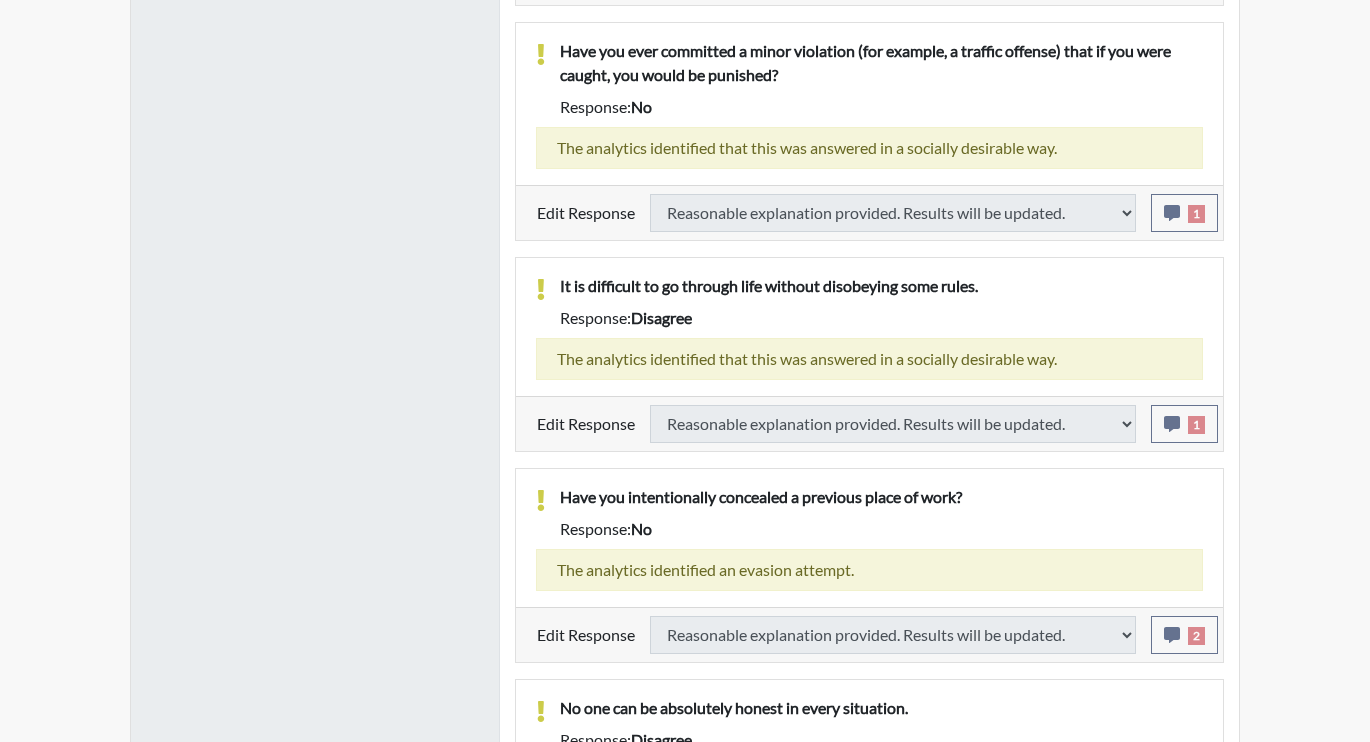 scroll, scrollTop: 2102, scrollLeft: 0, axis: vertical 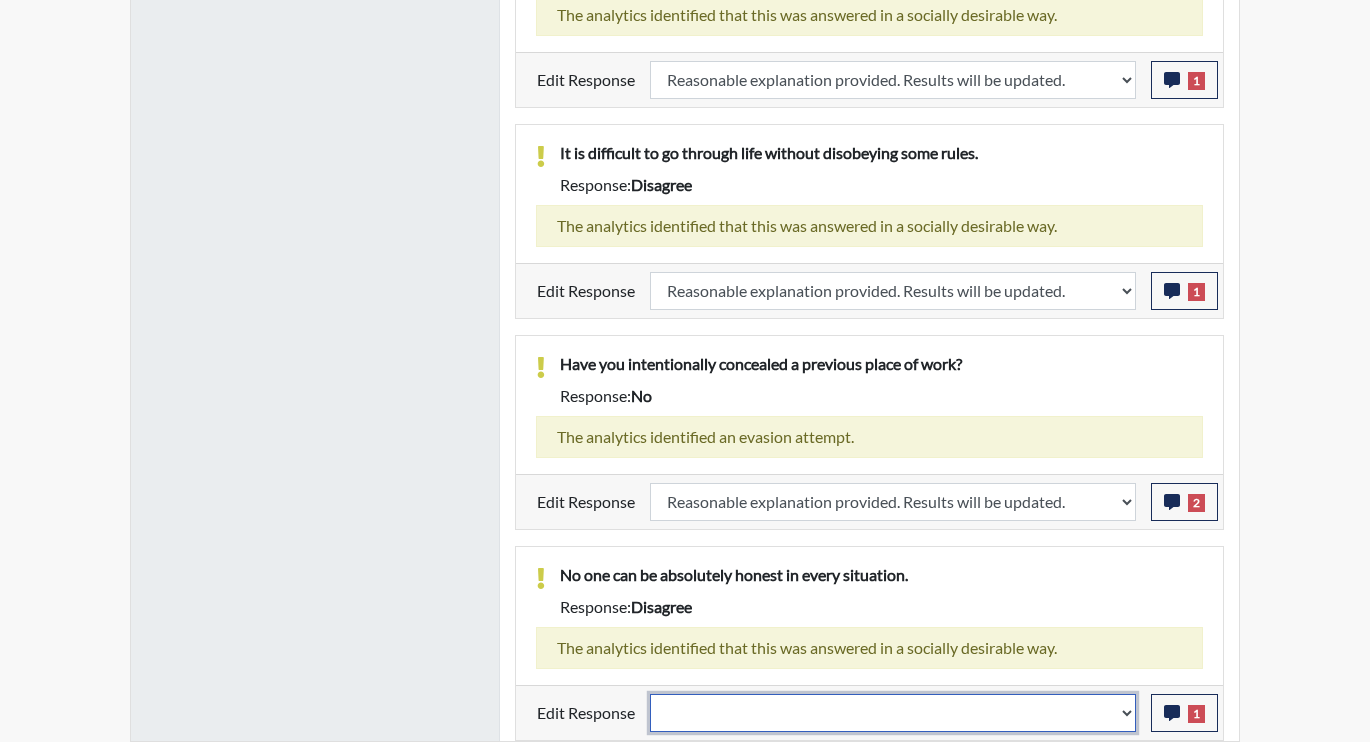click on "Question is not relevant. Results will be updated. Reasonable explanation provided. Results will be updated. Response confirmed, which places the score below conditions. Clear the response edit. Results will be updated." at bounding box center (893, 713) 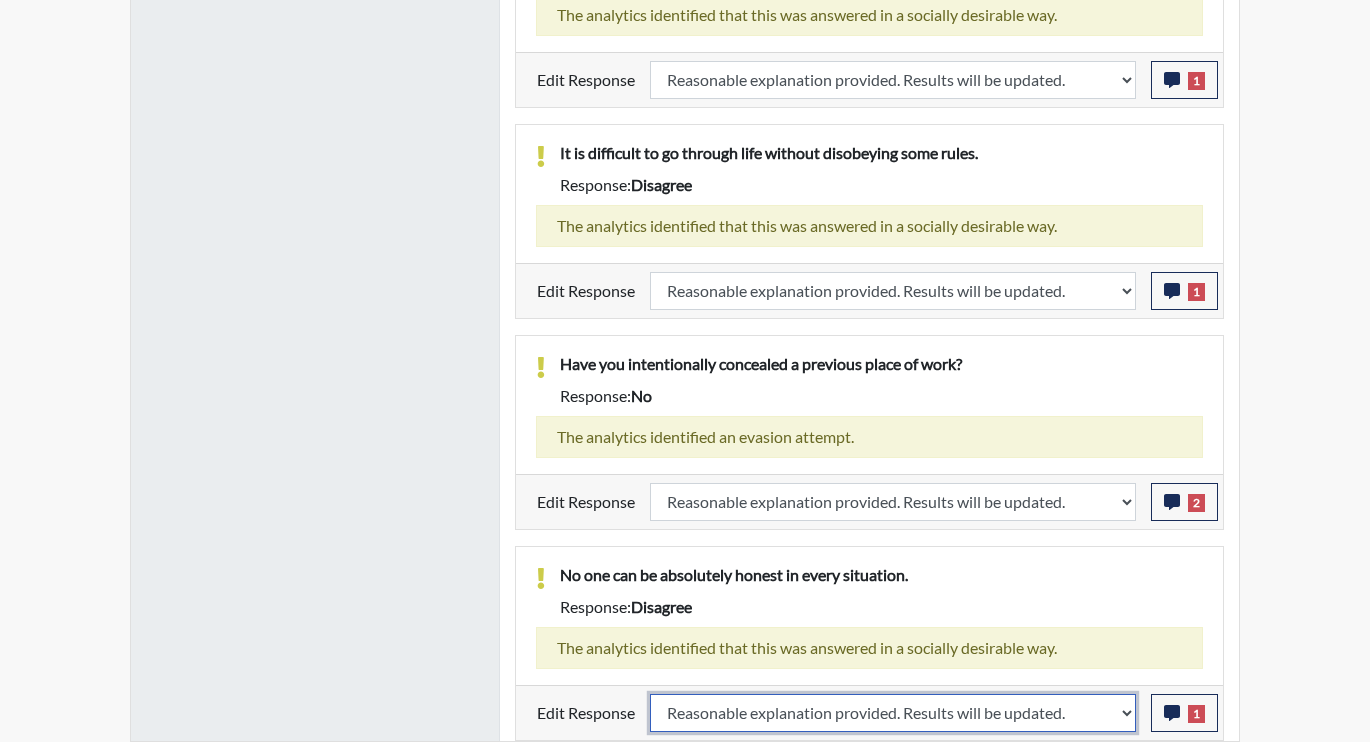 click on "Question is not relevant. Results will be updated. Reasonable explanation provided. Results will be updated. Response confirmed, which places the score below conditions. Clear the response edit. Results will be updated." at bounding box center (893, 713) 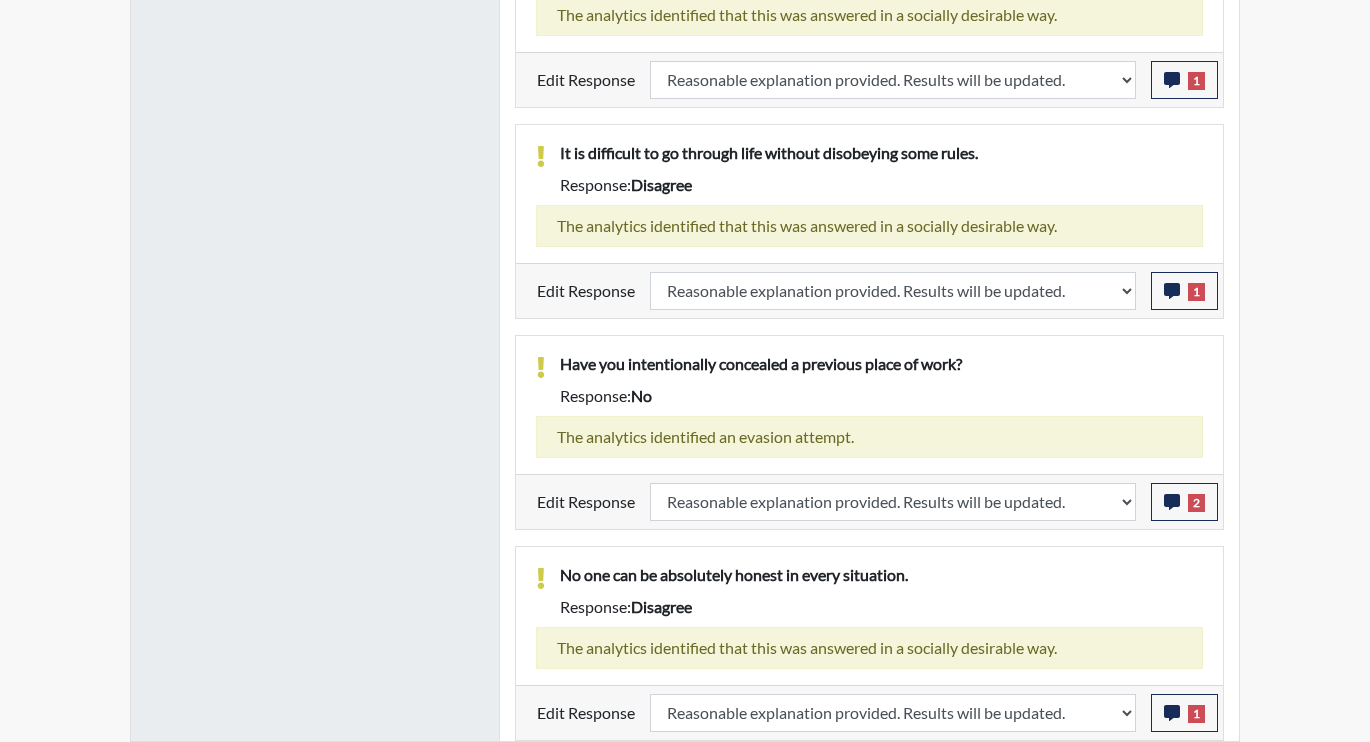 scroll, scrollTop: 2078, scrollLeft: 0, axis: vertical 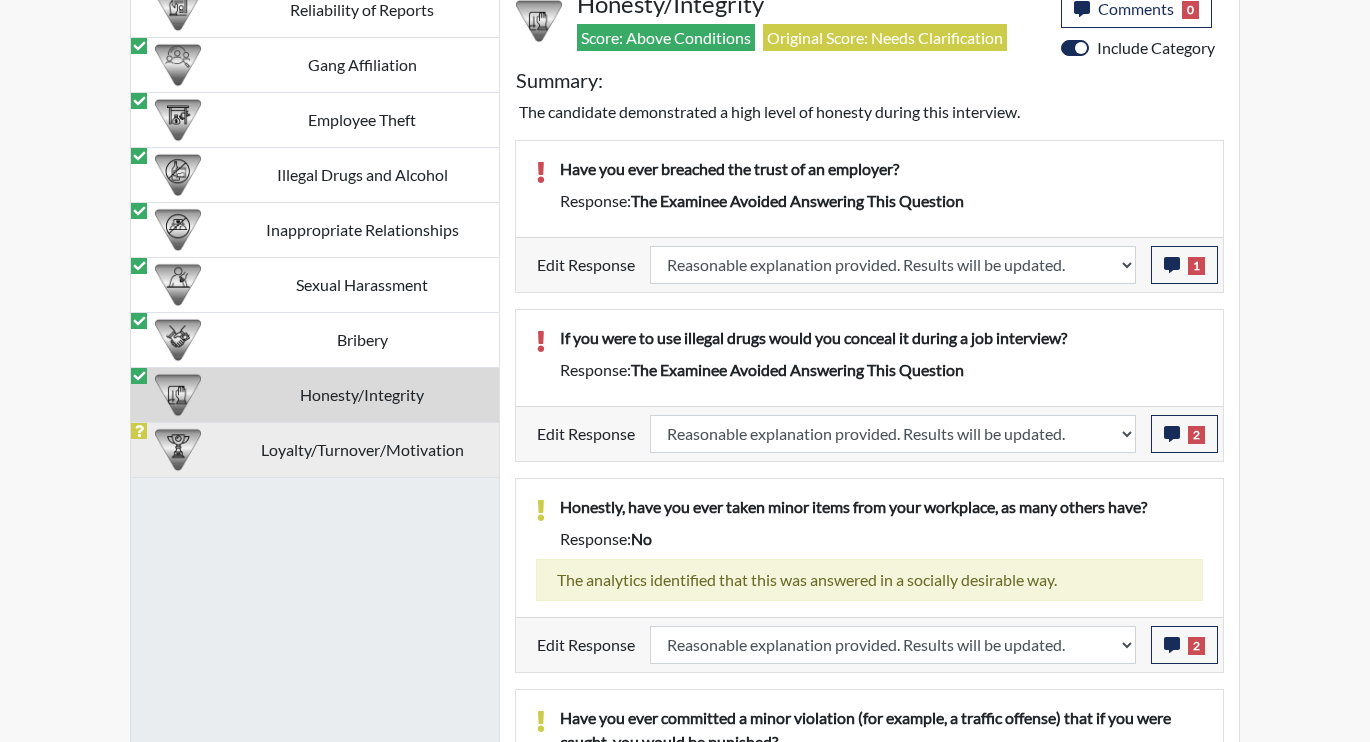 click on "Loyalty/Turnover/Motivation" at bounding box center [362, 449] 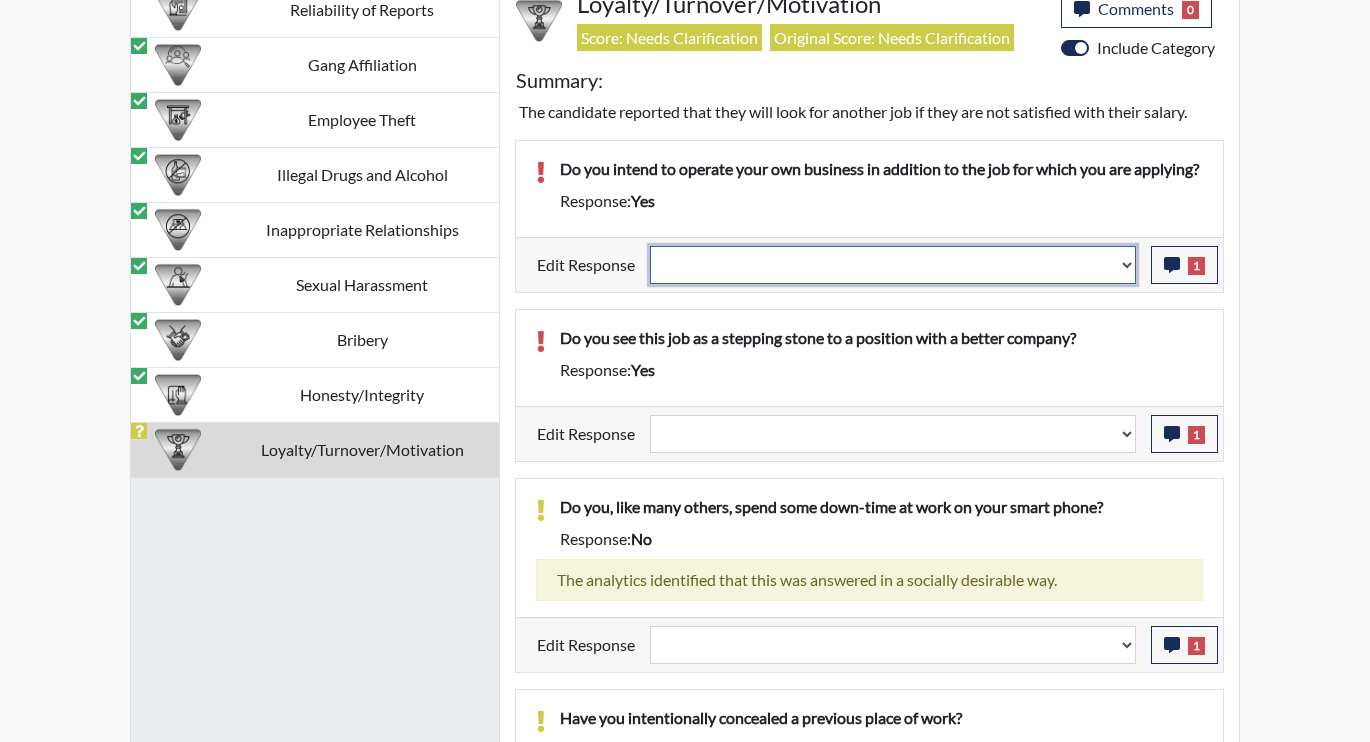 click on "Question is not relevant. Results will be updated. Reasonable explanation provided. Results will be updated. Response confirmed, which places the score below conditions. Clear the response edit. Results will be updated." at bounding box center [893, 265] 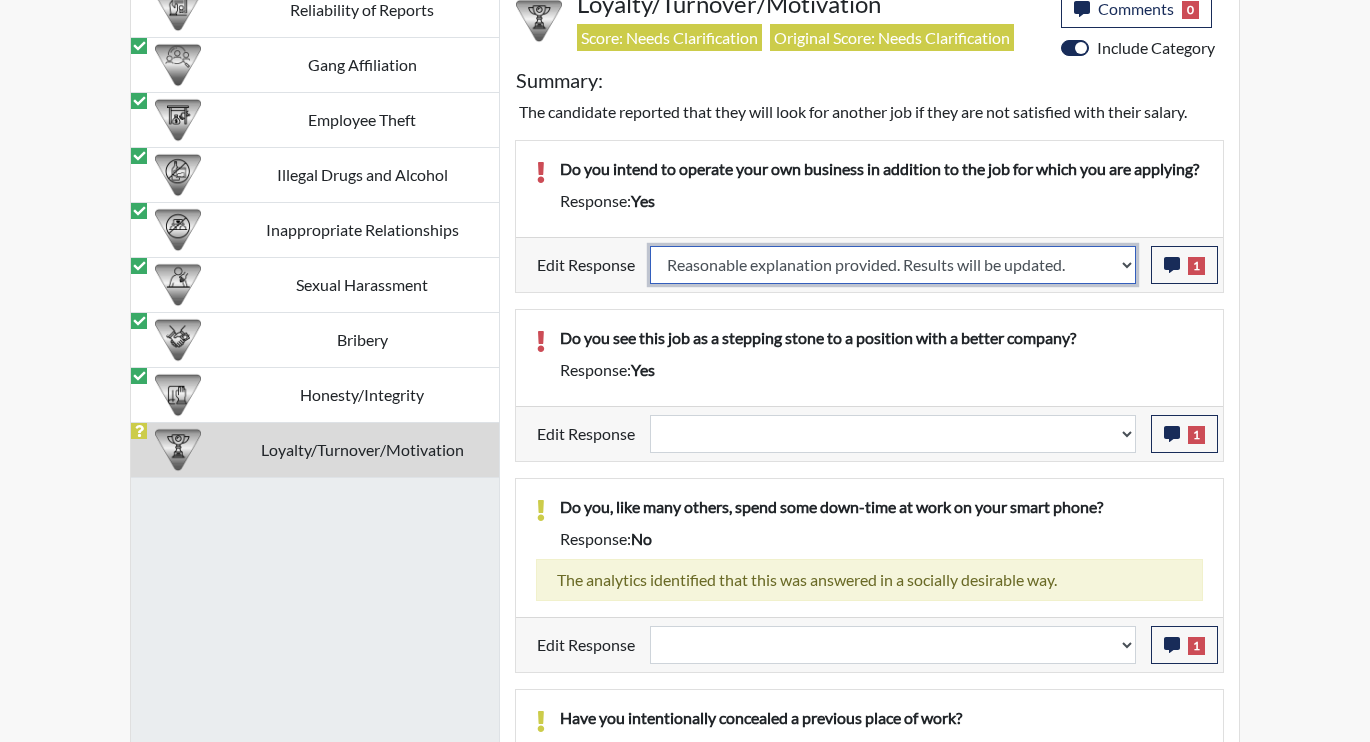 click on "Question is not relevant. Results will be updated. Reasonable explanation provided. Results will be updated. Response confirmed, which places the score below conditions. Clear the response edit. Results will be updated." at bounding box center [893, 265] 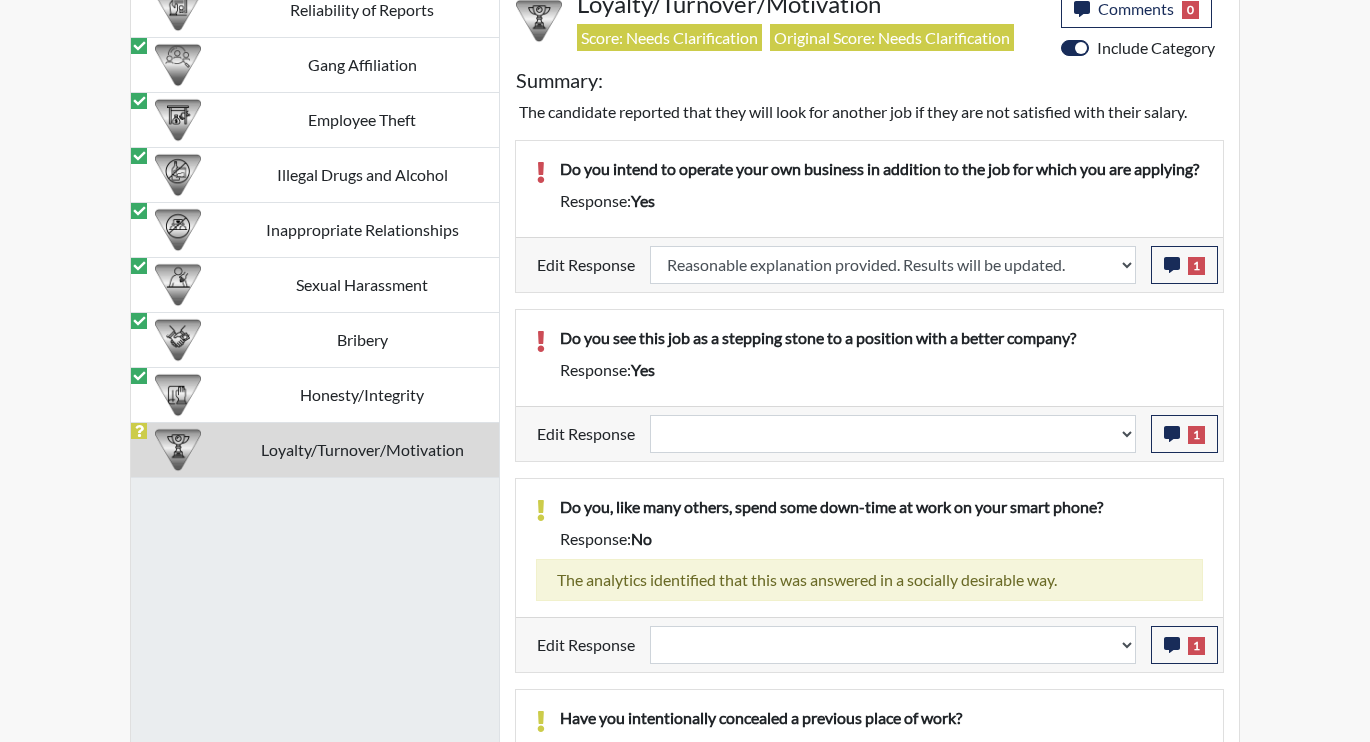 select 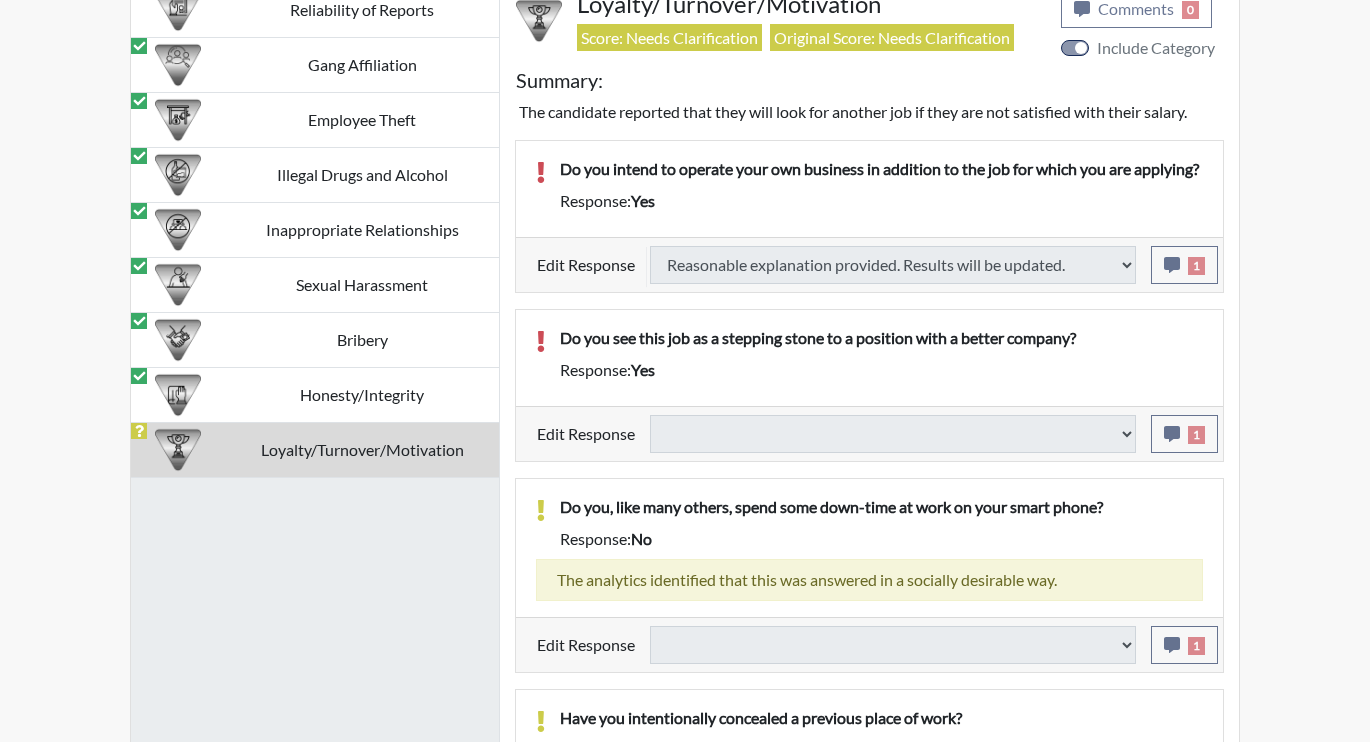 select 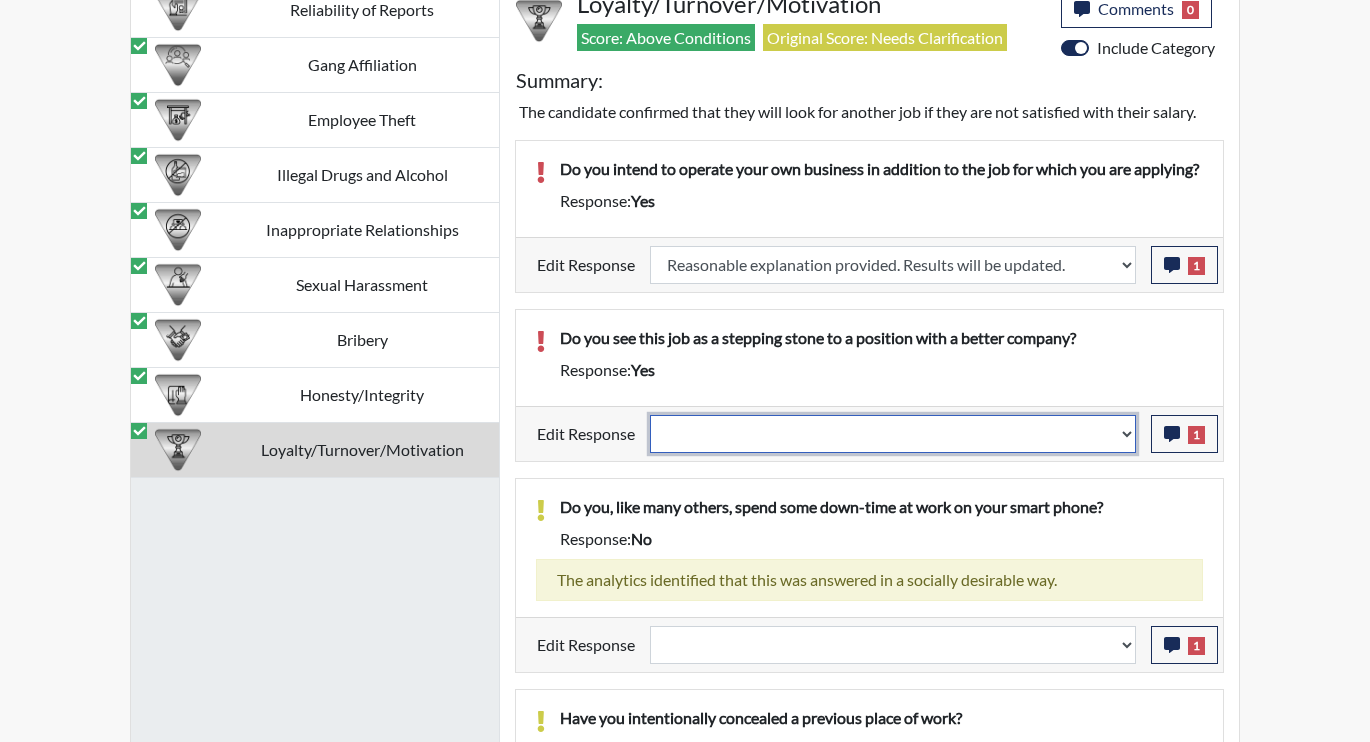 click on "Question is not relevant. Results will be updated. Reasonable explanation provided. Results will be updated. Response confirmed, which places the score below conditions. Clear the response edit. Results will be updated." at bounding box center [893, 434] 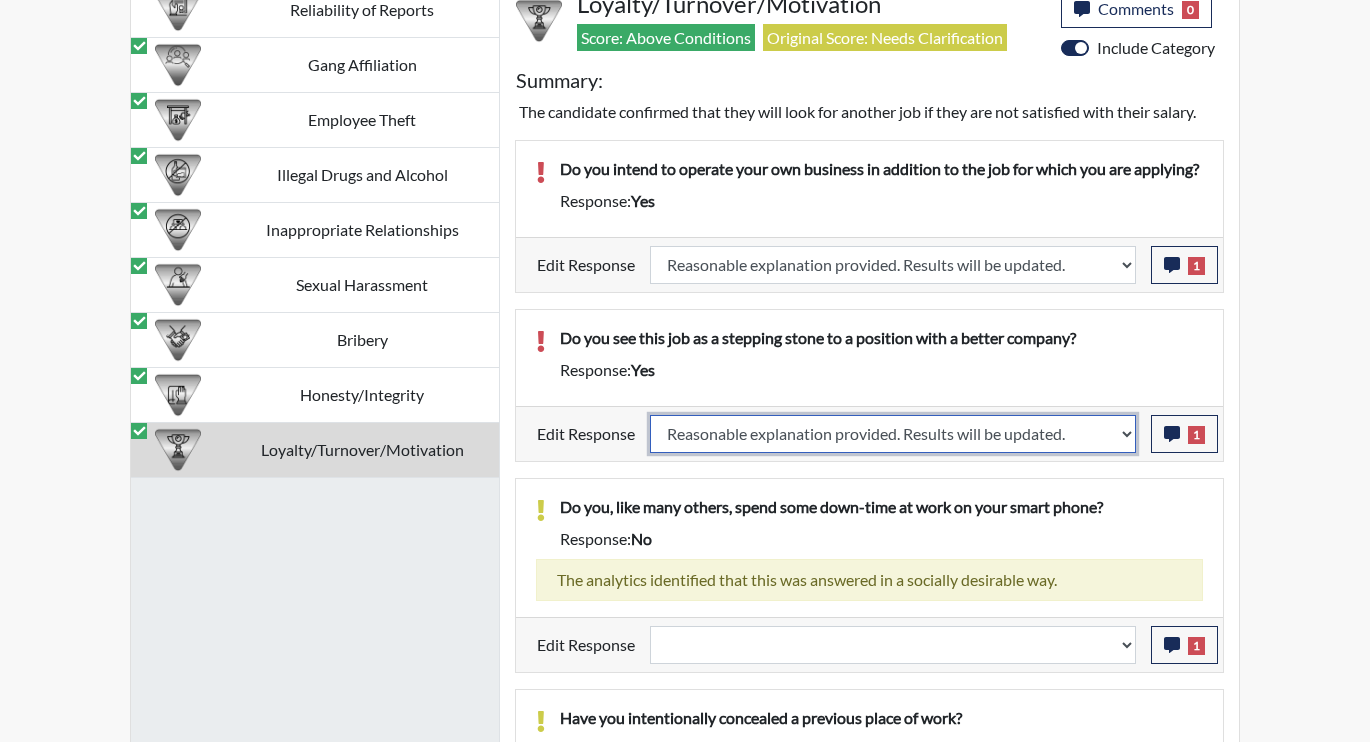 click on "Question is not relevant. Results will be updated. Reasonable explanation provided. Results will be updated. Response confirmed, which places the score below conditions. Clear the response edit. Results will be updated." at bounding box center [893, 434] 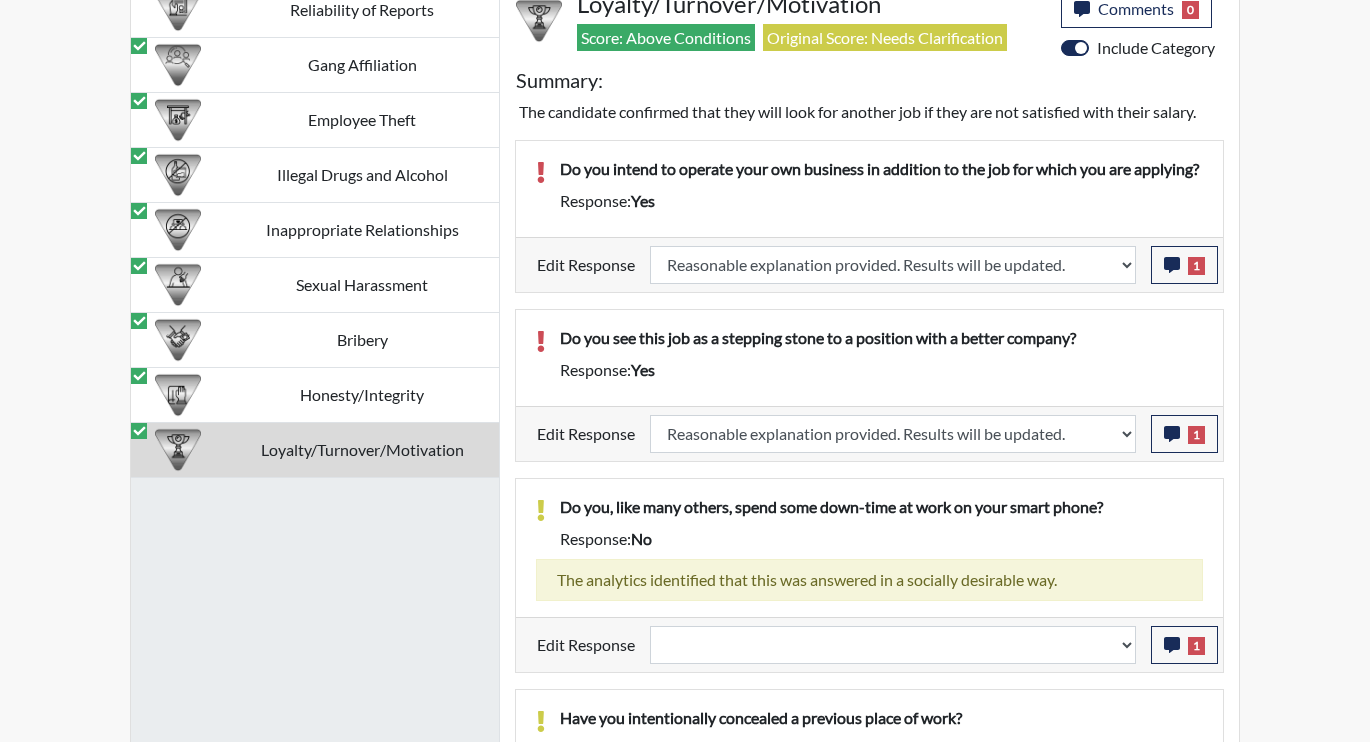 select 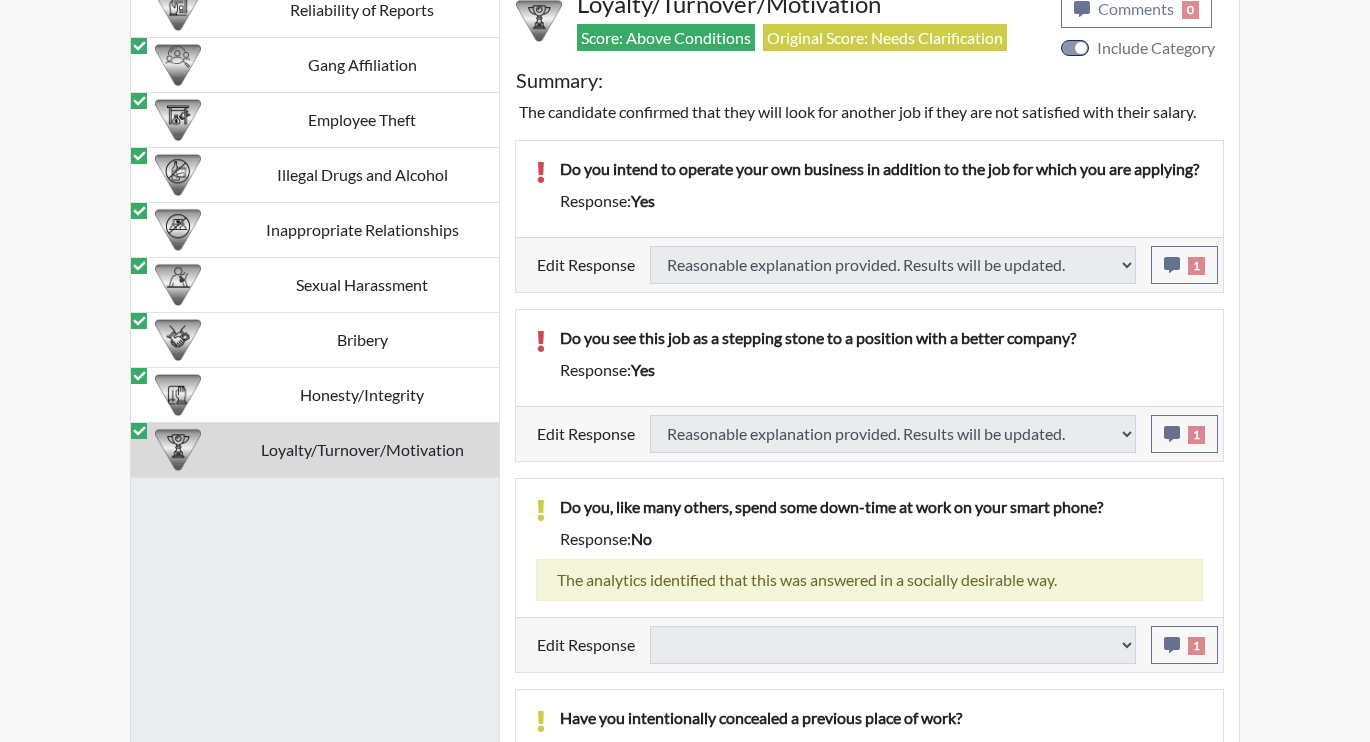 select 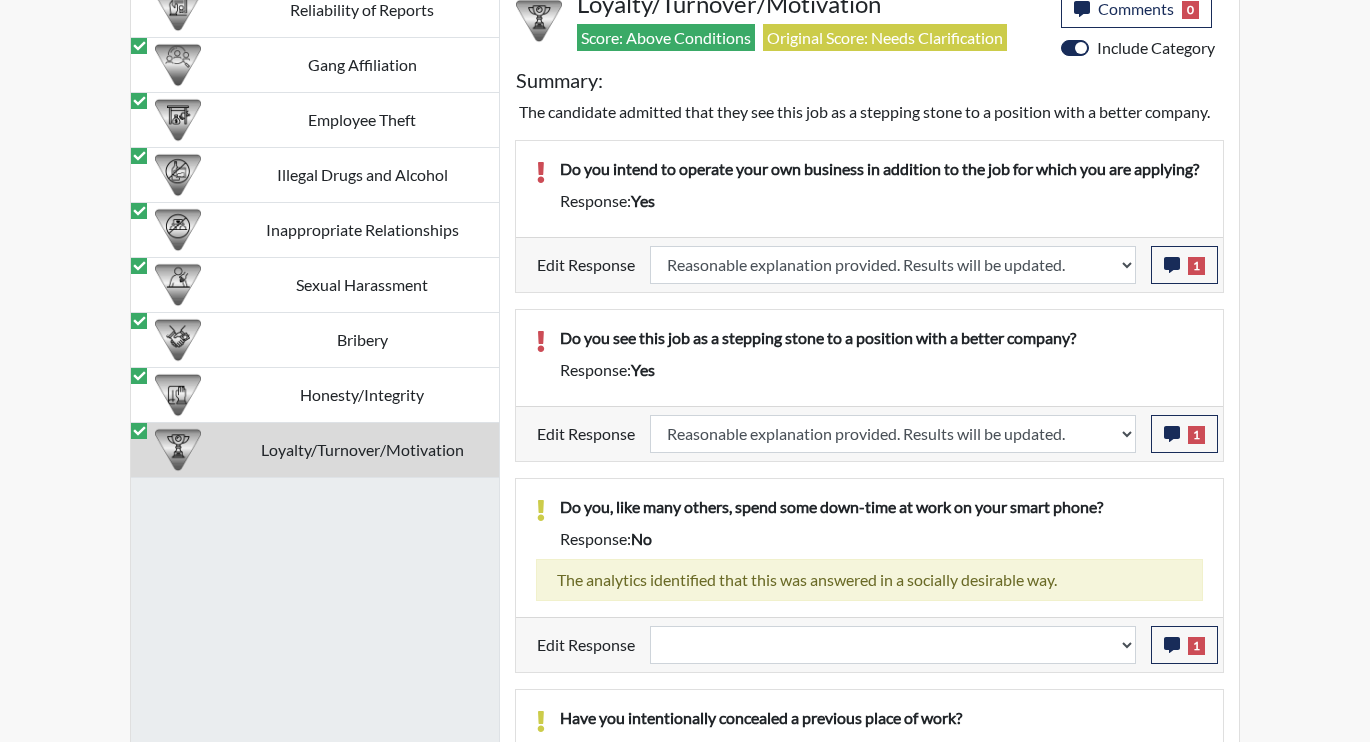 scroll, scrollTop: 999668, scrollLeft: 999169, axis: both 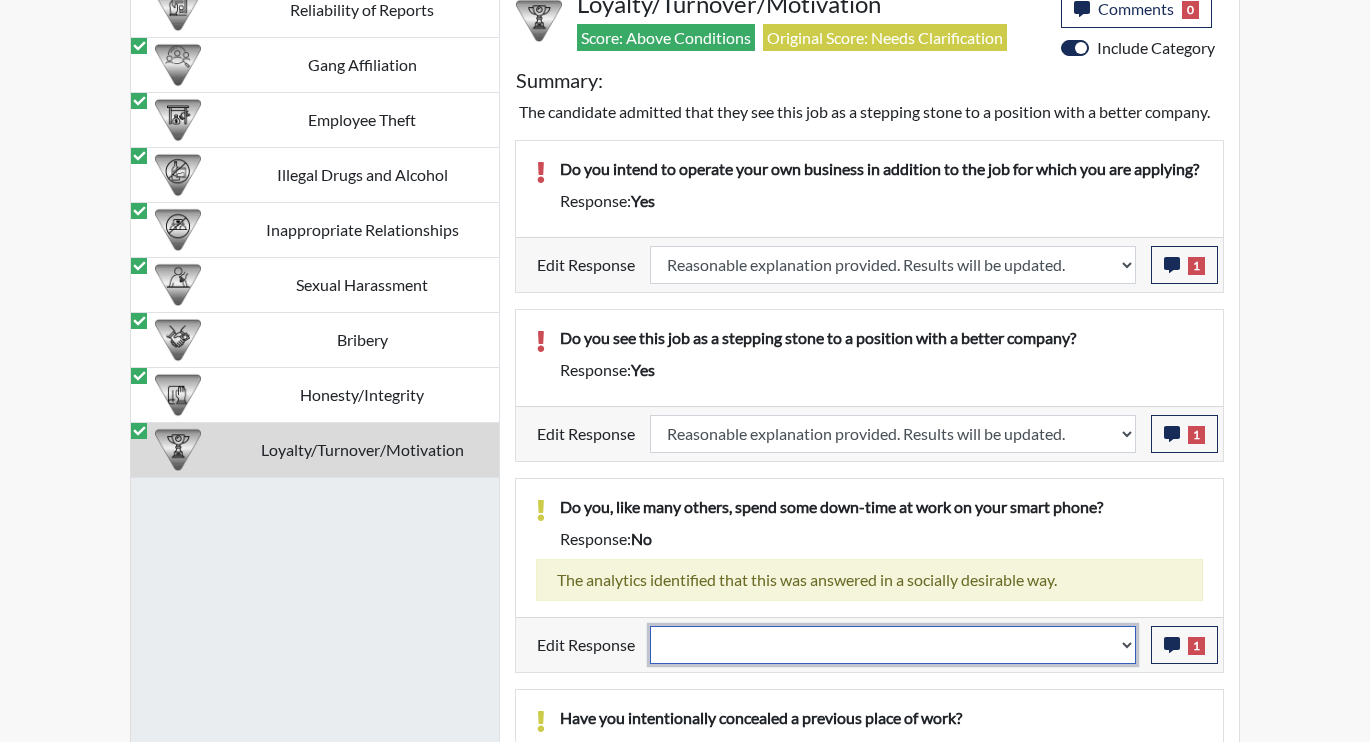 click on "Question is not relevant. Results will be updated. Reasonable explanation provided. Results will be updated. Response confirmed, which places the score below conditions. Clear the response edit. Results will be updated." at bounding box center [893, 645] 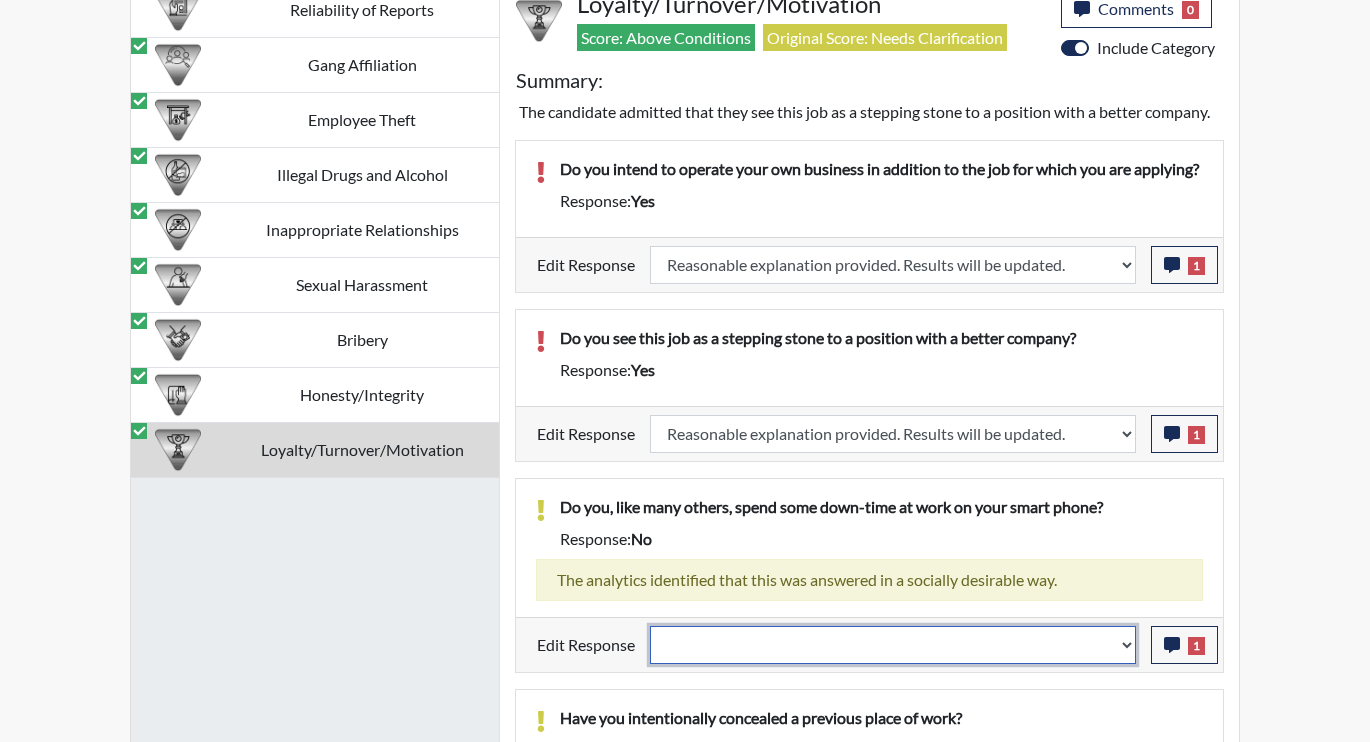 select on "reasonable-explanation-provided" 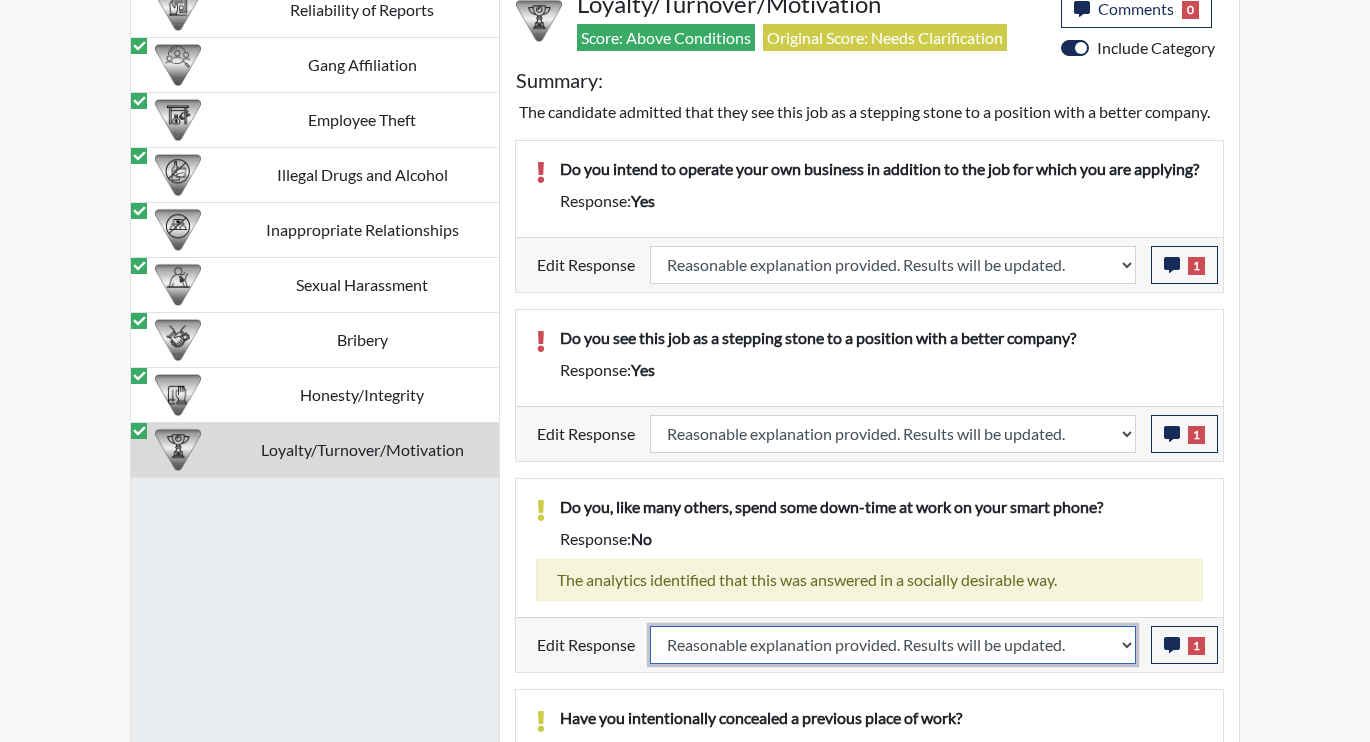 click on "Question is not relevant. Results will be updated. Reasonable explanation provided. Results will be updated. Response confirmed, which places the score below conditions. Clear the response edit. Results will be updated." at bounding box center [893, 645] 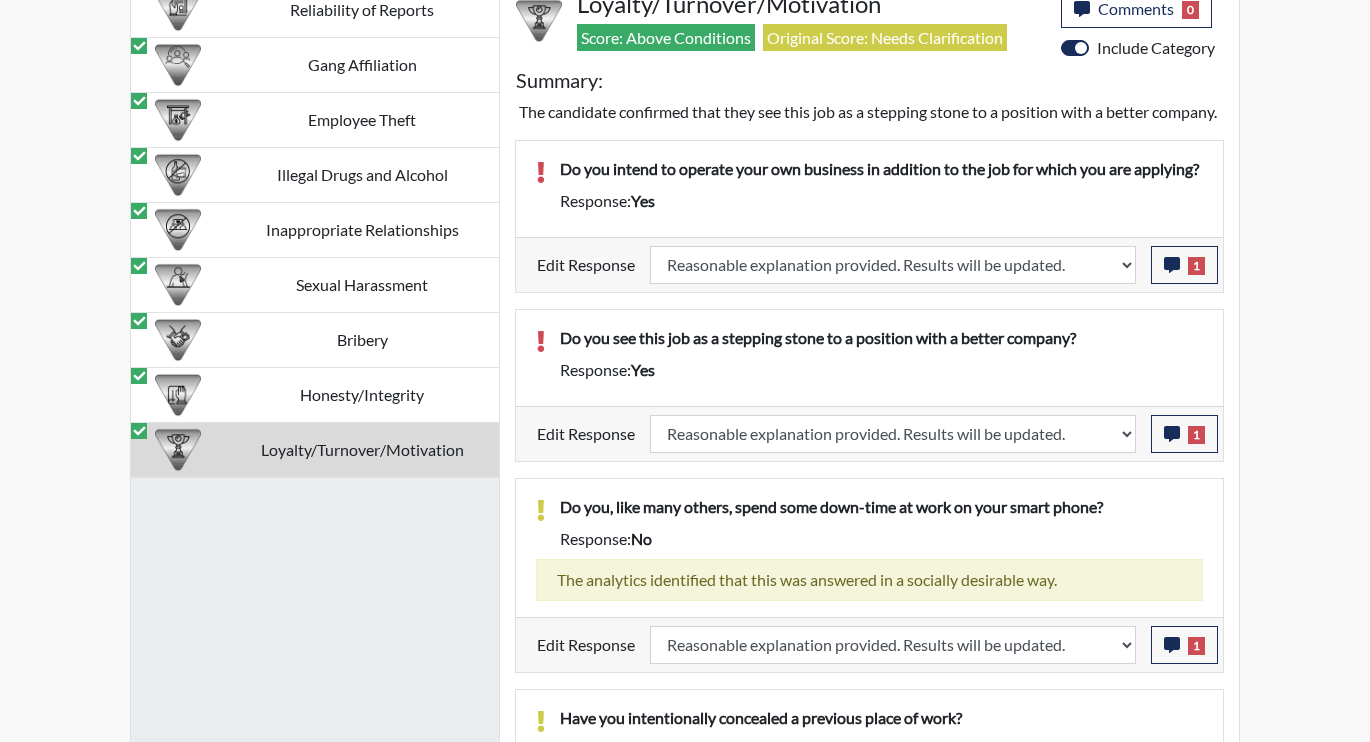 scroll, scrollTop: 999668, scrollLeft: 999169, axis: both 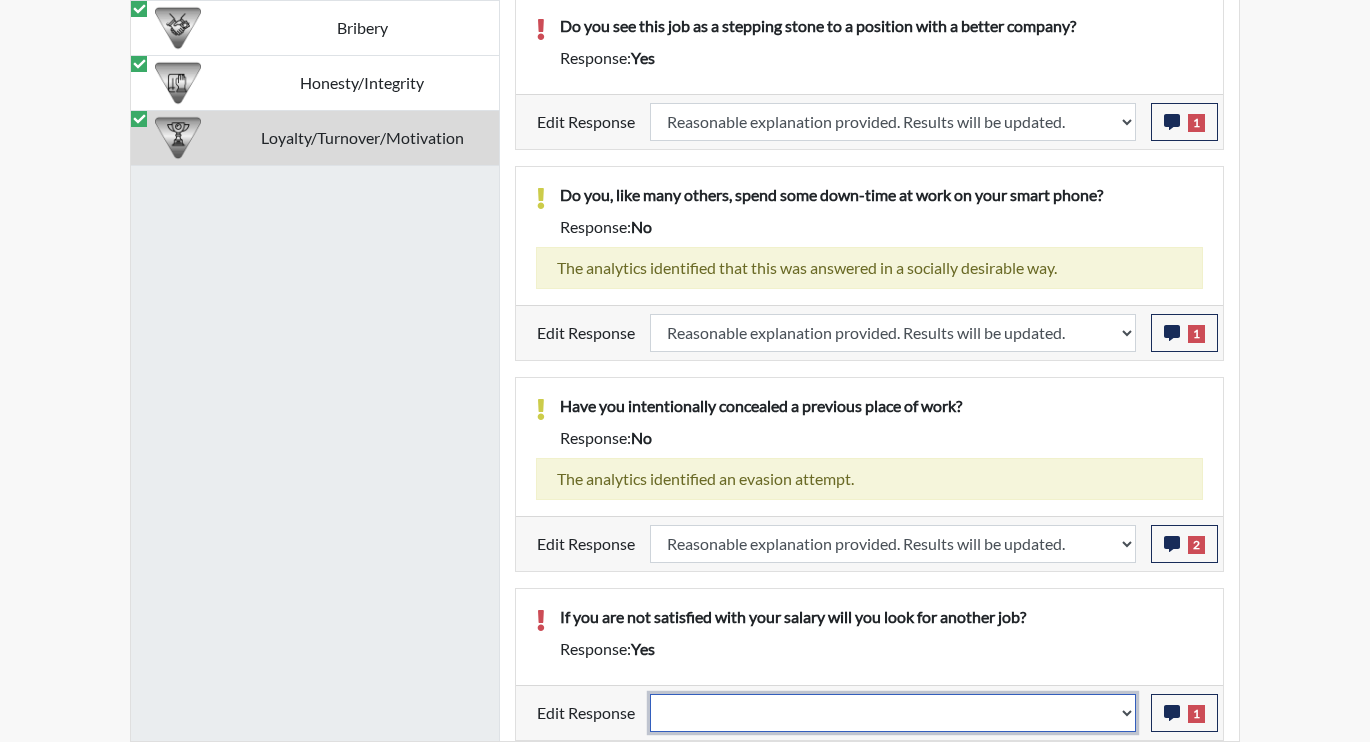 click on "Question is not relevant. Results will be updated. Reasonable explanation provided. Results will be updated. Response confirmed, which places the score below conditions. Clear the response edit. Results will be updated." at bounding box center [893, 713] 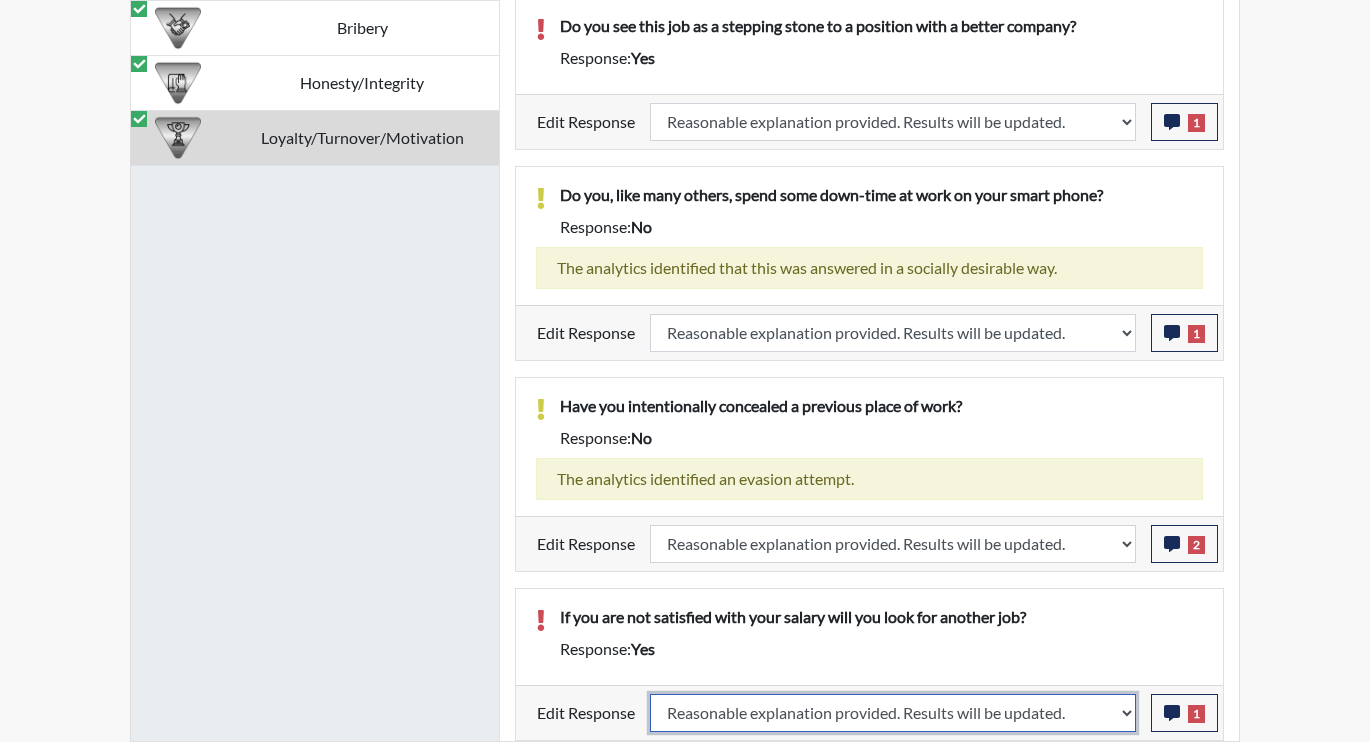 click on "Question is not relevant. Results will be updated. Reasonable explanation provided. Results will be updated. Response confirmed, which places the score below conditions. Clear the response edit. Results will be updated." at bounding box center (893, 713) 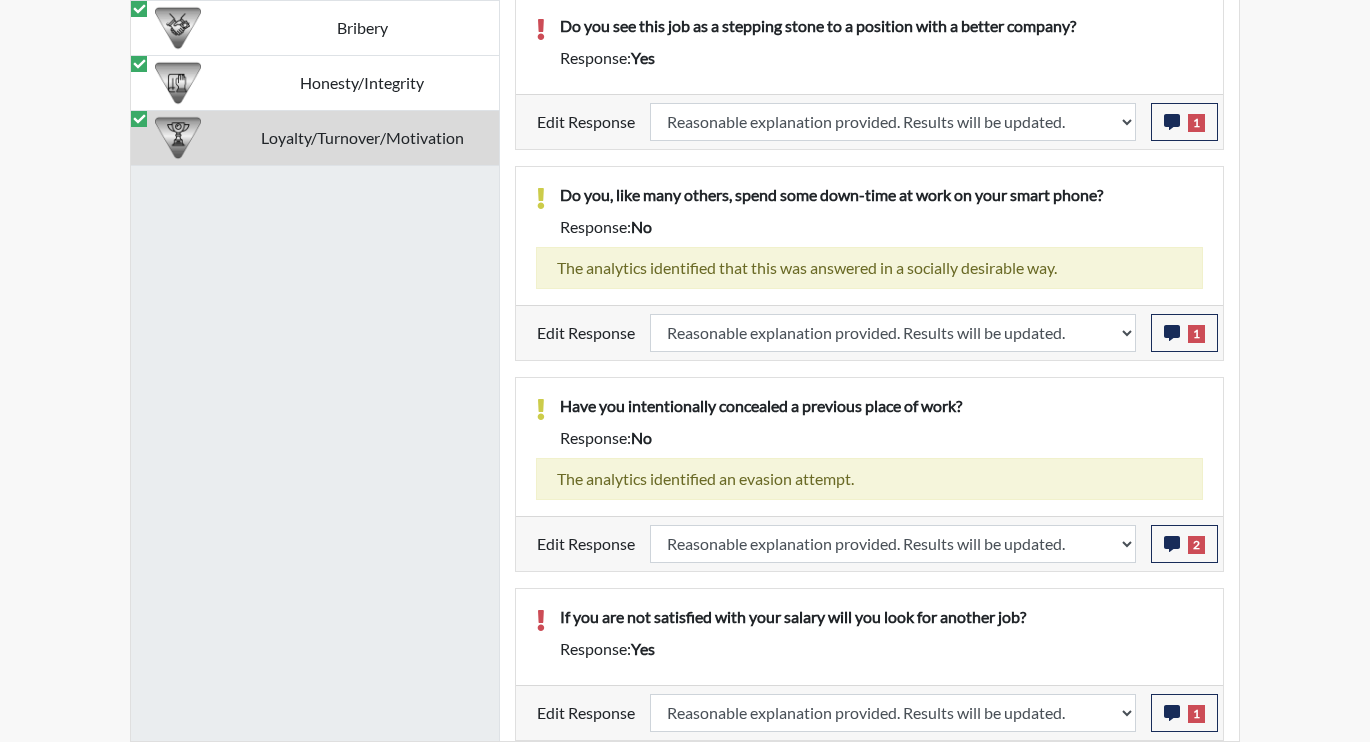 scroll, scrollTop: 1614, scrollLeft: 0, axis: vertical 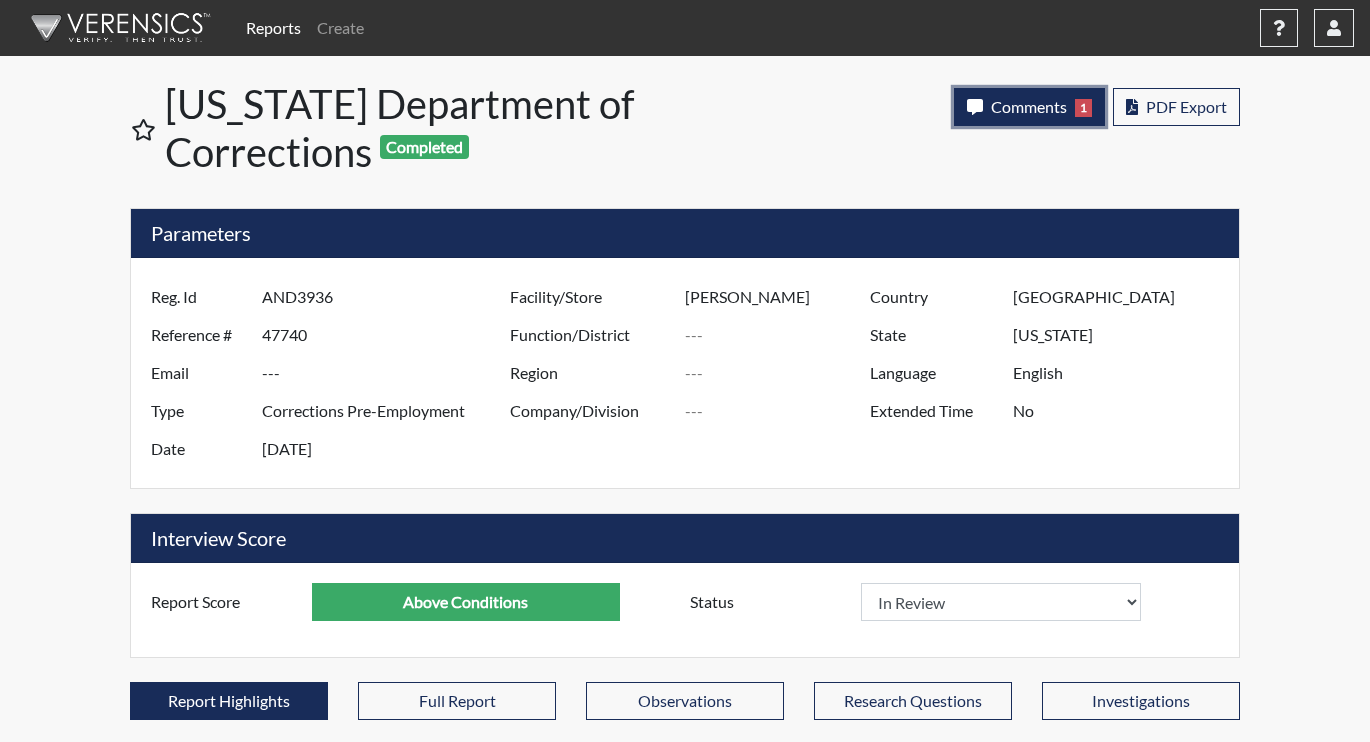 click on "Comments" at bounding box center [1029, 106] 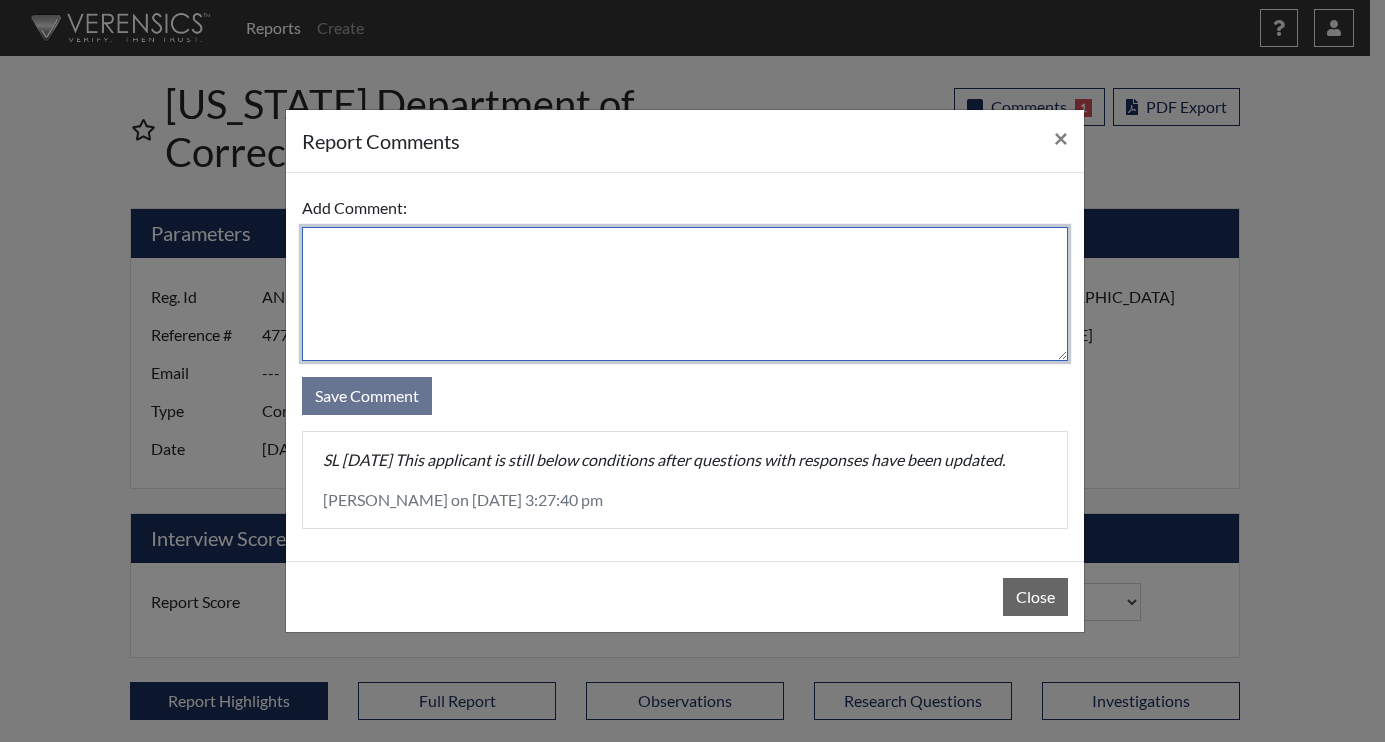 click at bounding box center (685, 294) 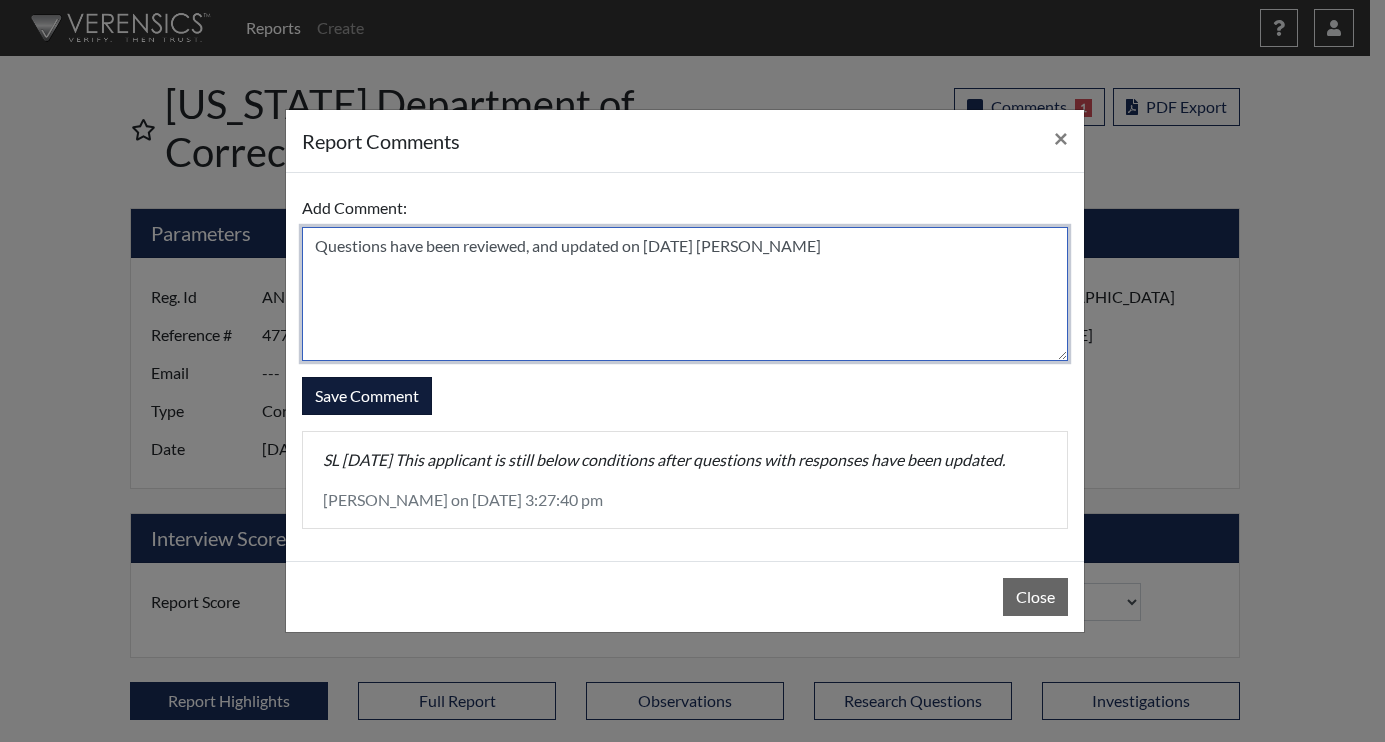 type on "Questions have been reviewed, and updated on 7/15/25 N. Brown" 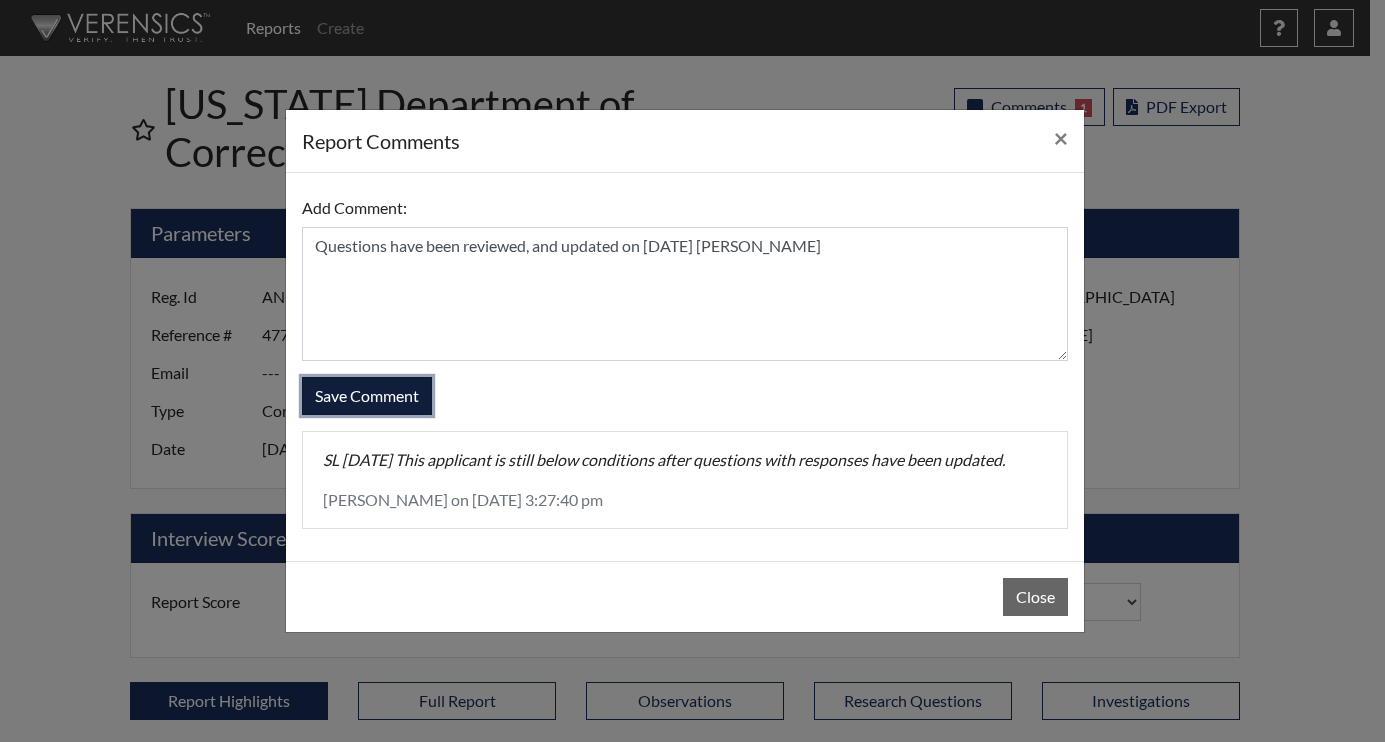 click on "Save Comment" at bounding box center [367, 396] 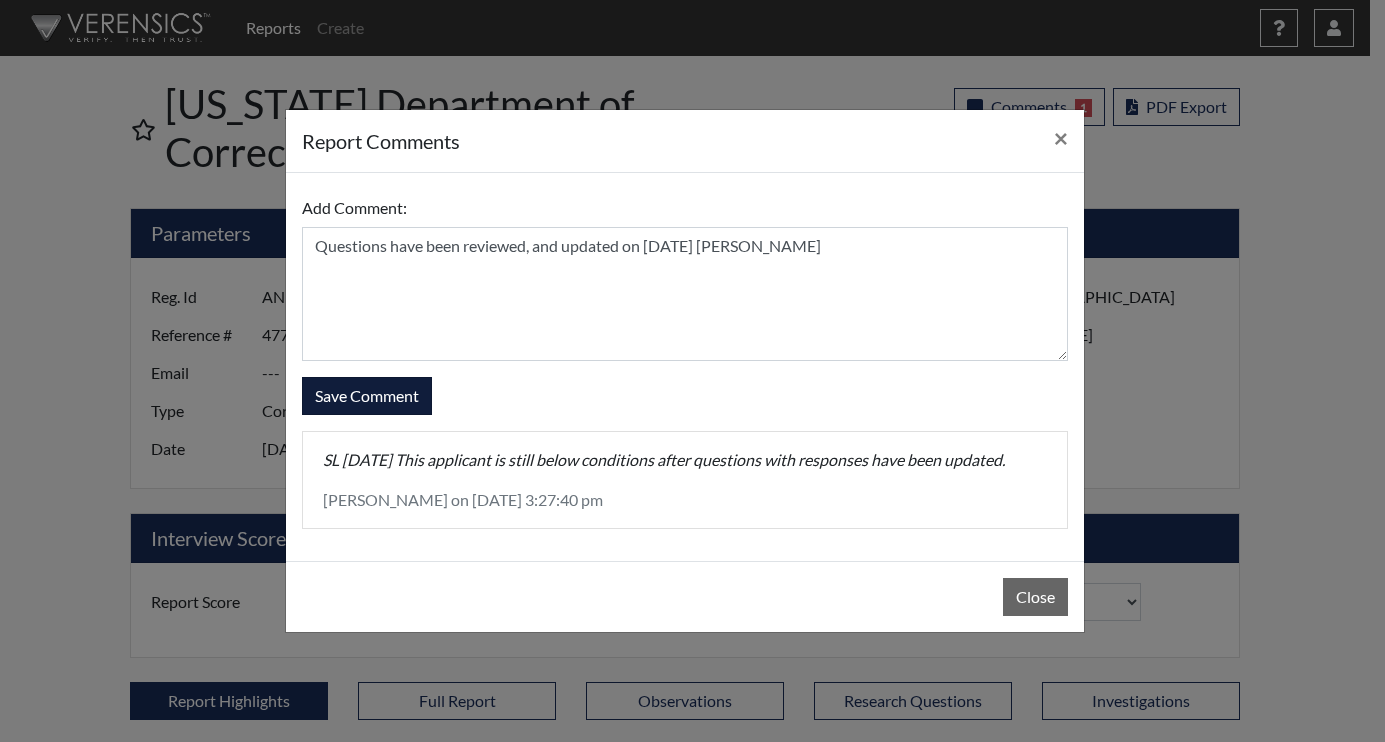 type 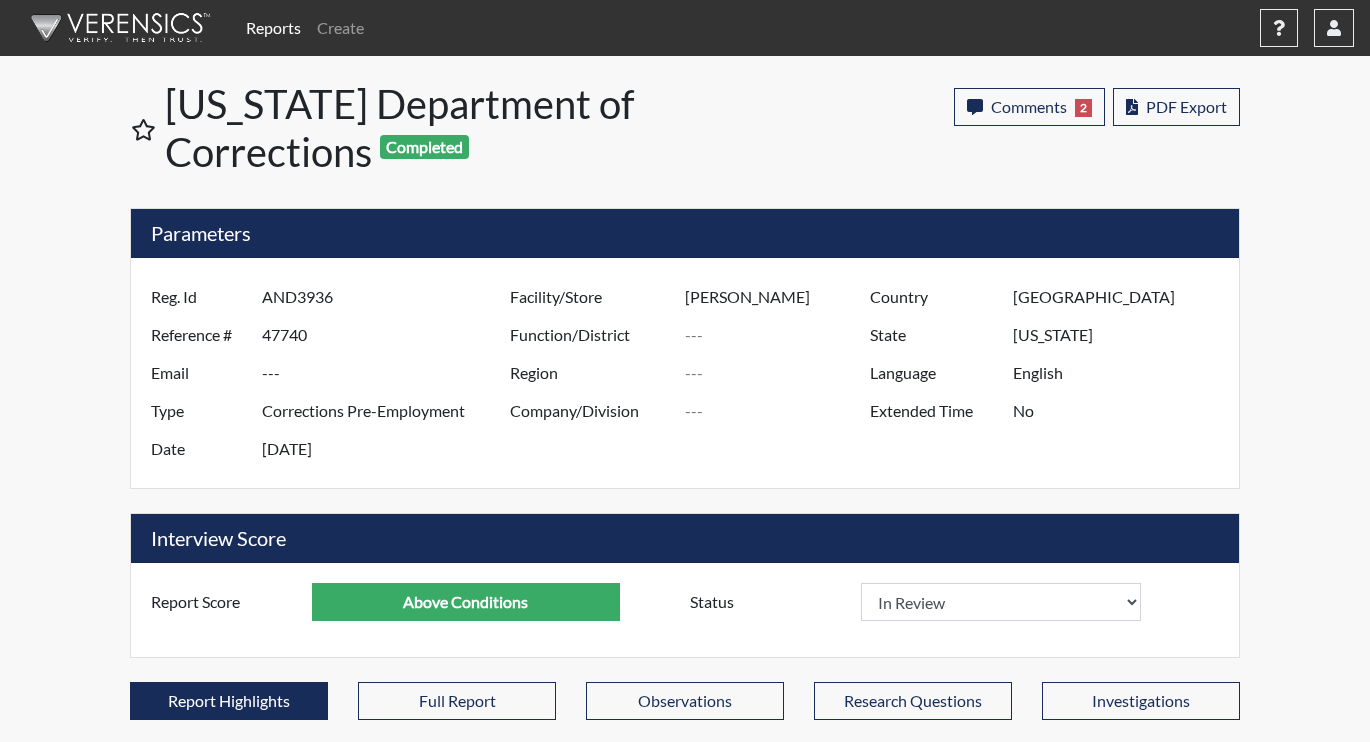 scroll, scrollTop: 999668, scrollLeft: 999169, axis: both 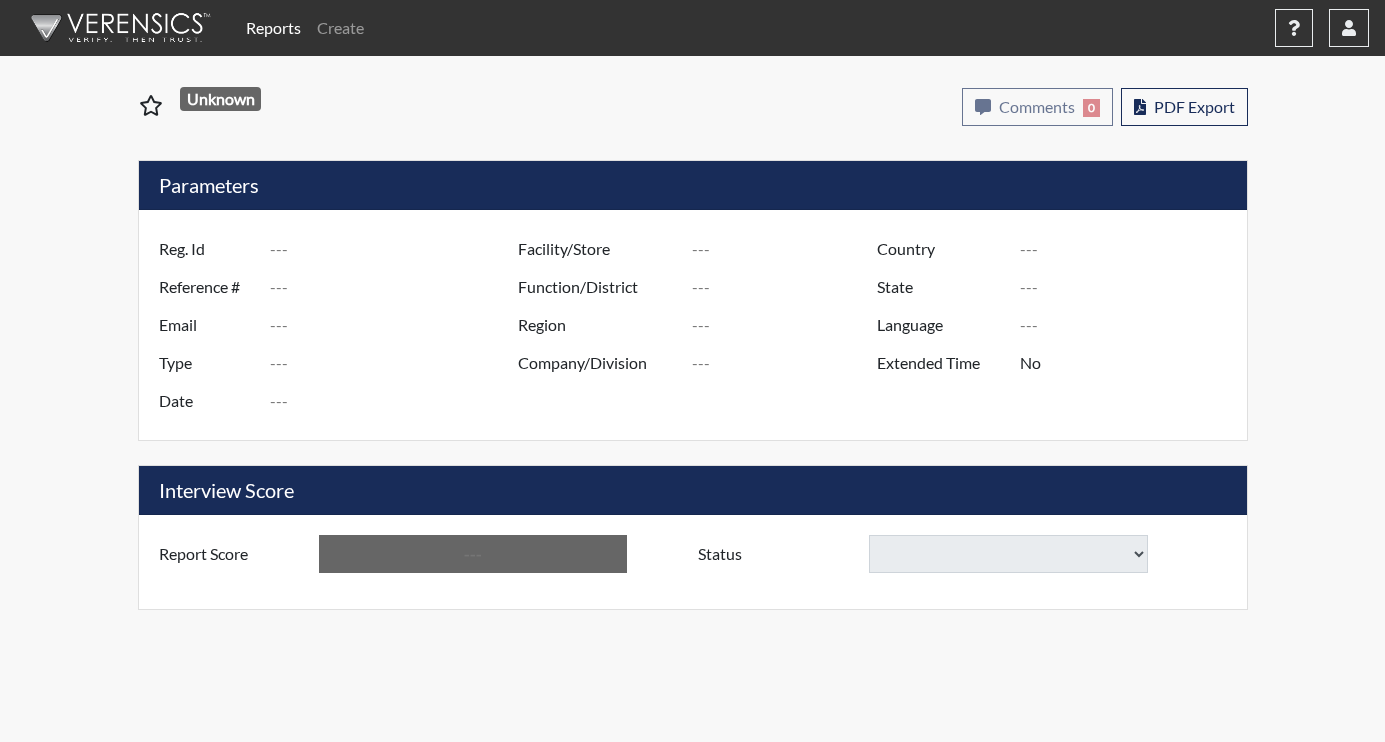 type on "JNC5611" 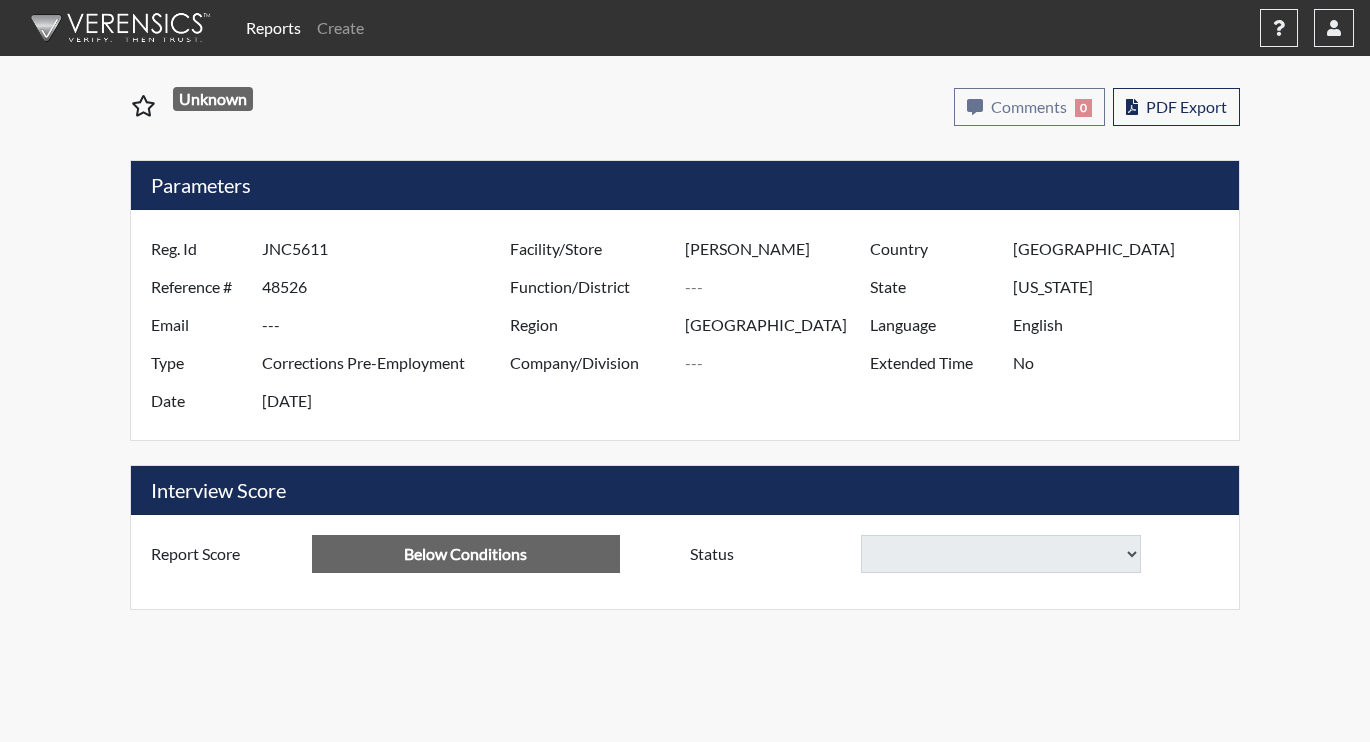 select 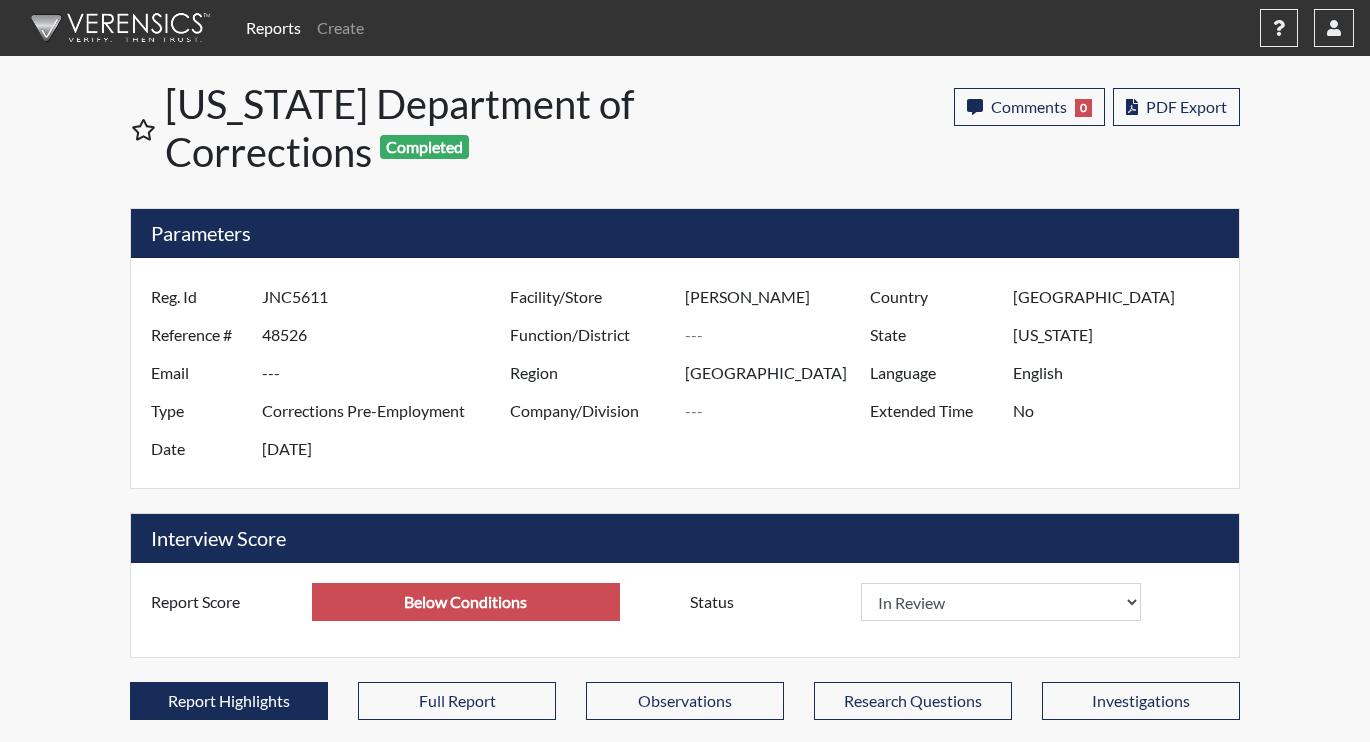 scroll, scrollTop: 999668, scrollLeft: 999169, axis: both 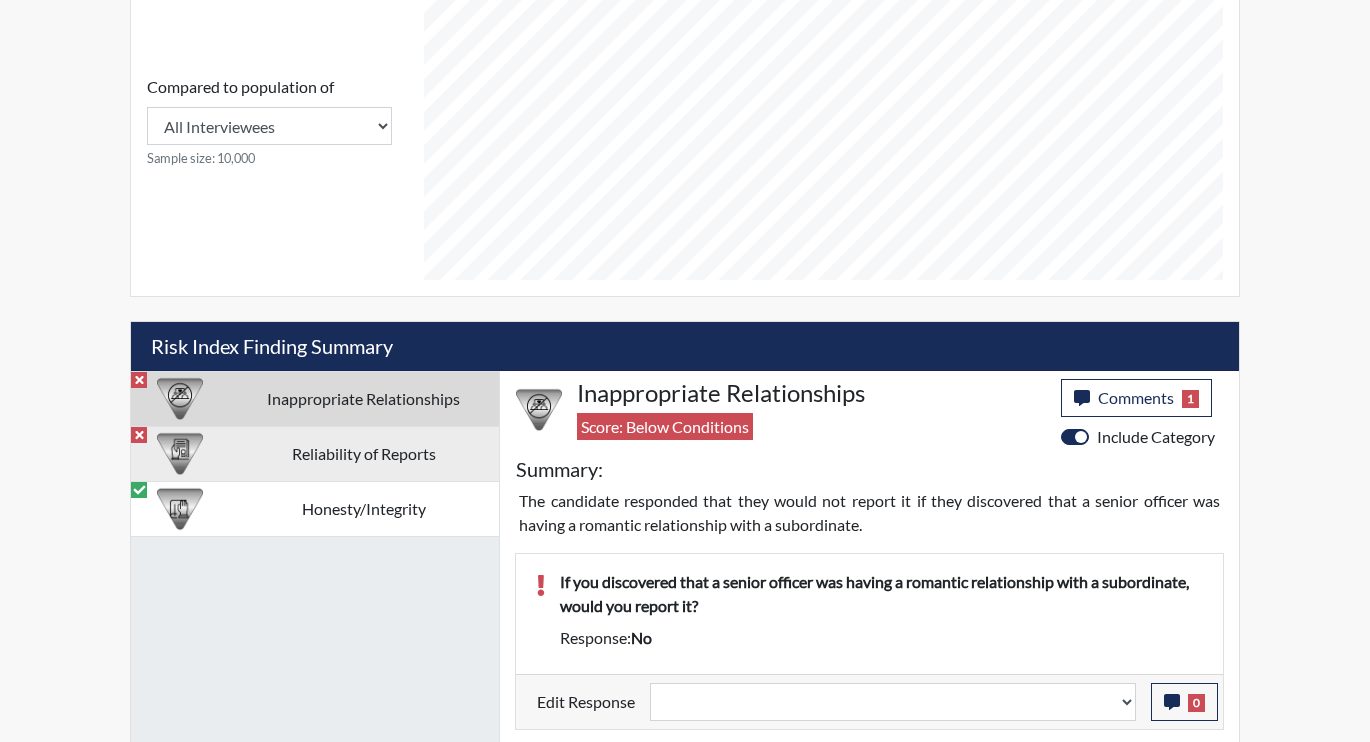 click on "Reliability of Reports" at bounding box center (363, 453) 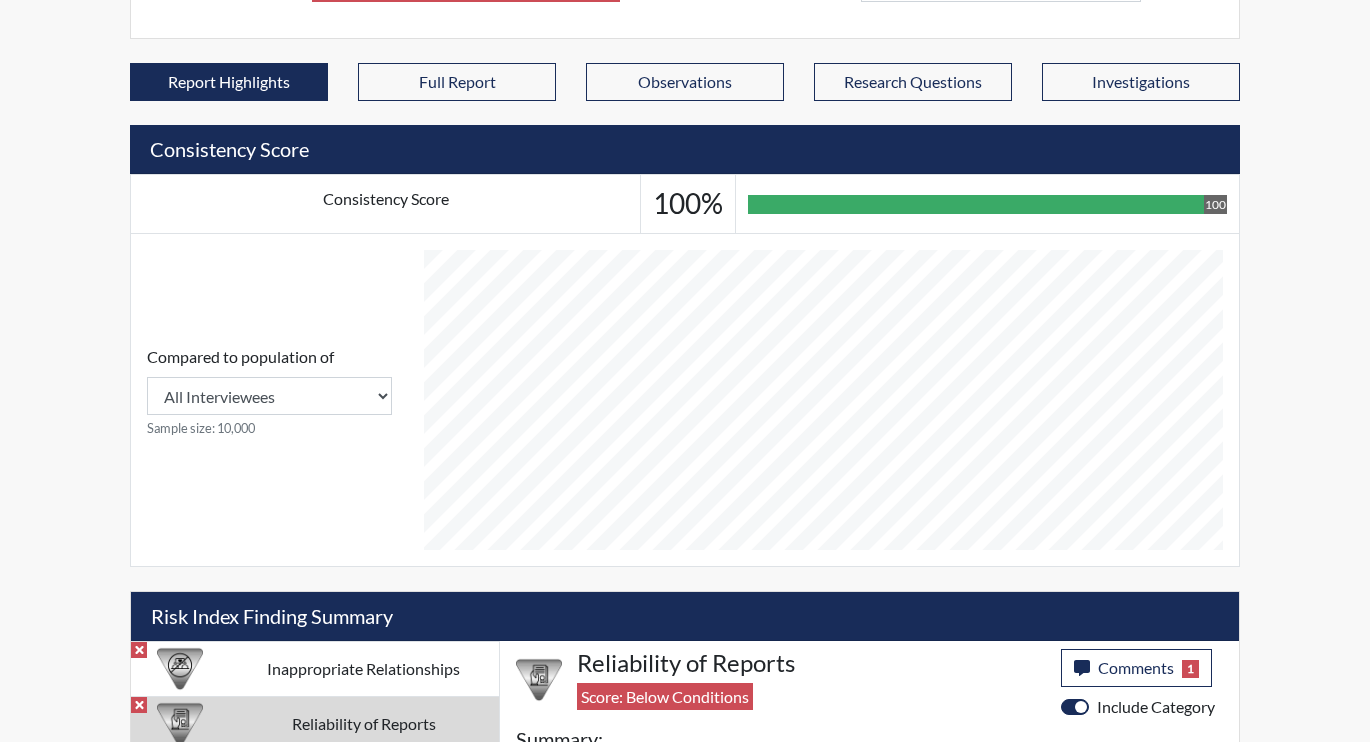 scroll, scrollTop: 878, scrollLeft: 0, axis: vertical 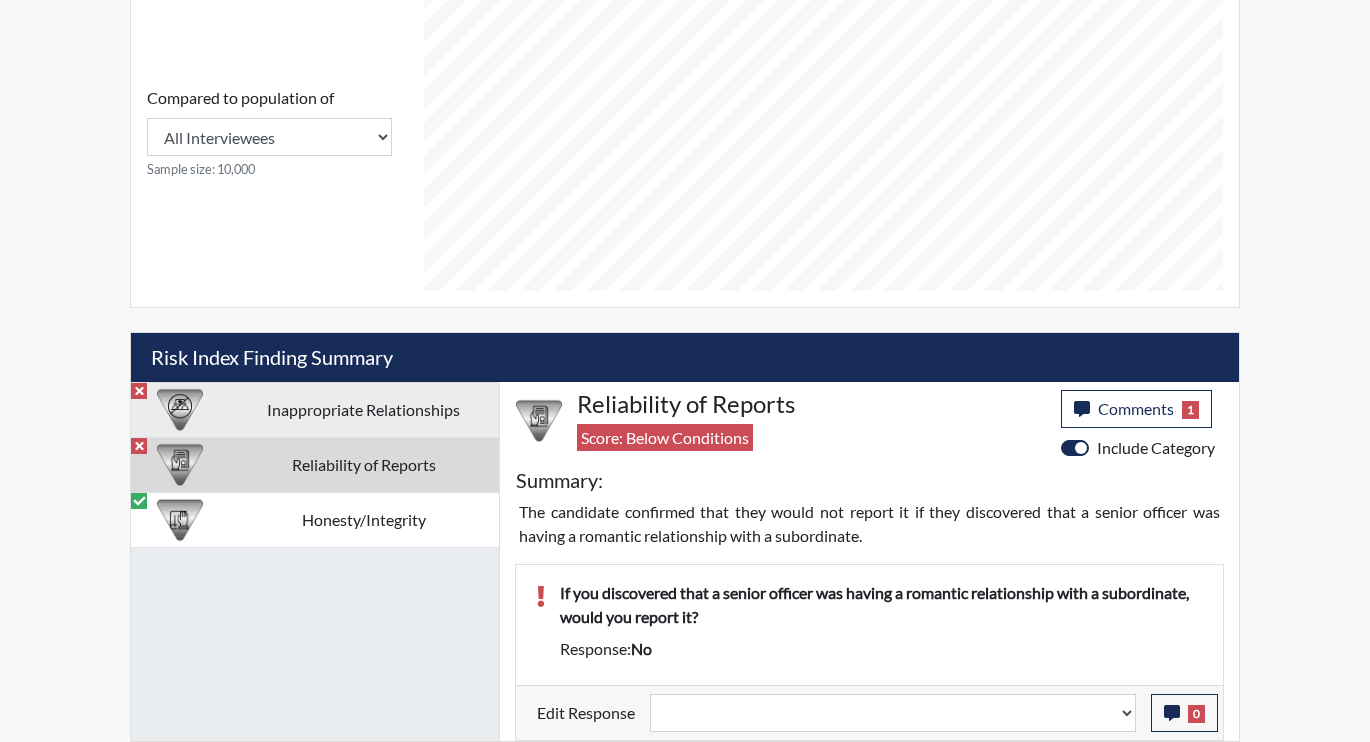 drag, startPoint x: 328, startPoint y: 468, endPoint x: 330, endPoint y: 432, distance: 36.05551 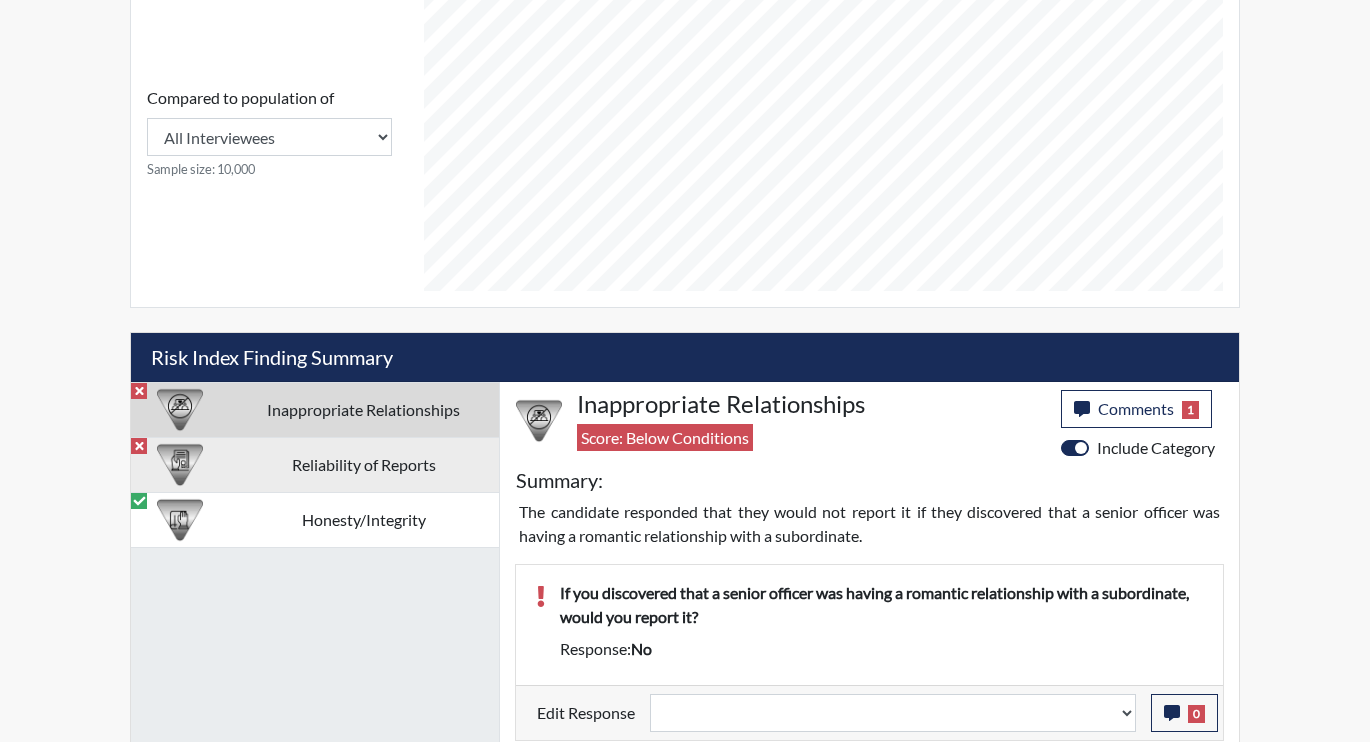 click on "Reliability of Reports" at bounding box center [363, 464] 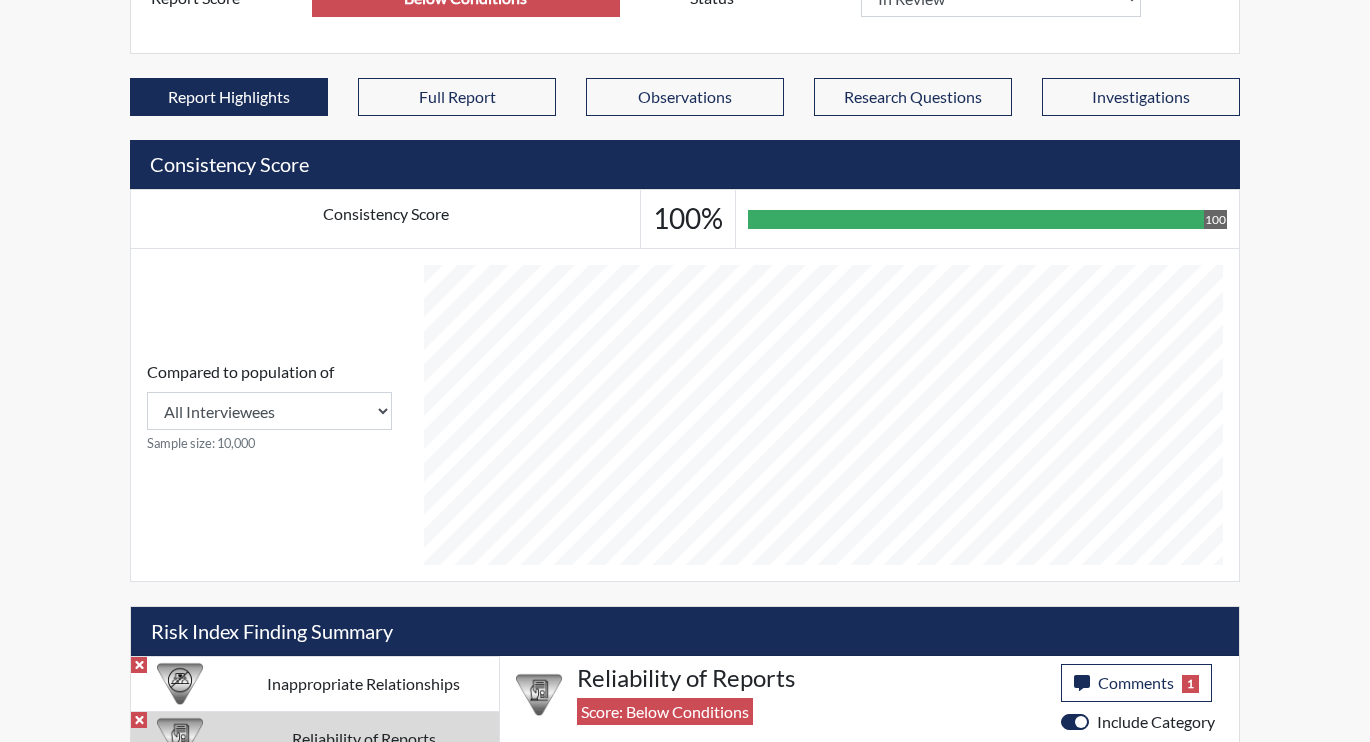 scroll, scrollTop: 878, scrollLeft: 0, axis: vertical 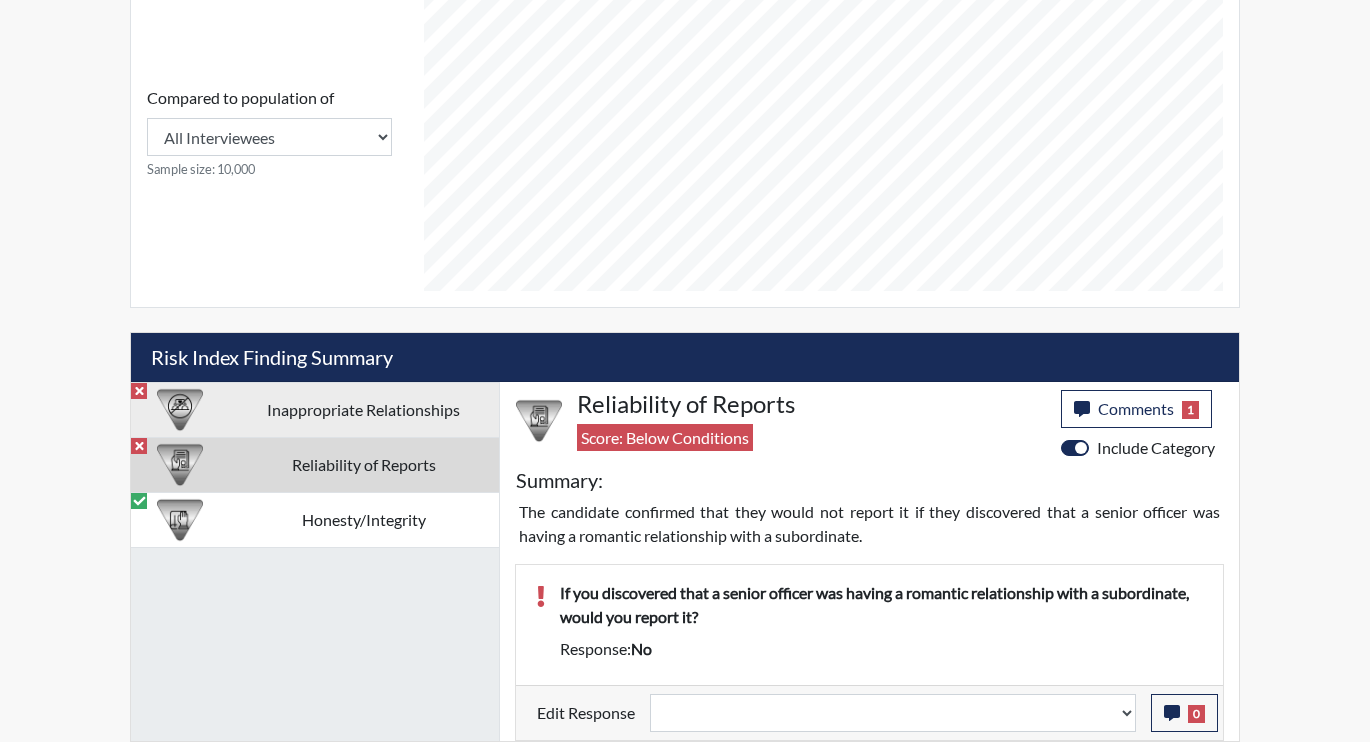 click on "Inappropriate Relationships" at bounding box center (363, 409) 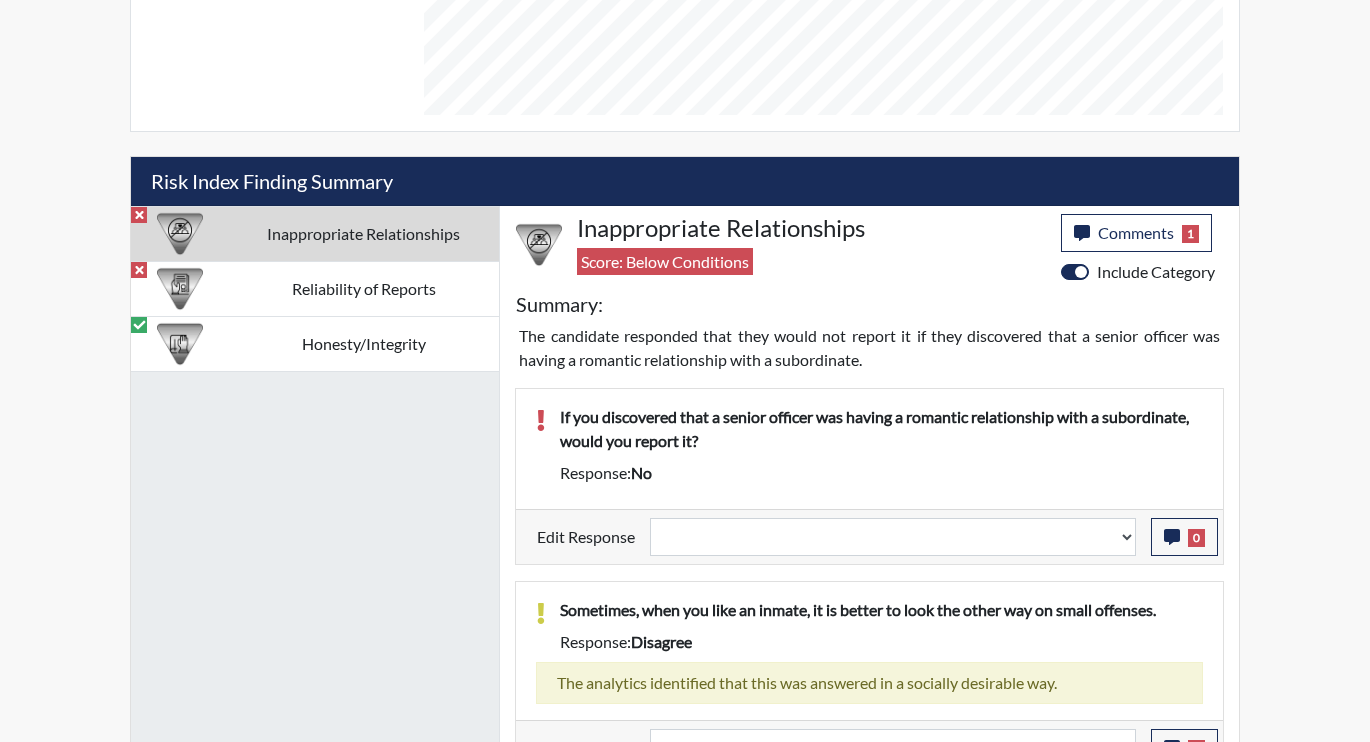 scroll, scrollTop: 1089, scrollLeft: 0, axis: vertical 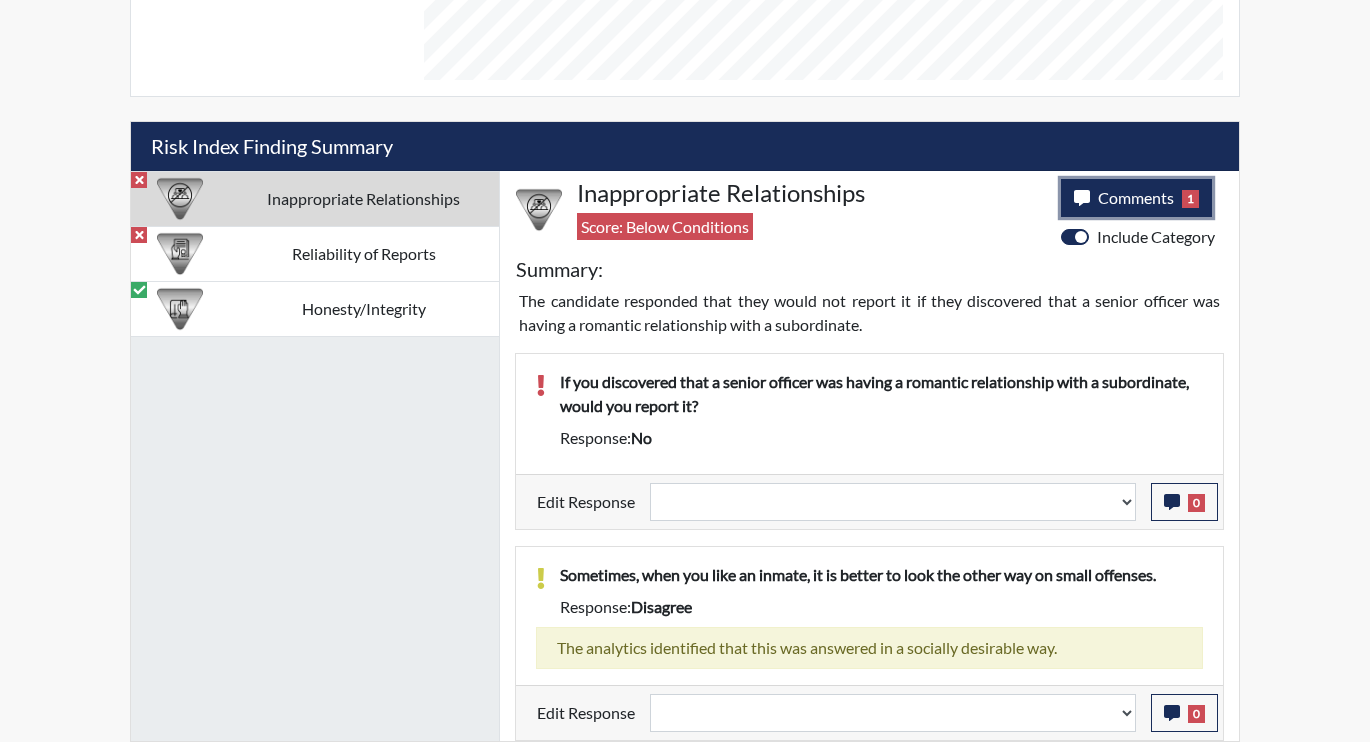click on "Comments 1" at bounding box center (1136, 198) 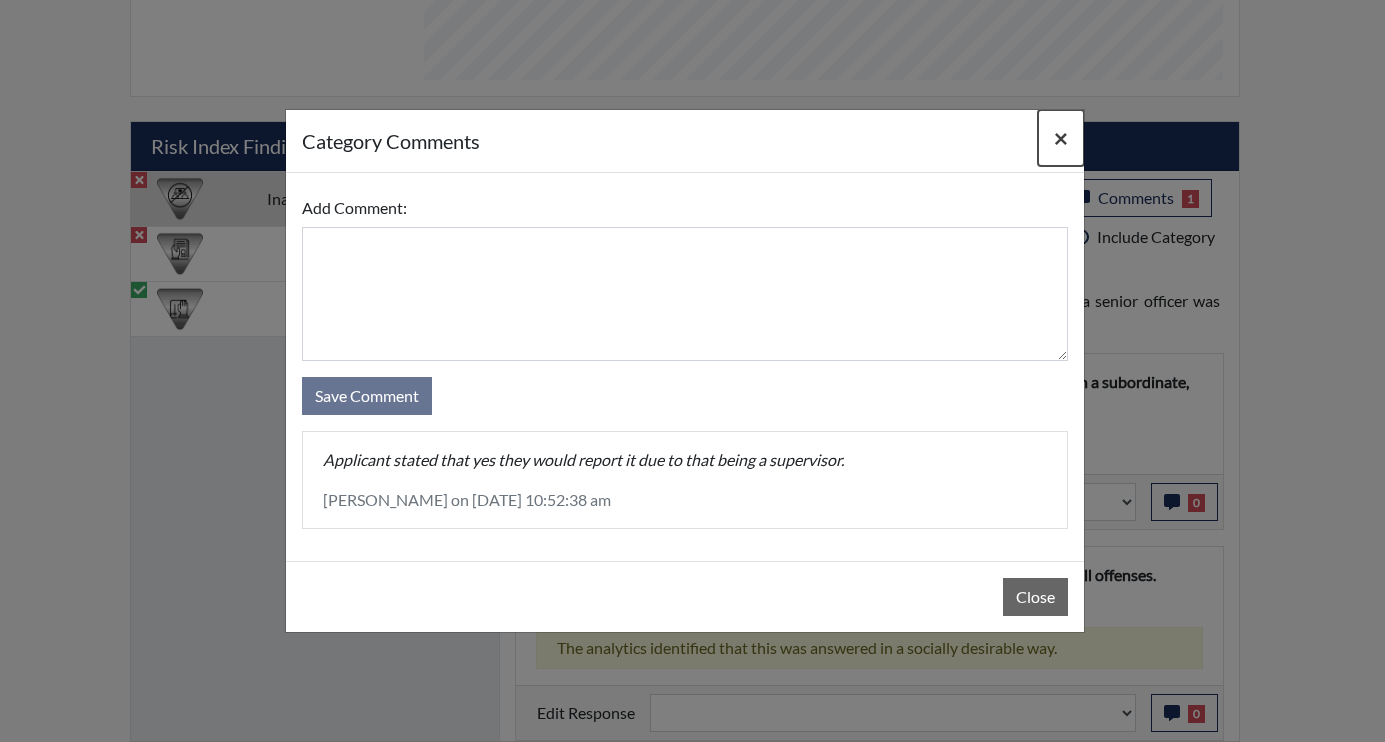 click on "×" at bounding box center [1061, 137] 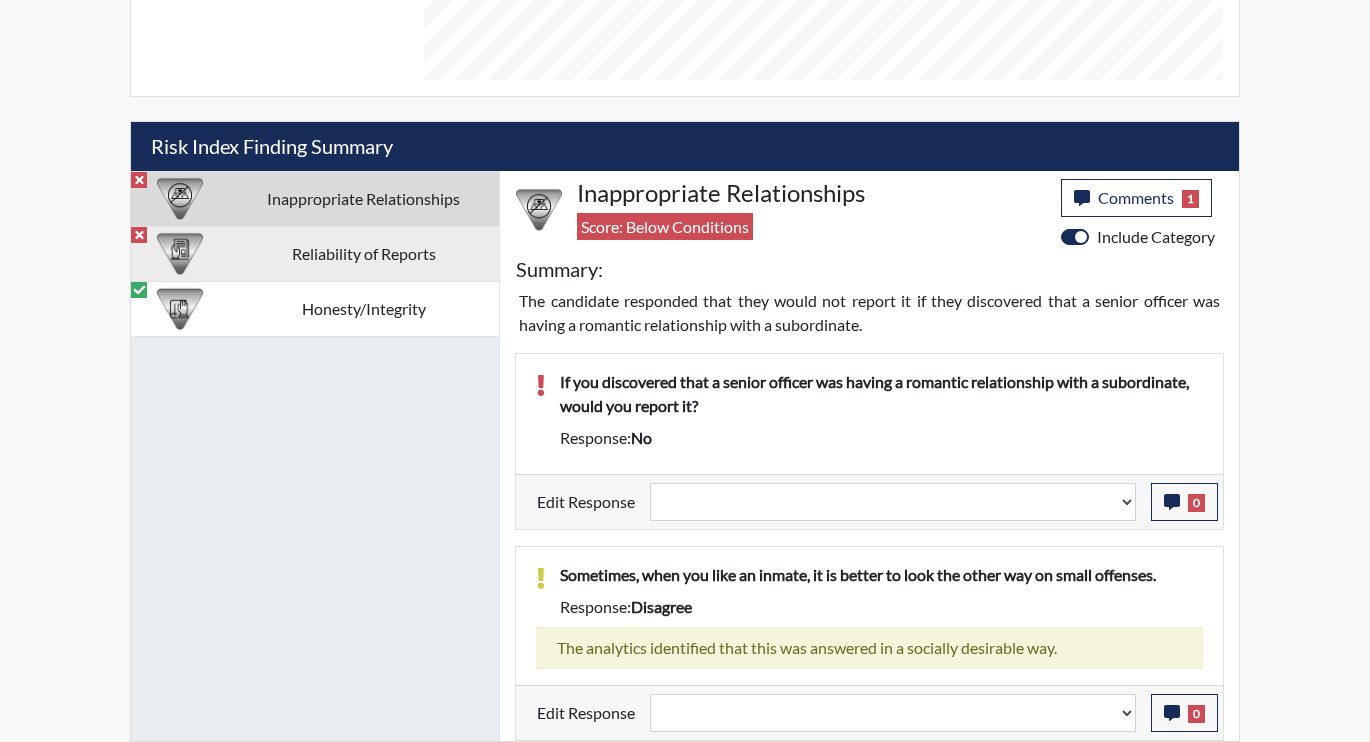 click on "Reliability of Reports" at bounding box center [363, 253] 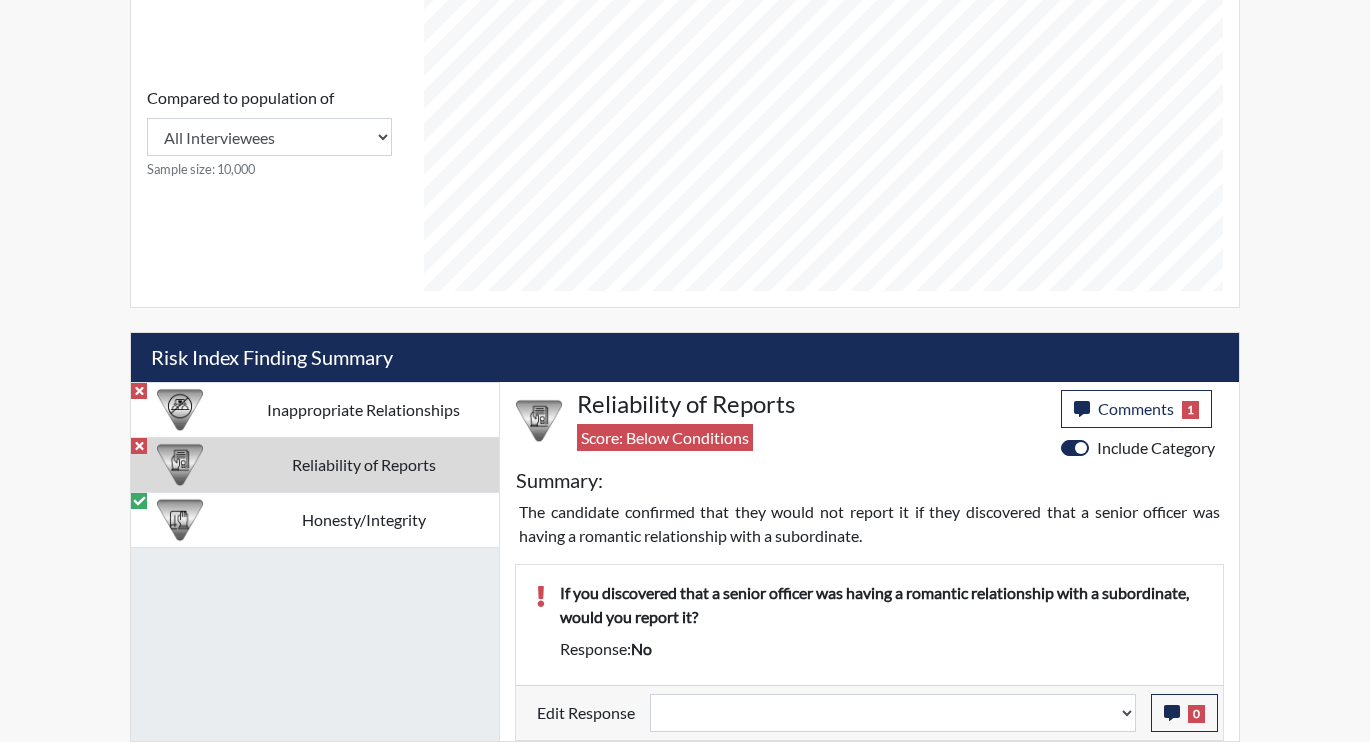 scroll, scrollTop: 878, scrollLeft: 0, axis: vertical 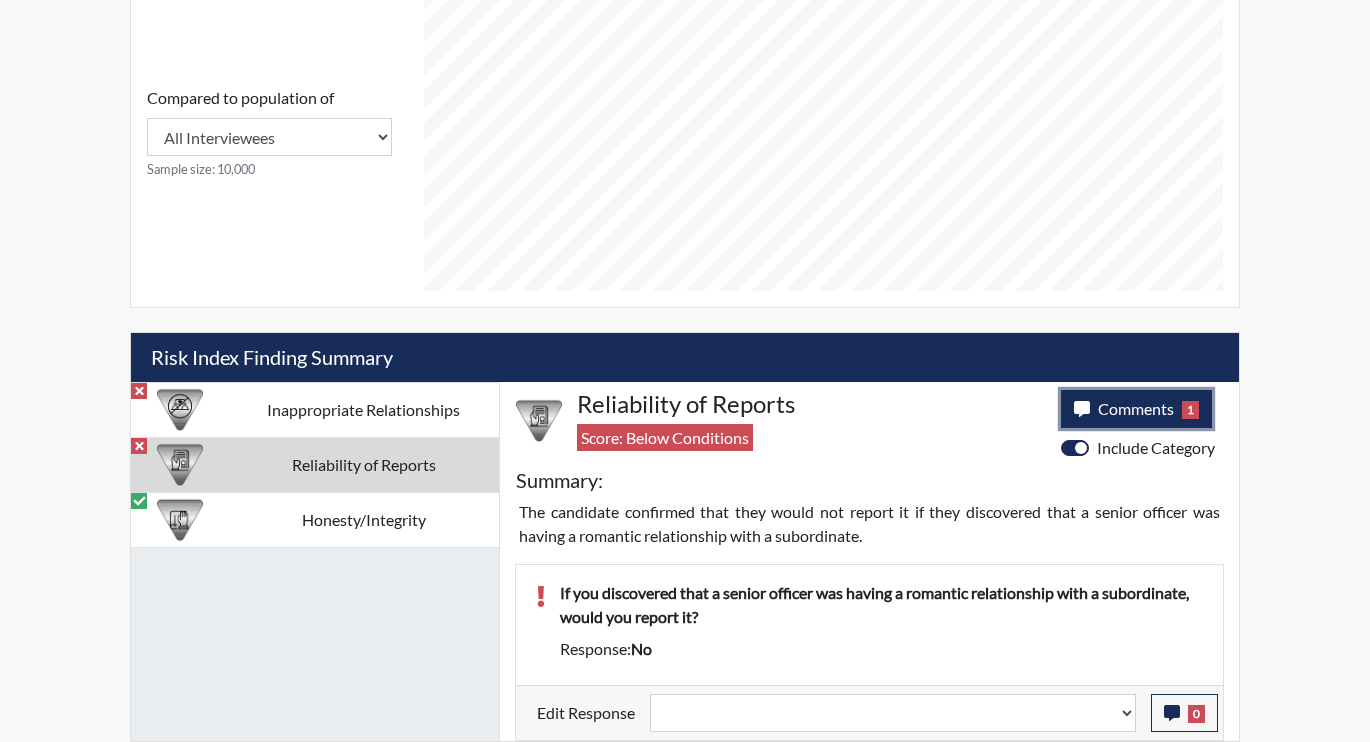 click on "Comments" at bounding box center [1136, 408] 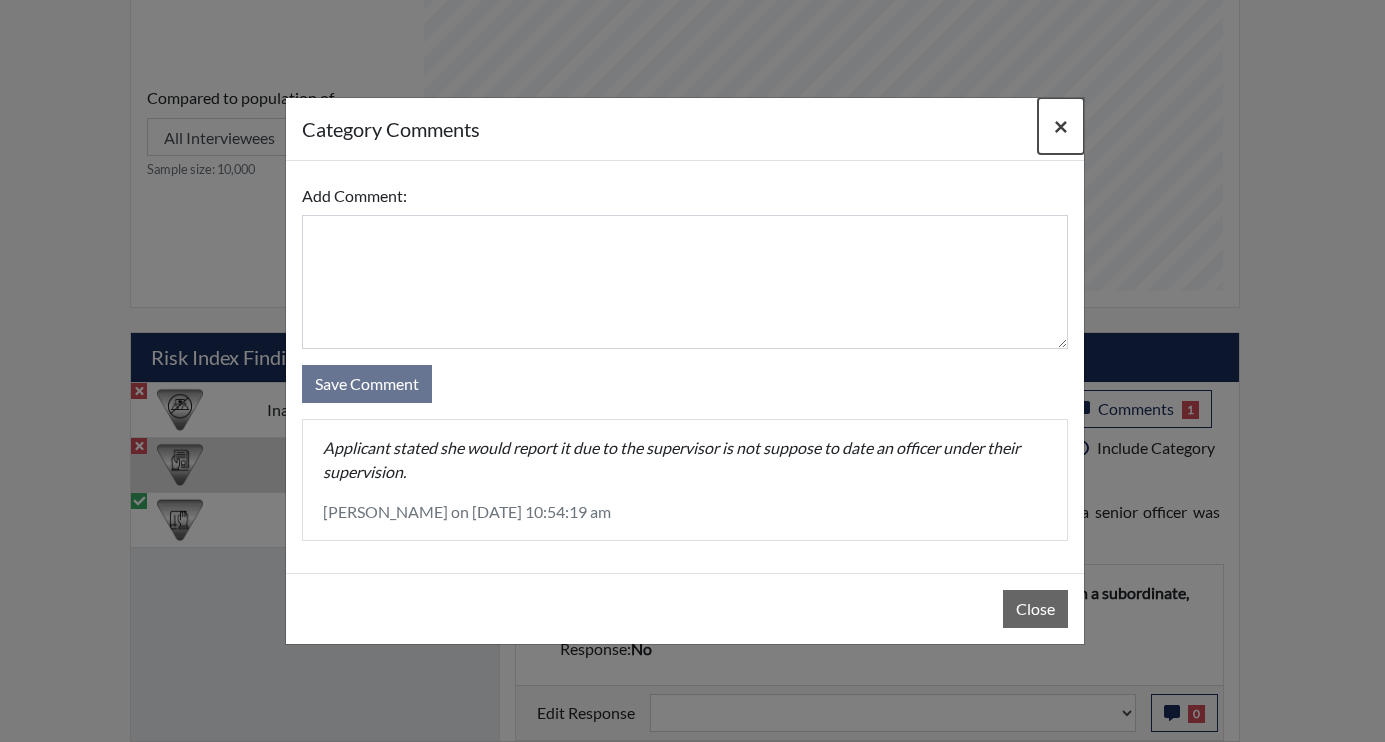 click on "×" at bounding box center [1061, 125] 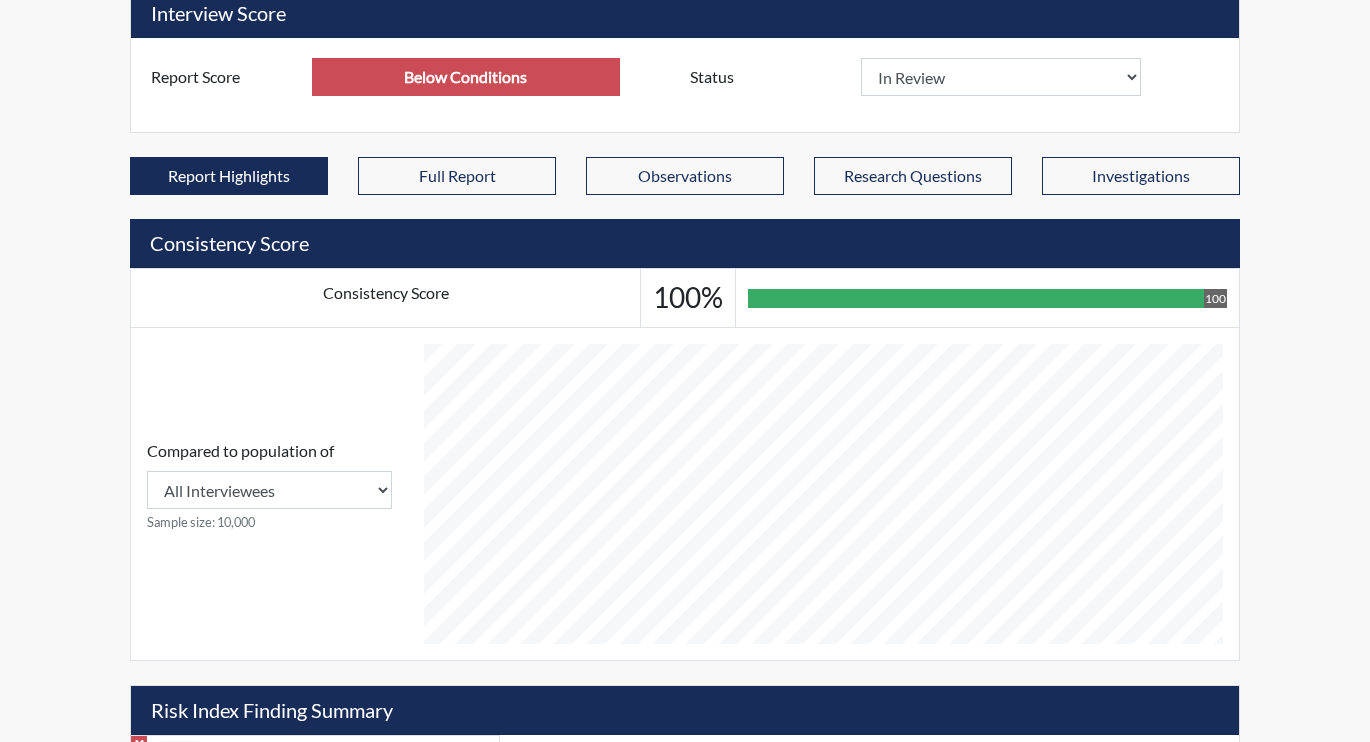 scroll, scrollTop: 478, scrollLeft: 0, axis: vertical 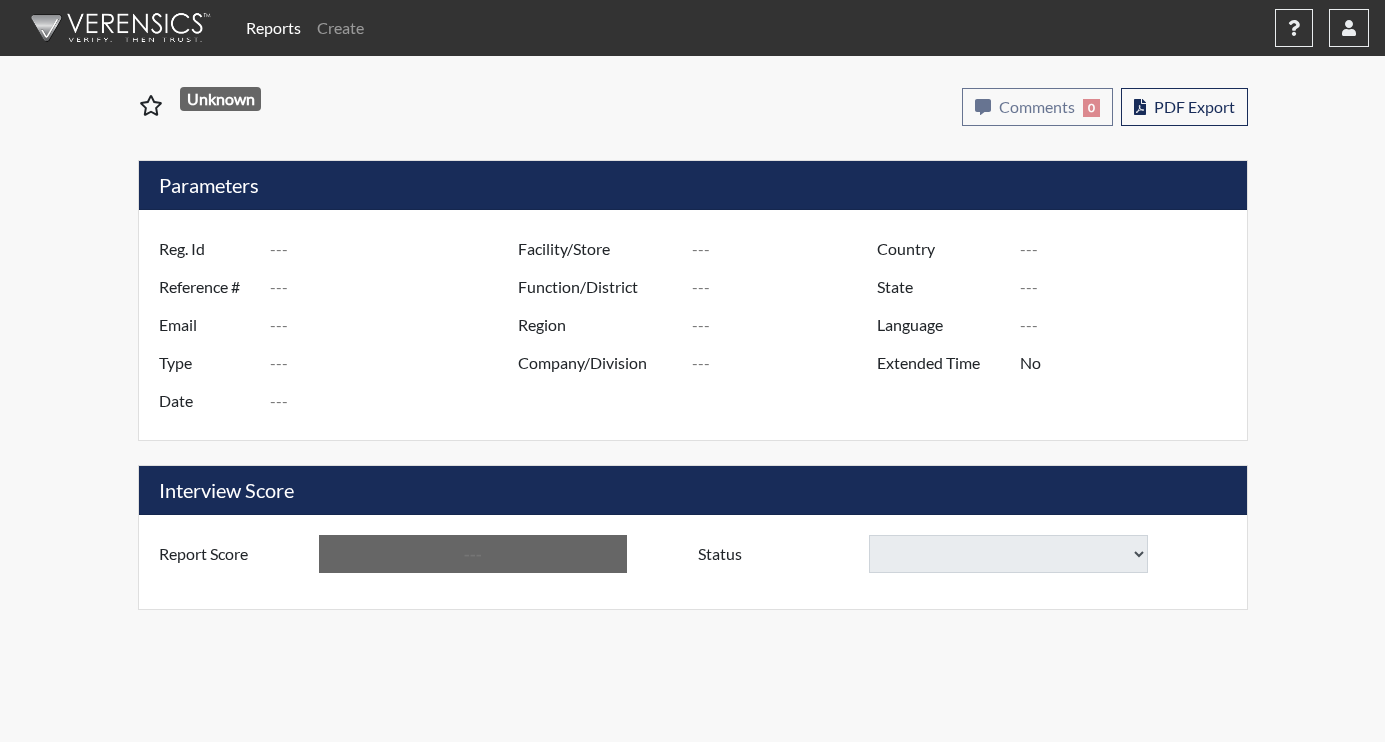 type on "JNC5611" 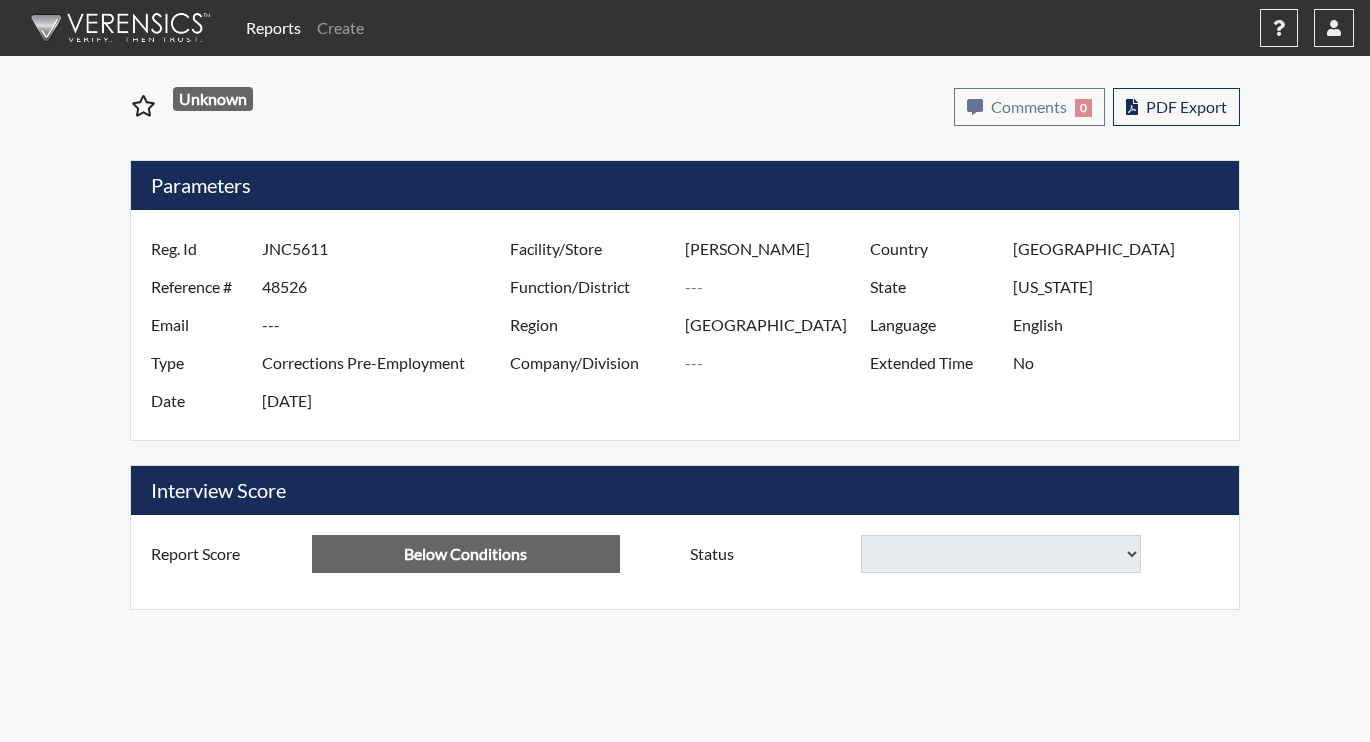 select 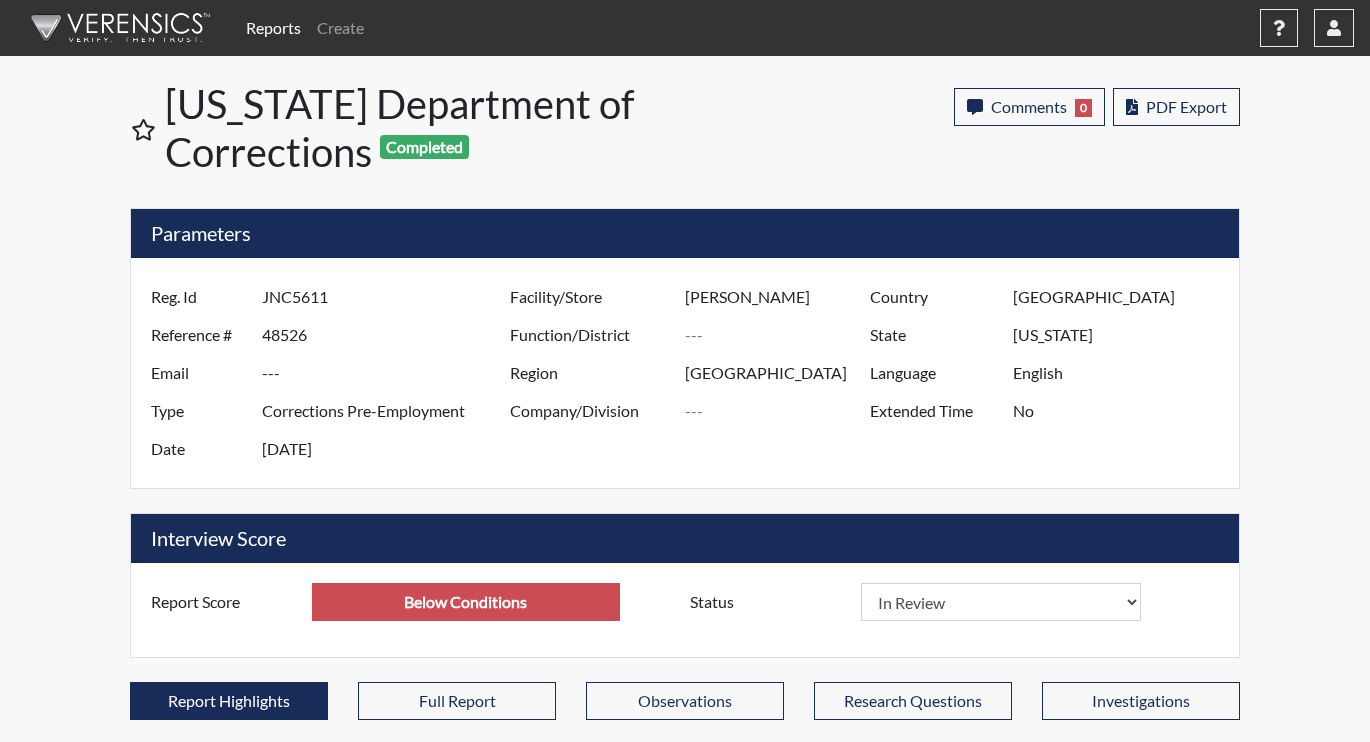 scroll, scrollTop: 999668, scrollLeft: 999169, axis: both 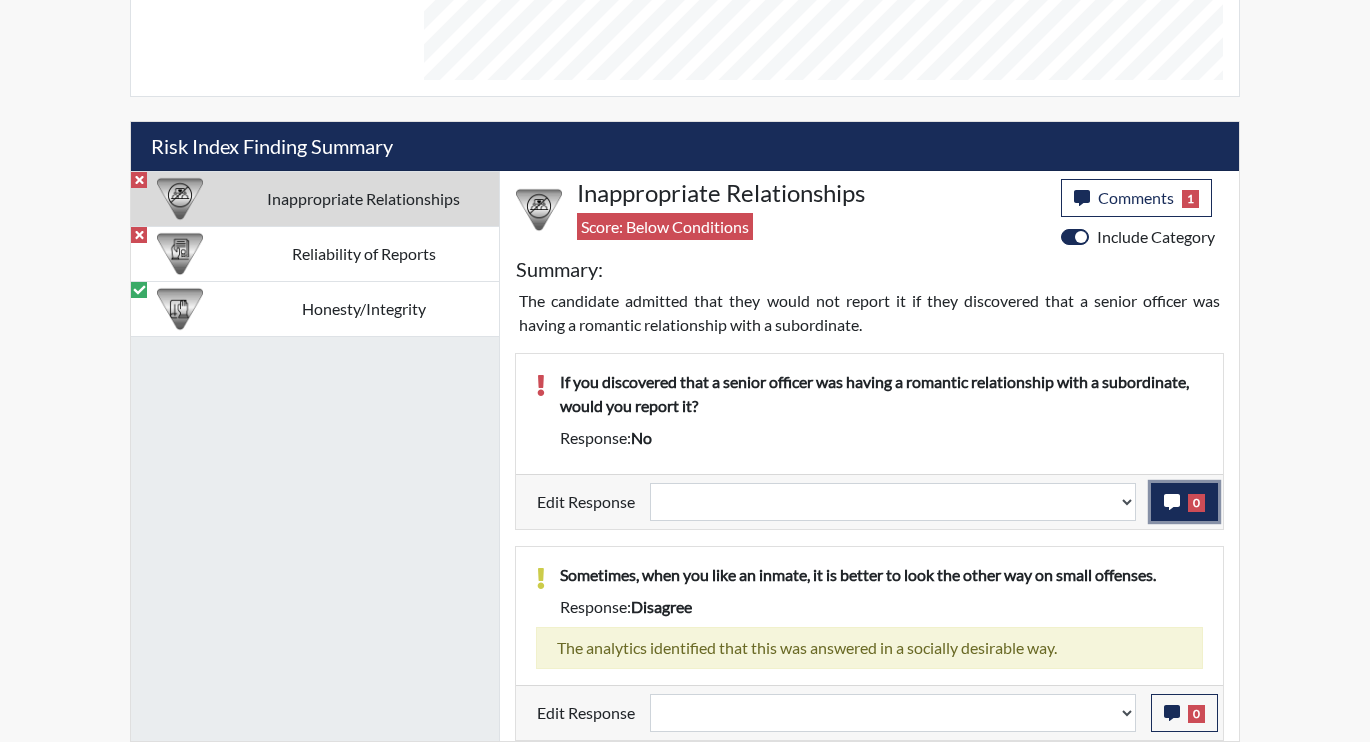 click 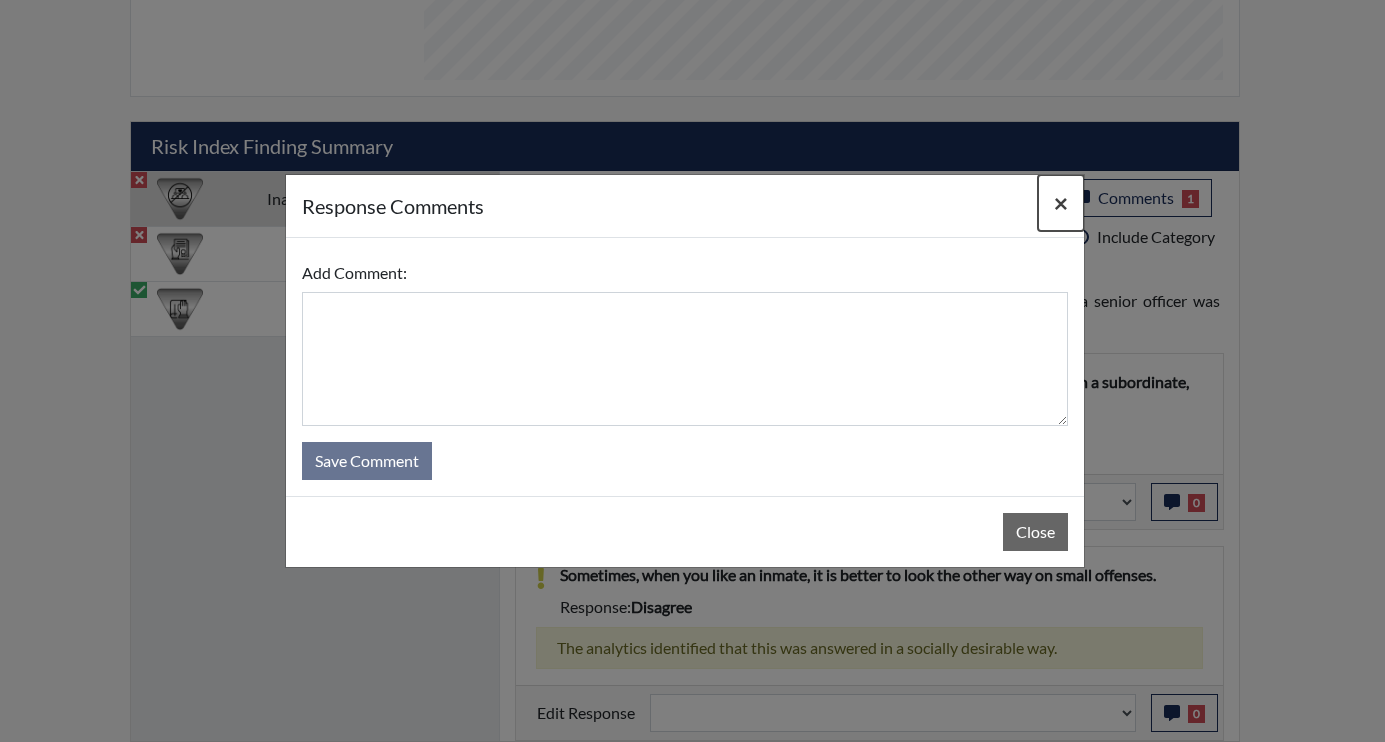 click on "×" at bounding box center (1061, 202) 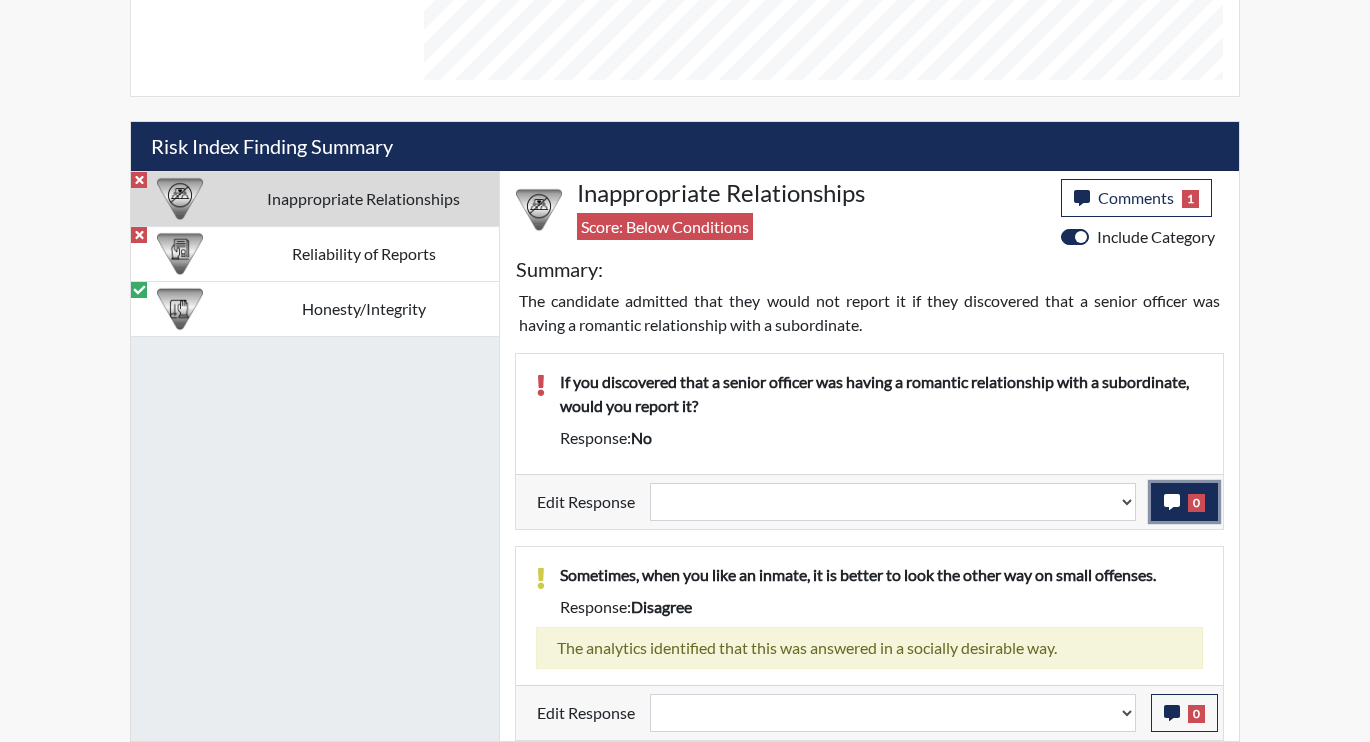 click 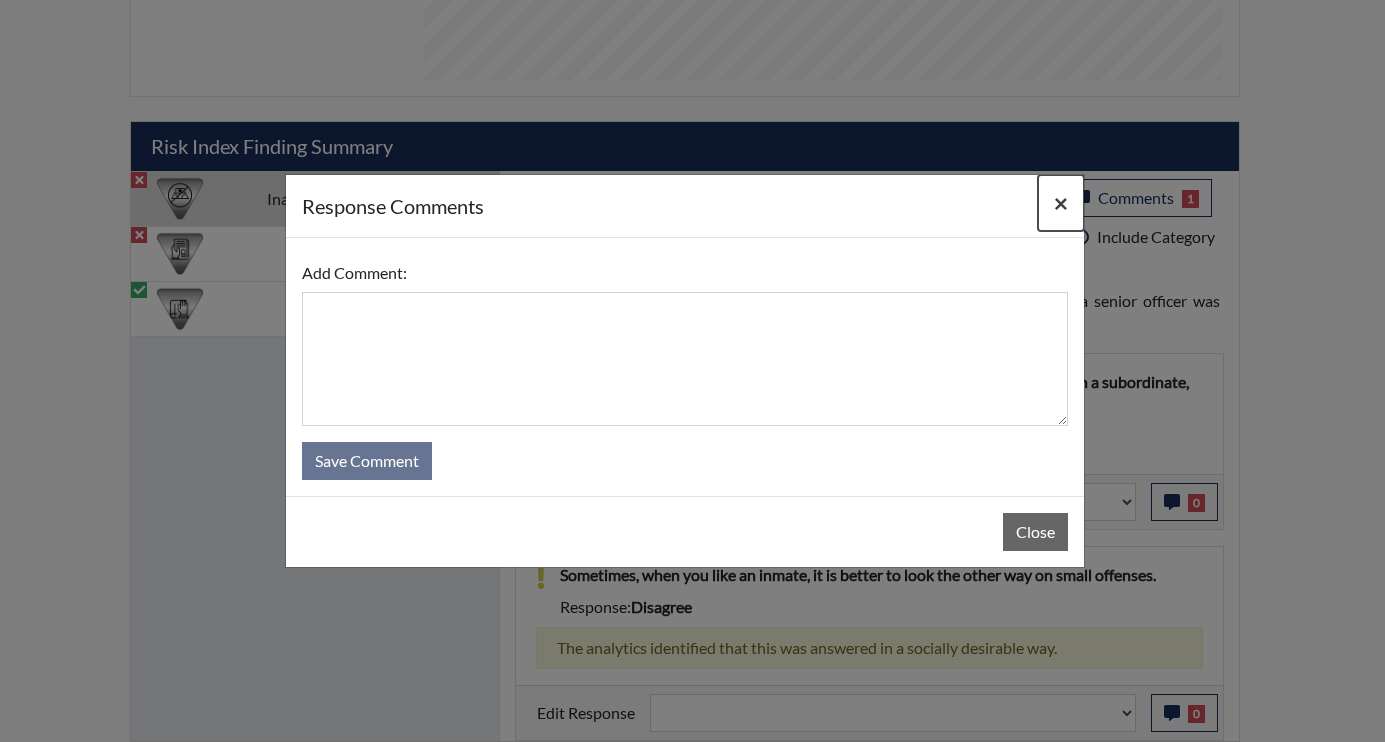click on "×" at bounding box center (1061, 202) 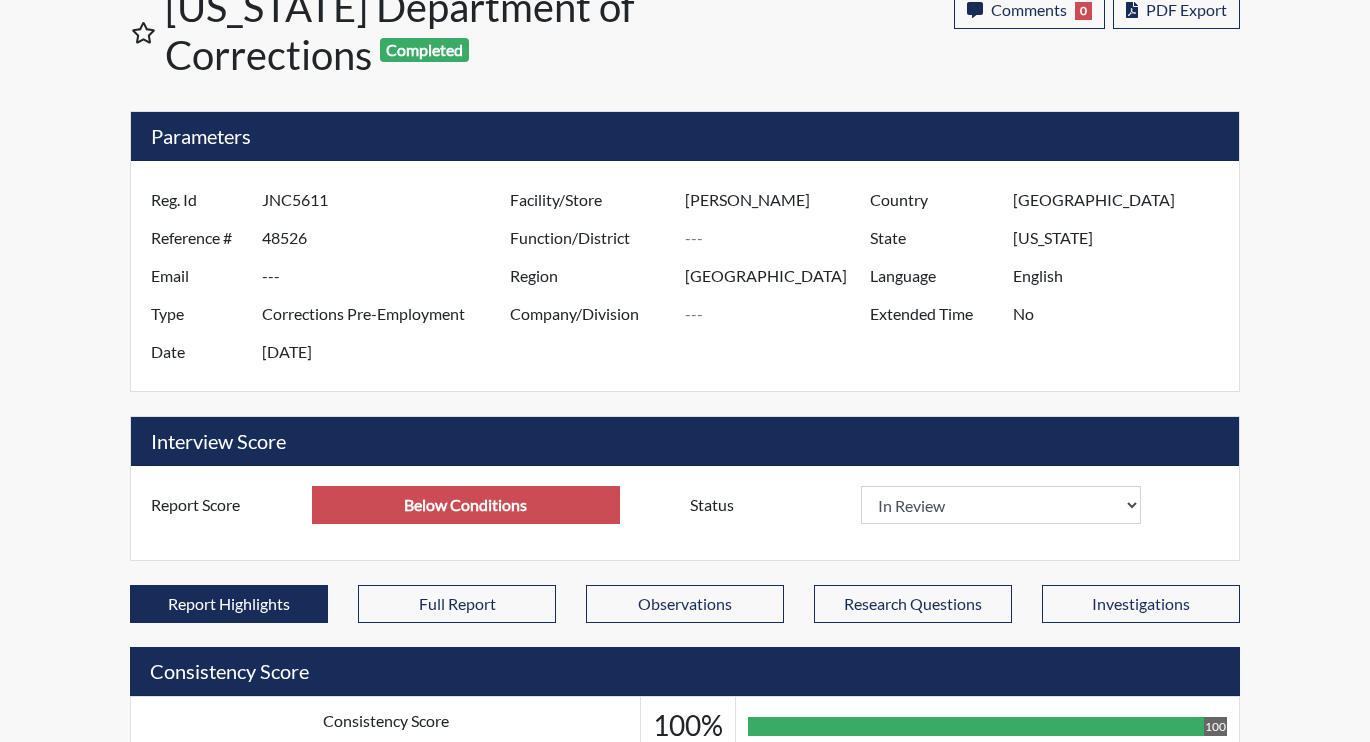 scroll, scrollTop: 0, scrollLeft: 0, axis: both 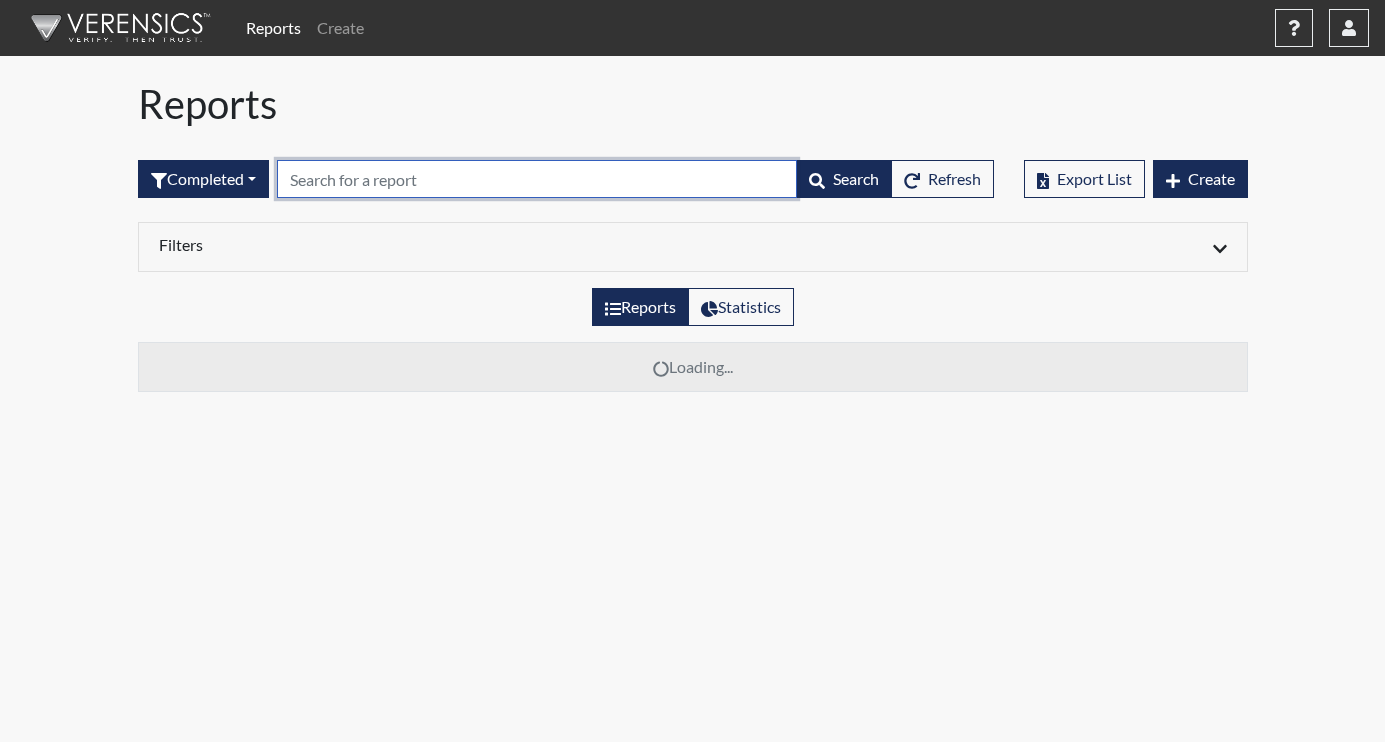 click at bounding box center [537, 179] 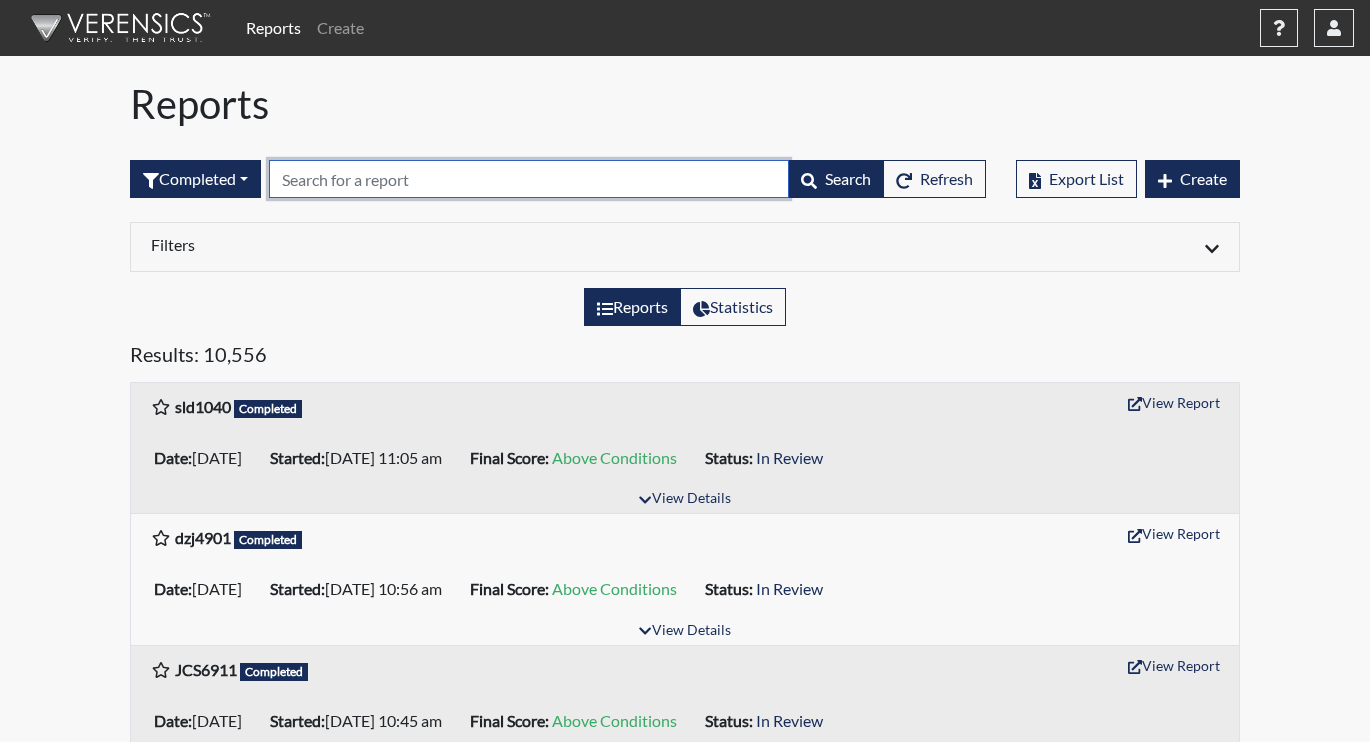 paste on "jnc5611" 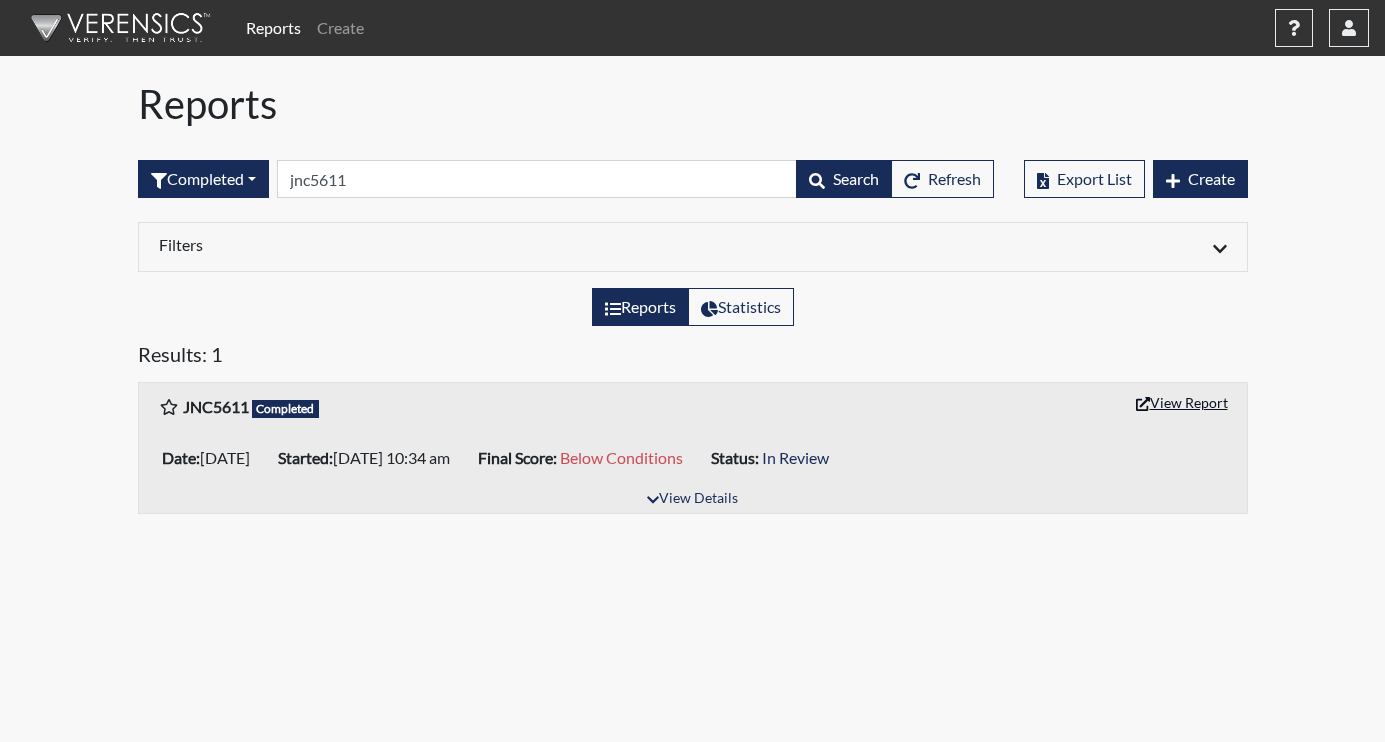 click on "View Report" at bounding box center (1182, 402) 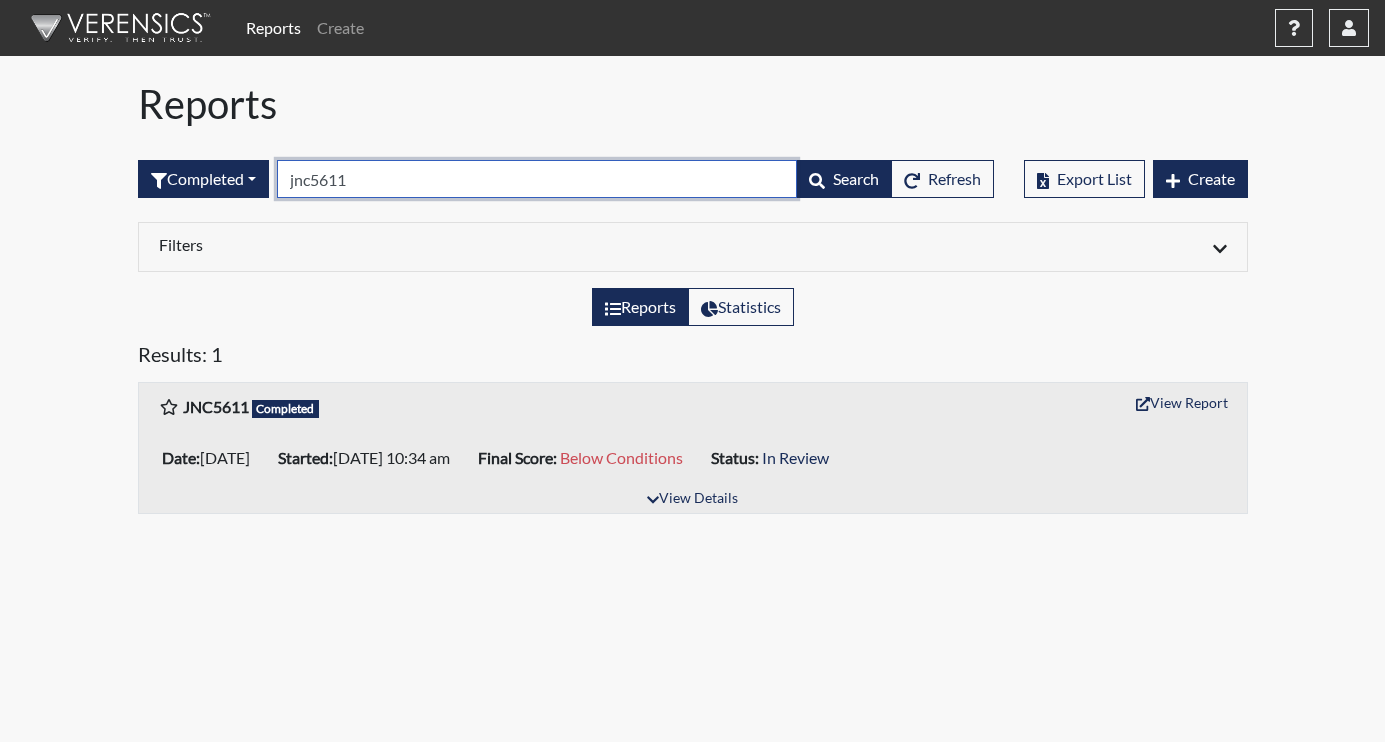 click on "jnc5611" at bounding box center (537, 179) 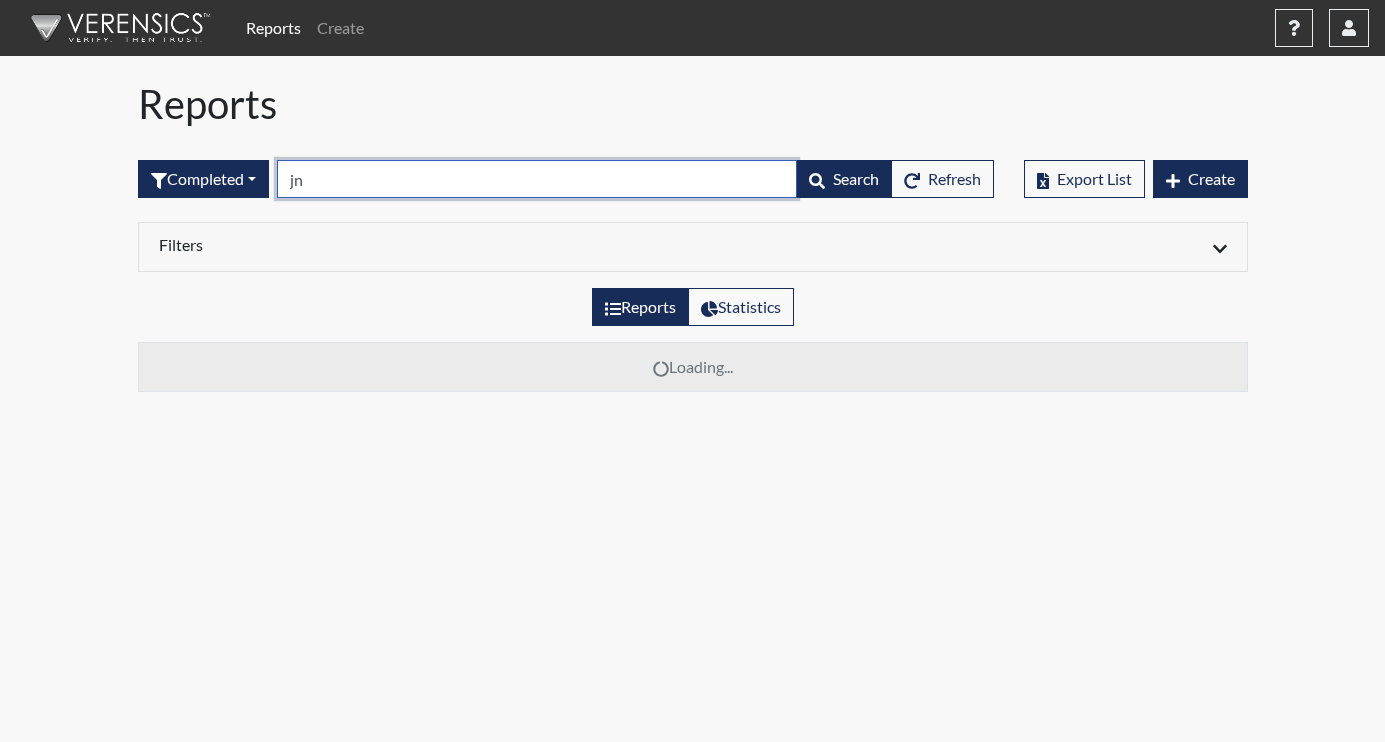 type on "j" 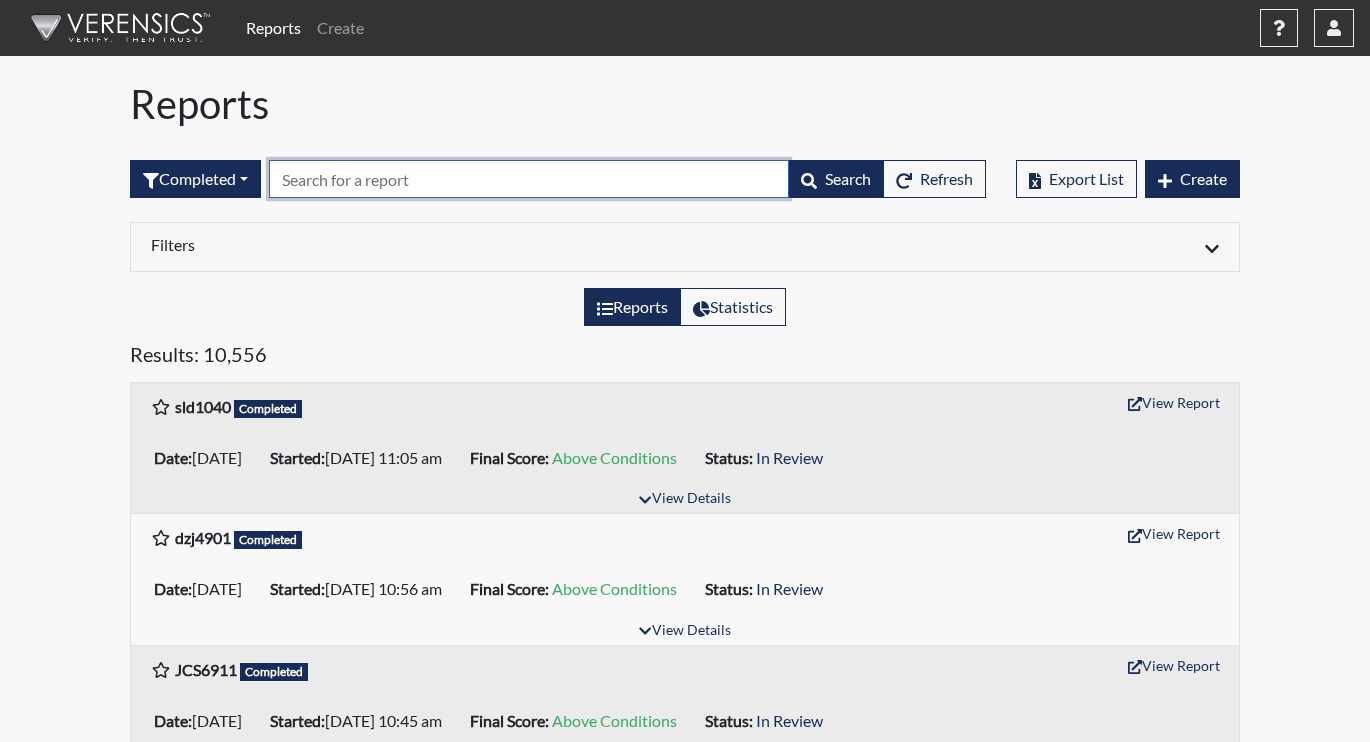 paste on "jaw7402" 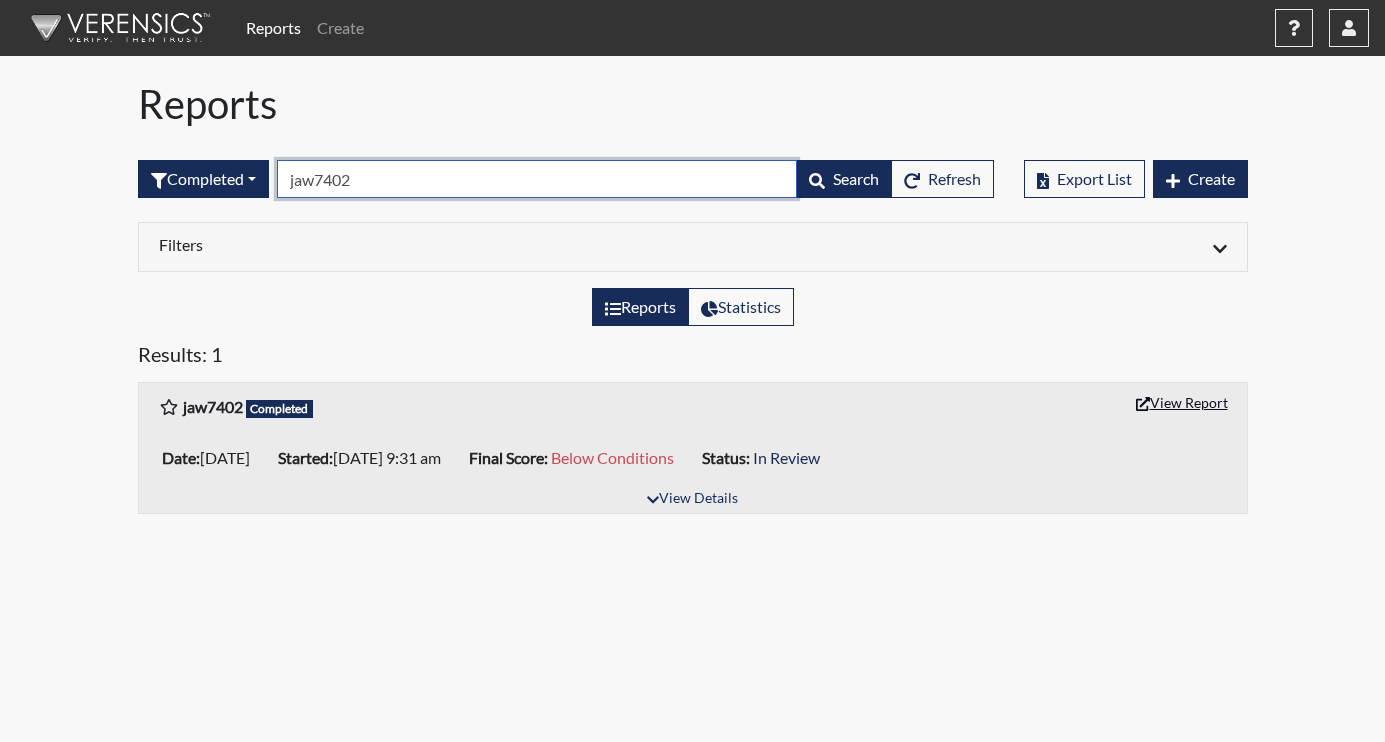 type on "jaw7402" 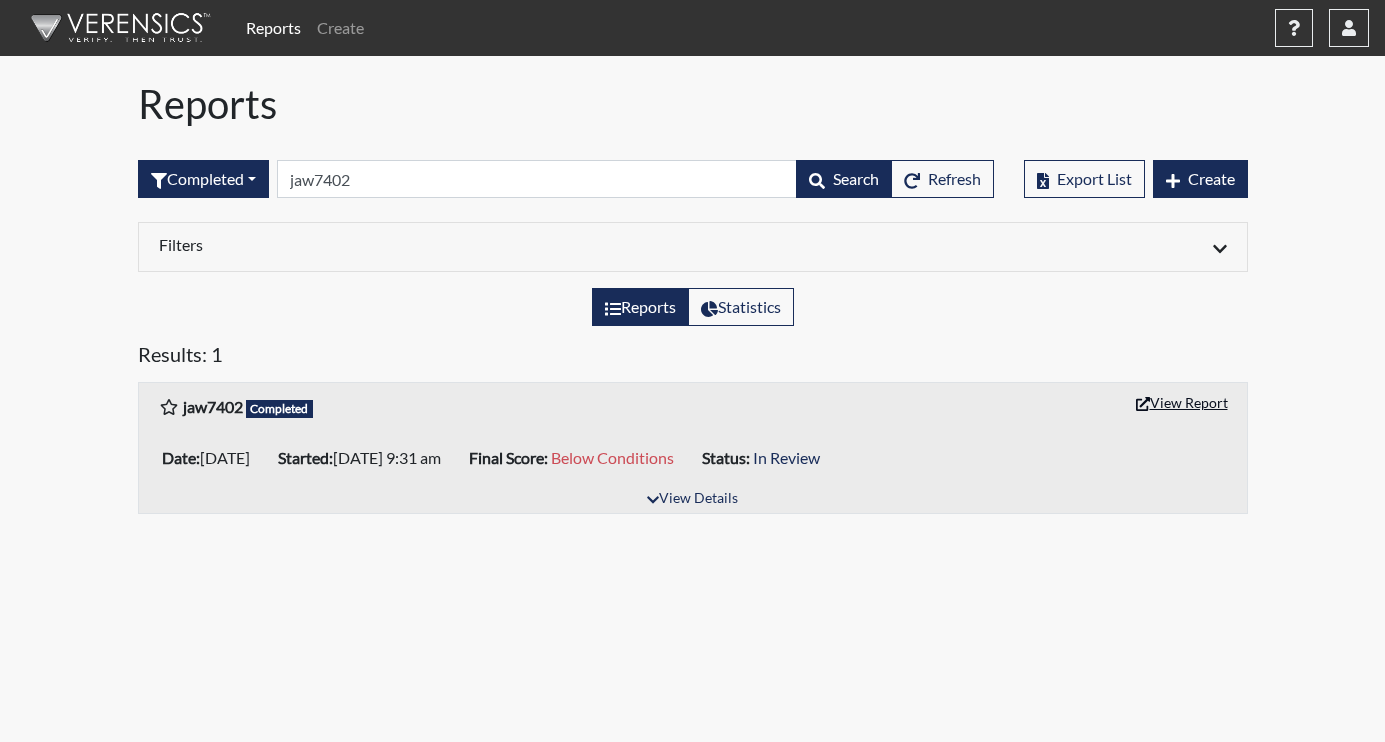 click on "View Report" at bounding box center (1182, 402) 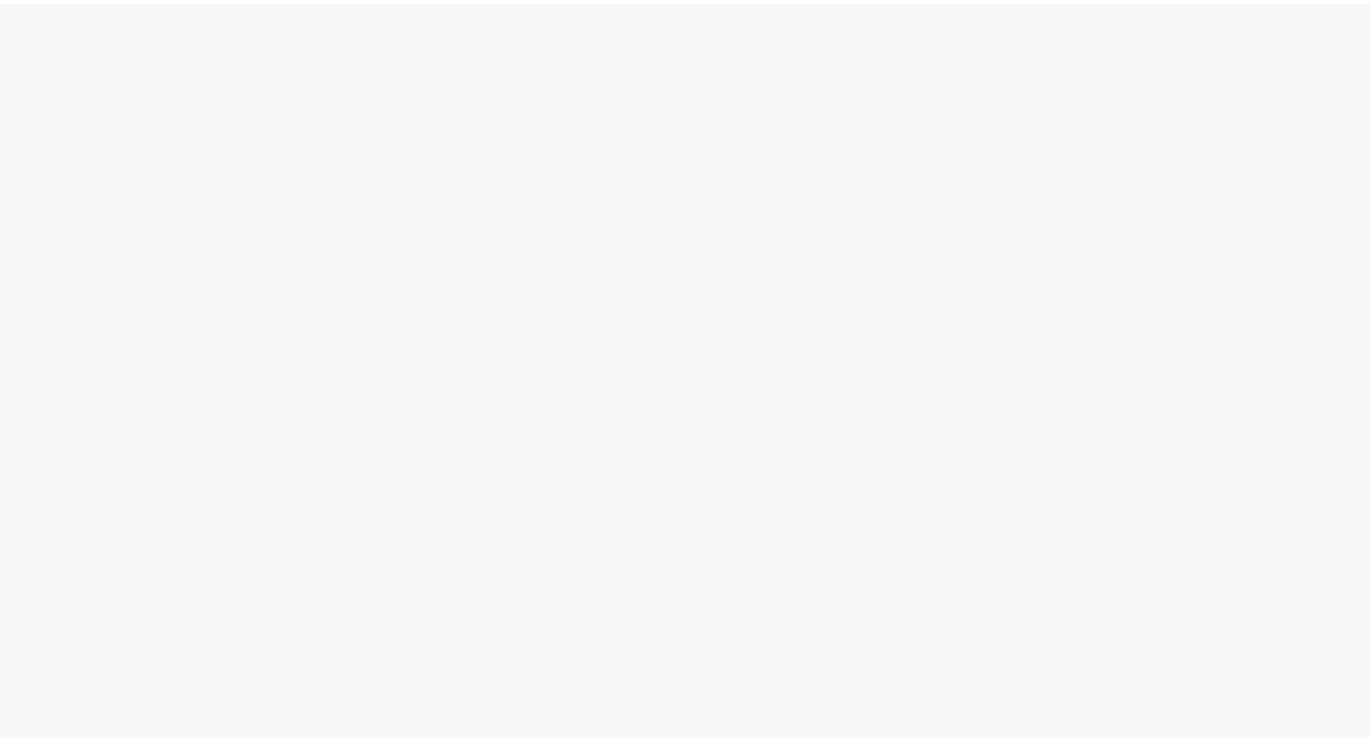 scroll, scrollTop: 0, scrollLeft: 0, axis: both 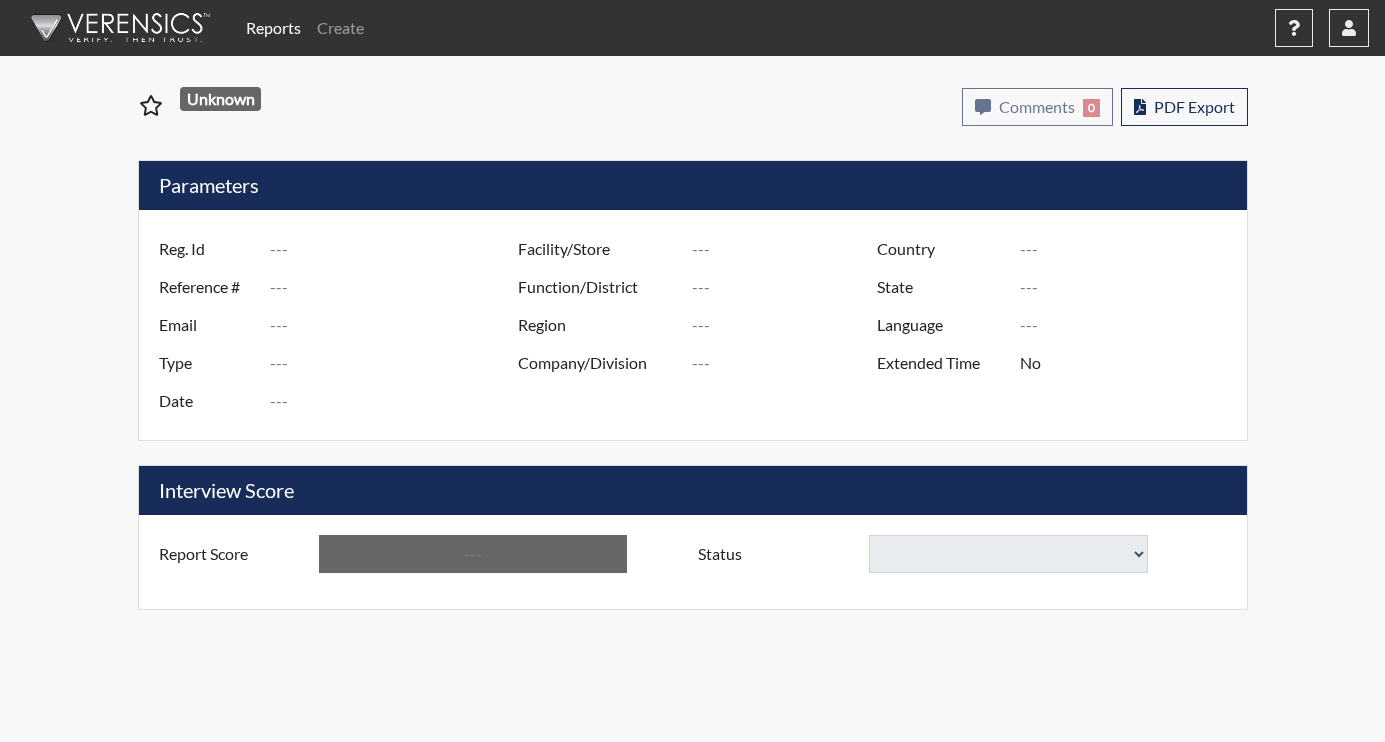 type on "JNC5611" 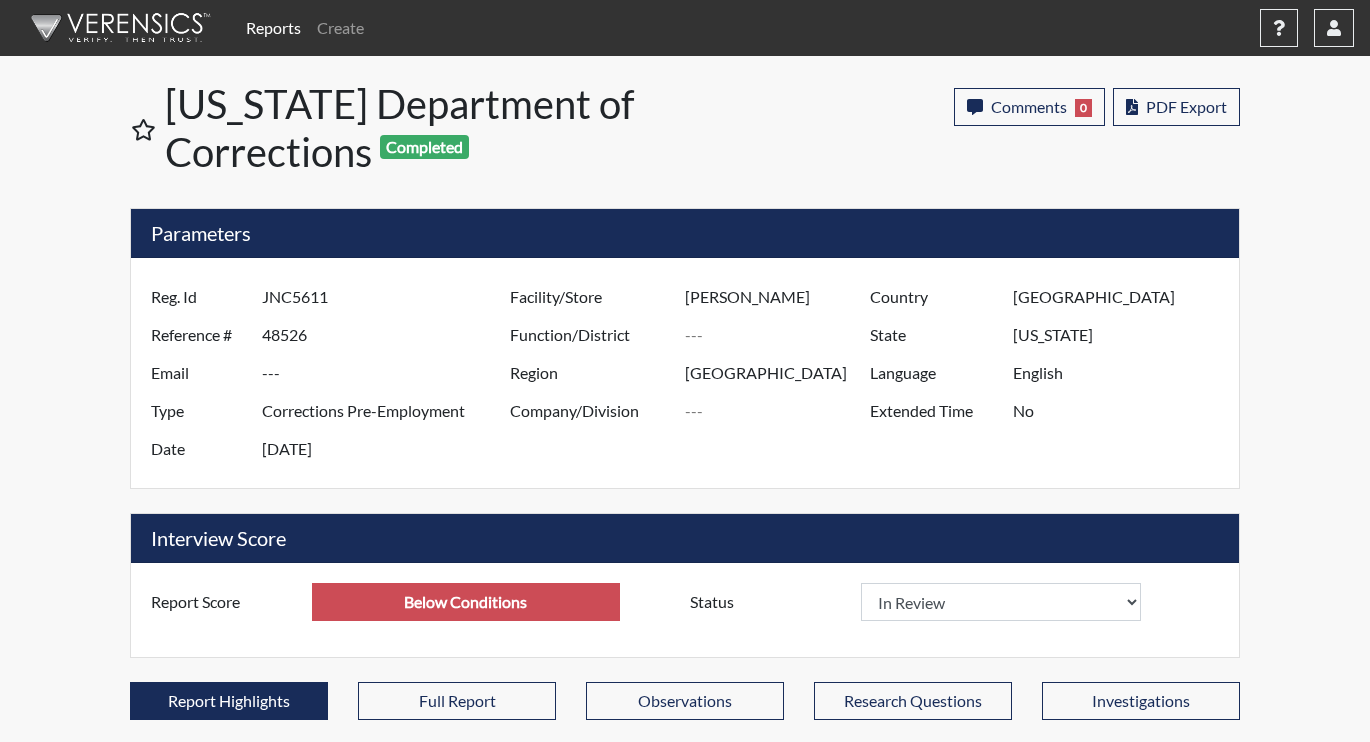 scroll, scrollTop: 999668, scrollLeft: 999169, axis: both 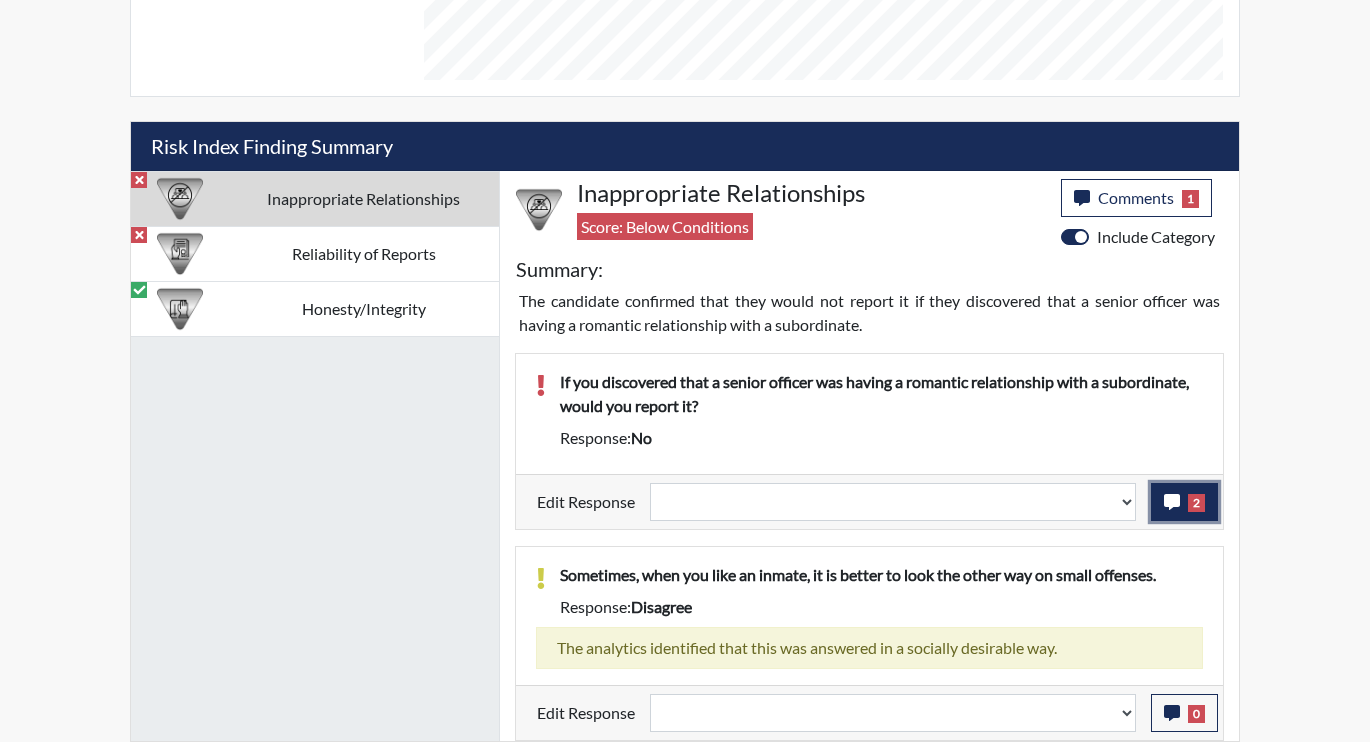 click 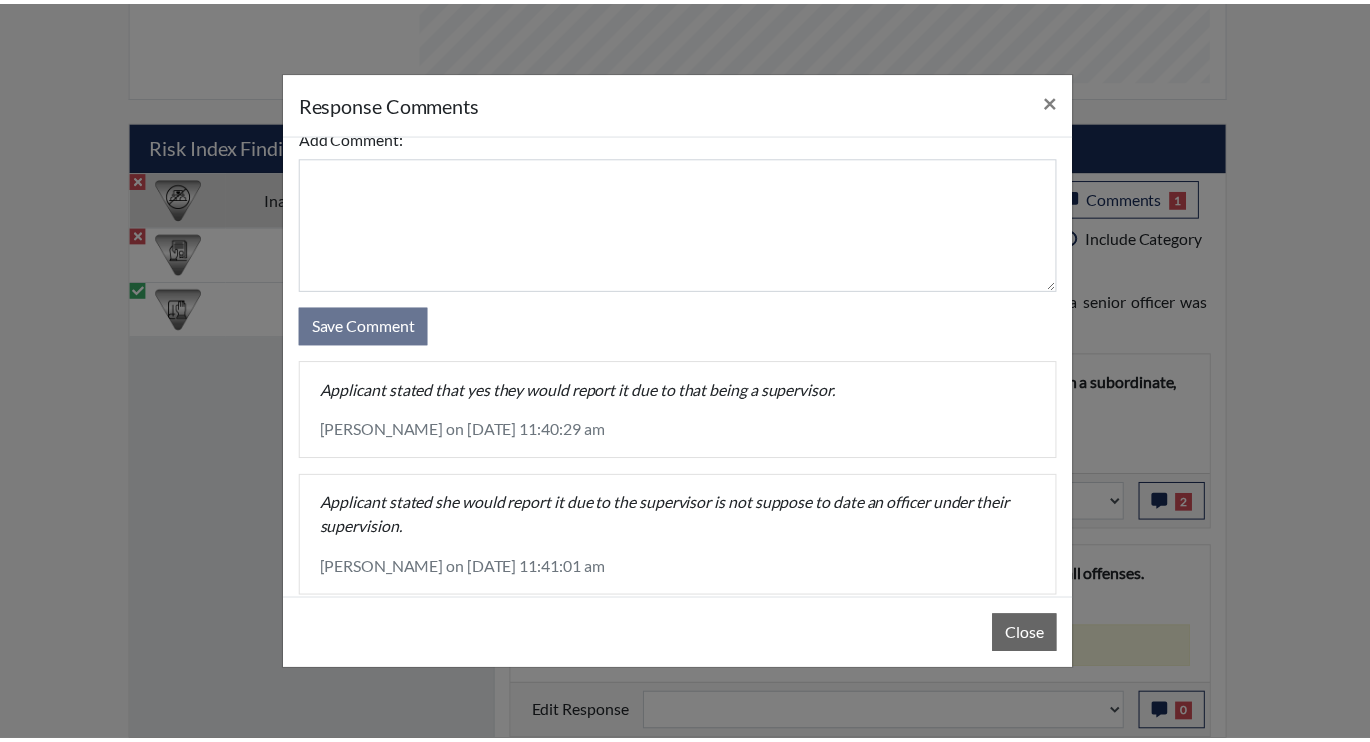 scroll, scrollTop: 62, scrollLeft: 0, axis: vertical 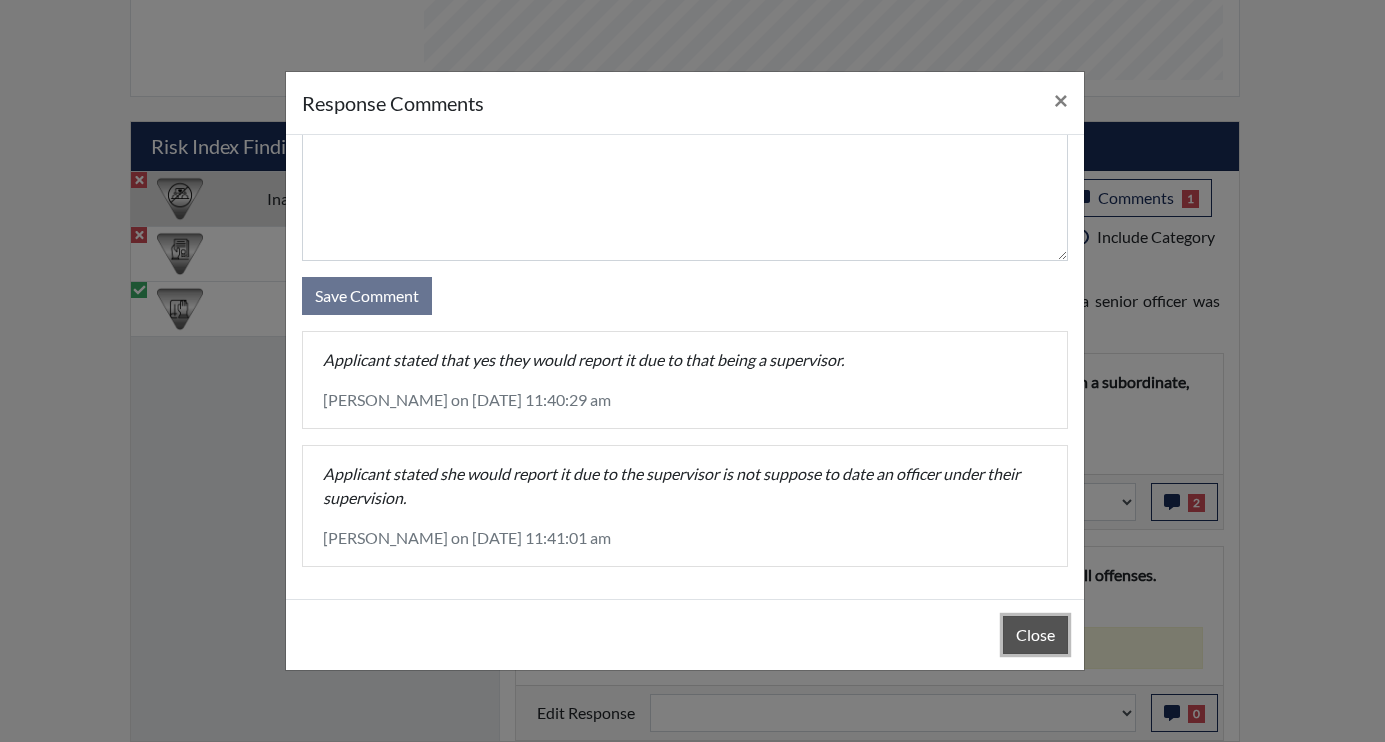 click on "Close" at bounding box center (1035, 635) 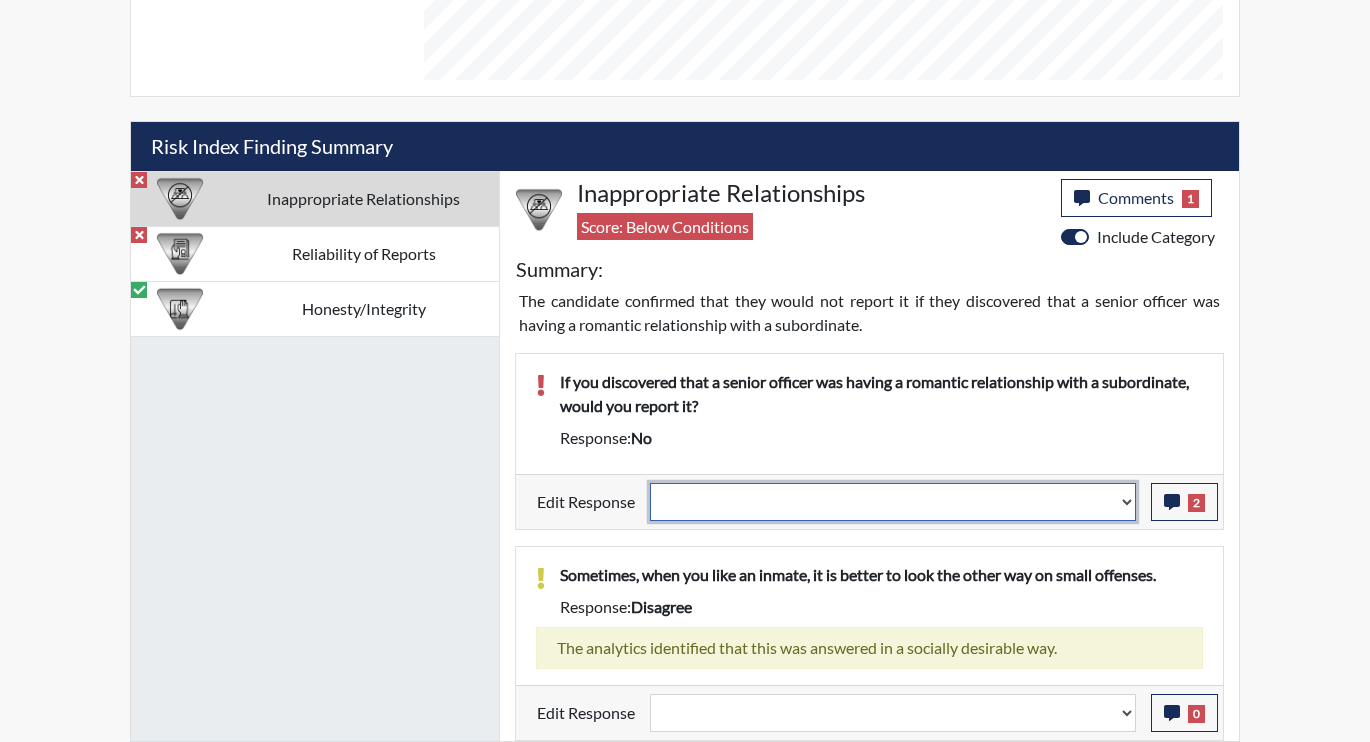click on "Question is not relevant. Results will be updated. Reasonable explanation provided. Results will be updated. Response confirmed, which places the score below conditions. Clear the response edit. Results will be updated." at bounding box center [893, 502] 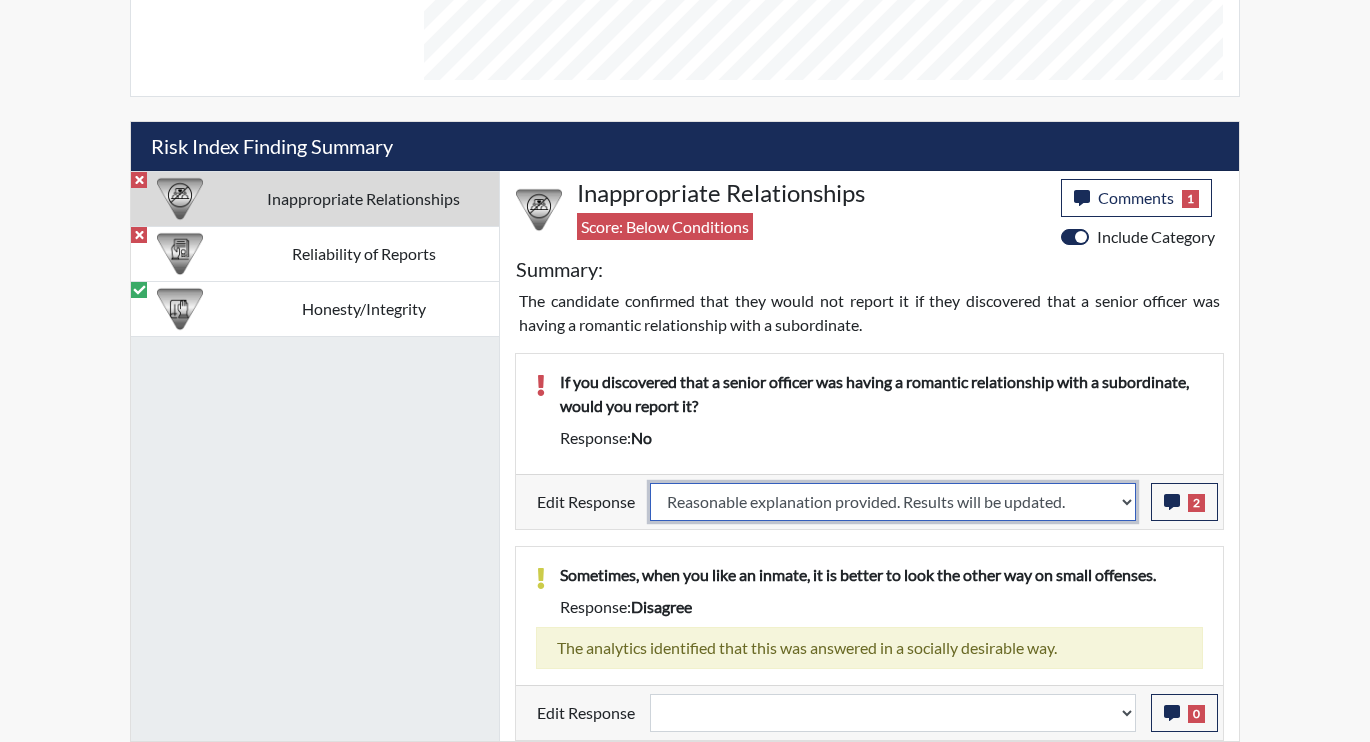click on "Question is not relevant. Results will be updated. Reasonable explanation provided. Results will be updated. Response confirmed, which places the score below conditions. Clear the response edit. Results will be updated." at bounding box center (893, 502) 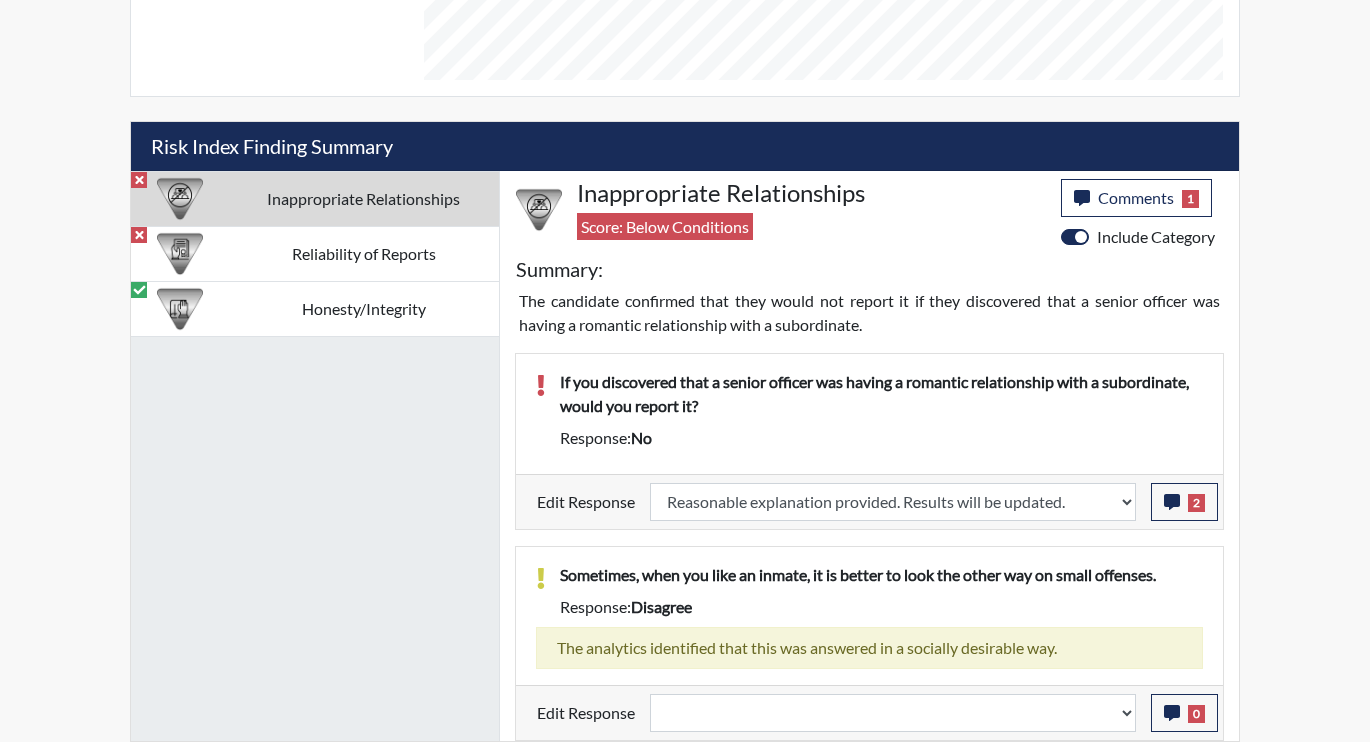 select 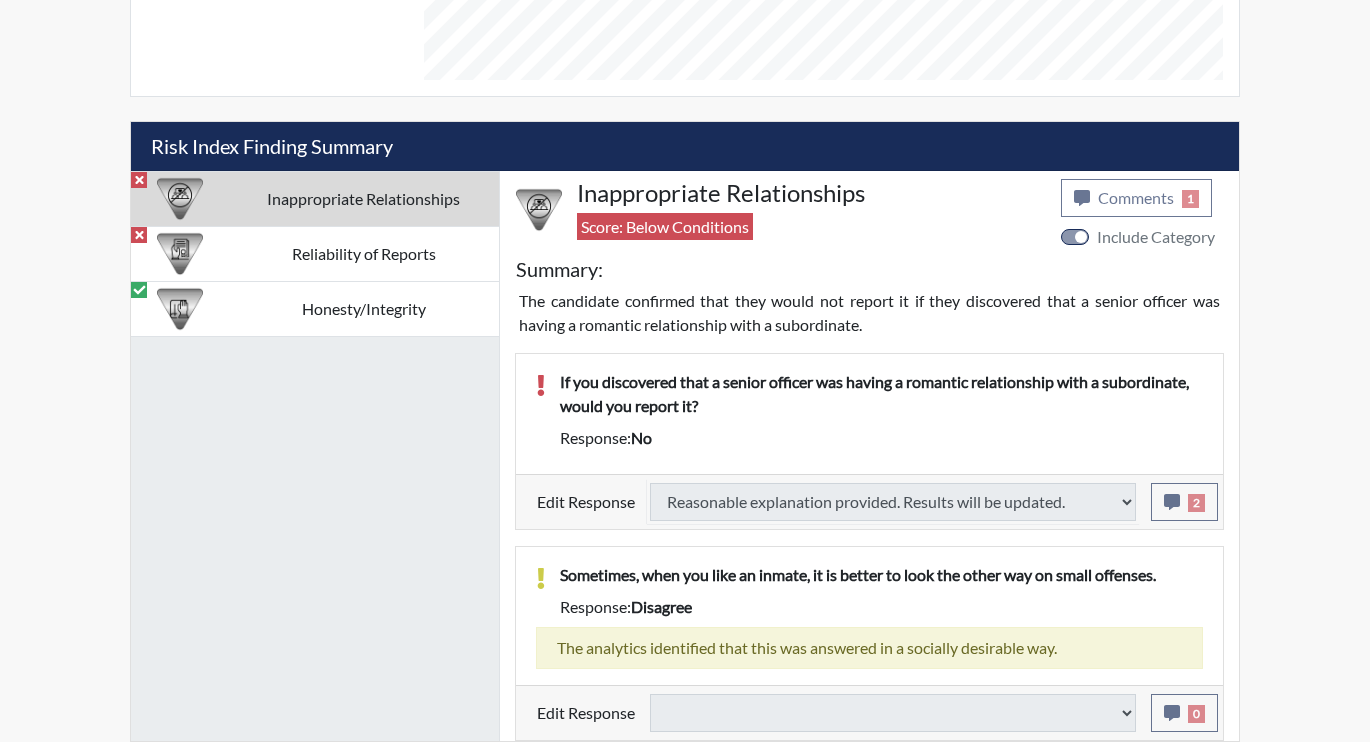 type on "Above Conditions" 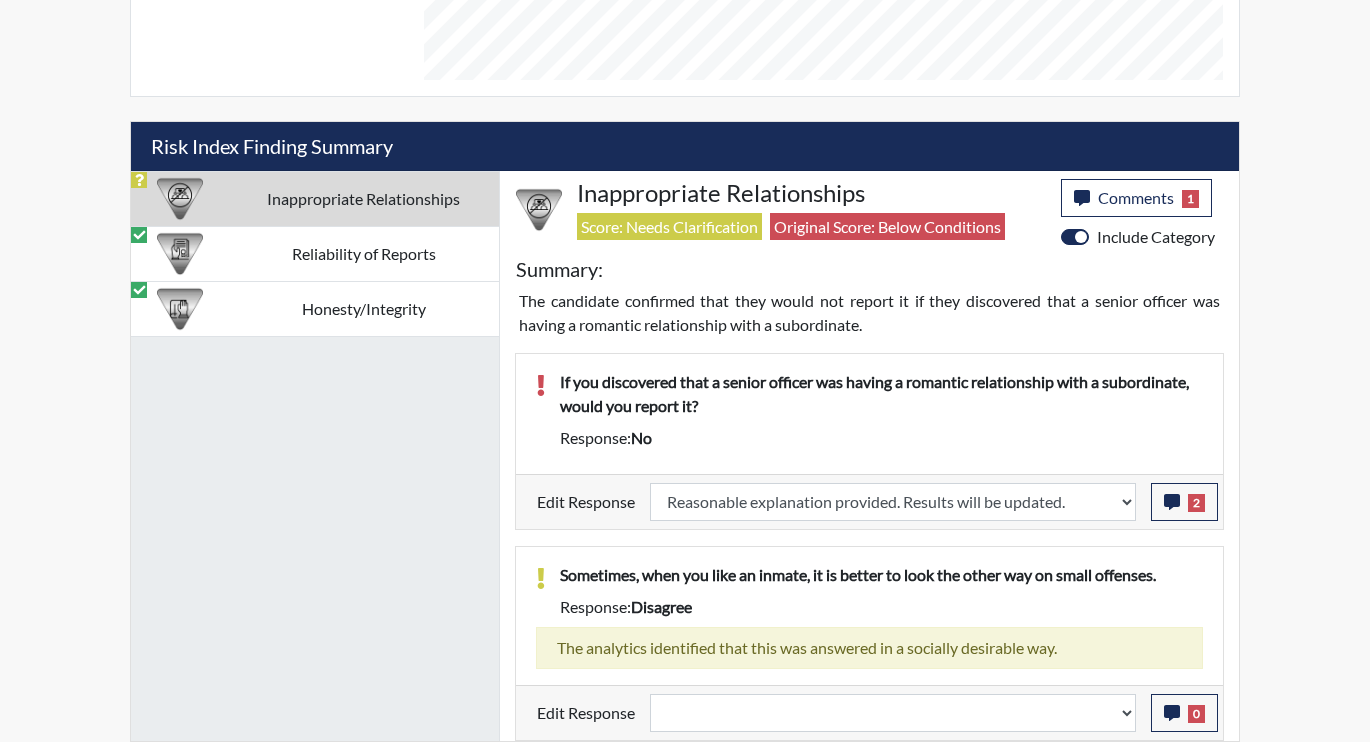 scroll, scrollTop: 999668, scrollLeft: 999169, axis: both 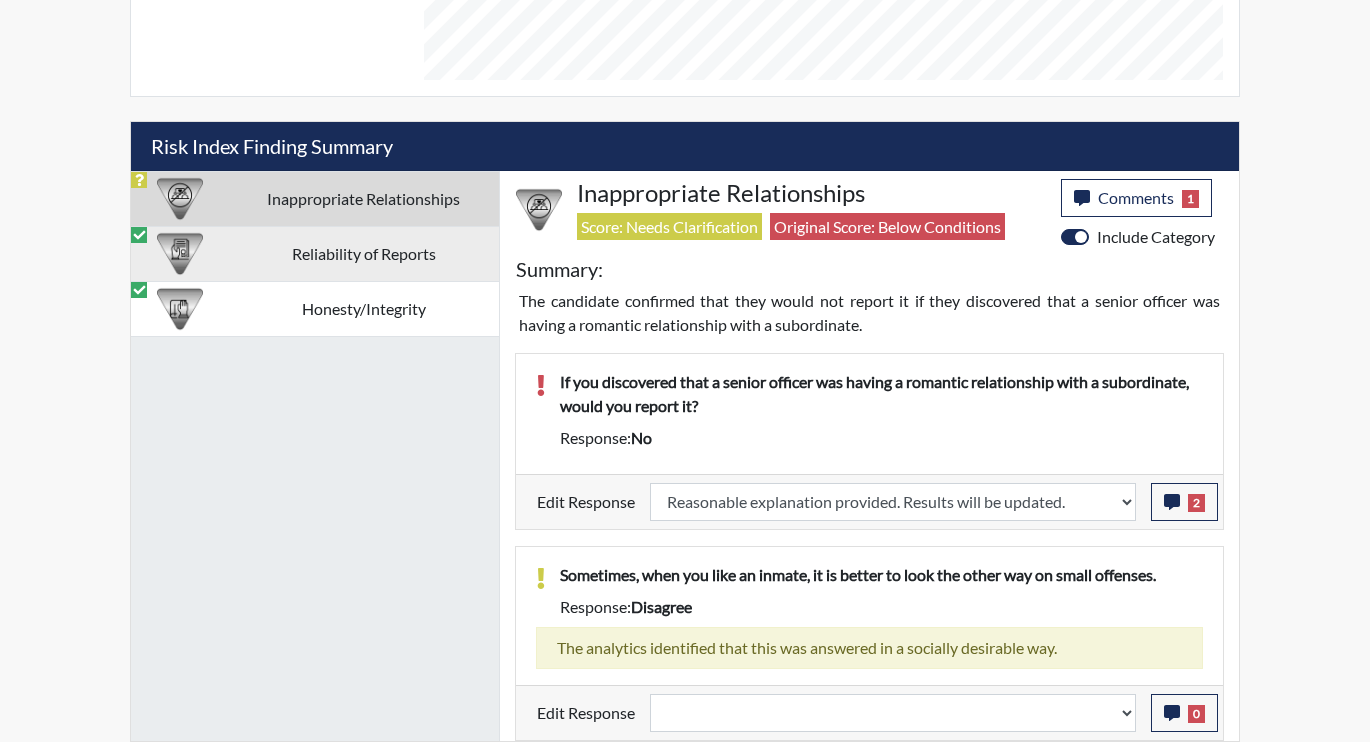 click on "Reliability of Reports" at bounding box center [363, 253] 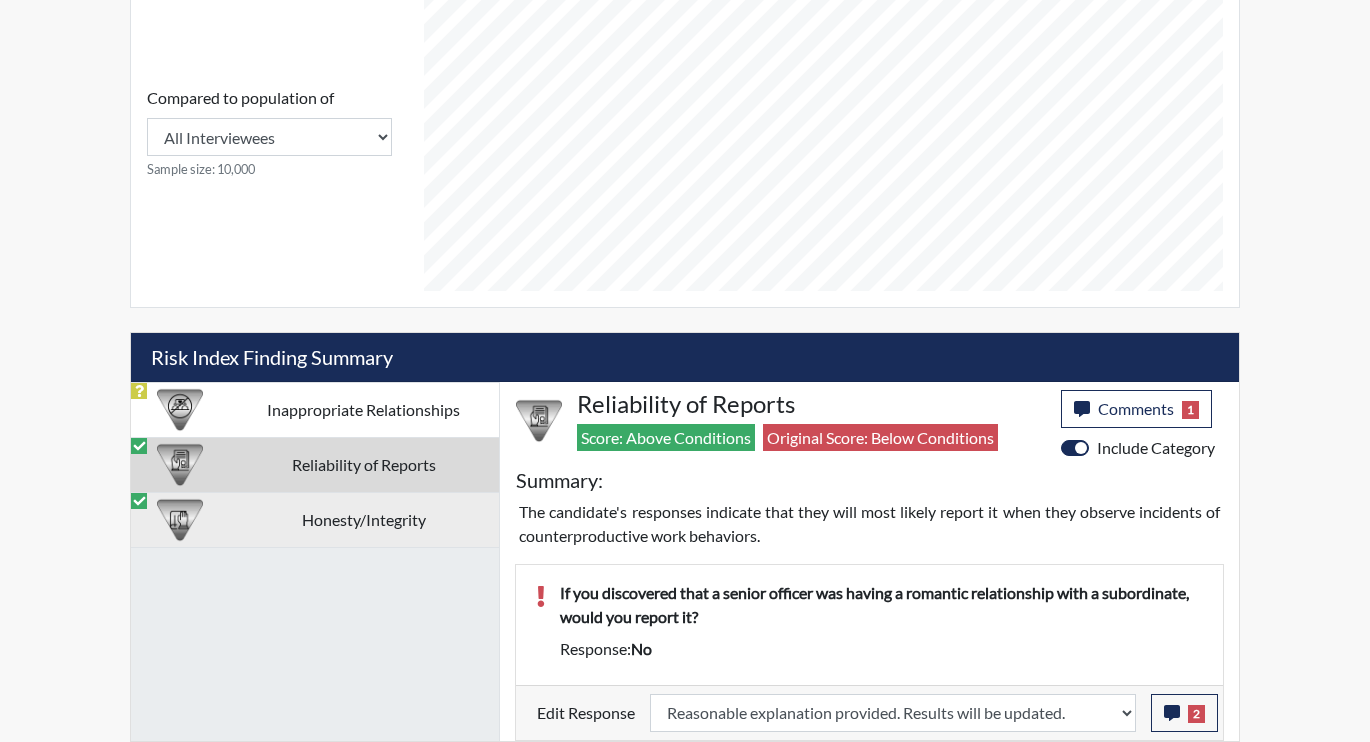 click on "Honesty/Integrity" at bounding box center [363, 519] 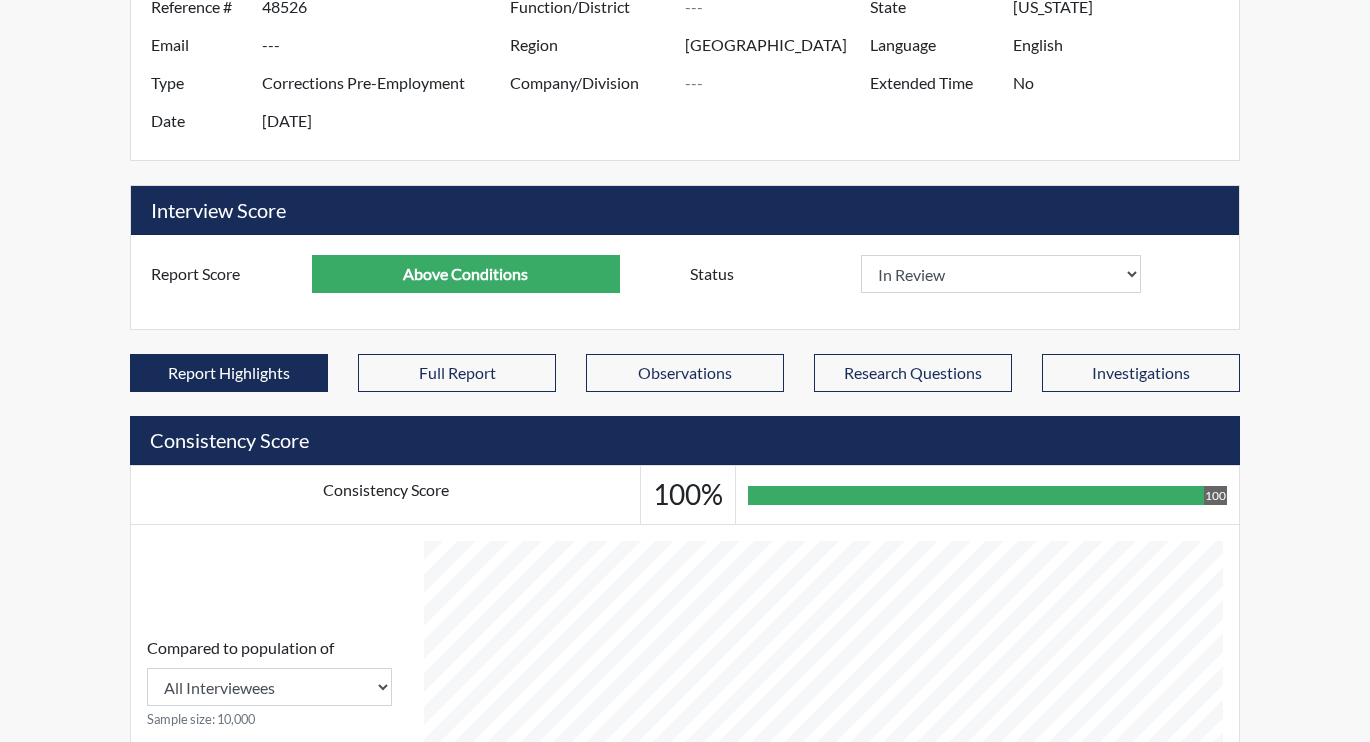 scroll, scrollTop: 0, scrollLeft: 0, axis: both 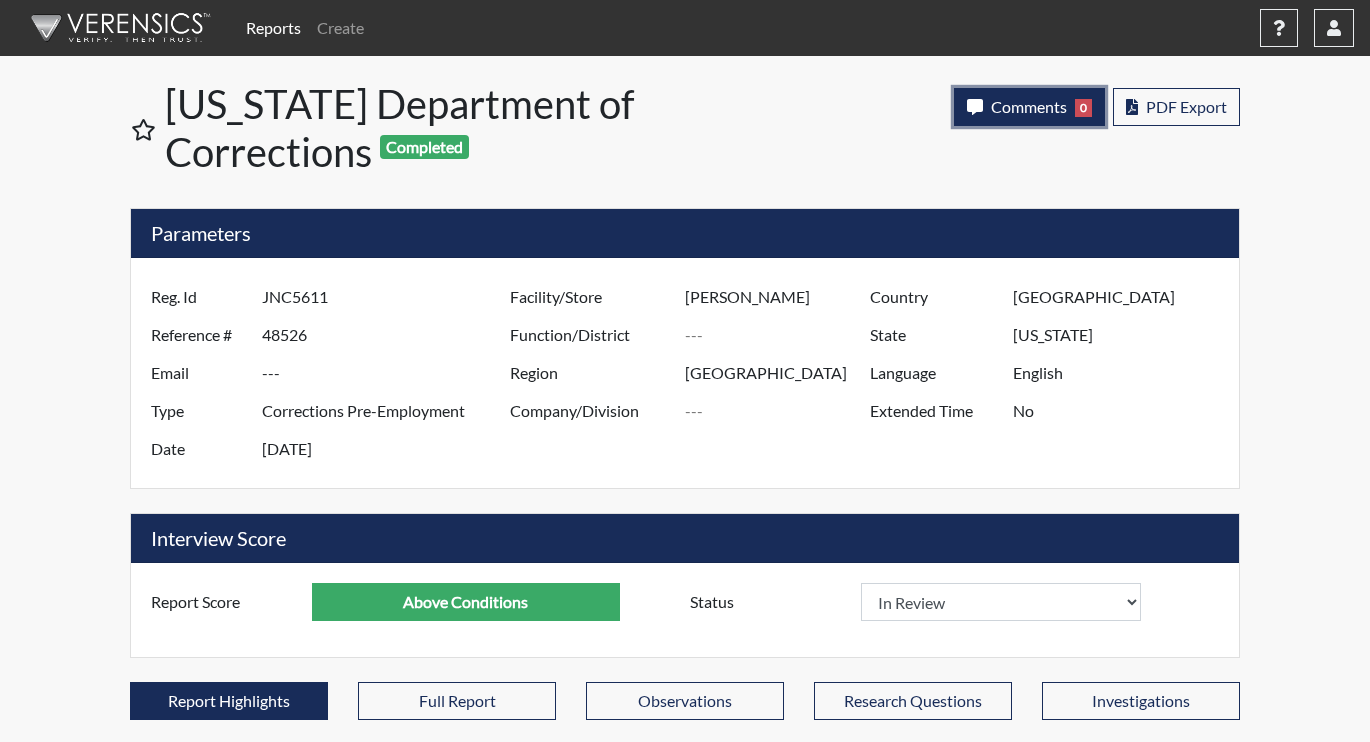 click on "Comments 0" at bounding box center [1029, 107] 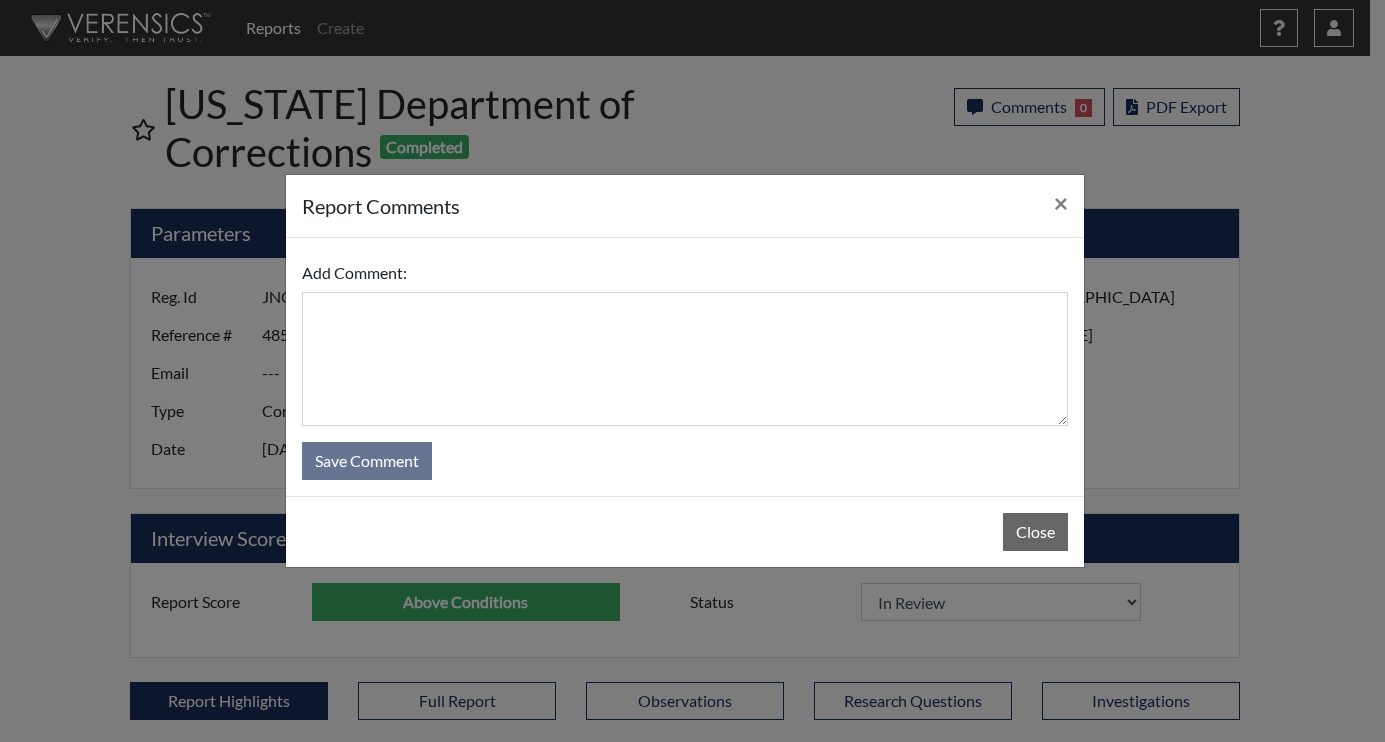 click on "Add Comment: Save Comment" at bounding box center (685, 367) 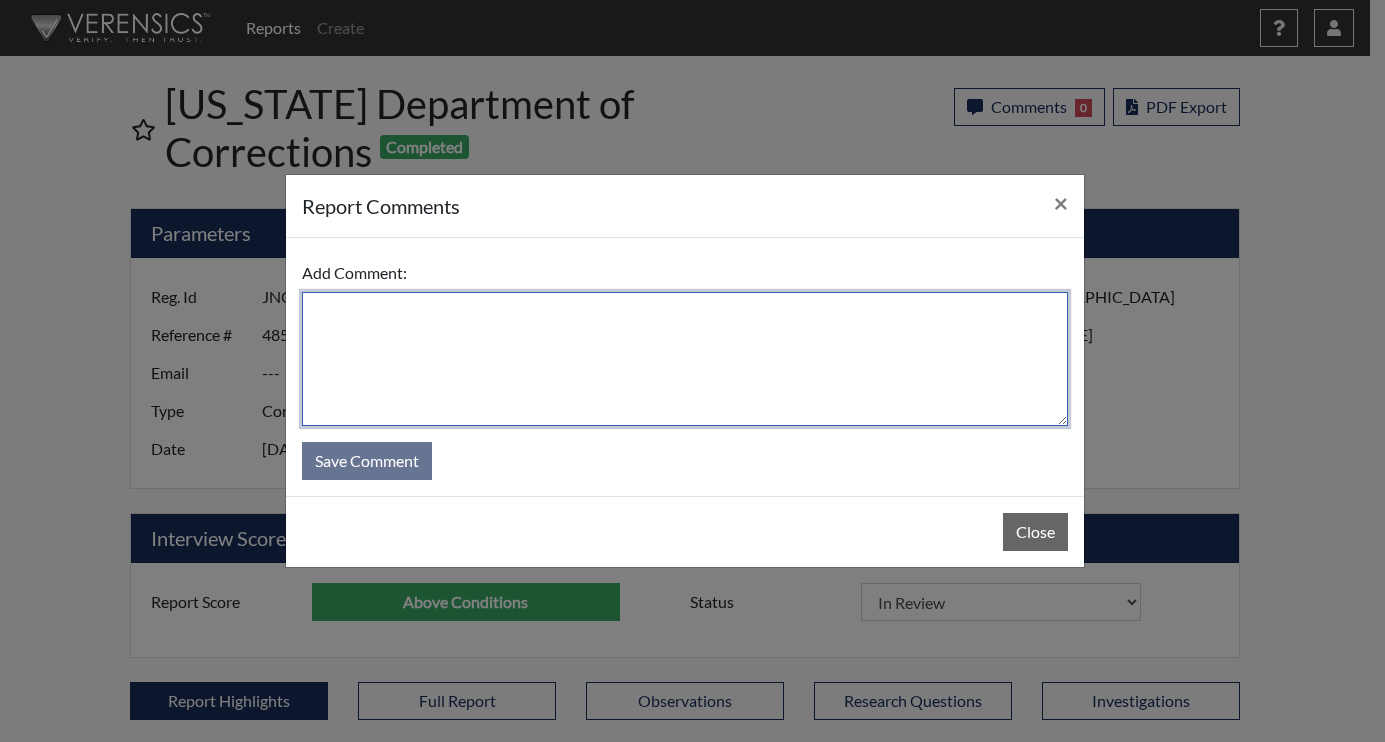 click at bounding box center (685, 359) 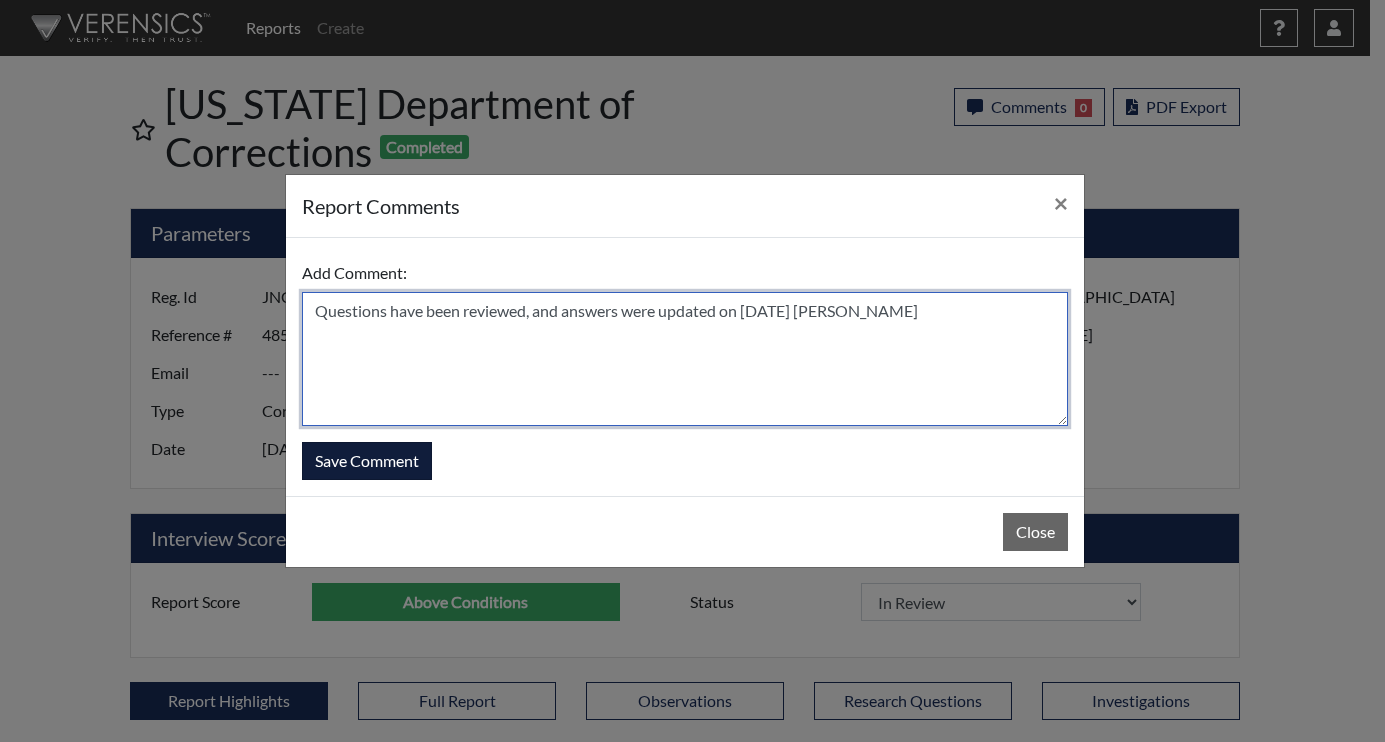 type on "Questions have been reviewed, and answers were updated on [DATE] [PERSON_NAME]" 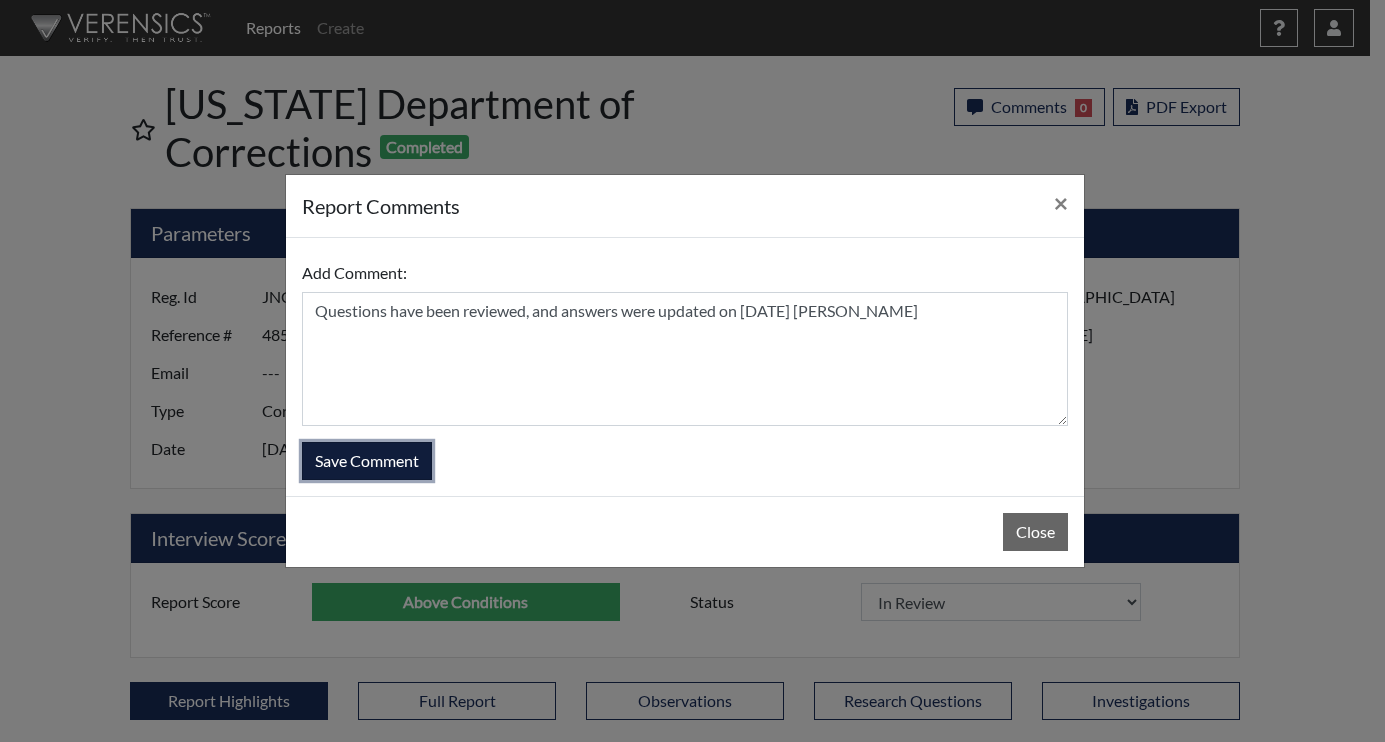 click on "Save Comment" at bounding box center (367, 461) 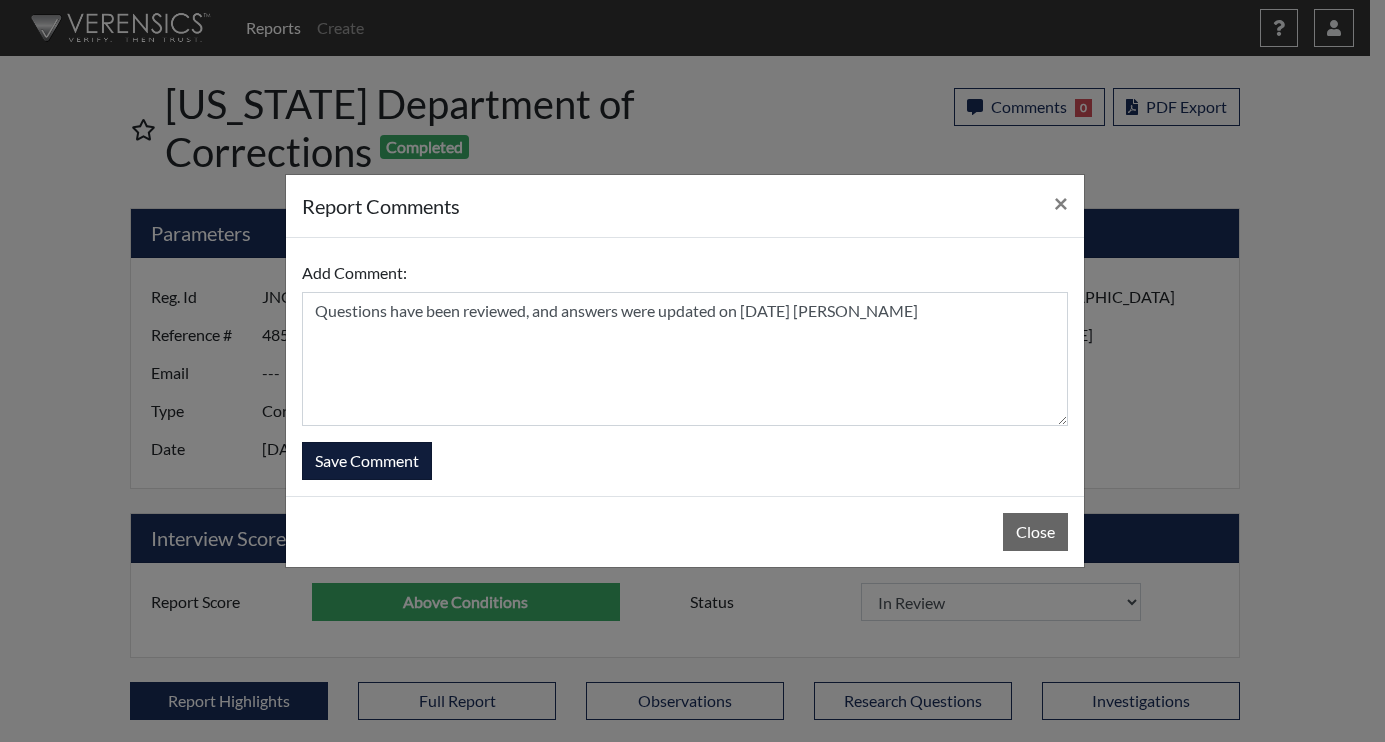 type 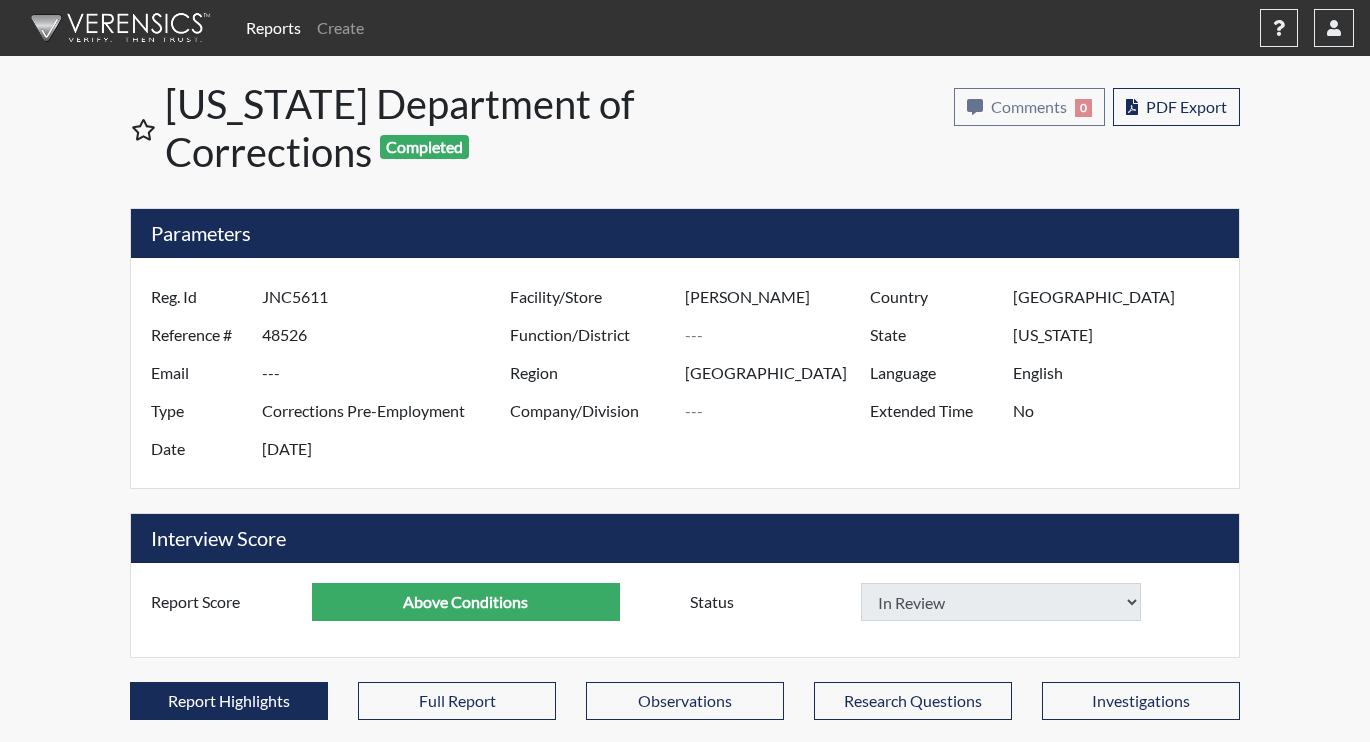 select 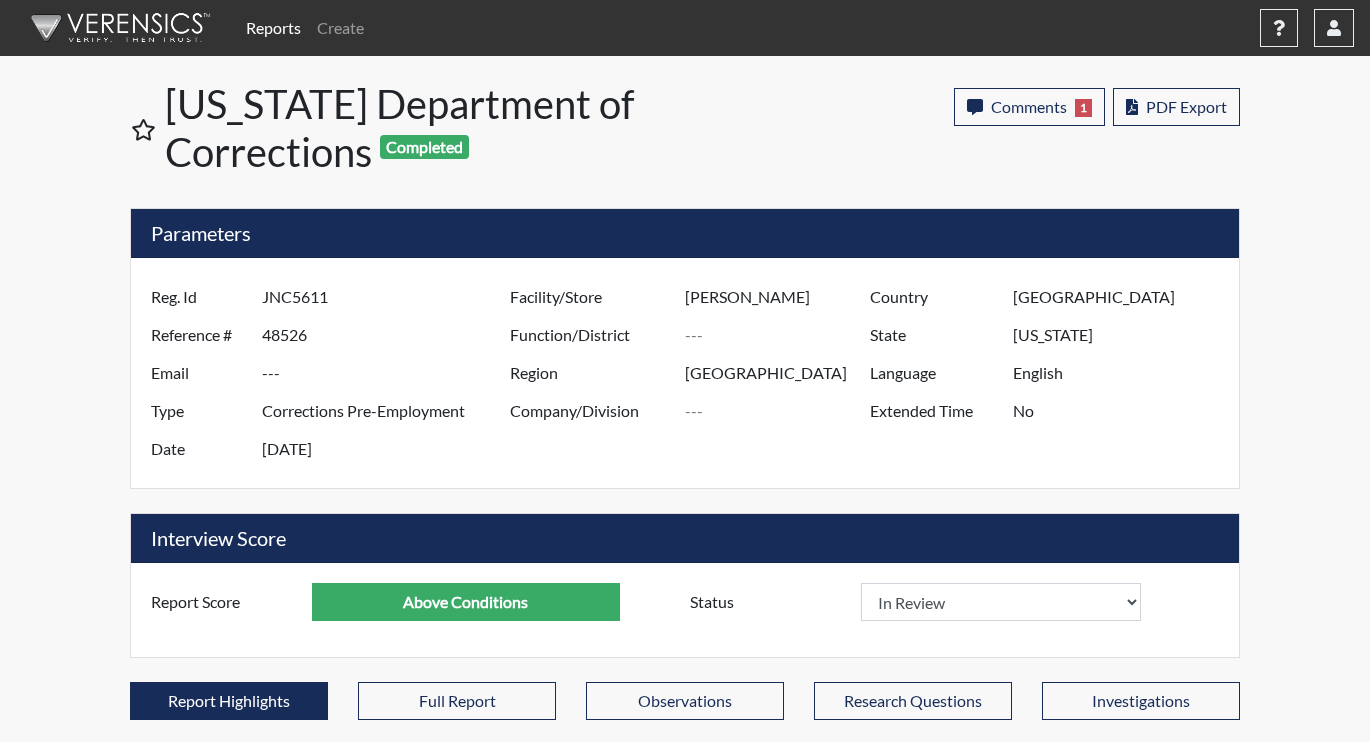 scroll, scrollTop: 999668, scrollLeft: 999169, axis: both 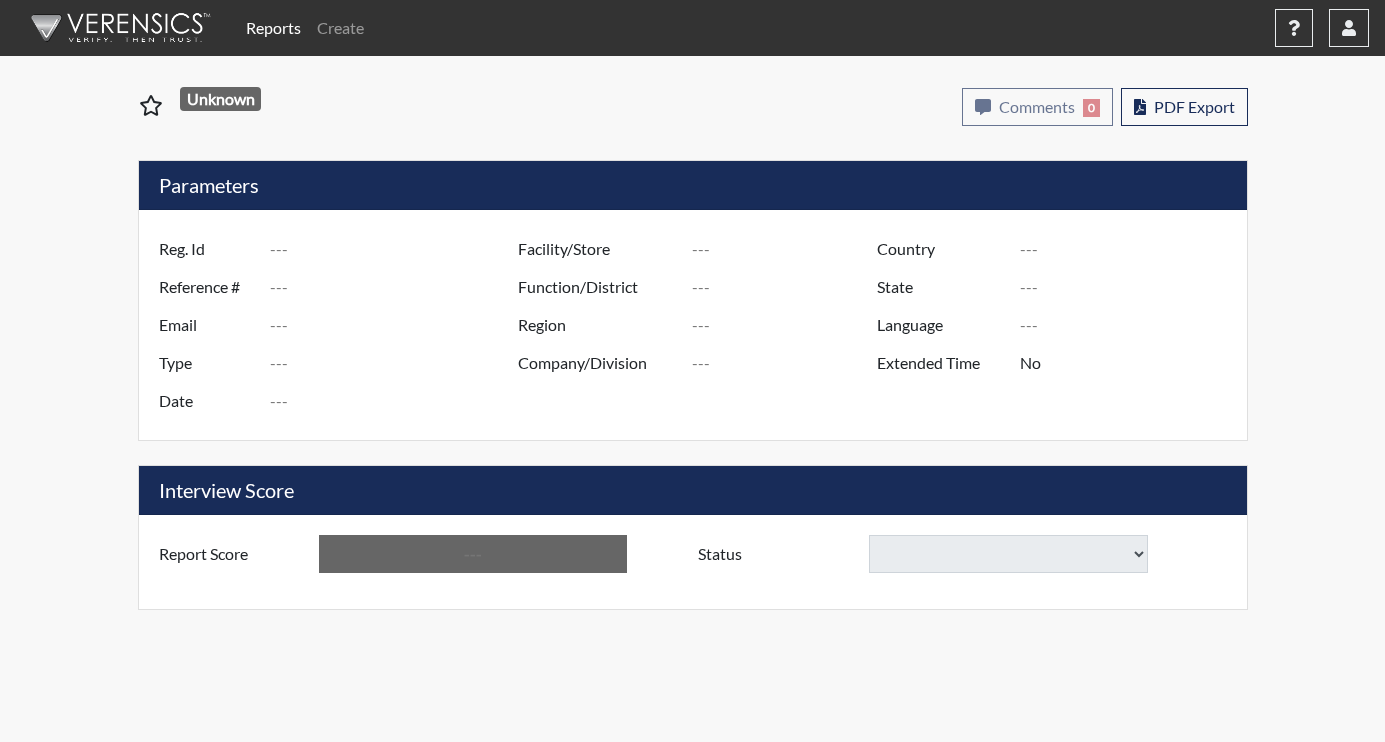 type on "jaw7402" 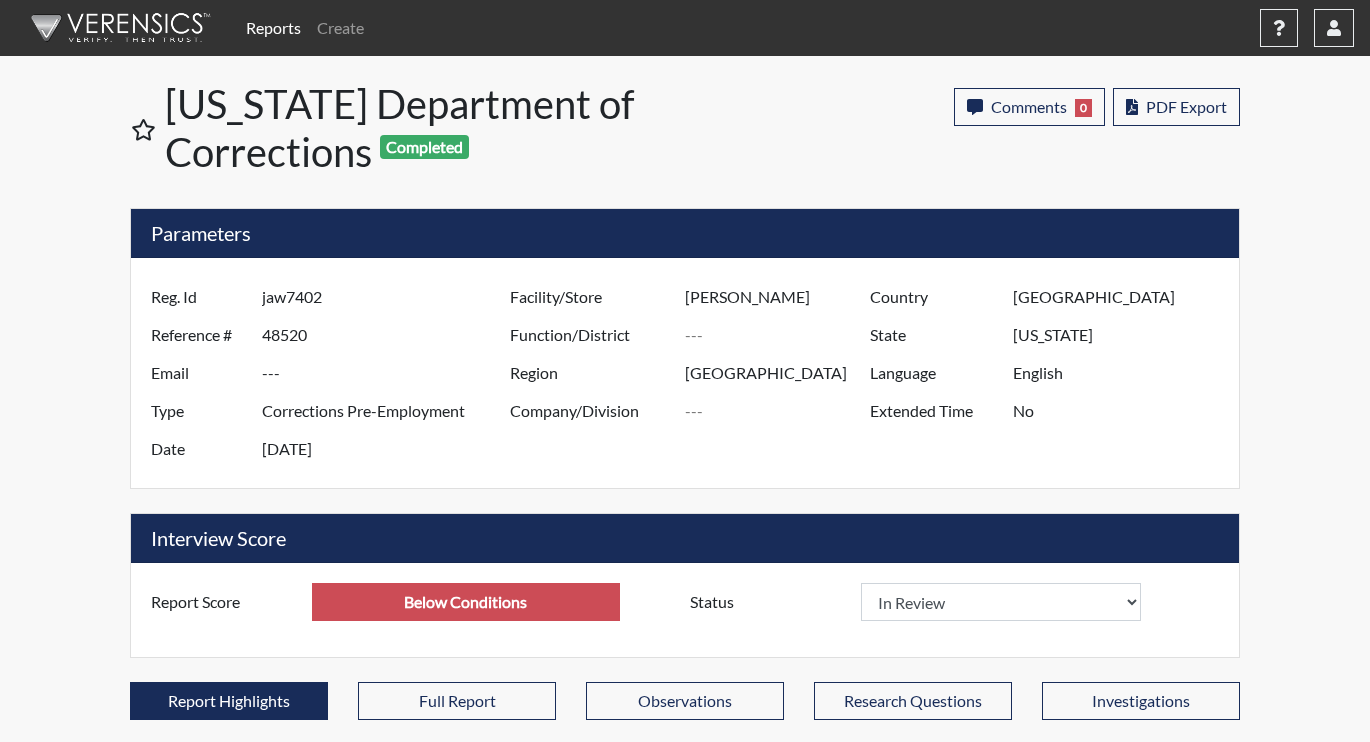 scroll, scrollTop: 999668, scrollLeft: 999169, axis: both 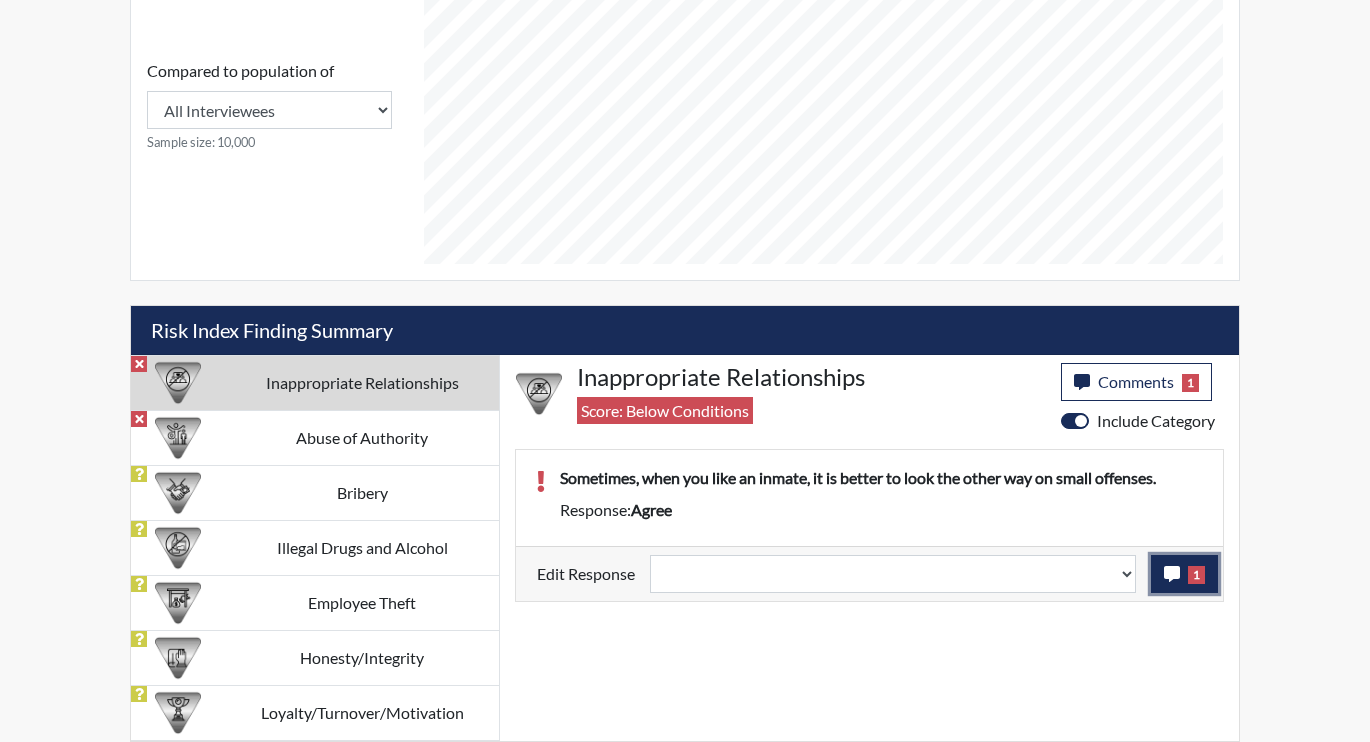 click 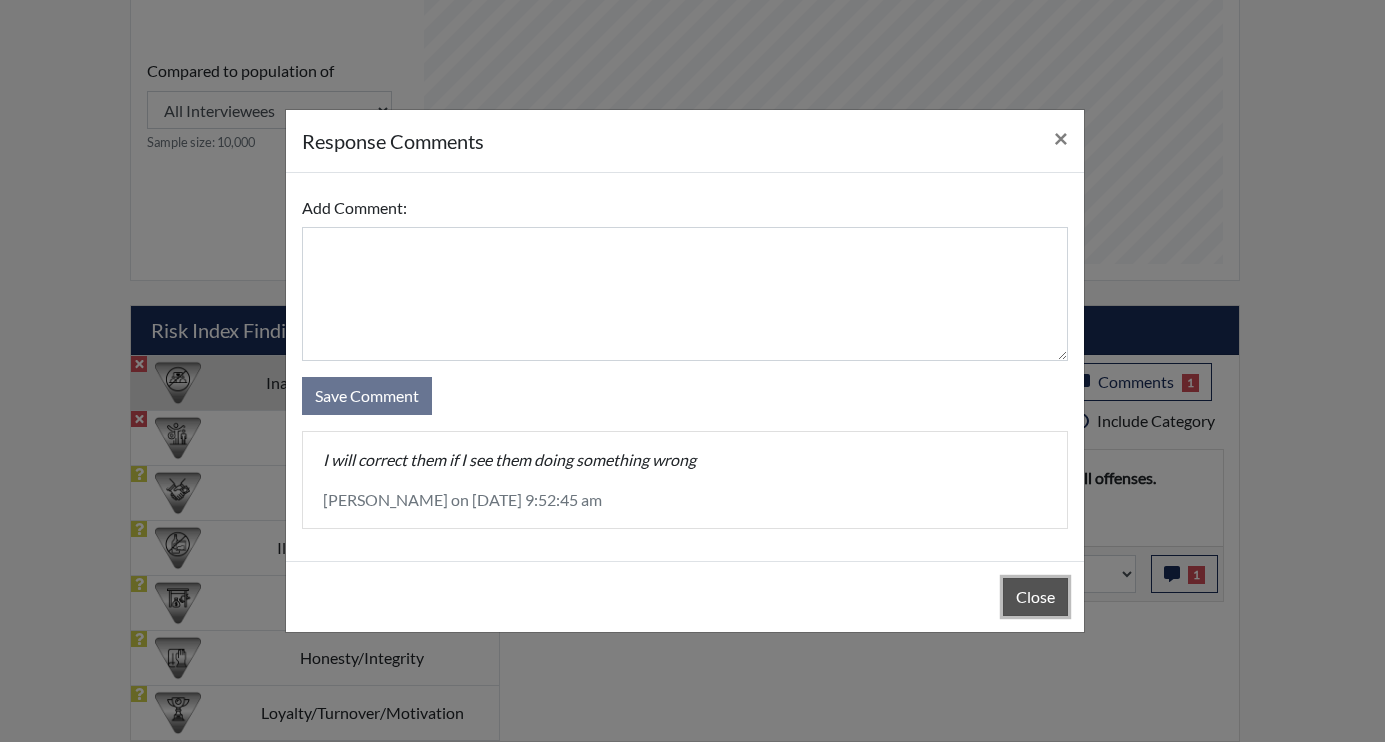 click on "Close" at bounding box center (1035, 597) 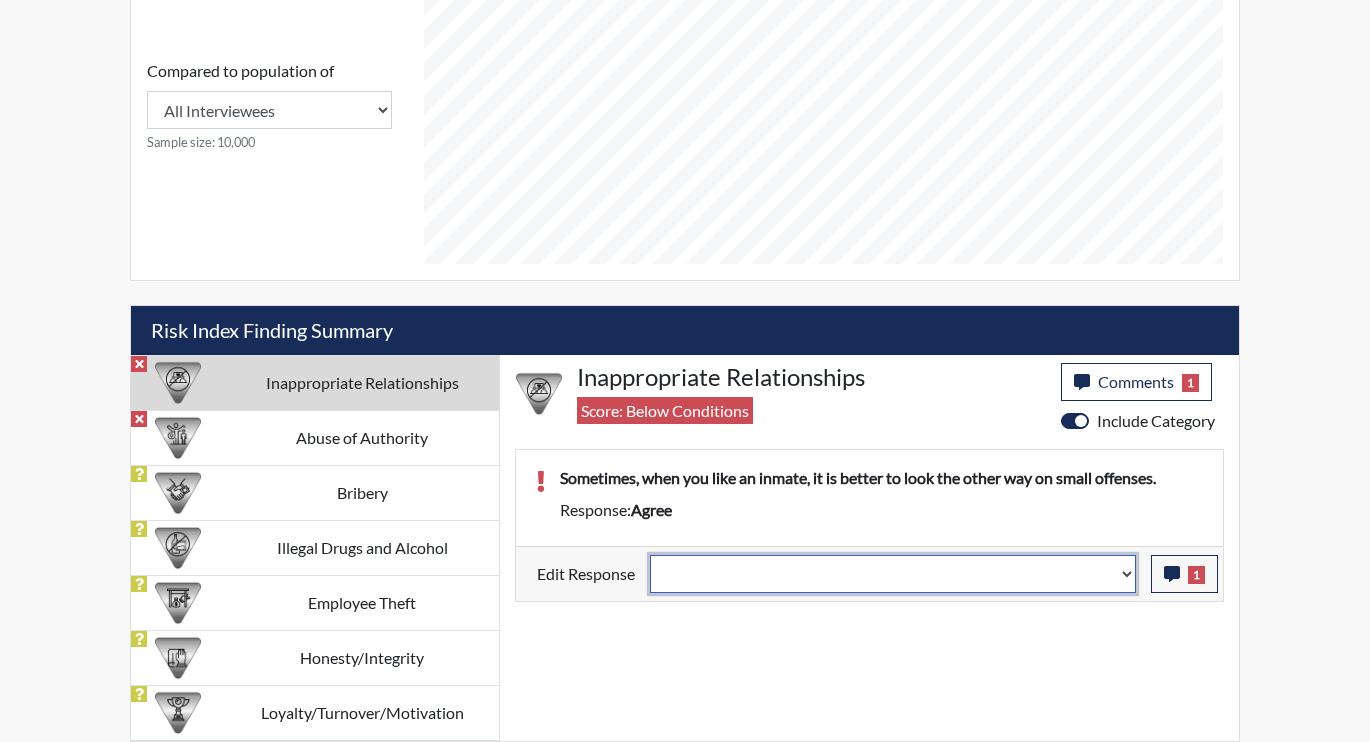 click on "Question is not relevant. Results will be updated. Reasonable explanation provided. Results will be updated. Response confirmed, which places the score below conditions. Clear the response edit. Results will be updated." at bounding box center (893, 574) 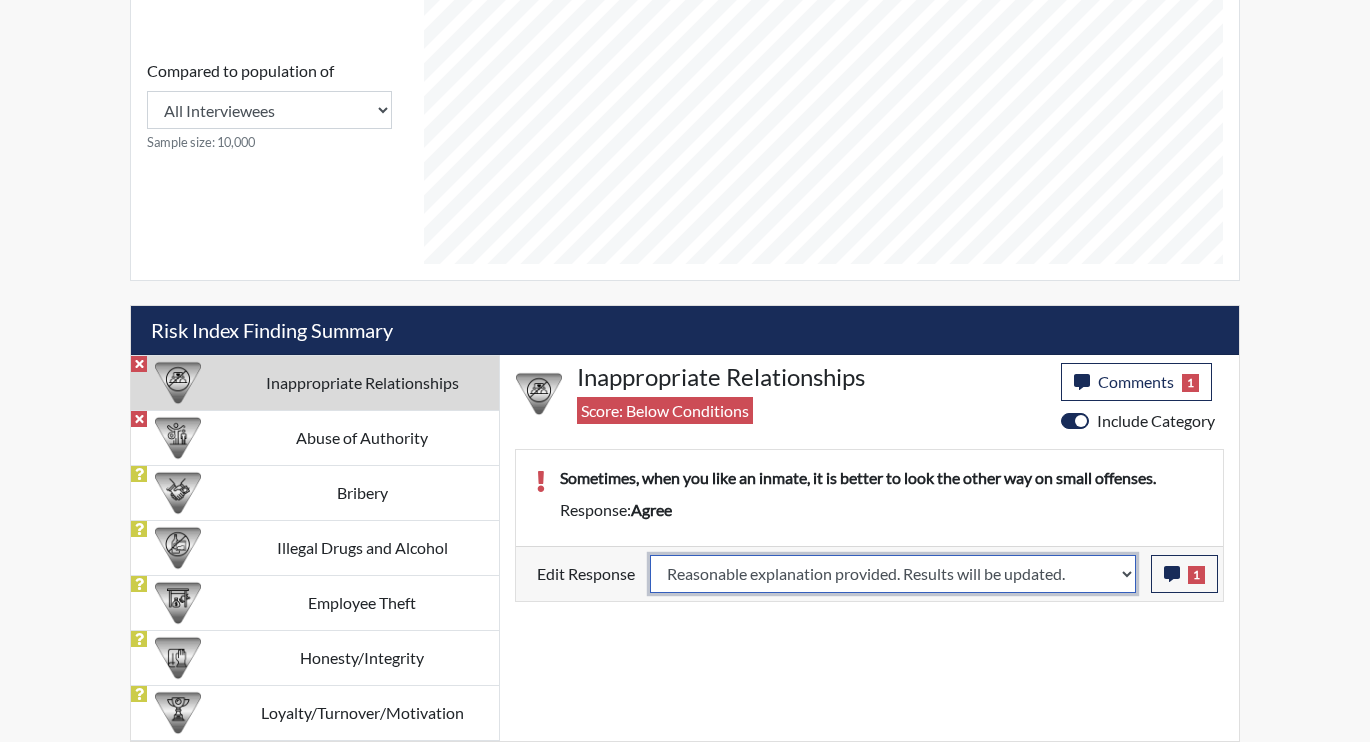 click on "Question is not relevant. Results will be updated. Reasonable explanation provided. Results will be updated. Response confirmed, which places the score below conditions. Clear the response edit. Results will be updated." at bounding box center [893, 574] 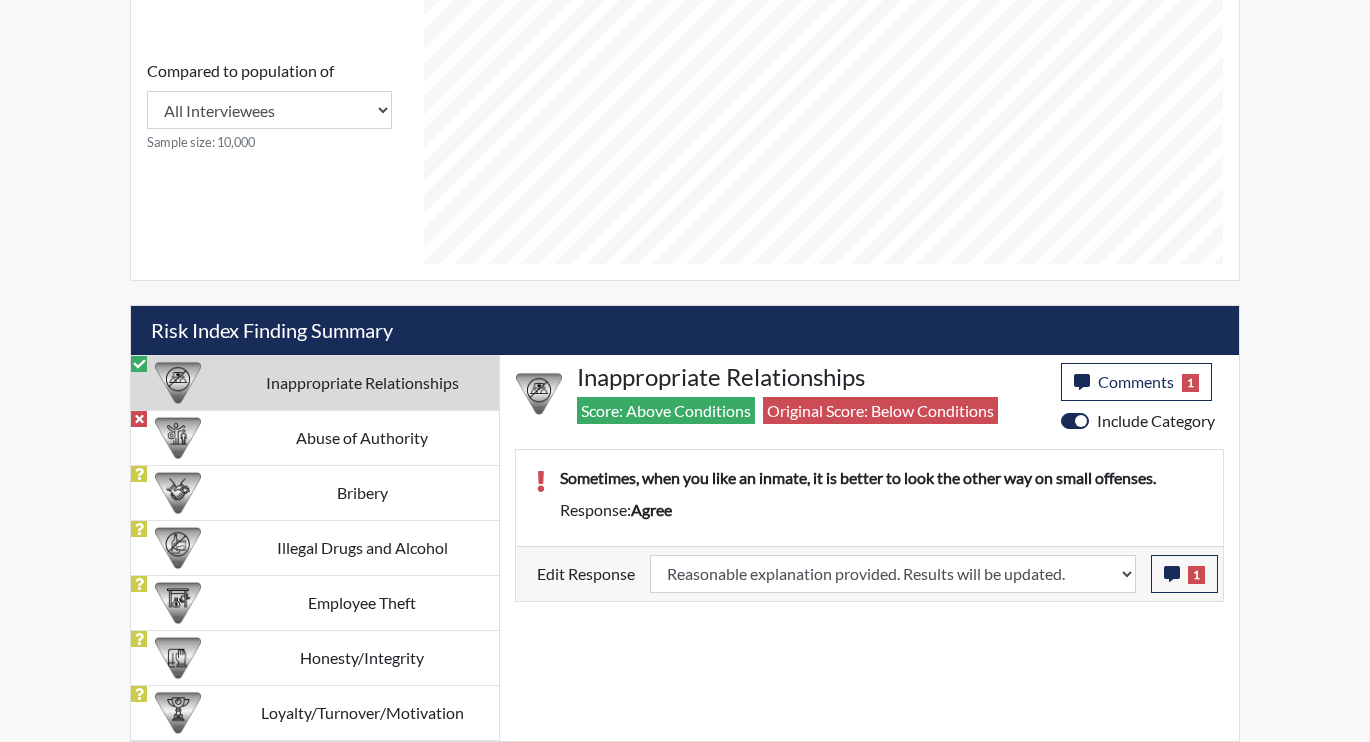 scroll, scrollTop: 999668, scrollLeft: 999169, axis: both 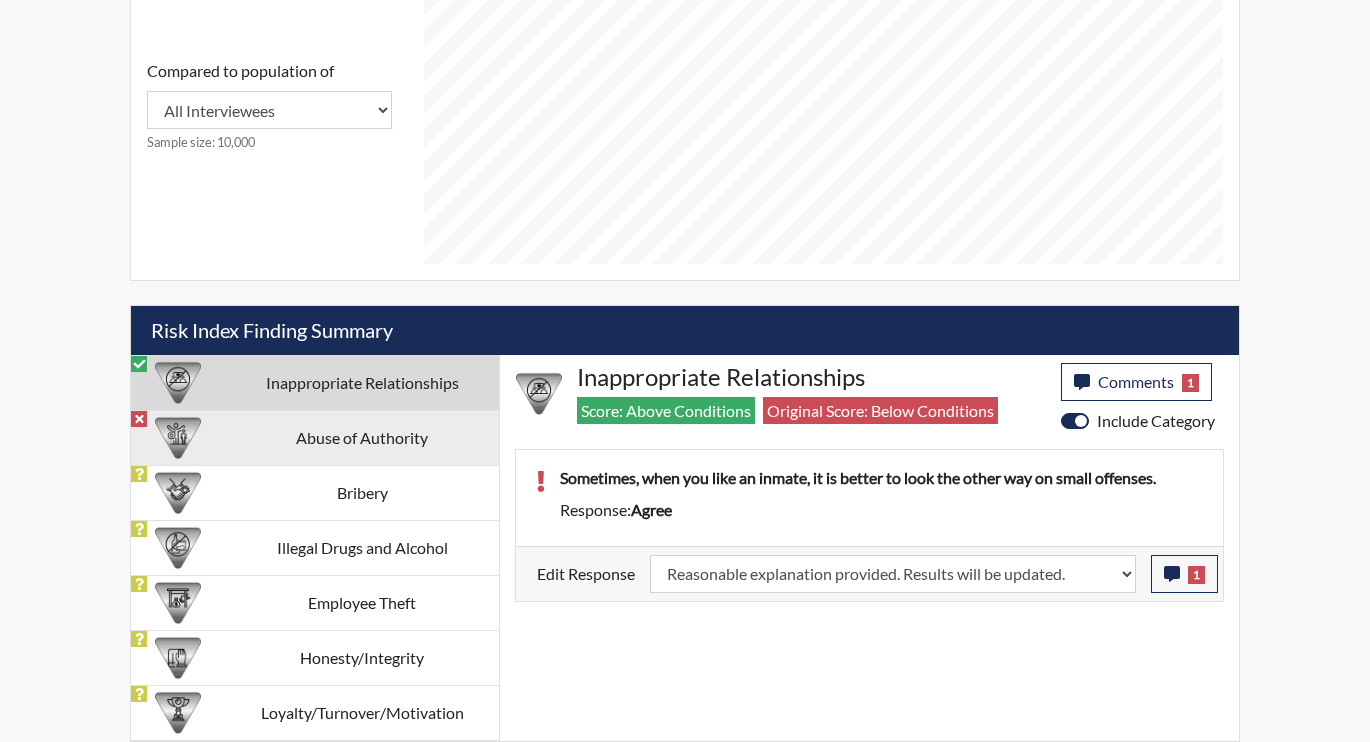 click on "Abuse of Authority" at bounding box center (362, 437) 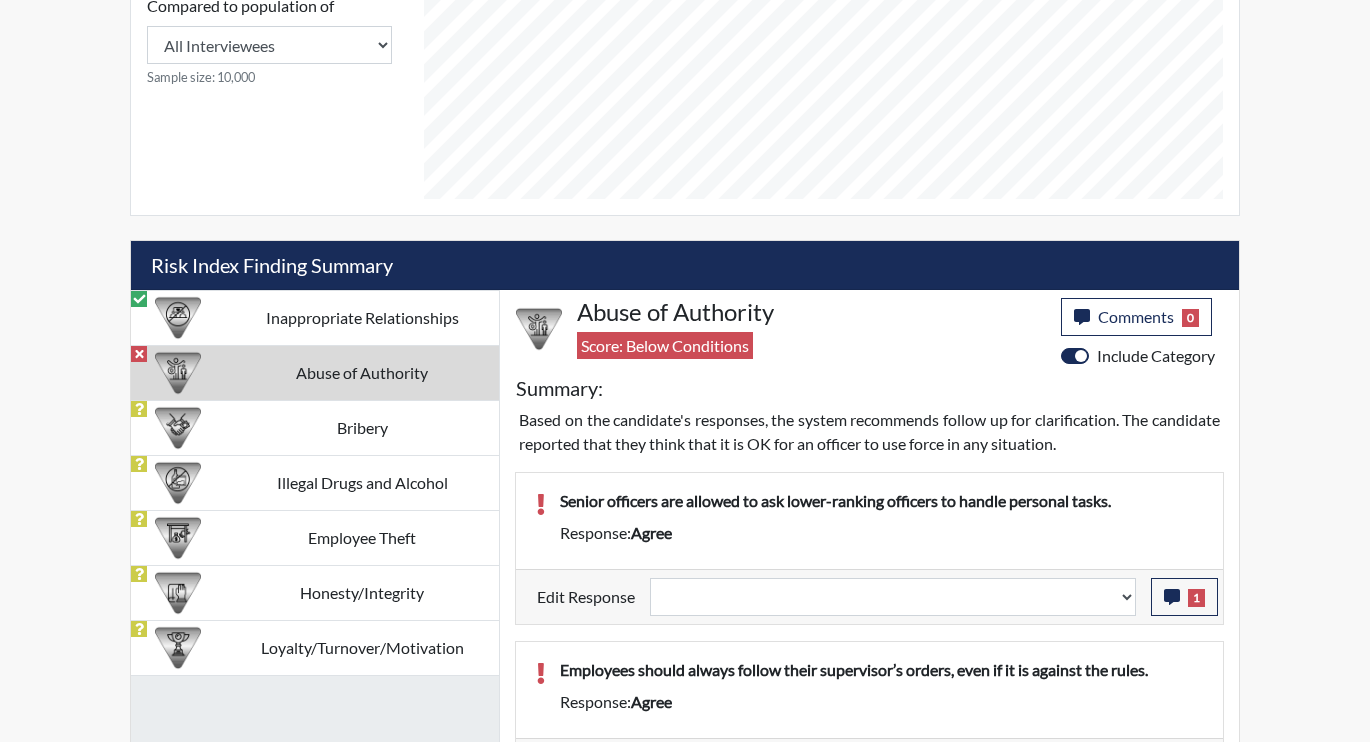 scroll, scrollTop: 1105, scrollLeft: 0, axis: vertical 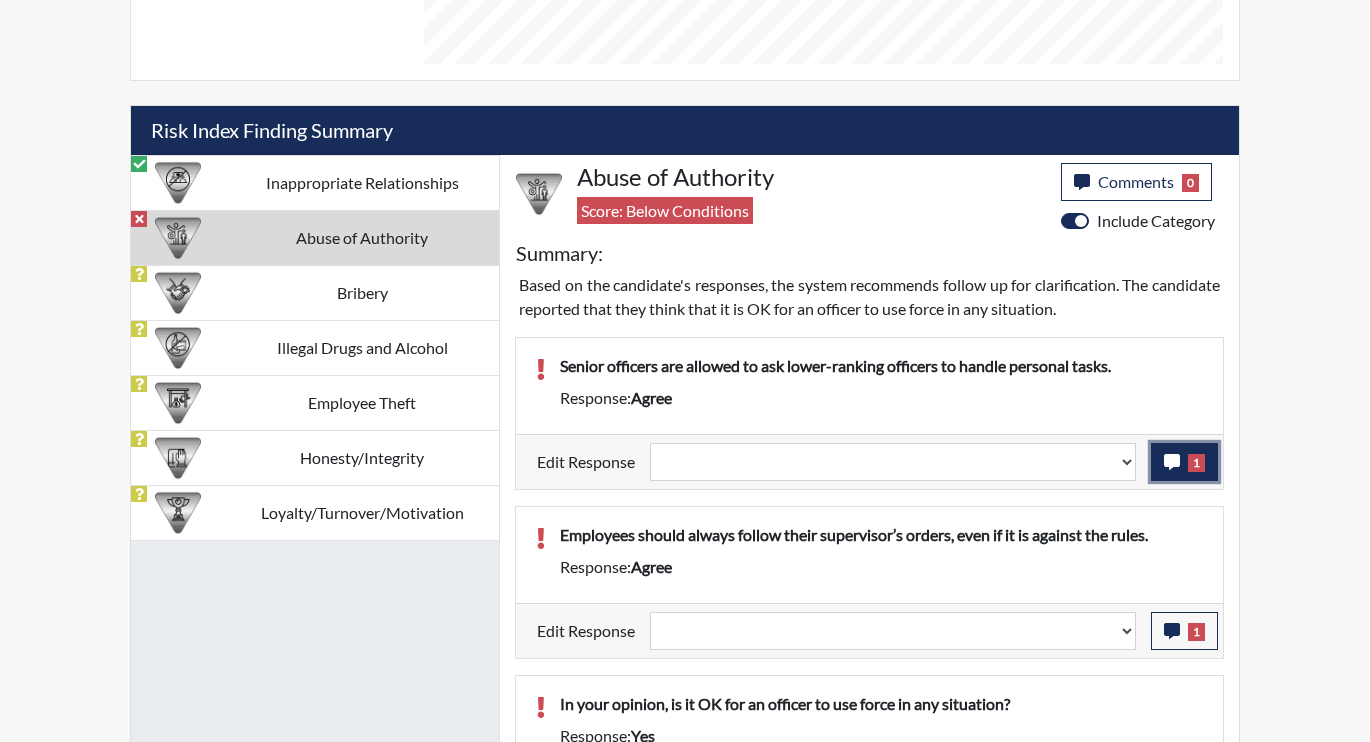 click 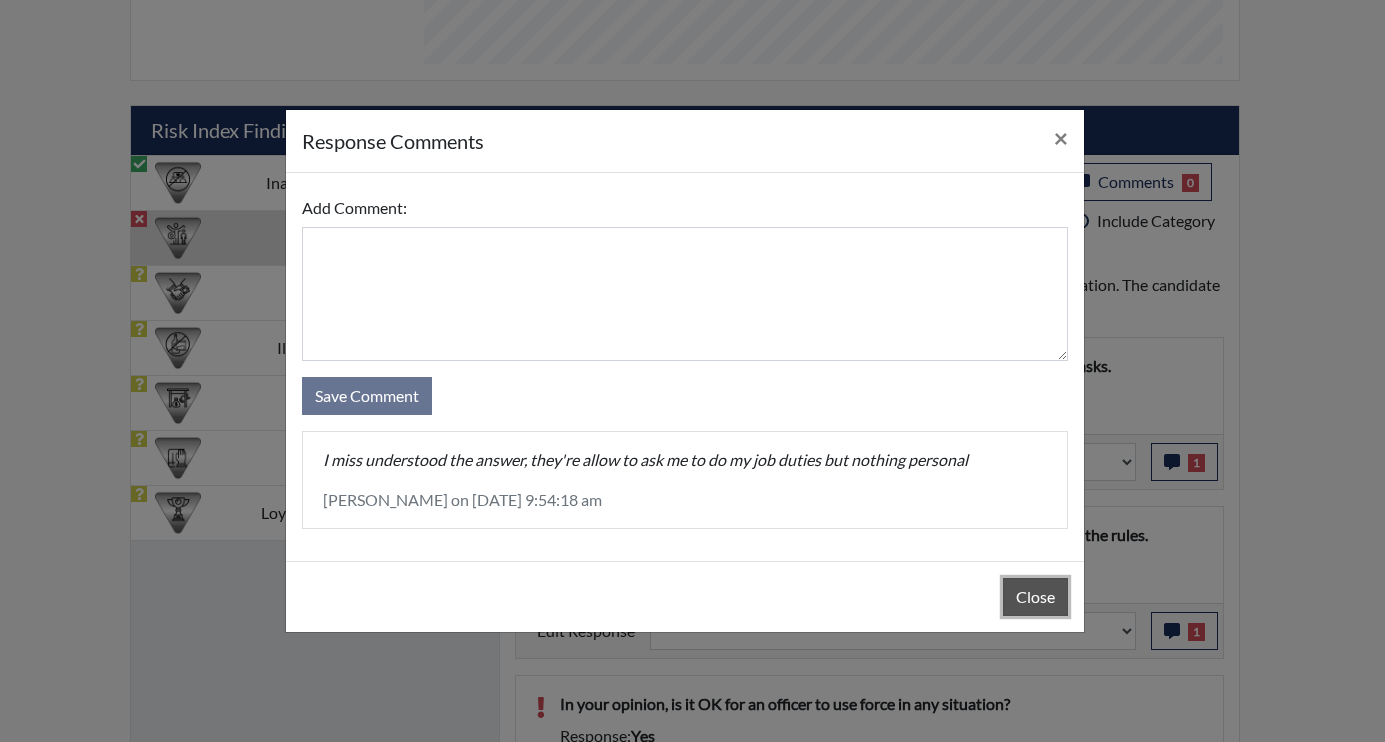 drag, startPoint x: 1042, startPoint y: 592, endPoint x: 1102, endPoint y: 541, distance: 78.74643 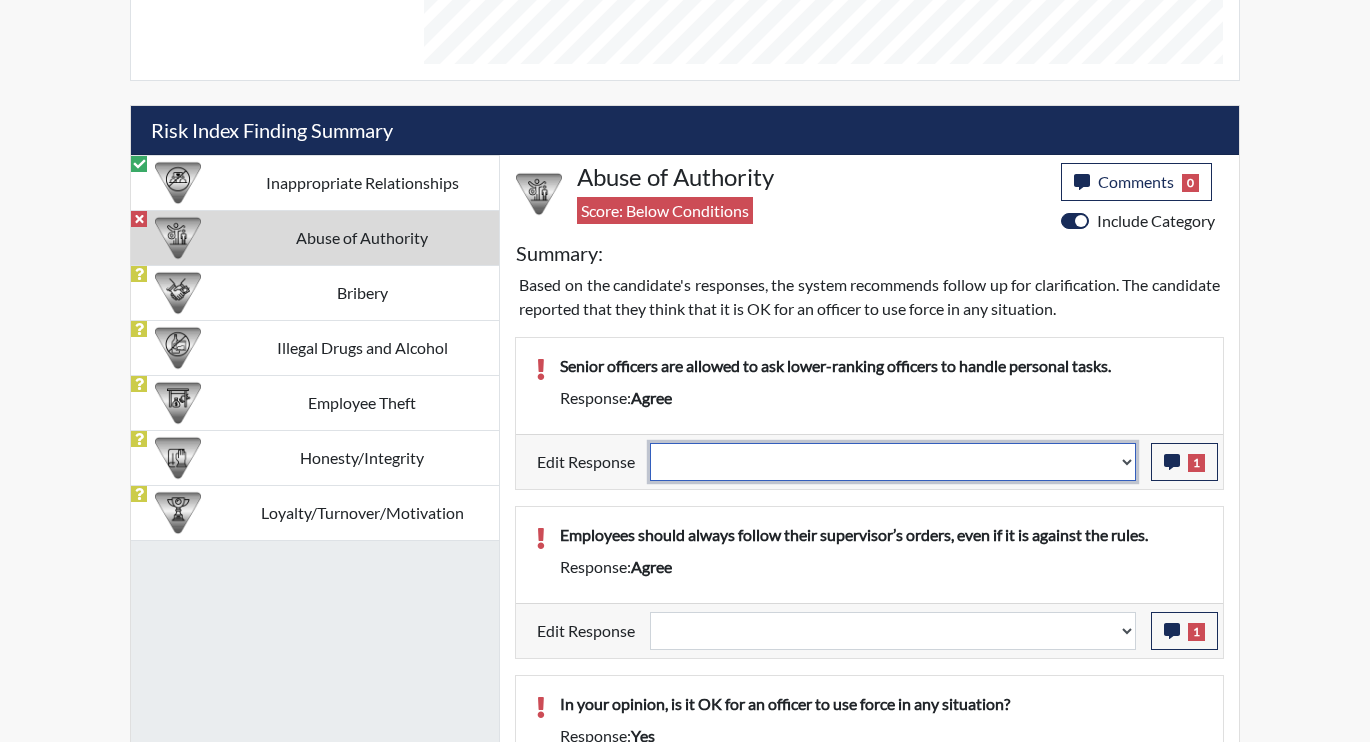 click on "Question is not relevant. Results will be updated. Reasonable explanation provided. Results will be updated. Response confirmed, which places the score below conditions. Clear the response edit. Results will be updated." at bounding box center [893, 462] 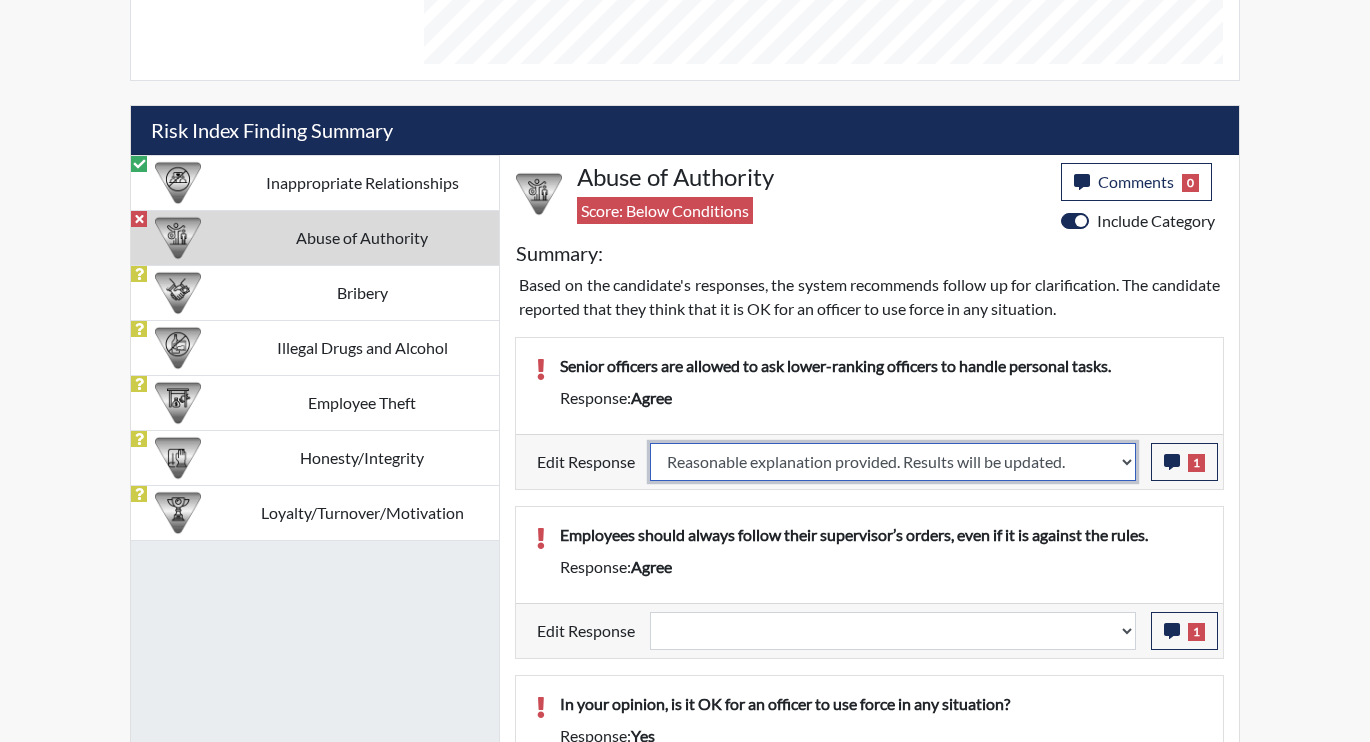 click on "Question is not relevant. Results will be updated. Reasonable explanation provided. Results will be updated. Response confirmed, which places the score below conditions. Clear the response edit. Results will be updated." at bounding box center (893, 462) 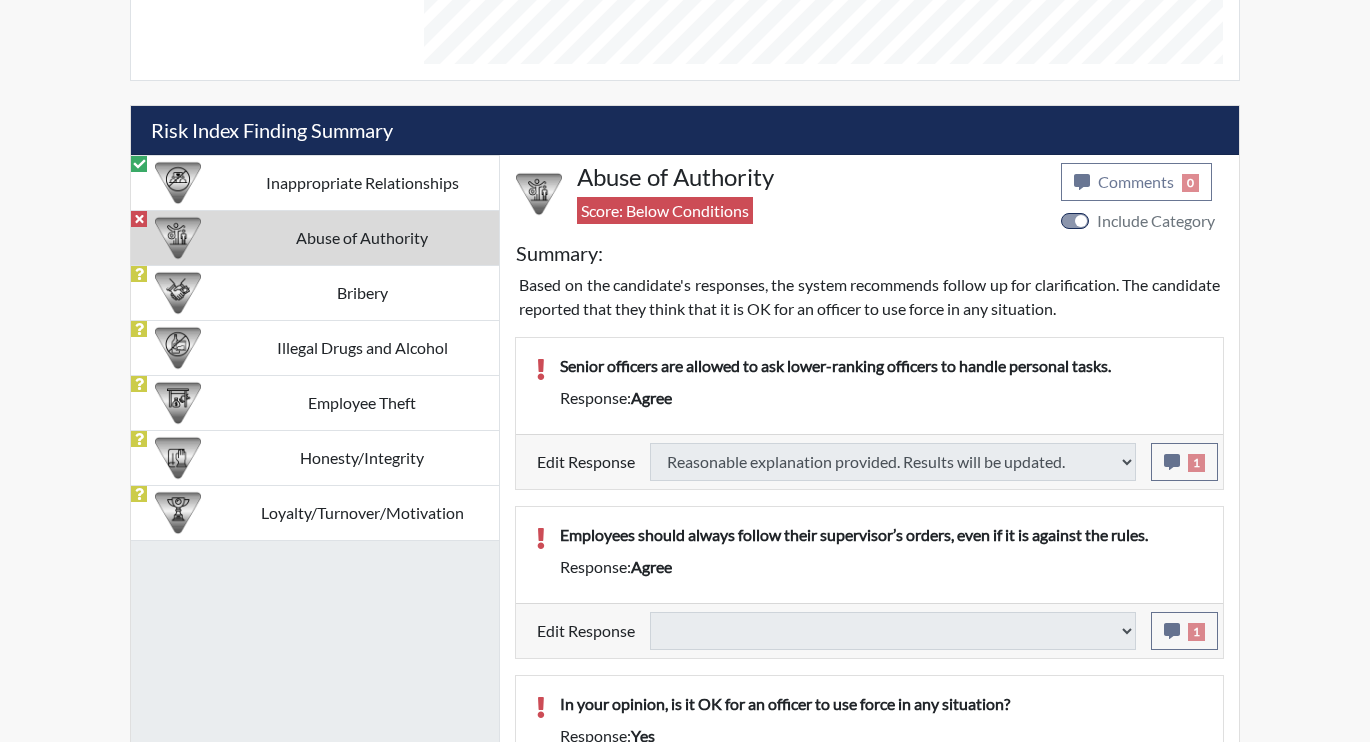 select 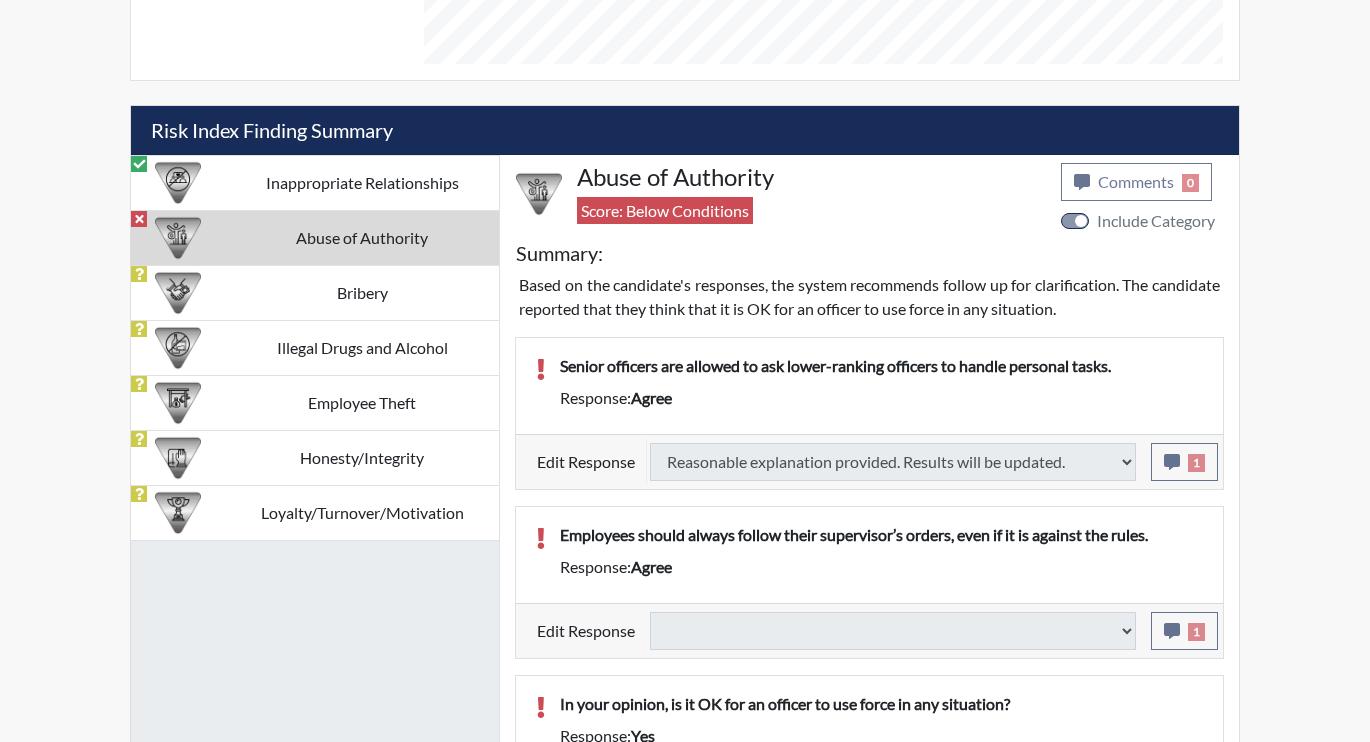 type on "Above Conditions" 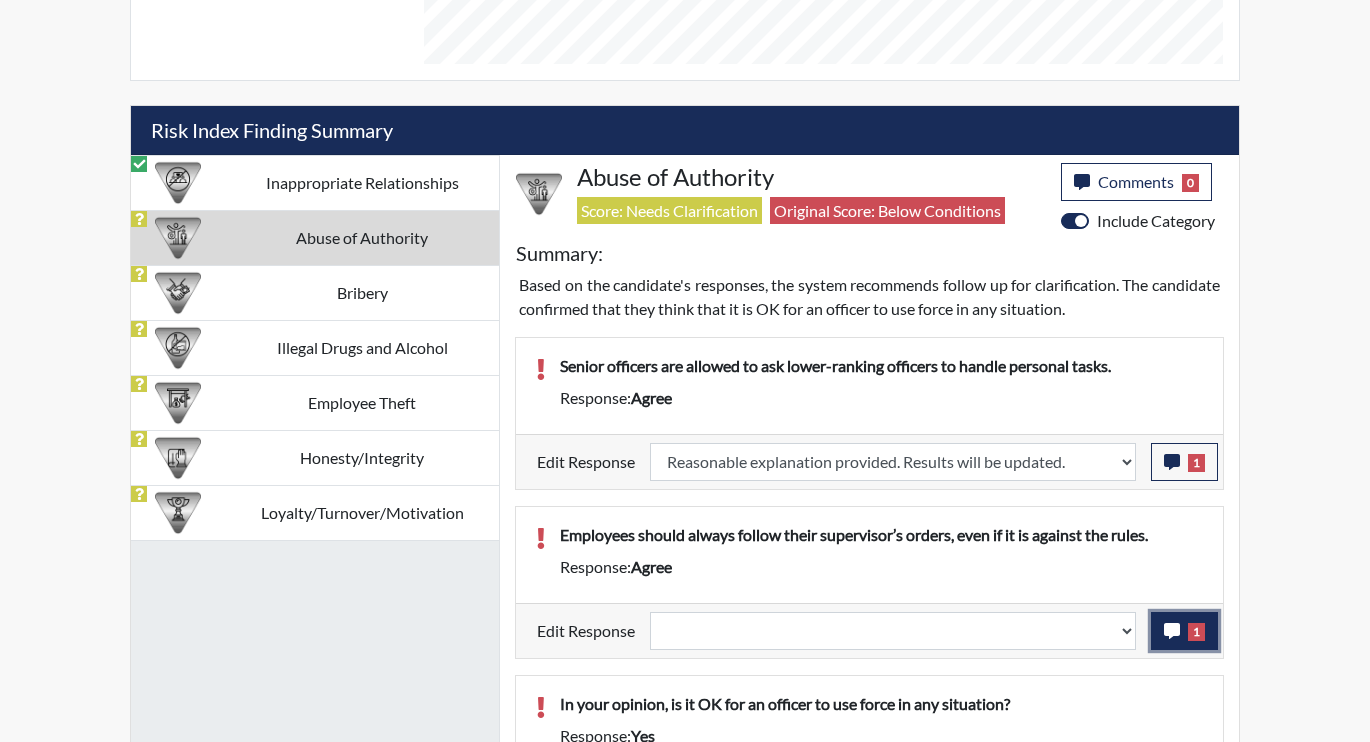 scroll, scrollTop: 999668, scrollLeft: 999169, axis: both 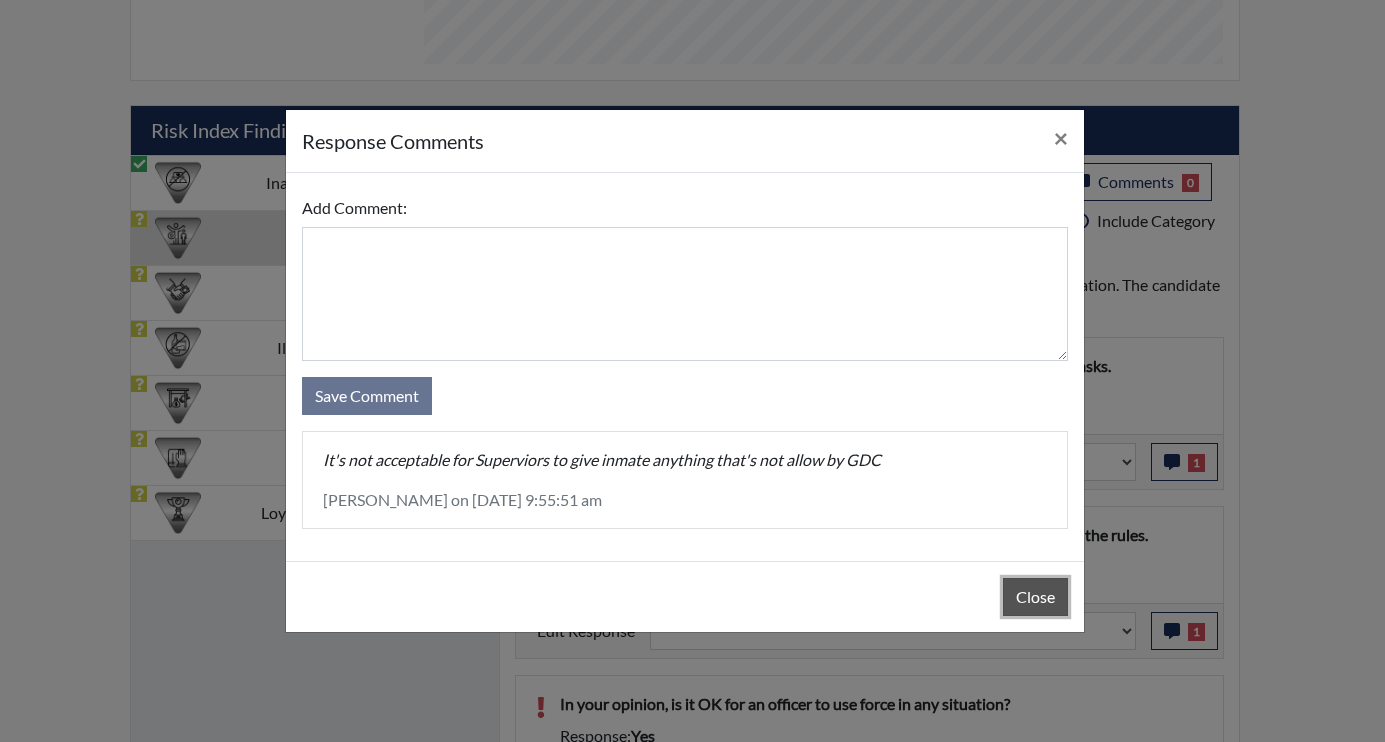 click on "Close" at bounding box center [1035, 597] 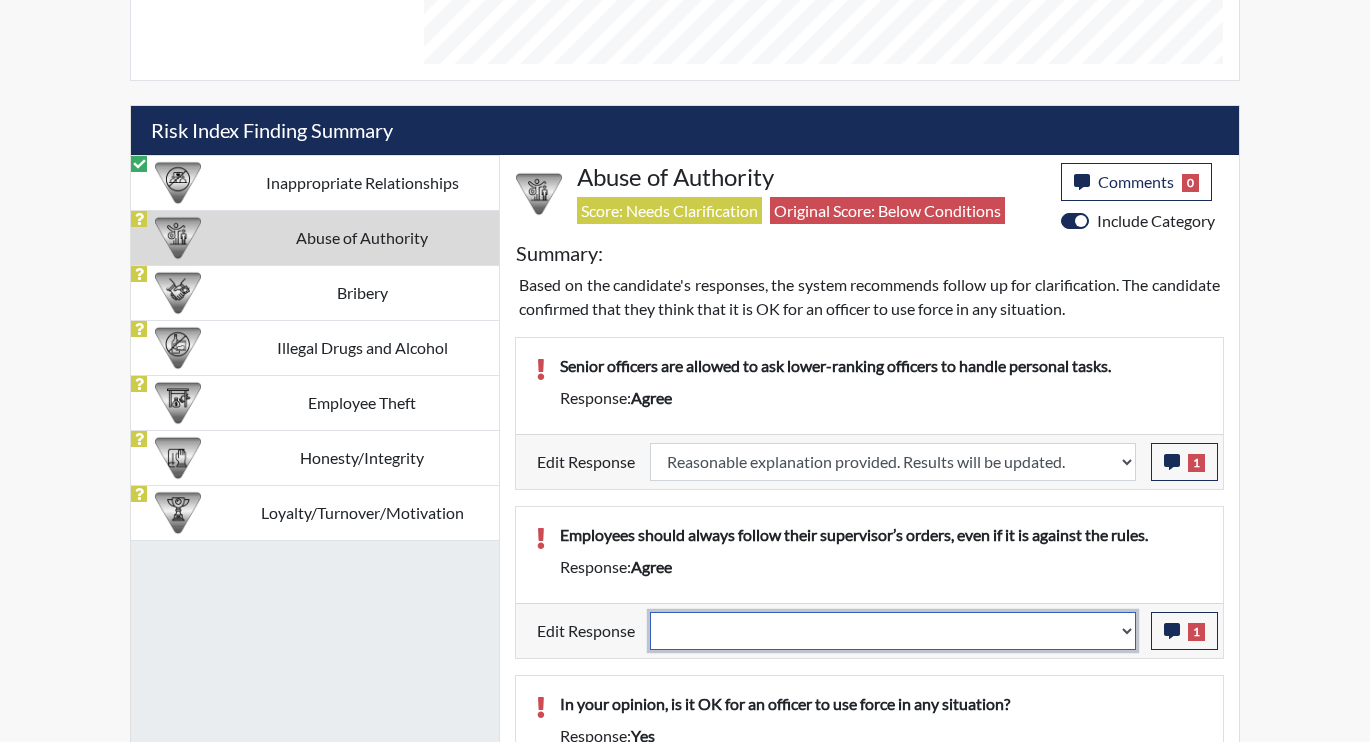 click on "Question is not relevant. Results will be updated. Reasonable explanation provided. Results will be updated. Response confirmed, which places the score below conditions. Clear the response edit. Results will be updated." at bounding box center [893, 631] 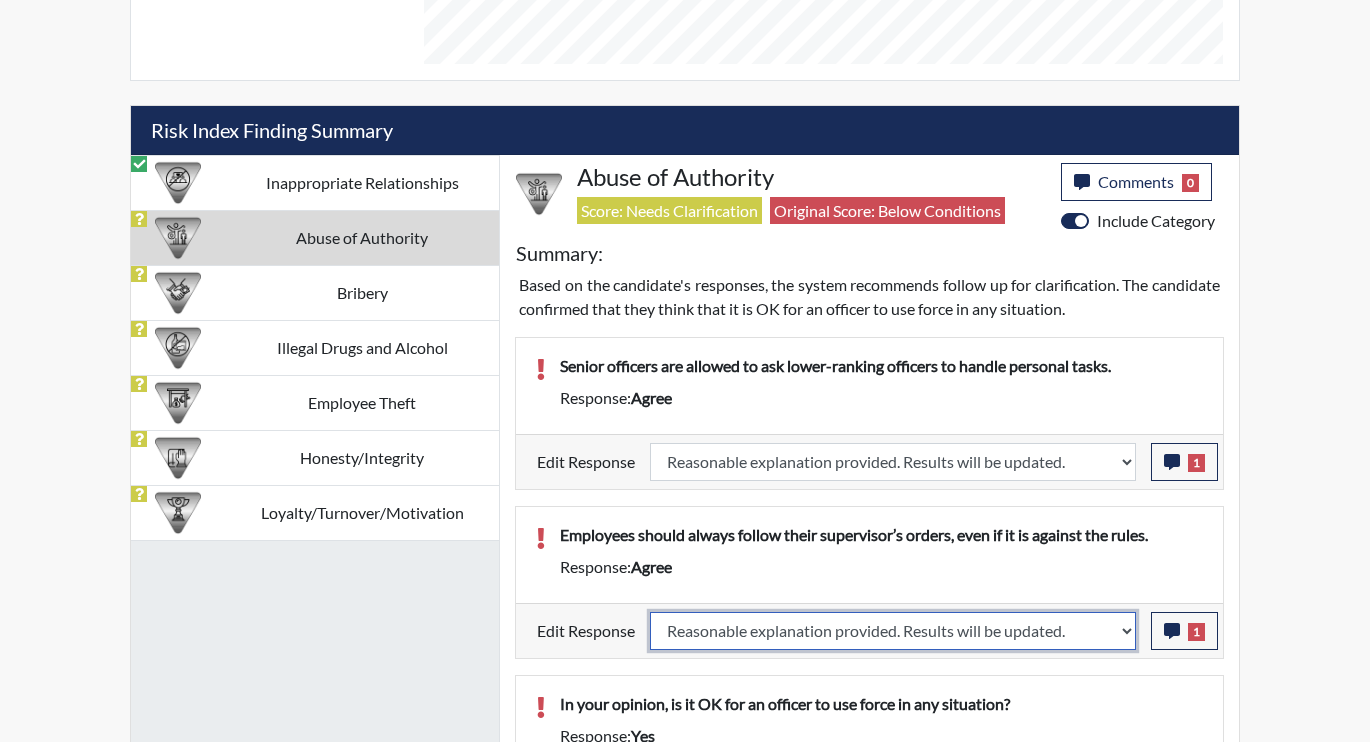click on "Question is not relevant. Results will be updated. Reasonable explanation provided. Results will be updated. Response confirmed, which places the score below conditions. Clear the response edit. Results will be updated." at bounding box center [893, 631] 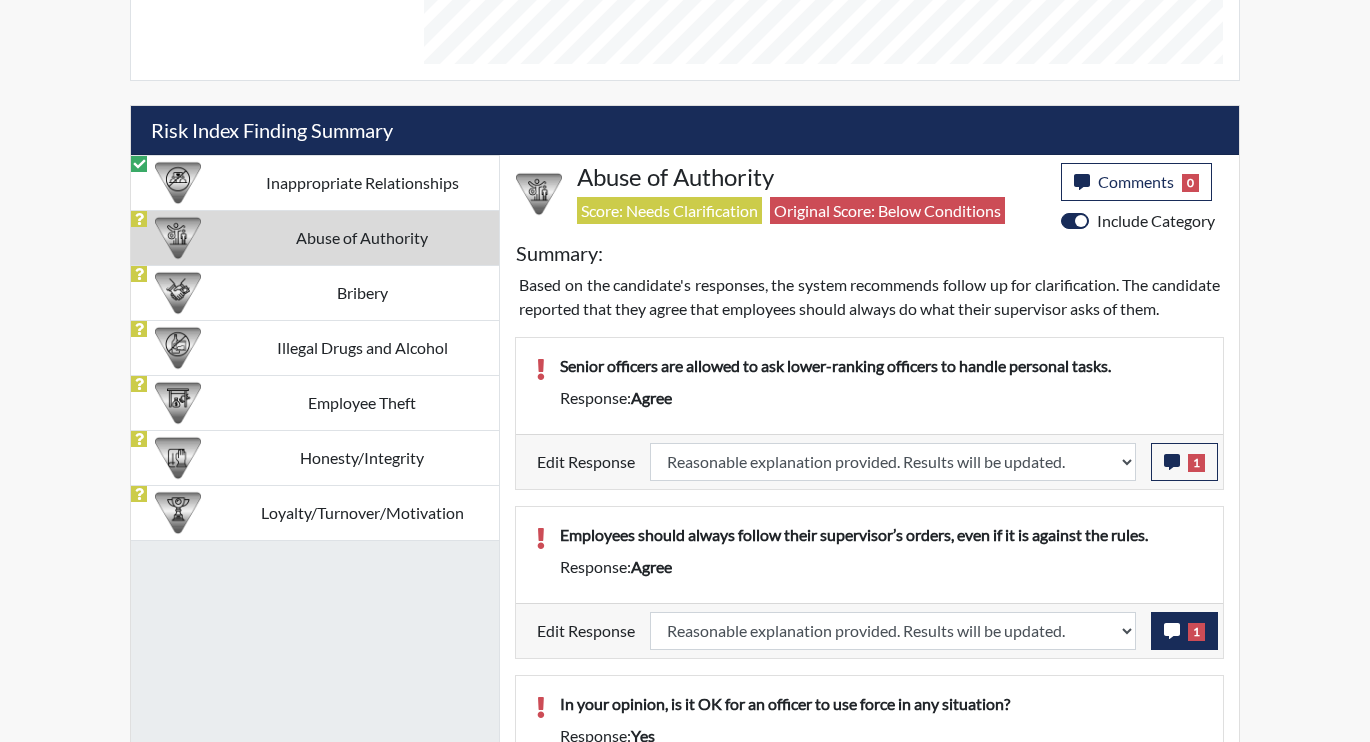 scroll, scrollTop: 999668, scrollLeft: 999169, axis: both 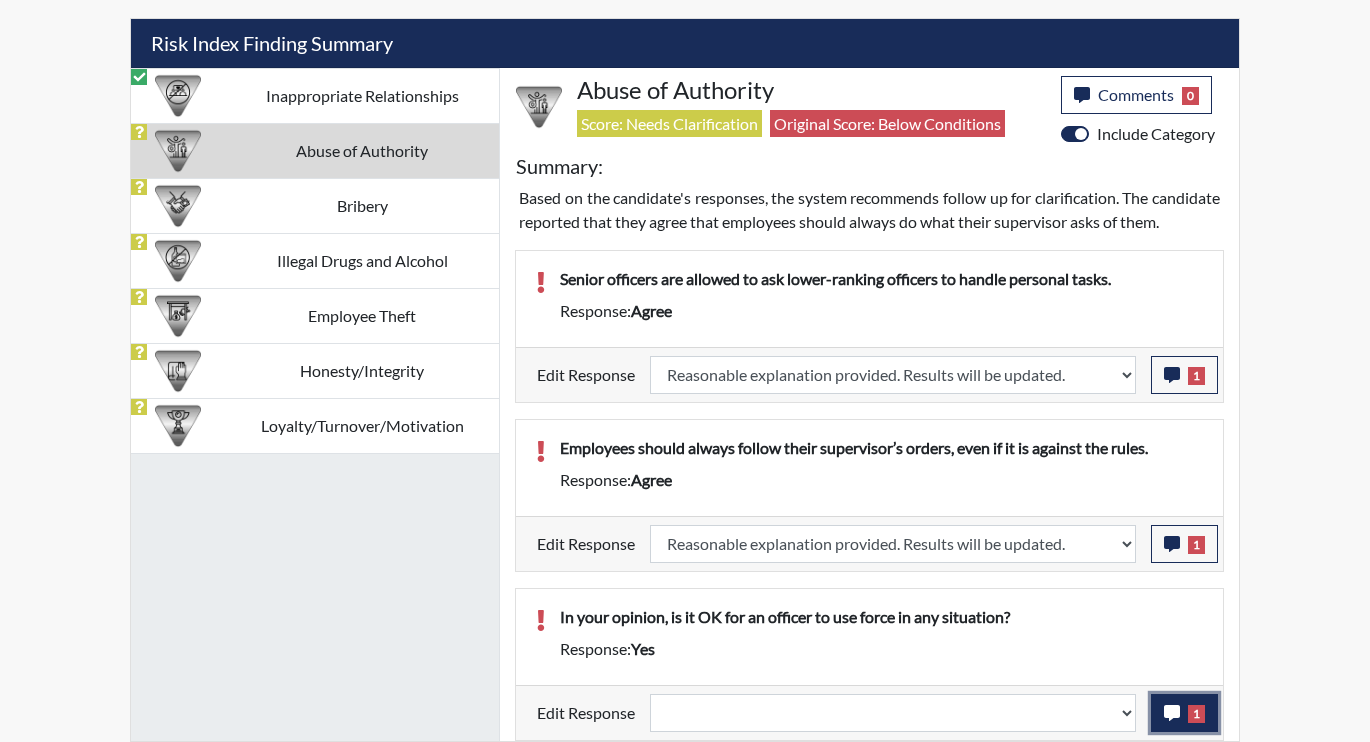click 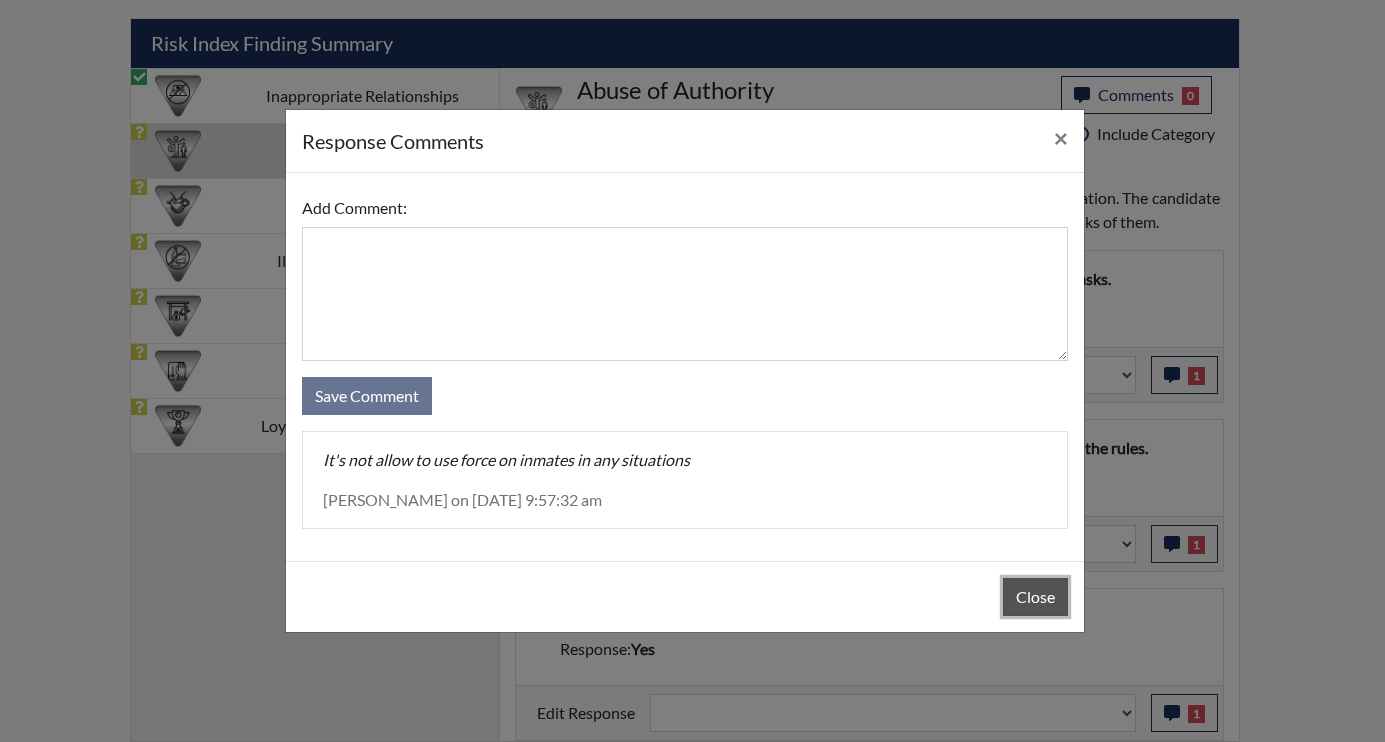 click on "Close" at bounding box center [1035, 597] 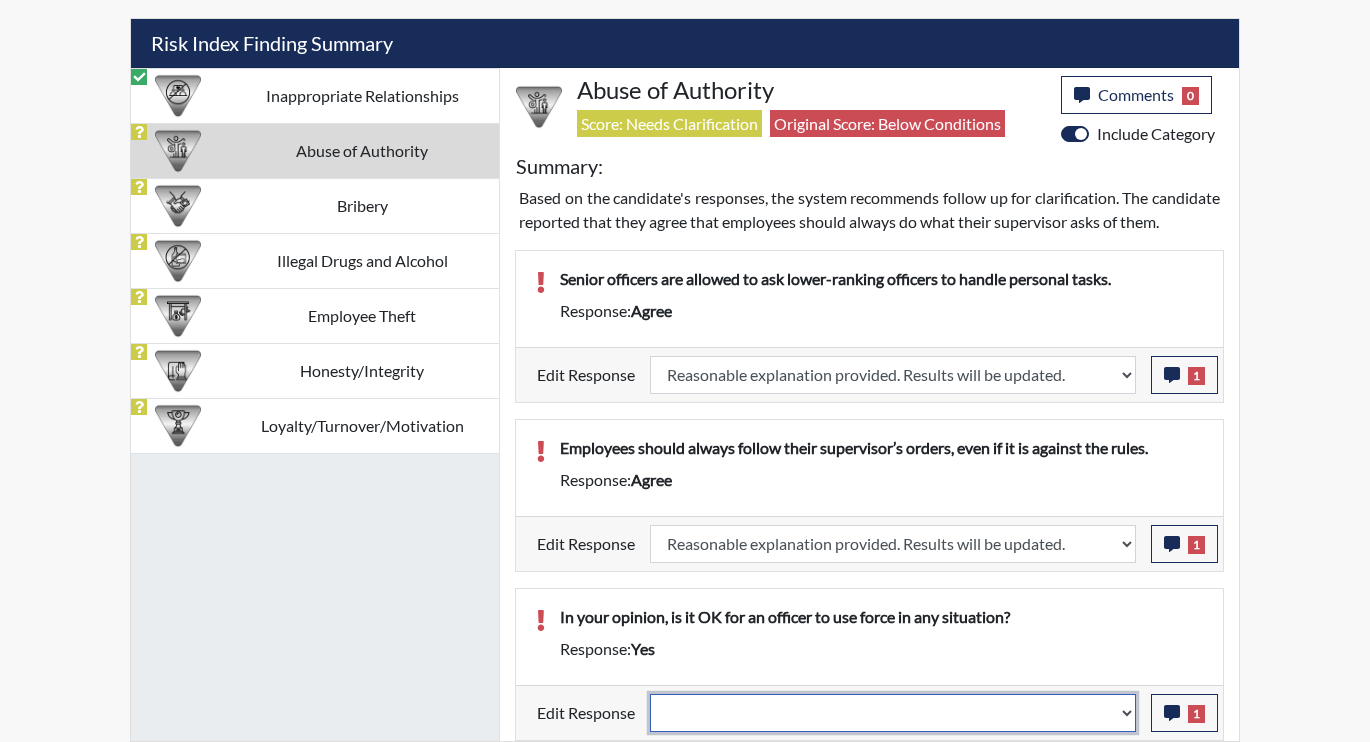 click on "Question is not relevant. Results will be updated. Reasonable explanation provided. Results will be updated. Response confirmed, which places the score below conditions. Clear the response edit. Results will be updated." at bounding box center [893, 713] 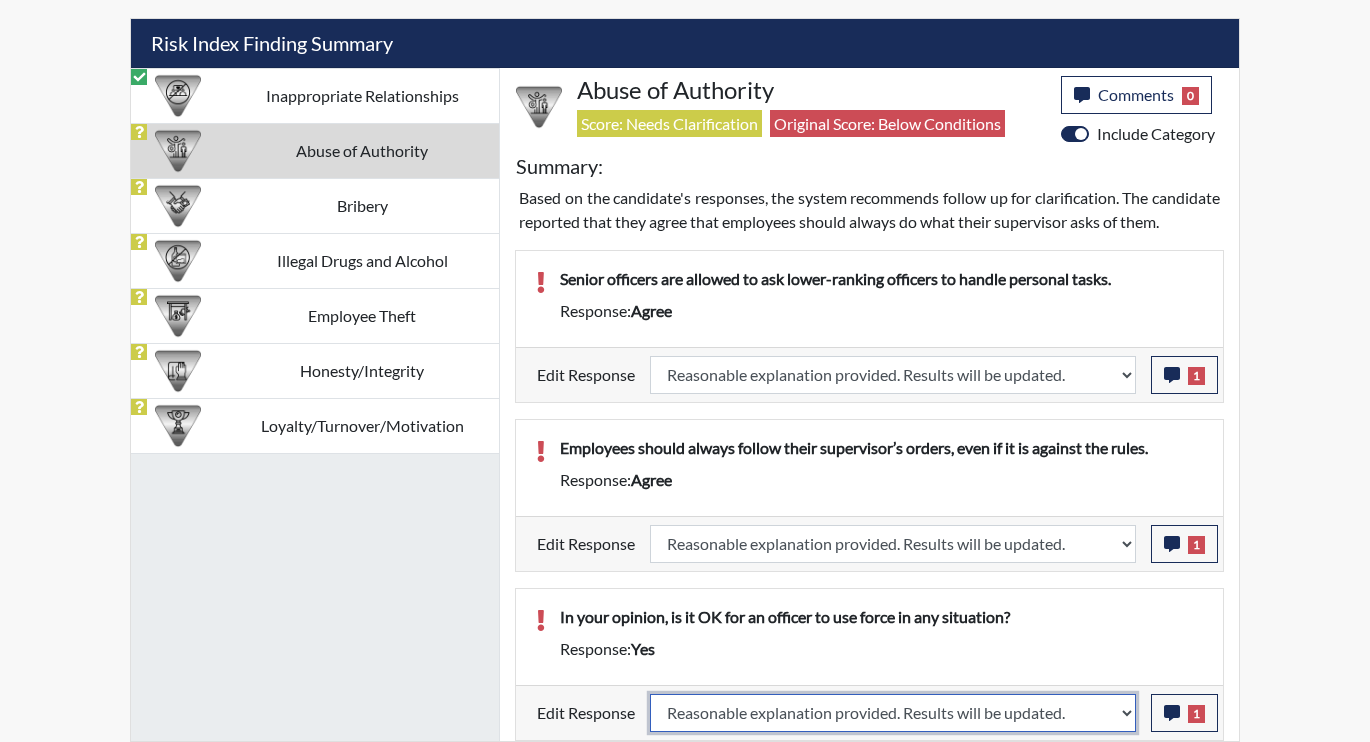 click on "Question is not relevant. Results will be updated. Reasonable explanation provided. Results will be updated. Response confirmed, which places the score below conditions. Clear the response edit. Results will be updated." at bounding box center [893, 713] 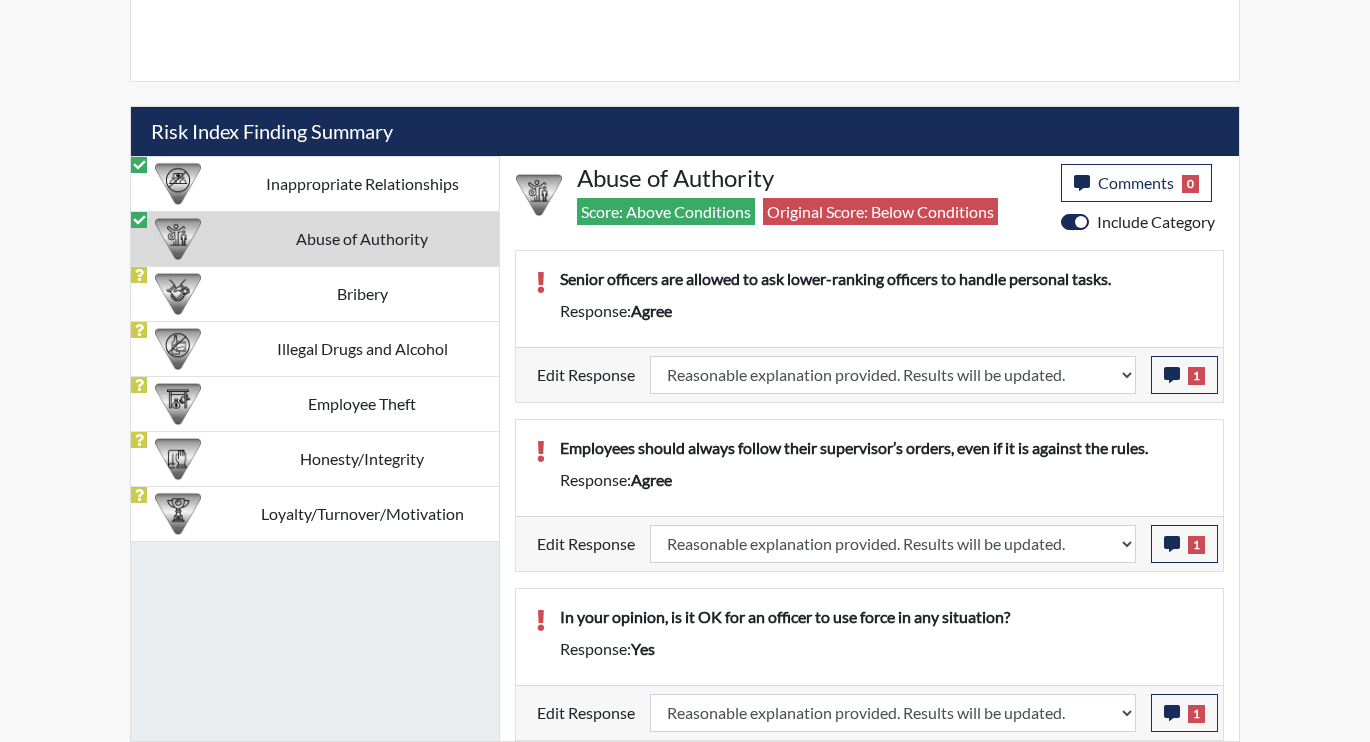 scroll, scrollTop: 1104, scrollLeft: 0, axis: vertical 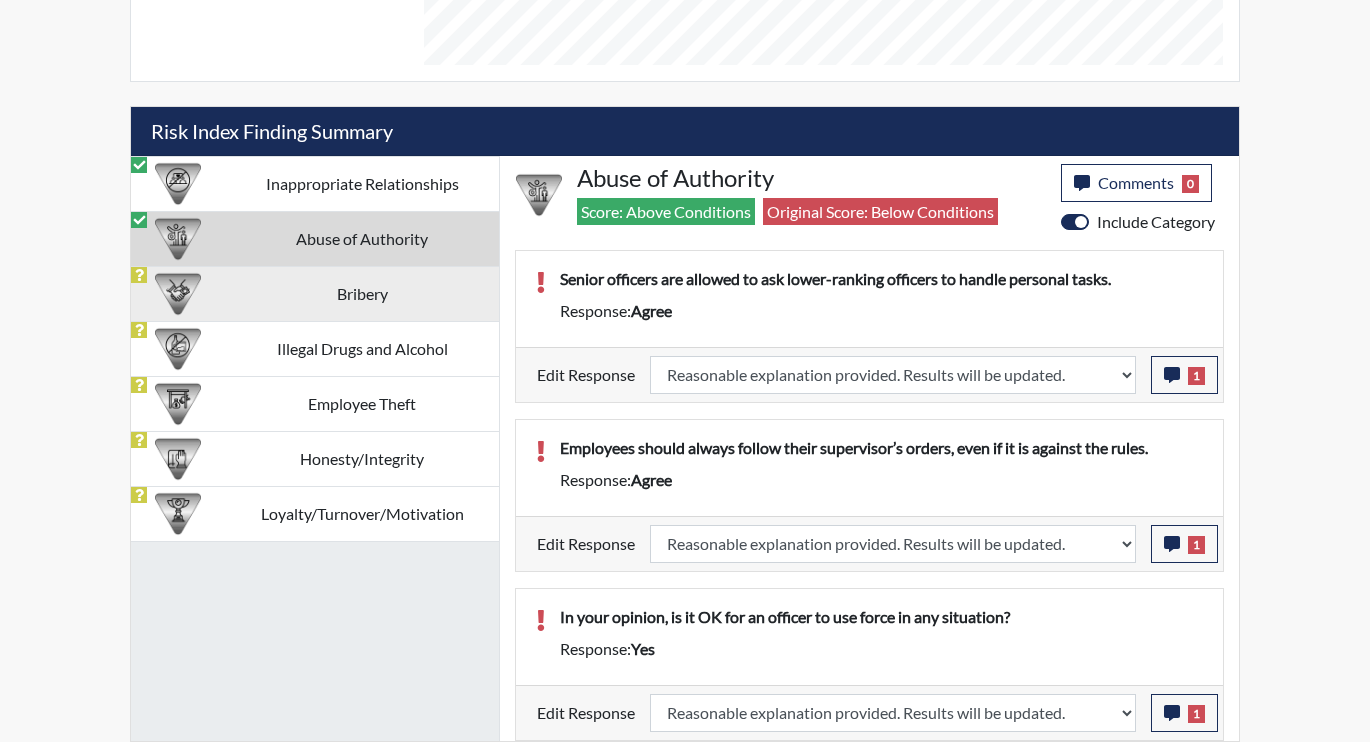 click on "Bribery" at bounding box center (362, 293) 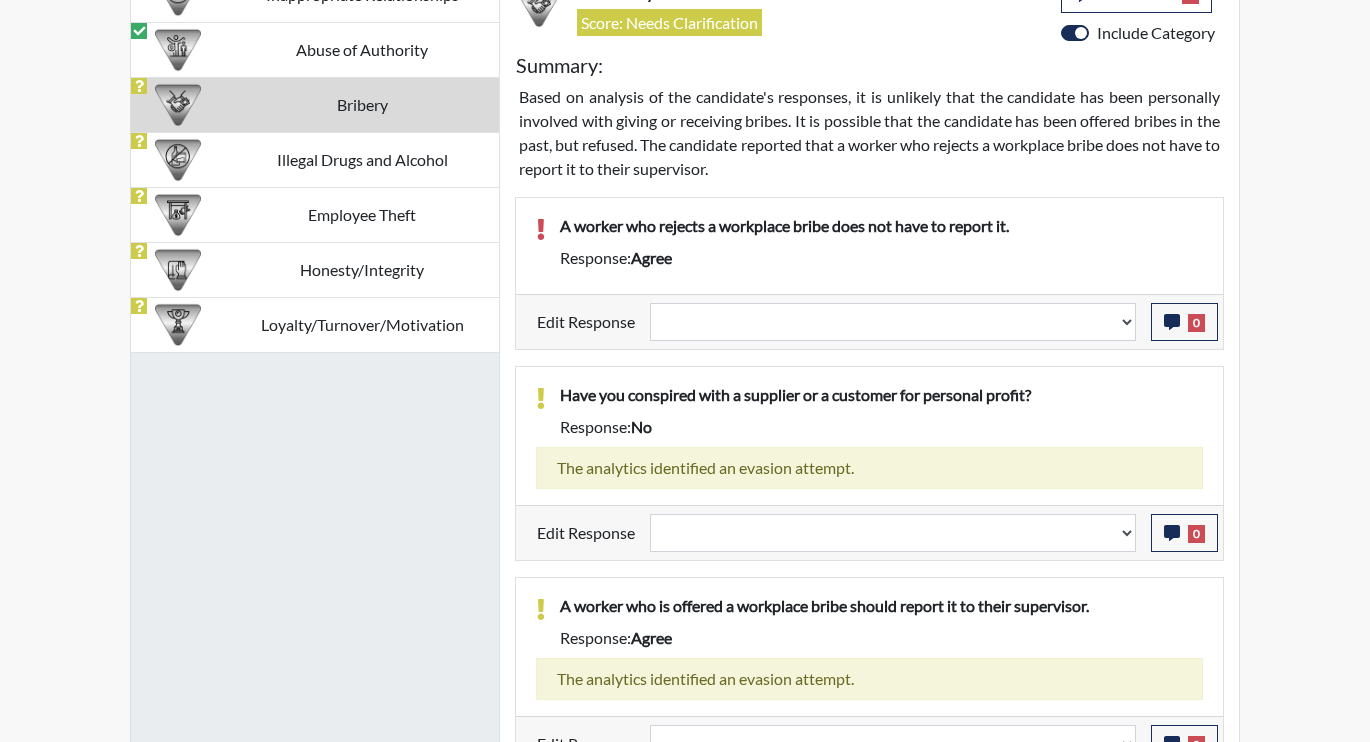 scroll, scrollTop: 1324, scrollLeft: 0, axis: vertical 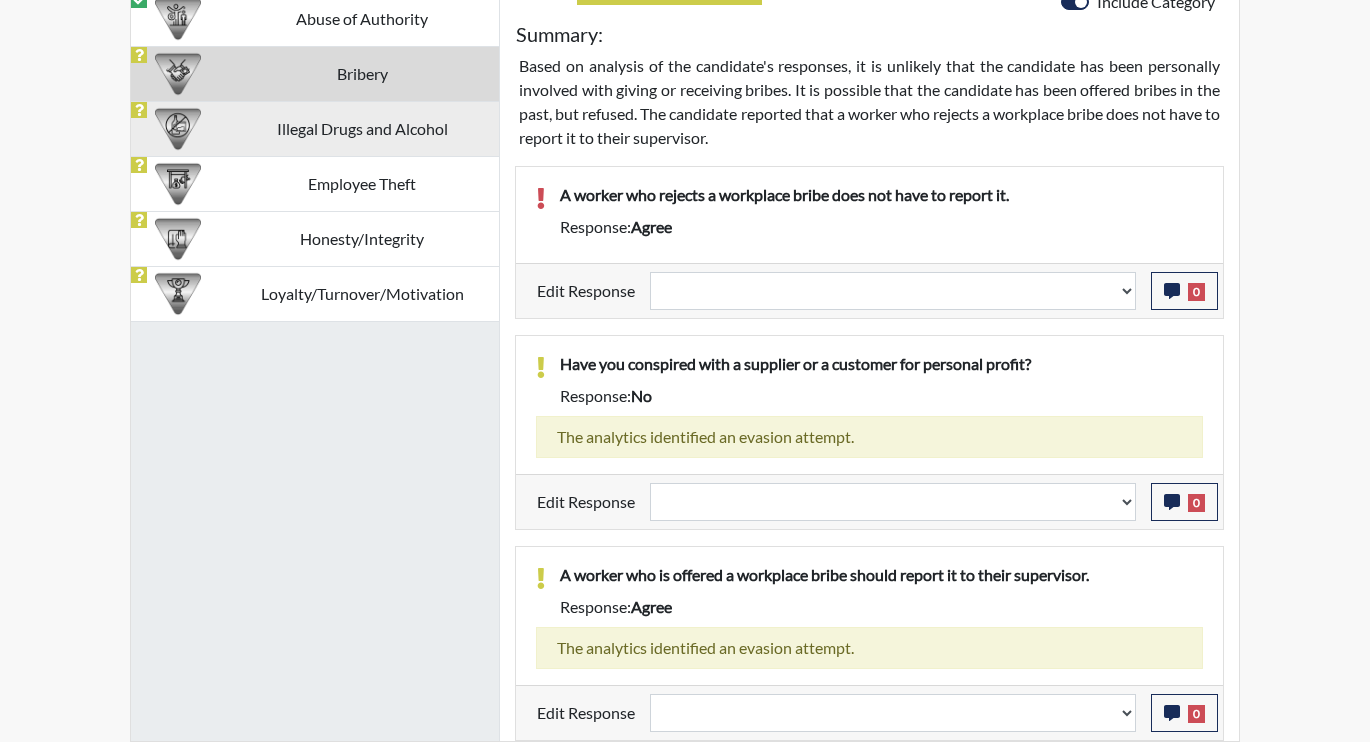 click on "Illegal Drugs and Alcohol" at bounding box center (362, 128) 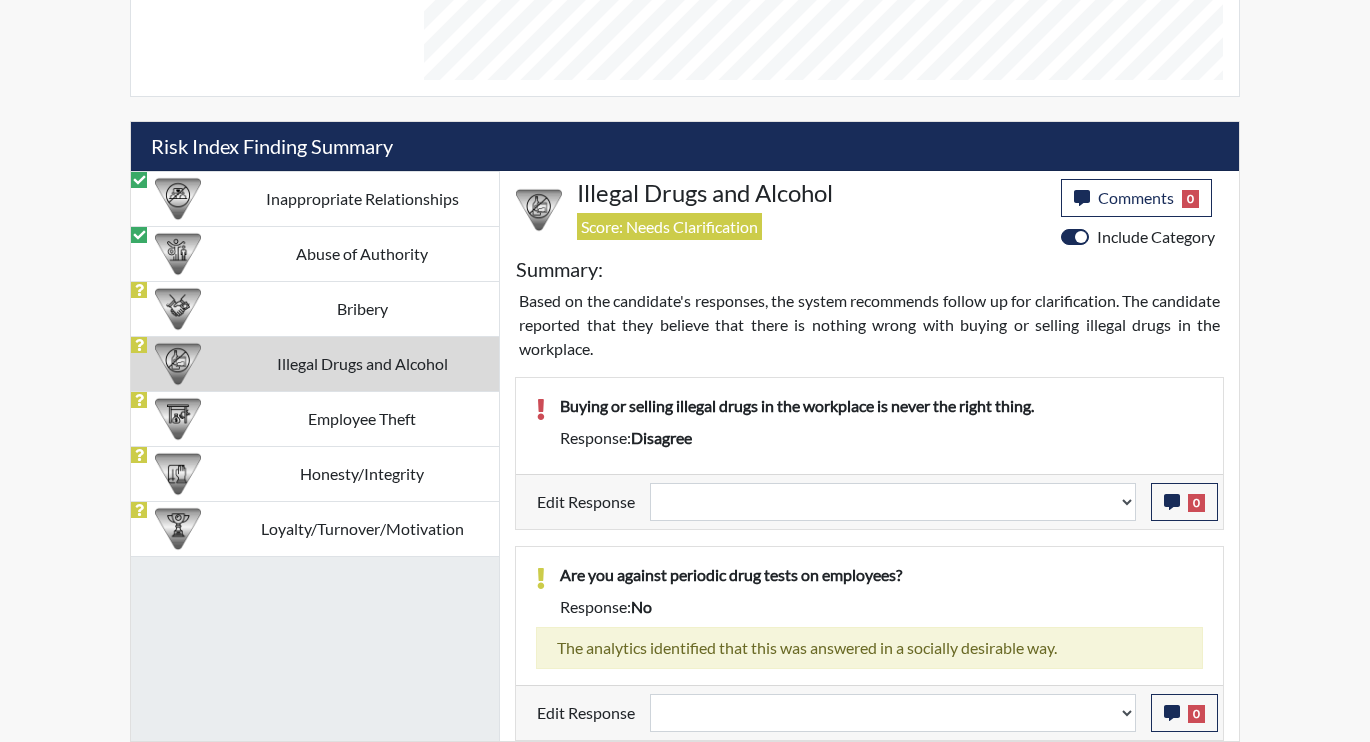 scroll, scrollTop: 1089, scrollLeft: 0, axis: vertical 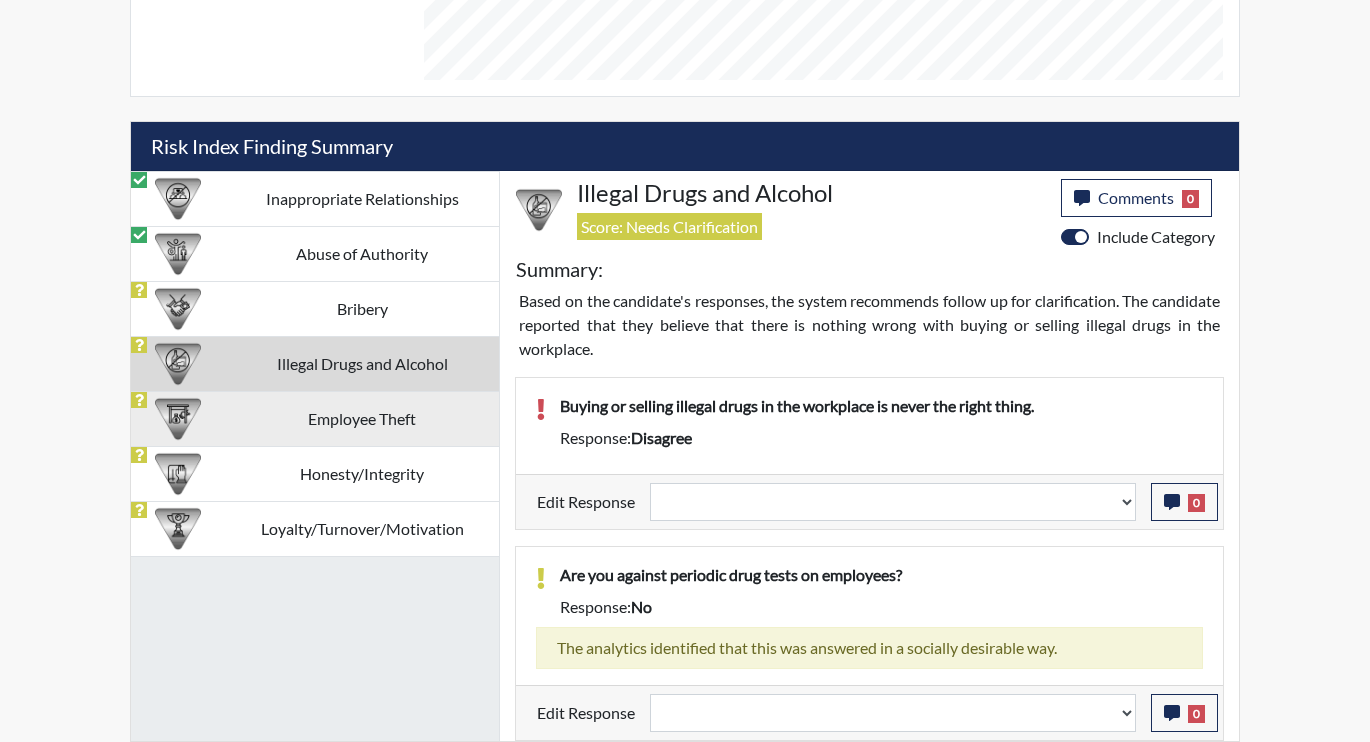 click on "Employee Theft" at bounding box center (362, 418) 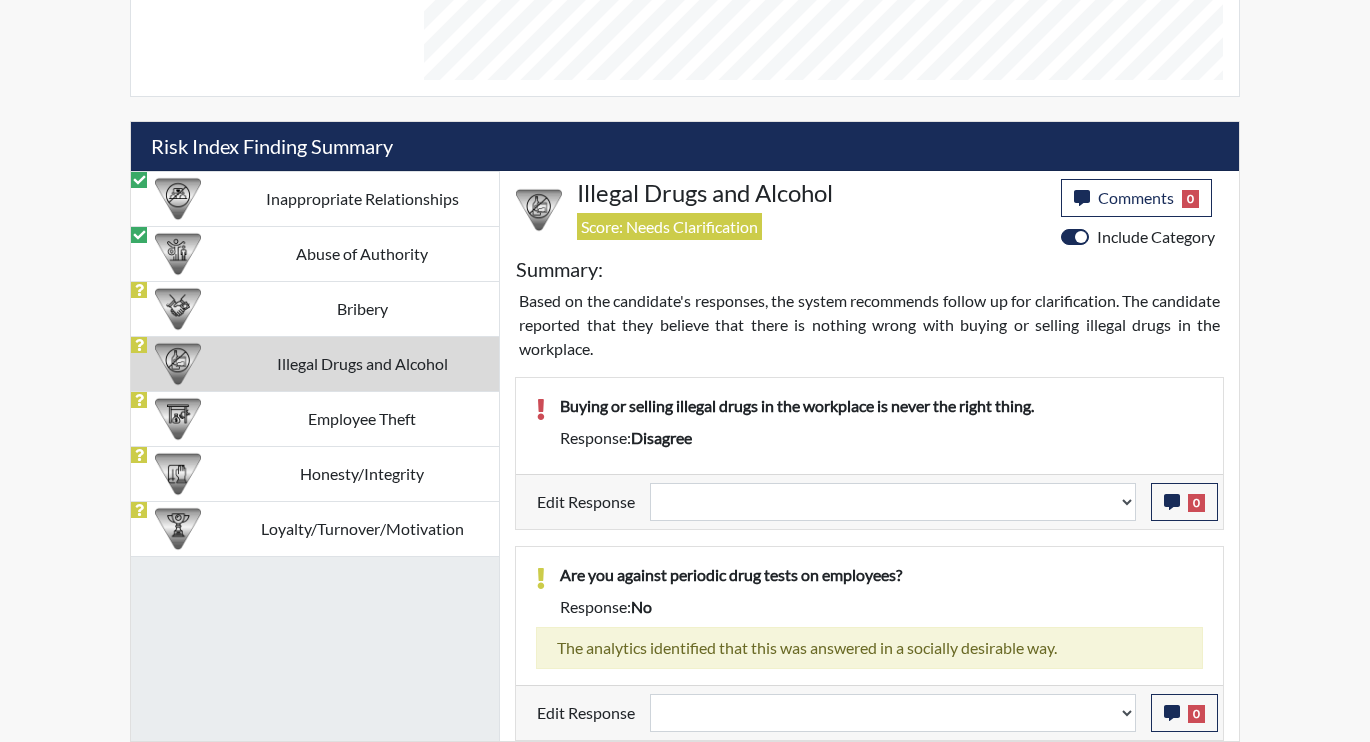 select 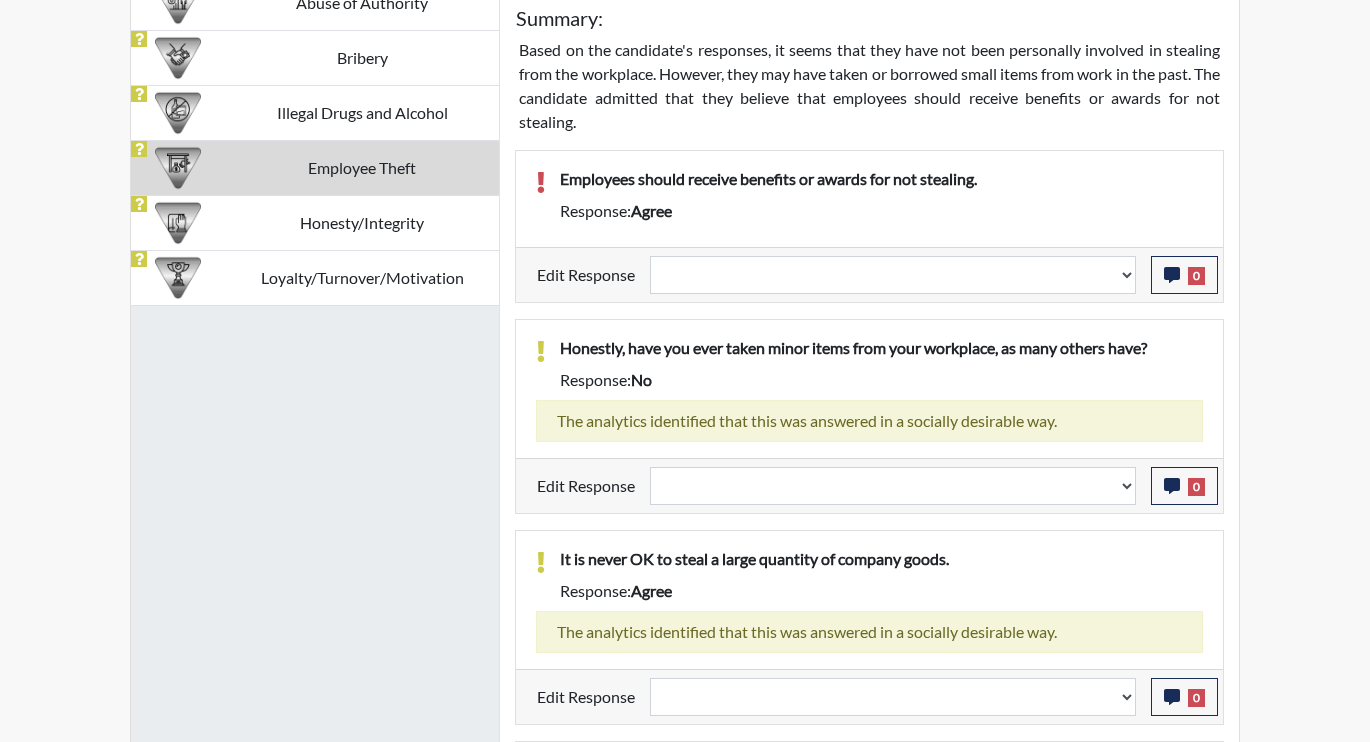scroll, scrollTop: 1146, scrollLeft: 0, axis: vertical 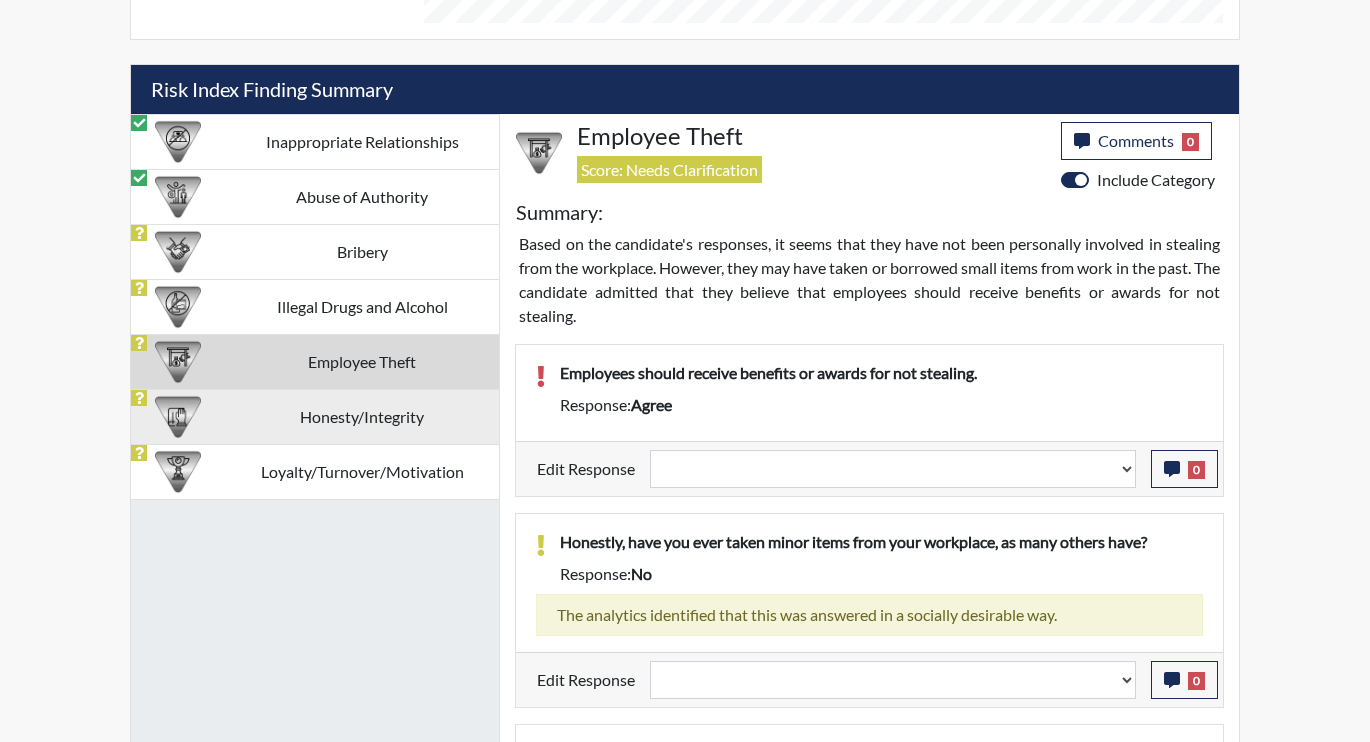 click on "Honesty/Integrity" at bounding box center [362, 416] 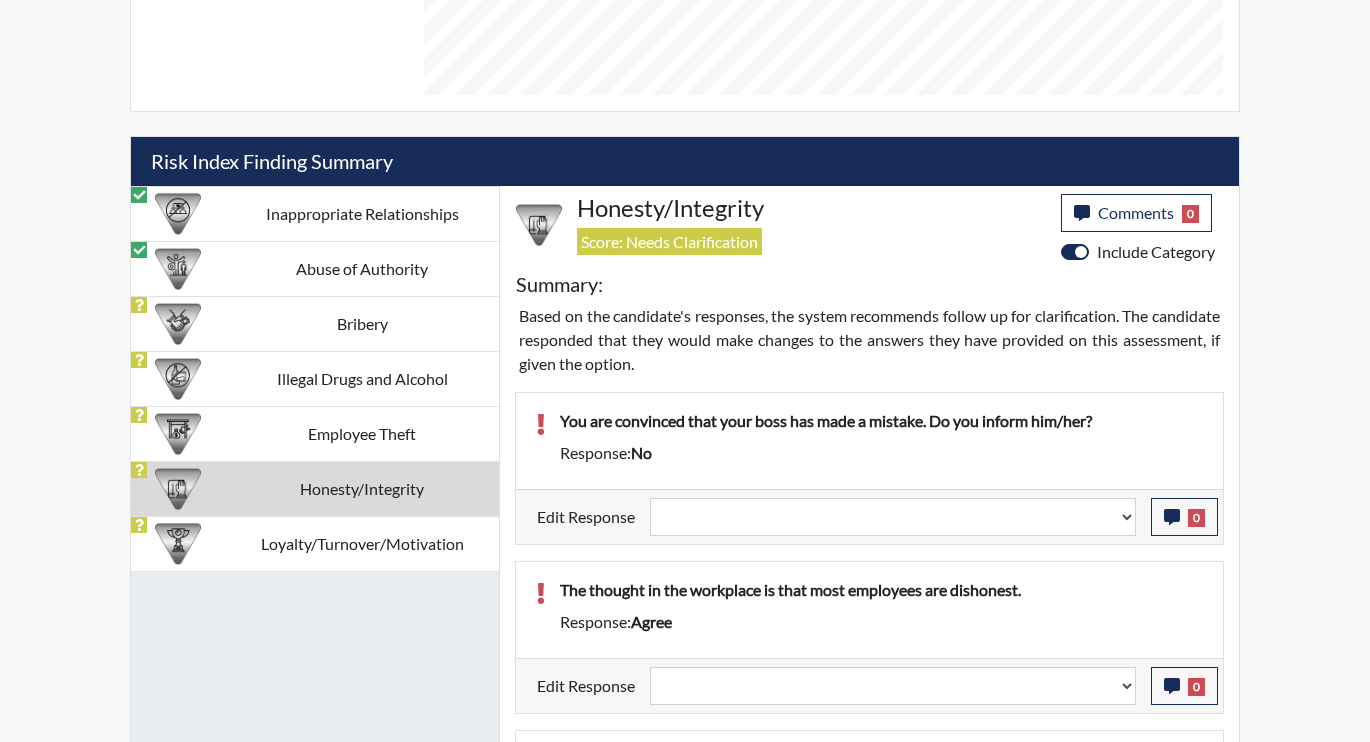scroll, scrollTop: 1006, scrollLeft: 0, axis: vertical 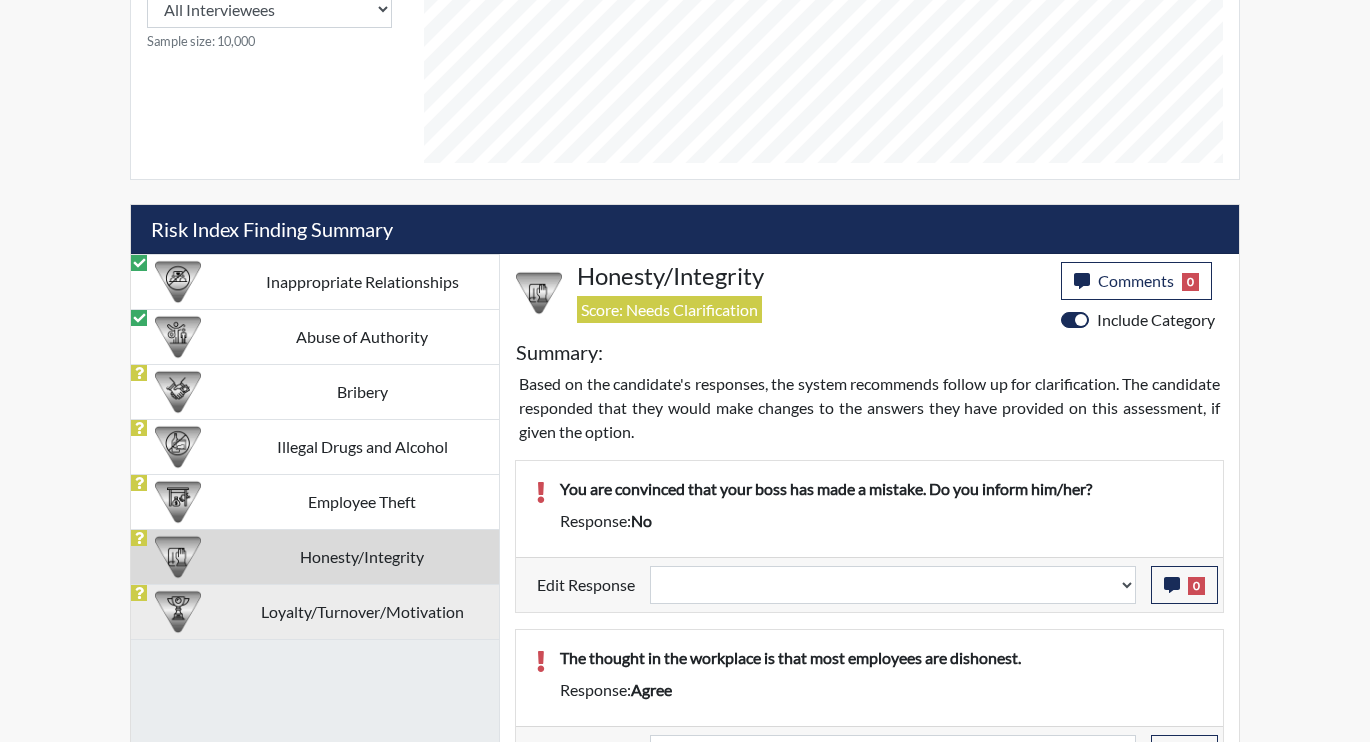 click on "Loyalty/Turnover/Motivation" at bounding box center (362, 611) 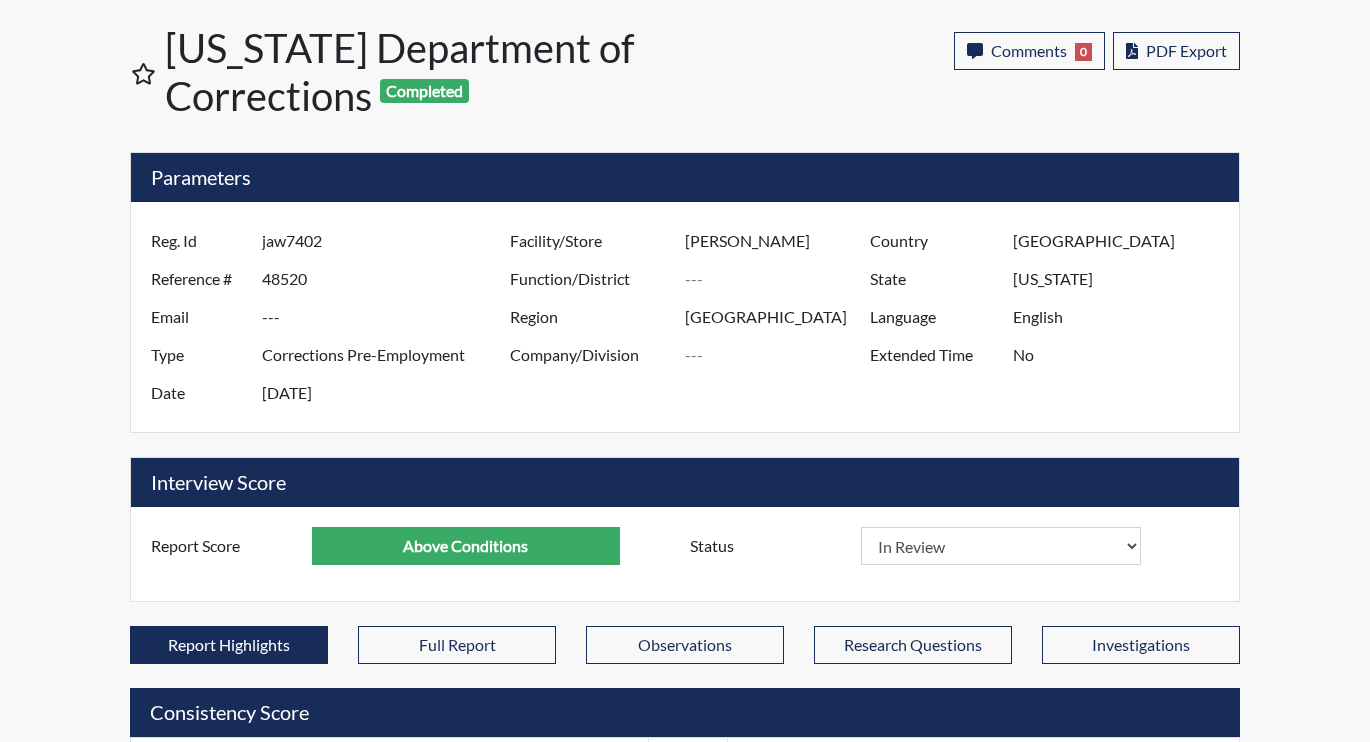 scroll, scrollTop: 0, scrollLeft: 0, axis: both 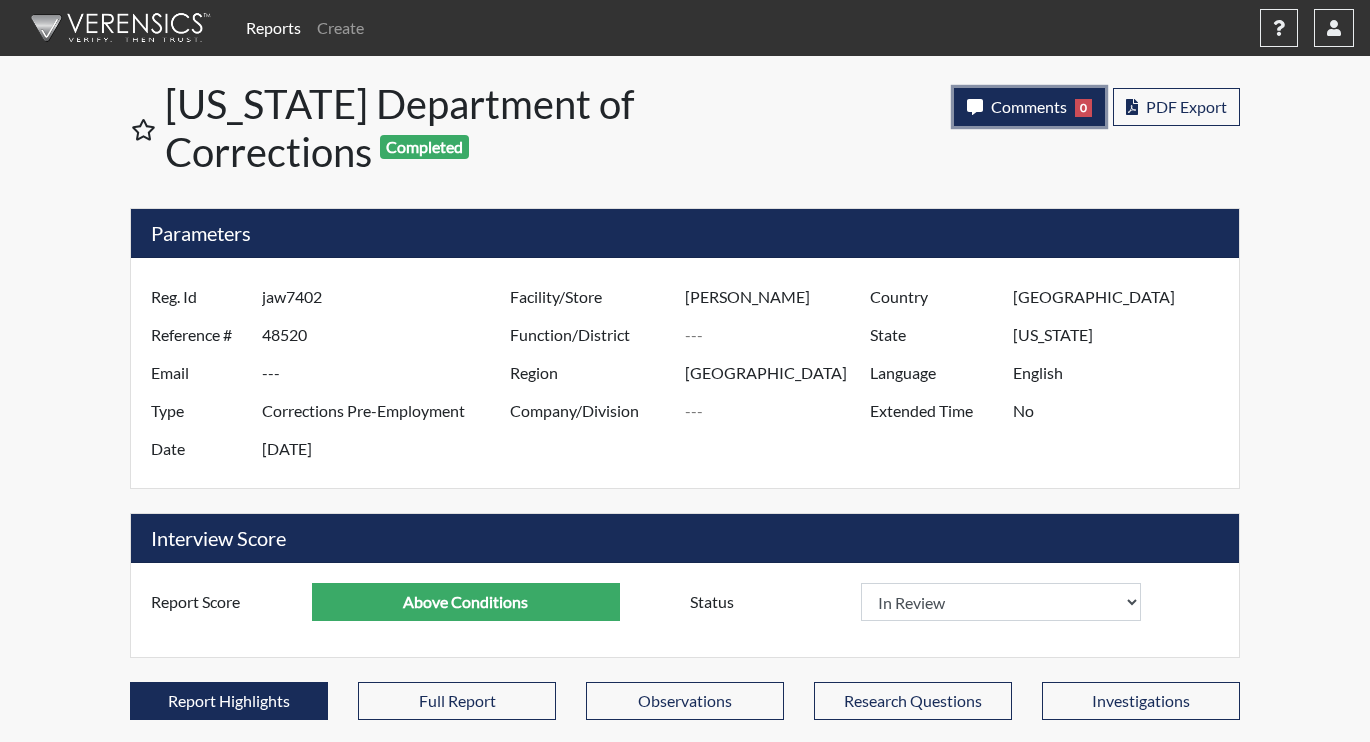click on "Comments 0" at bounding box center [1029, 107] 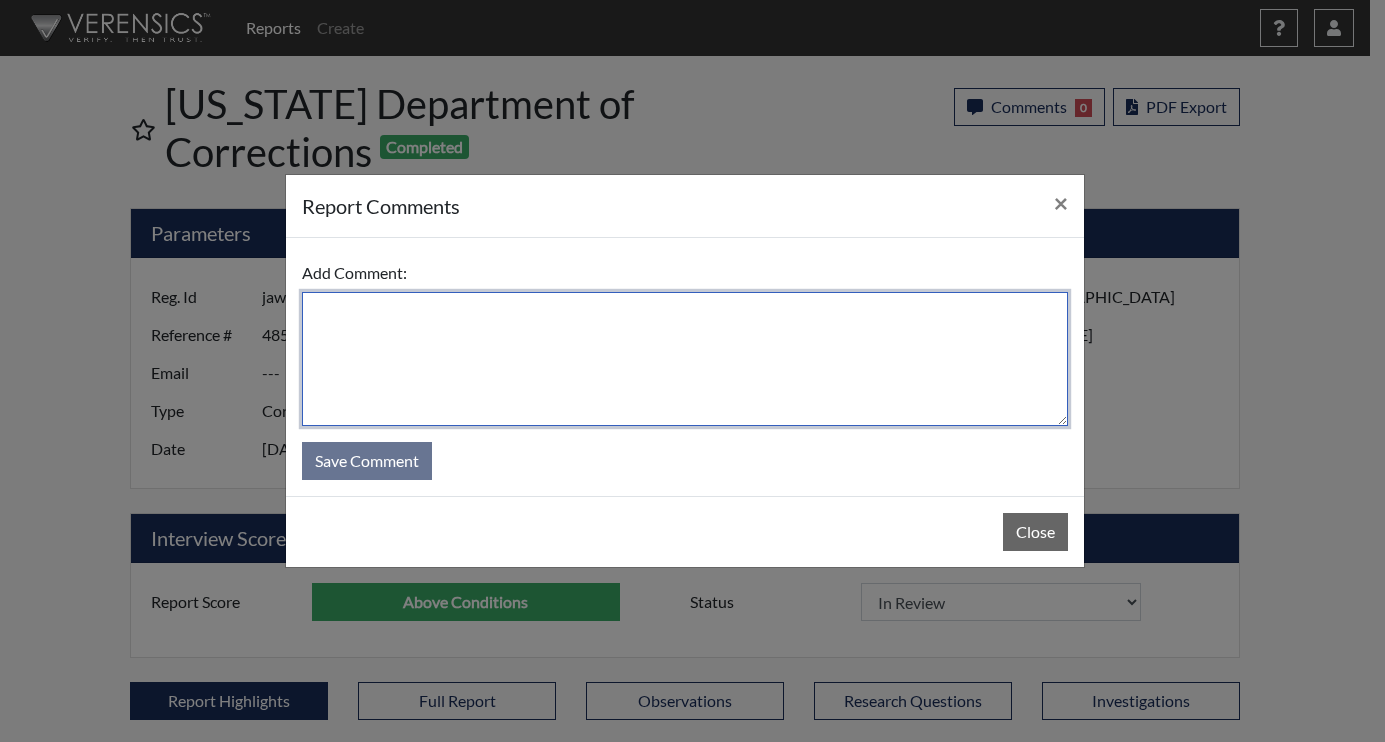 click at bounding box center [685, 359] 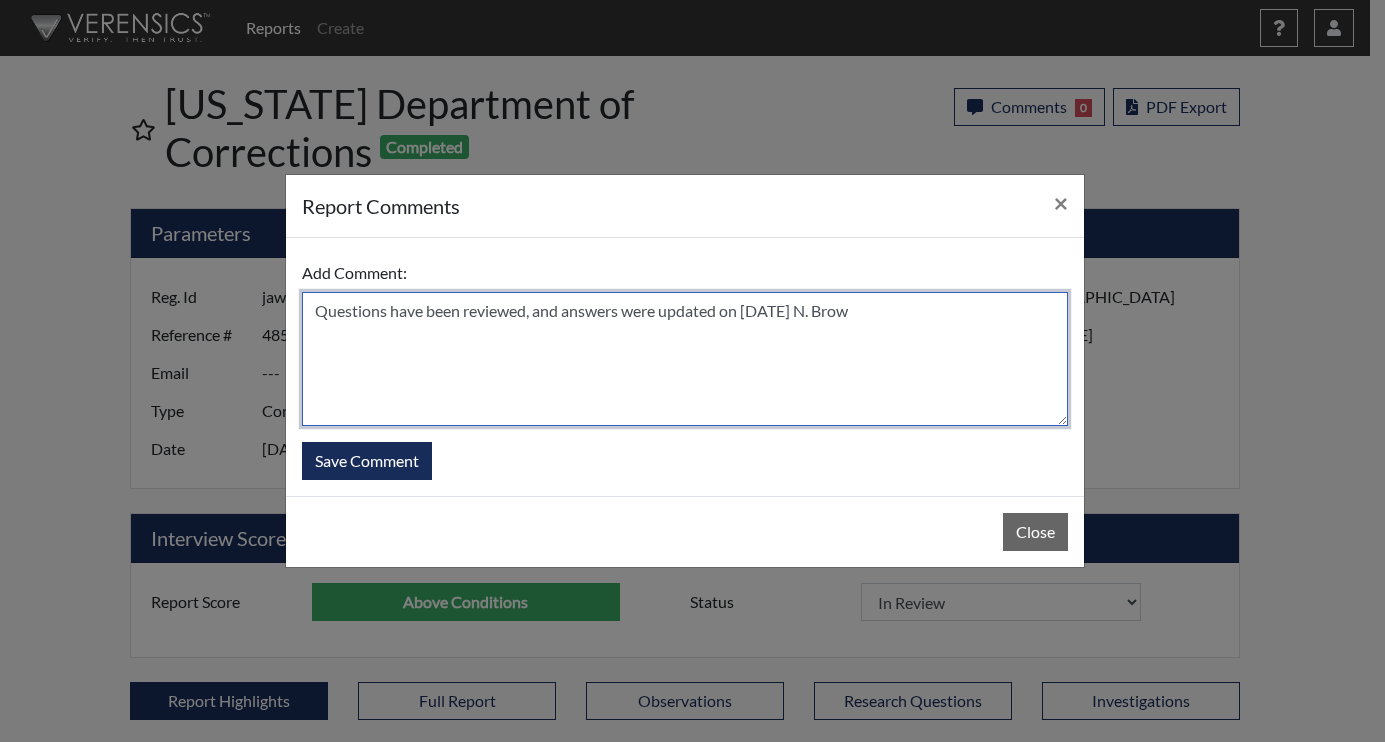 type on "Questions have been reviewed, and answers were updated on [DATE] [PERSON_NAME]" 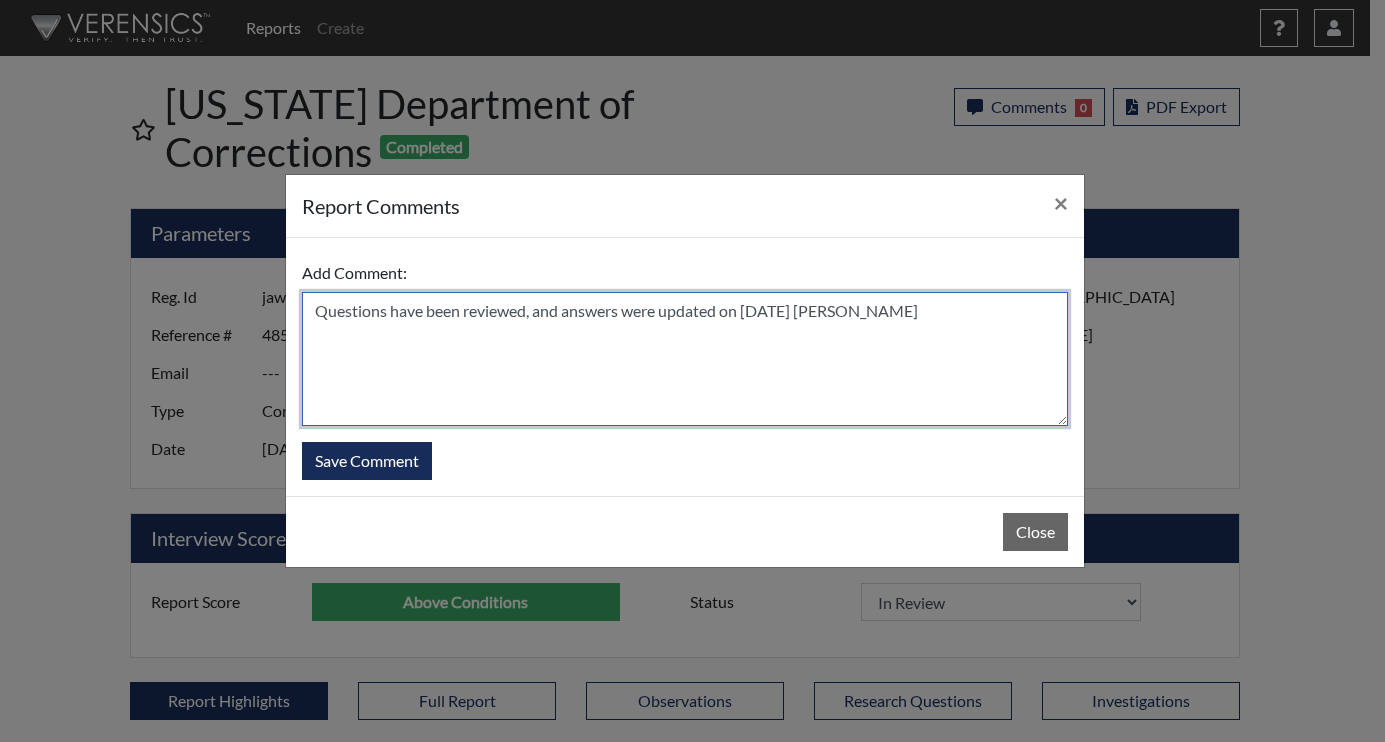 select 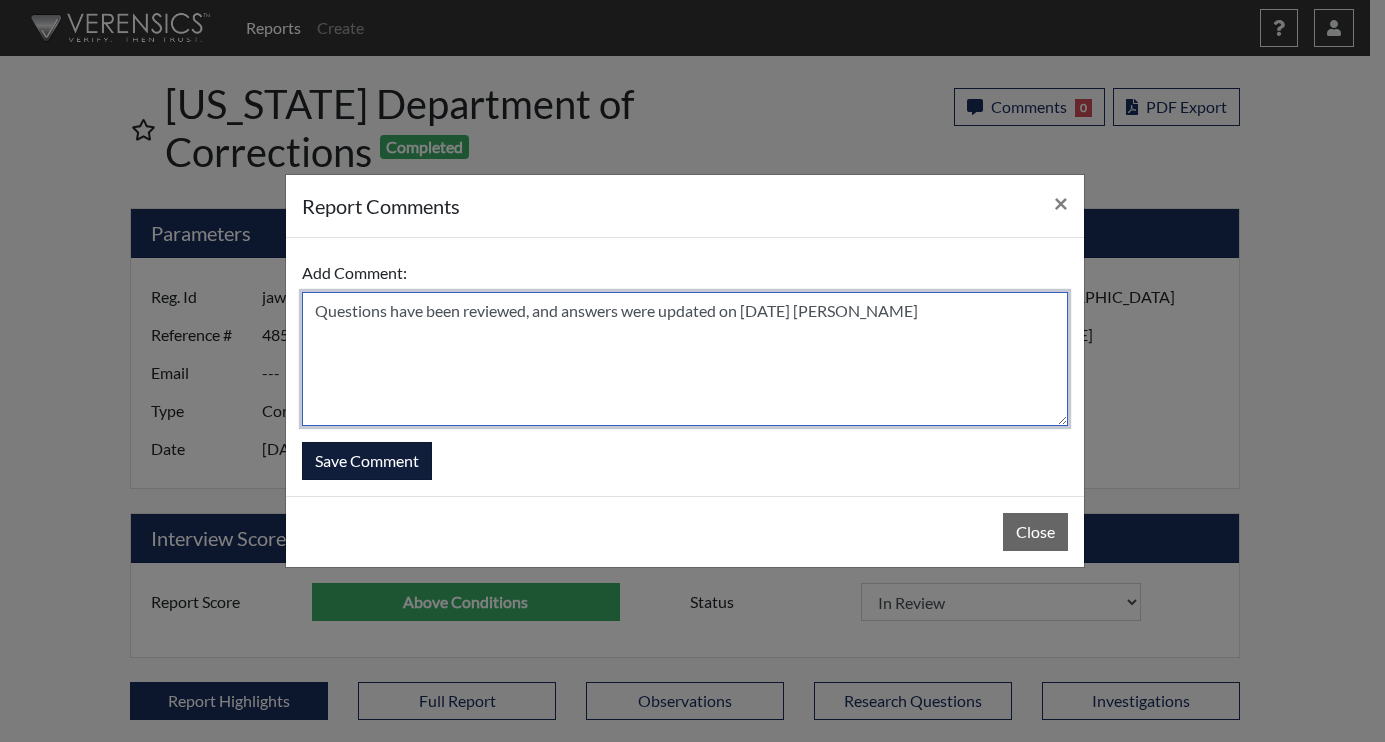 type on "Questions have been reviewed, and answers were updated on [DATE] [PERSON_NAME]" 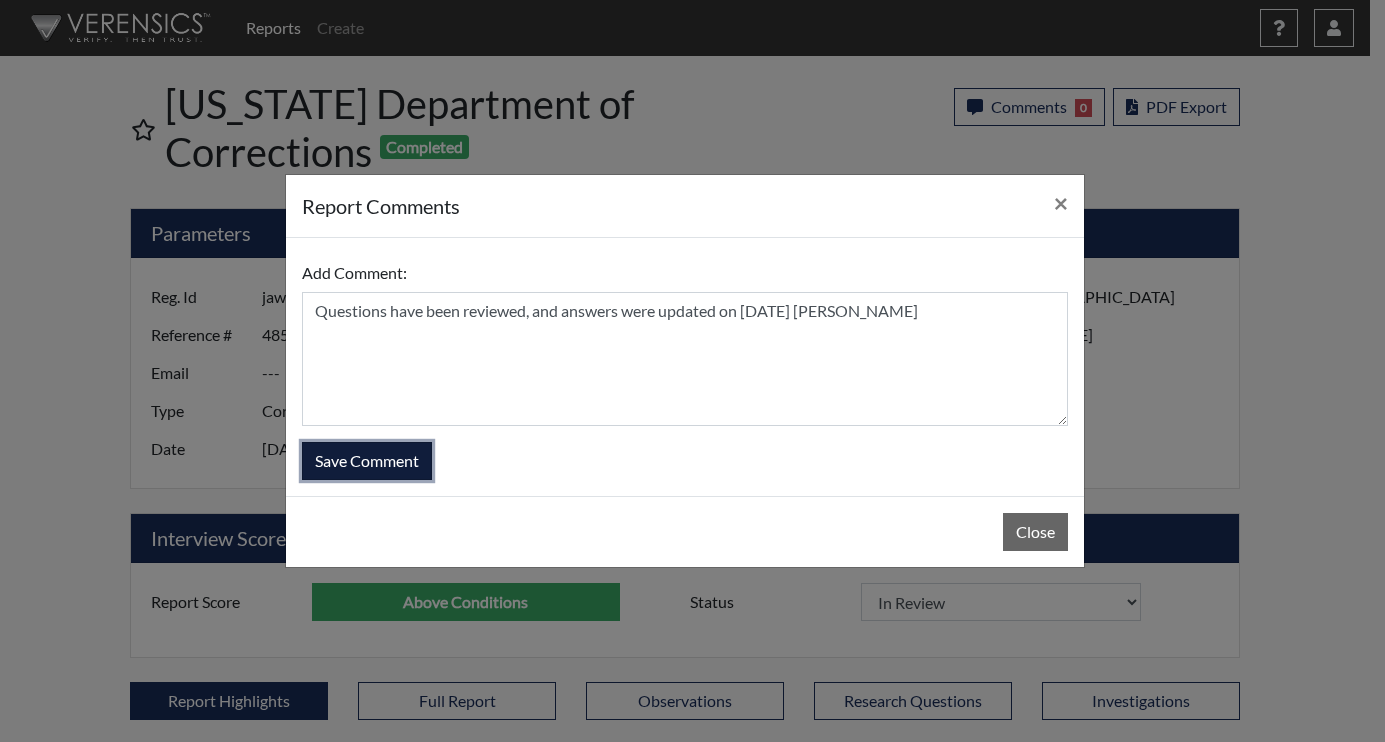 click on "Save Comment" at bounding box center (367, 461) 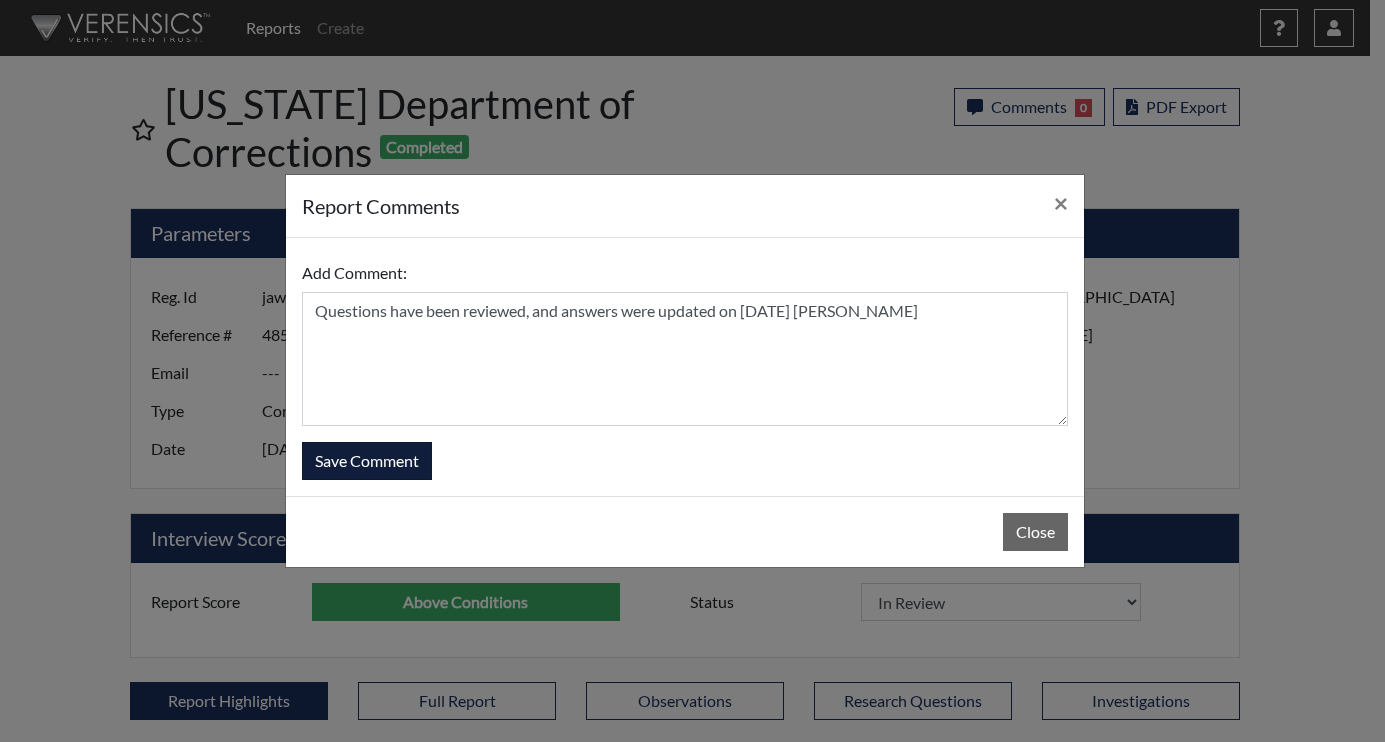 type 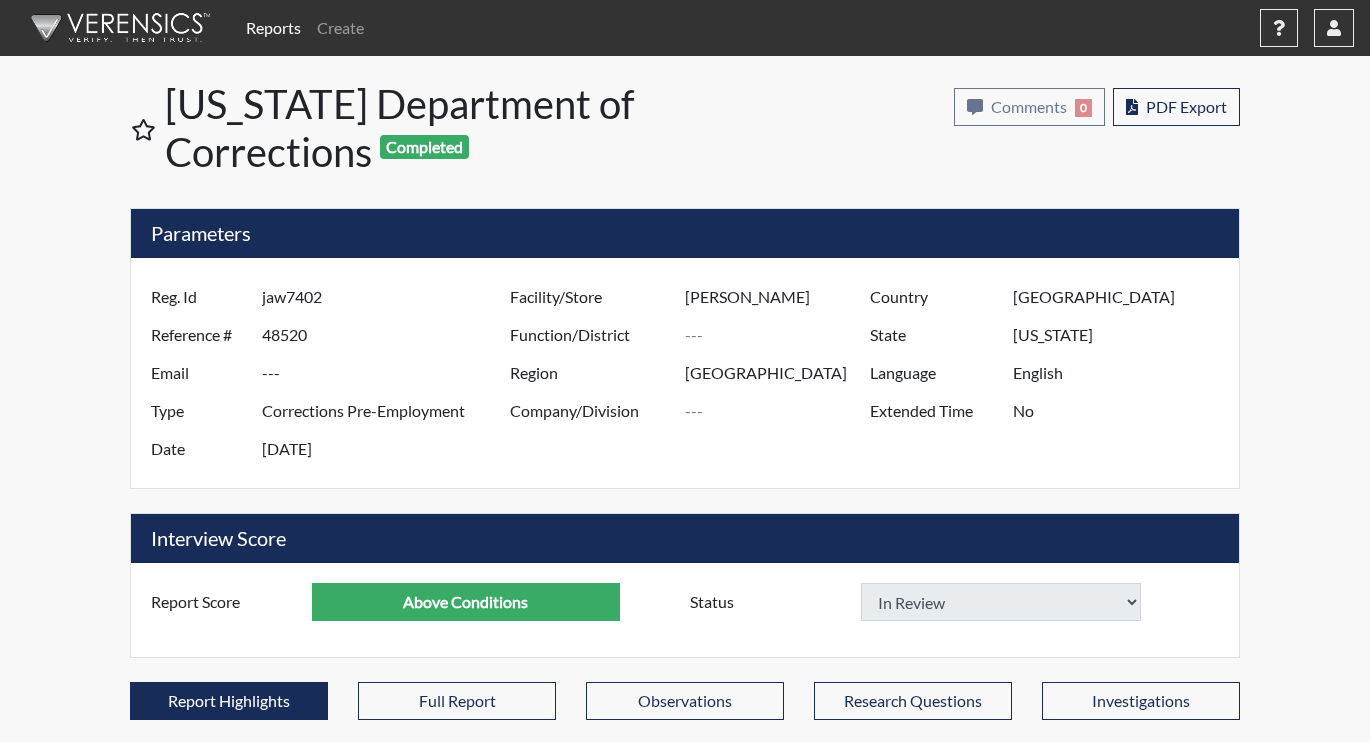 select 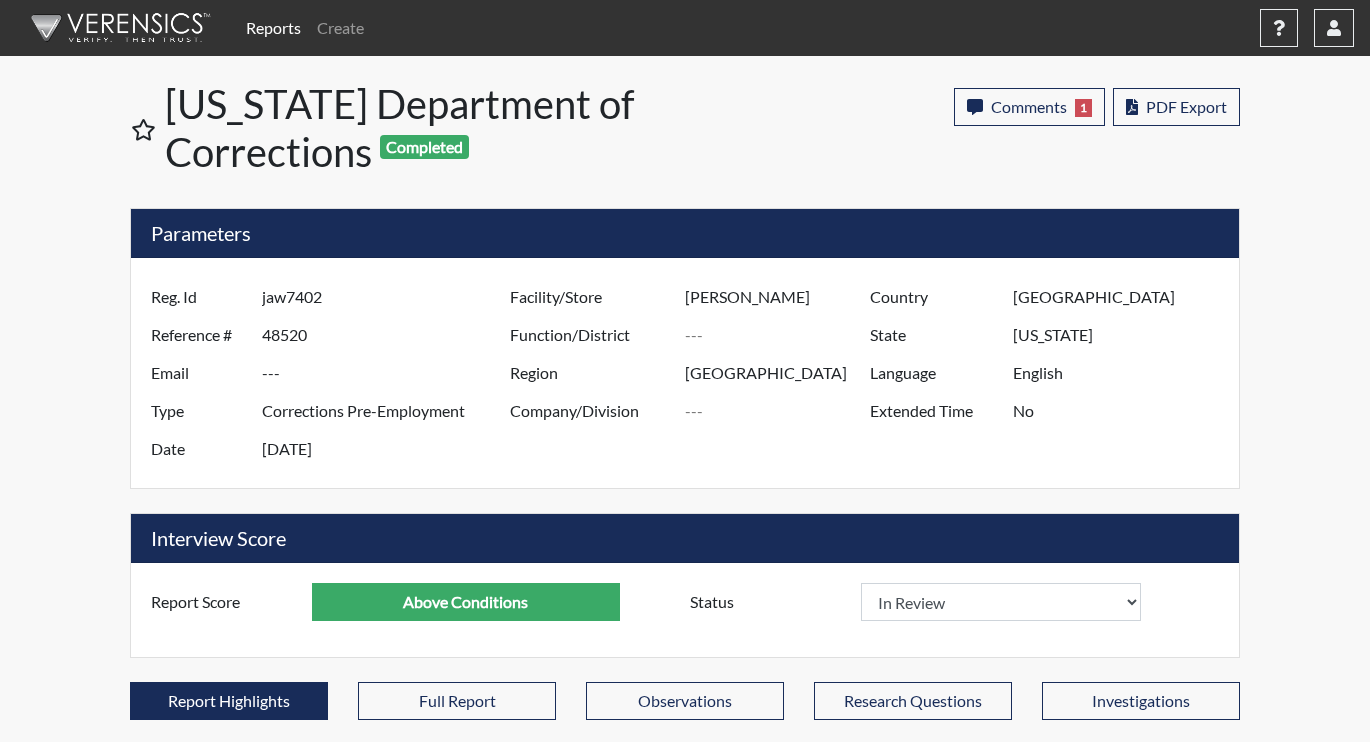 scroll, scrollTop: 999668, scrollLeft: 999169, axis: both 